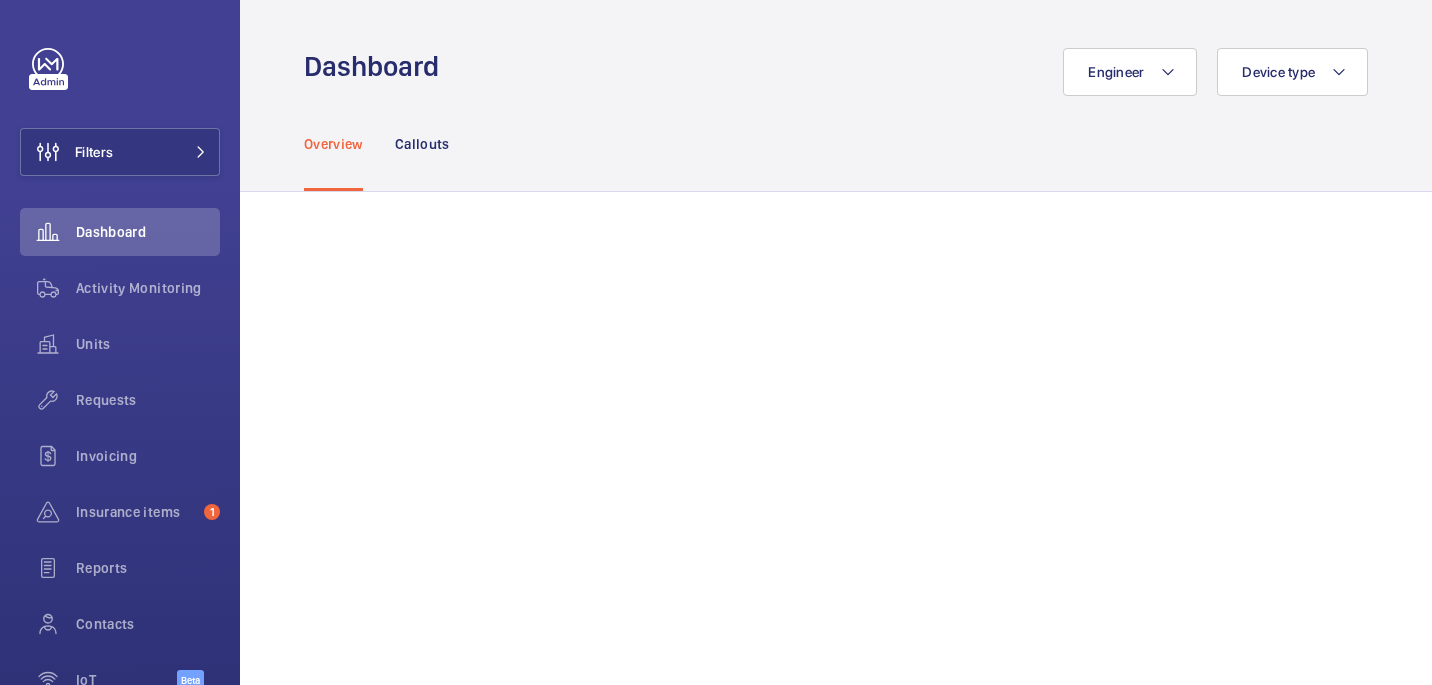 scroll, scrollTop: 0, scrollLeft: 0, axis: both 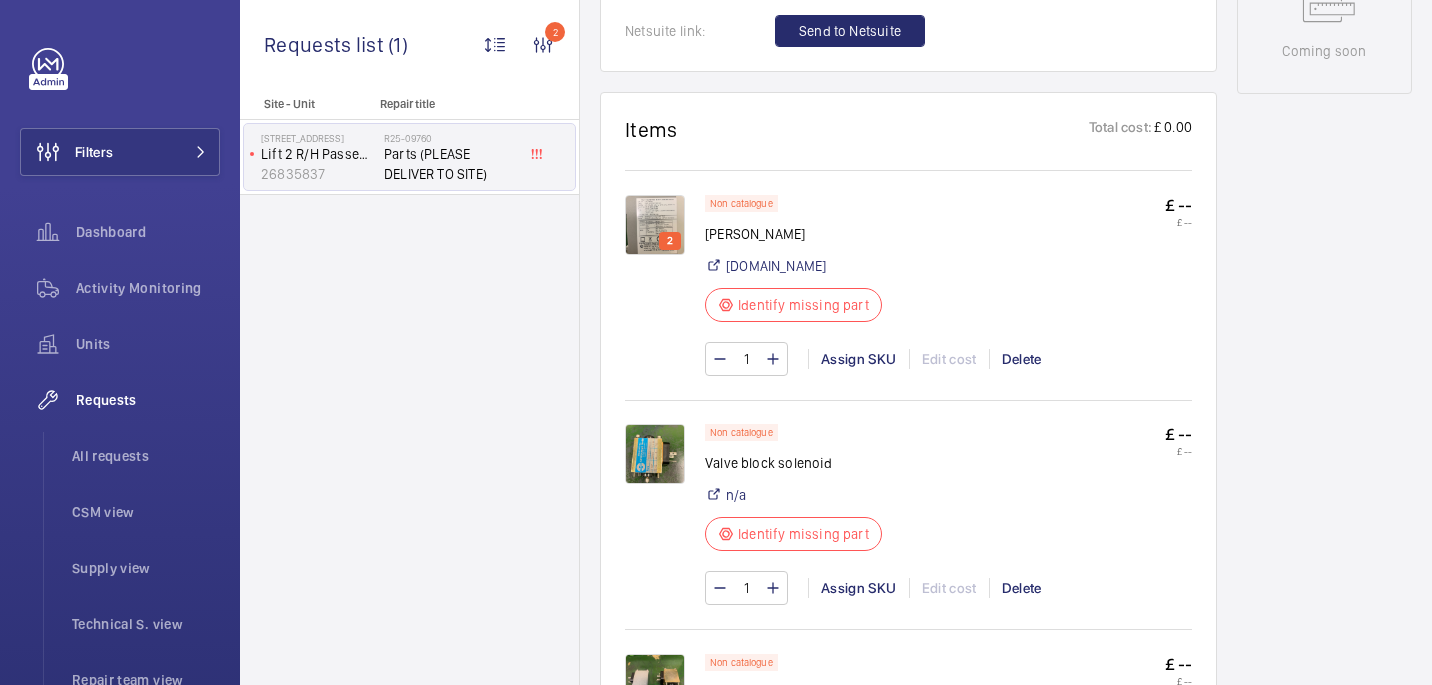 click 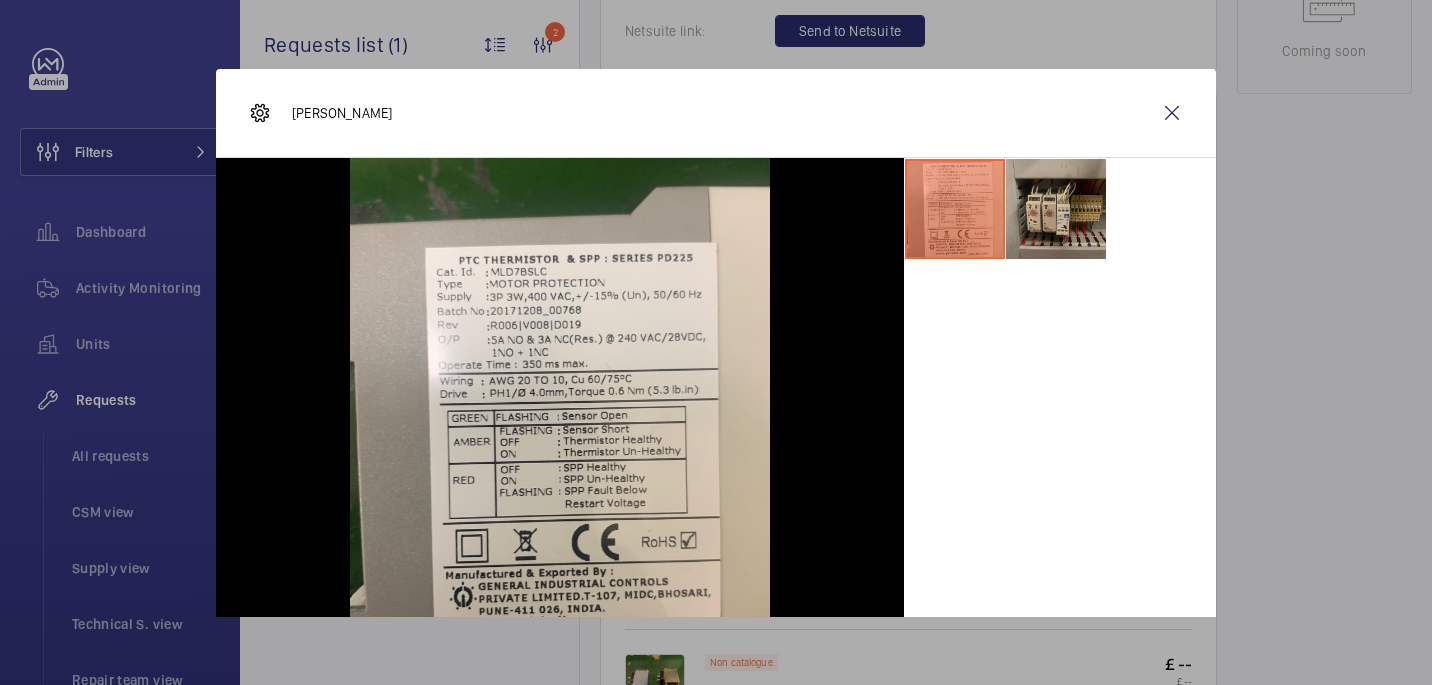 click at bounding box center [1056, 209] 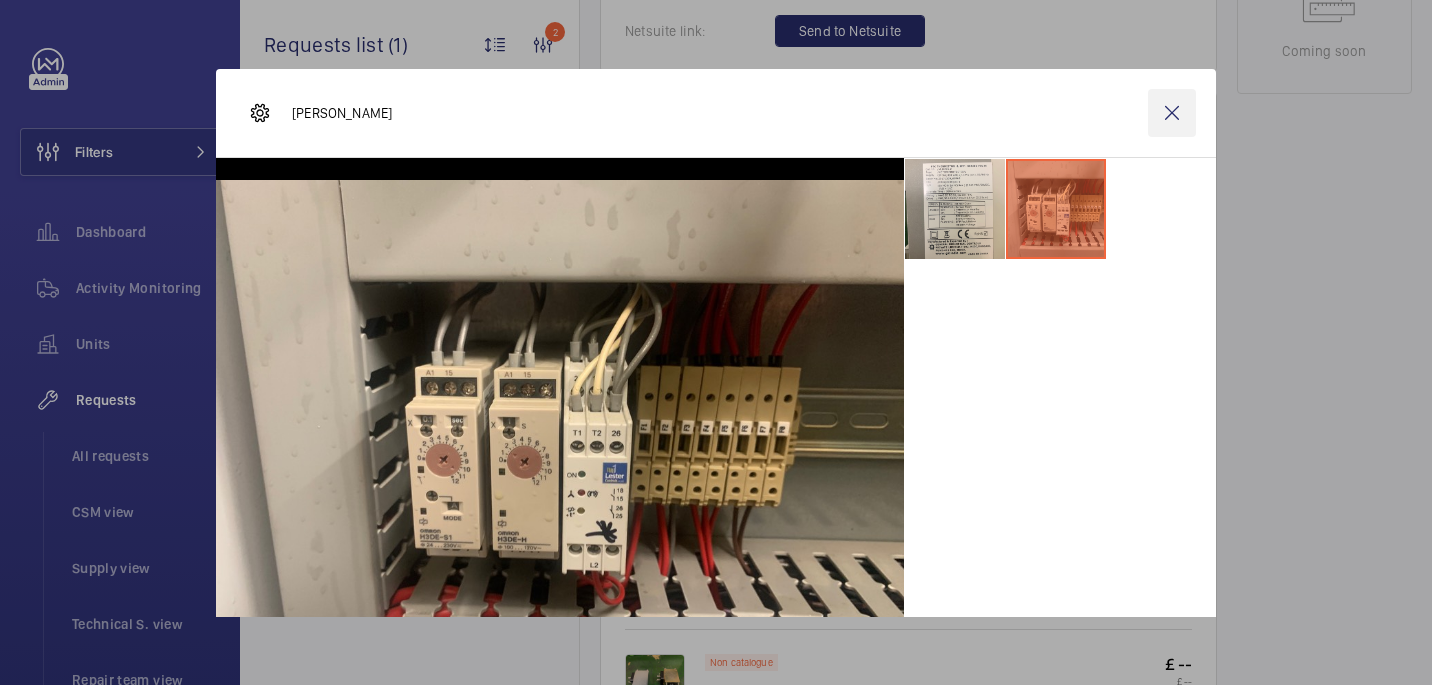 click at bounding box center [1172, 113] 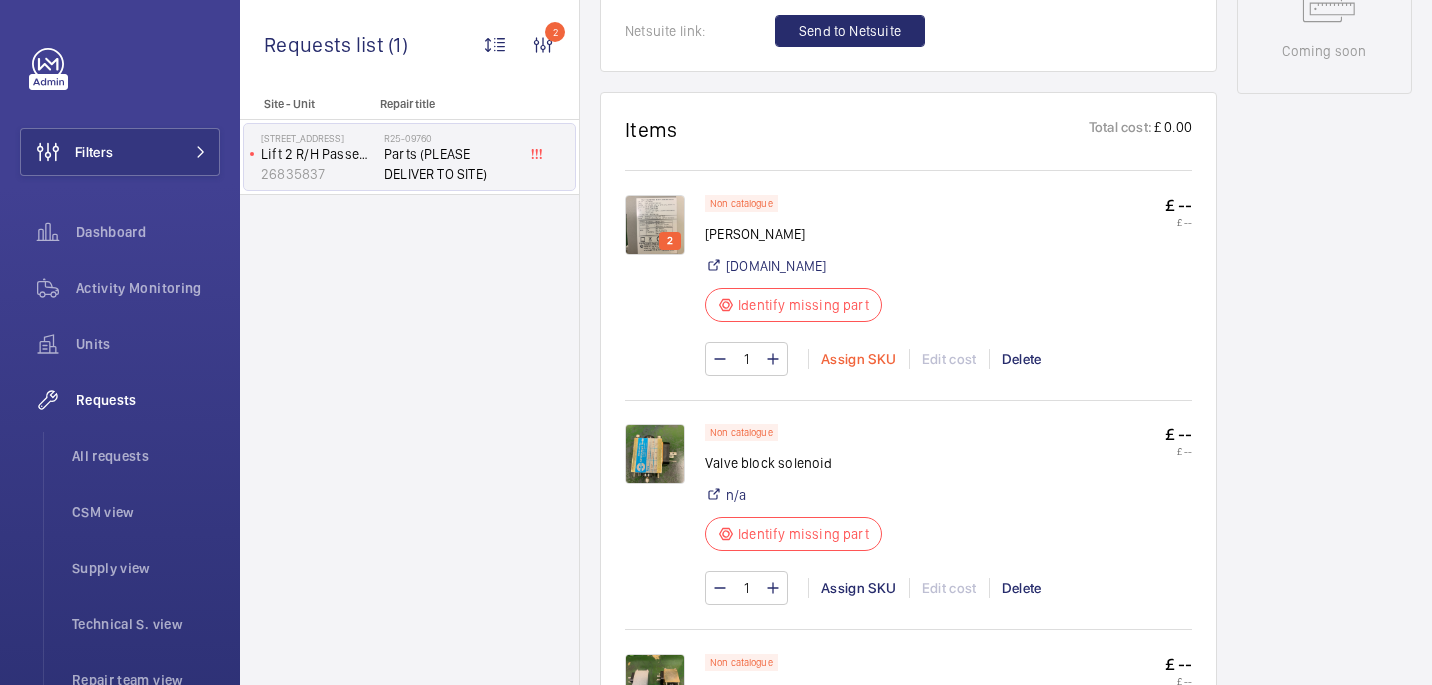 click on "Assign SKU" 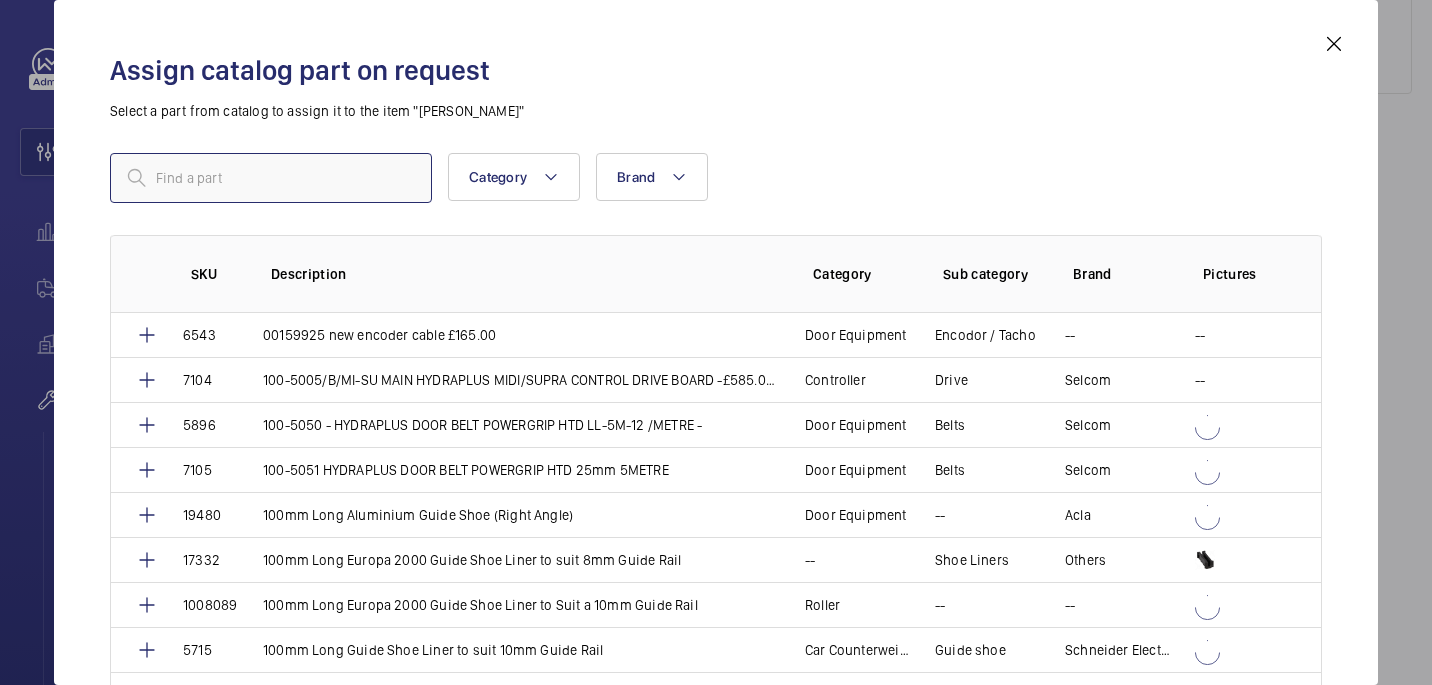 click at bounding box center [271, 178] 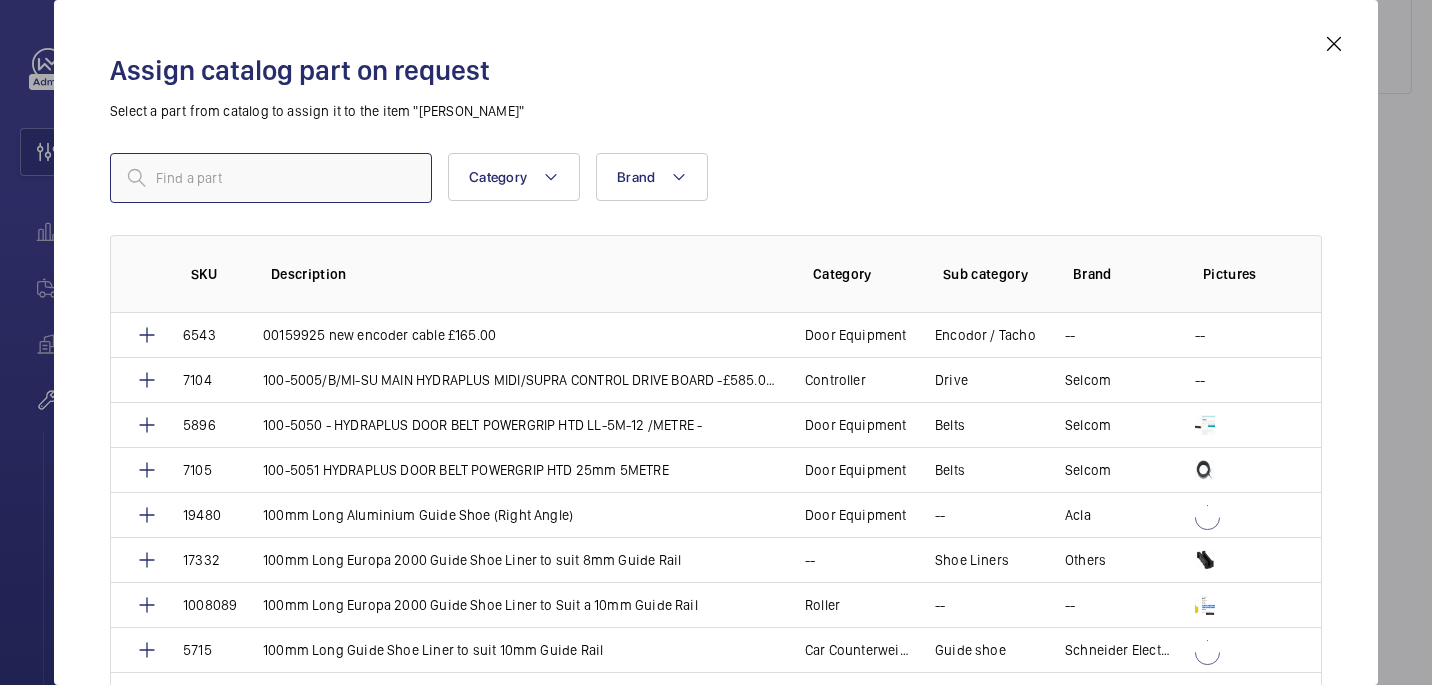 paste on "8224" 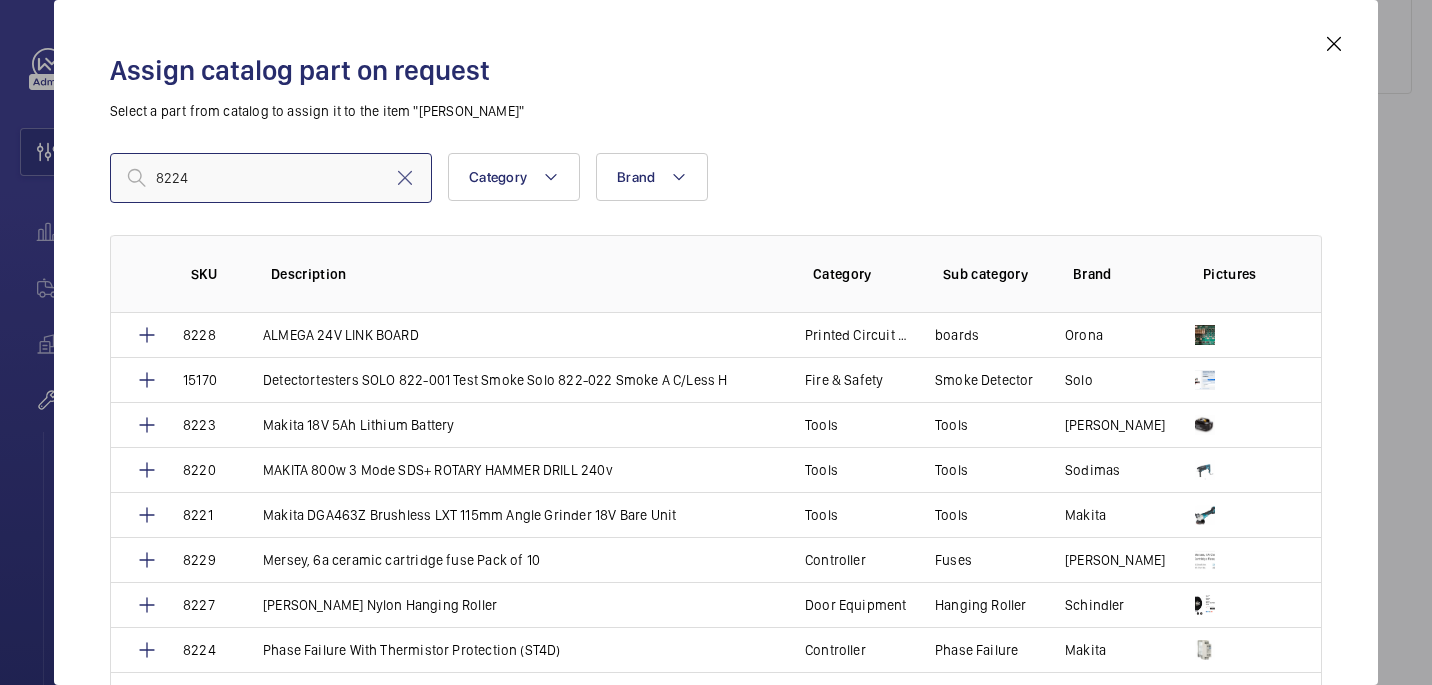 click on "8224" at bounding box center [271, 178] 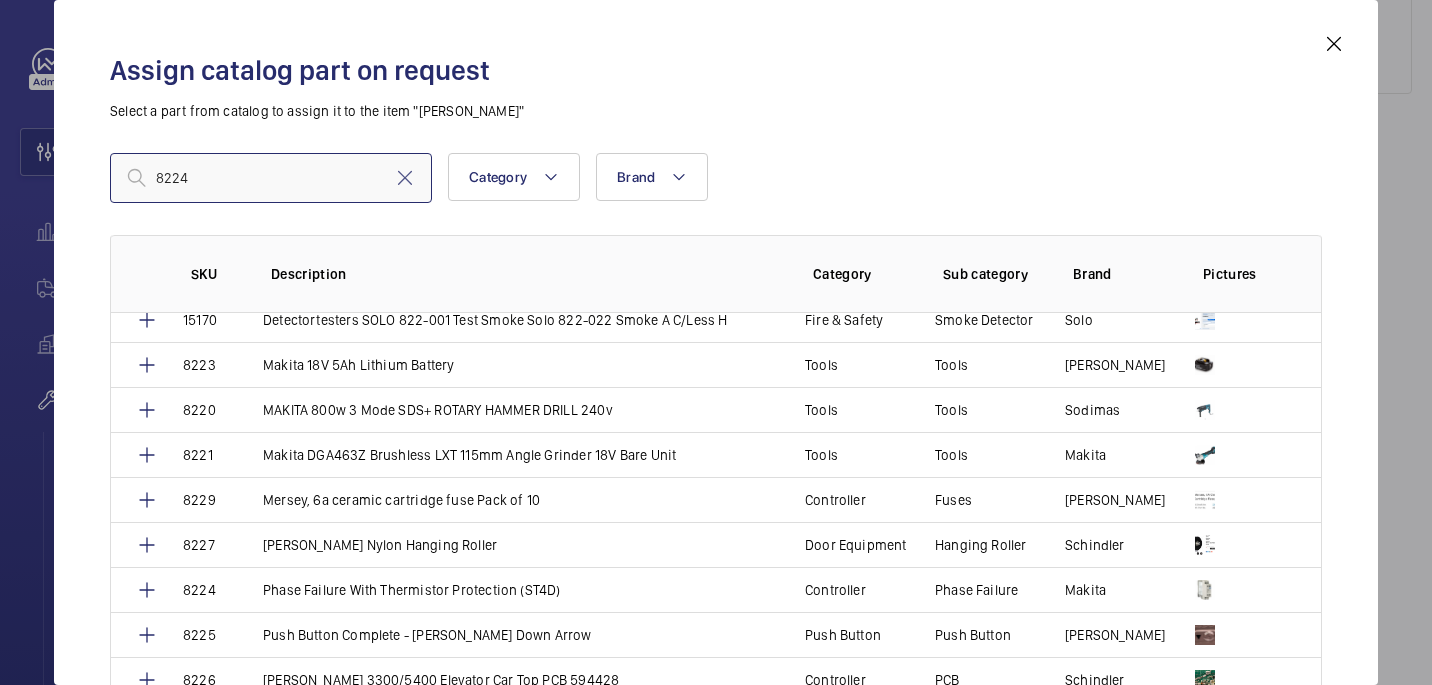 scroll, scrollTop: 60, scrollLeft: 0, axis: vertical 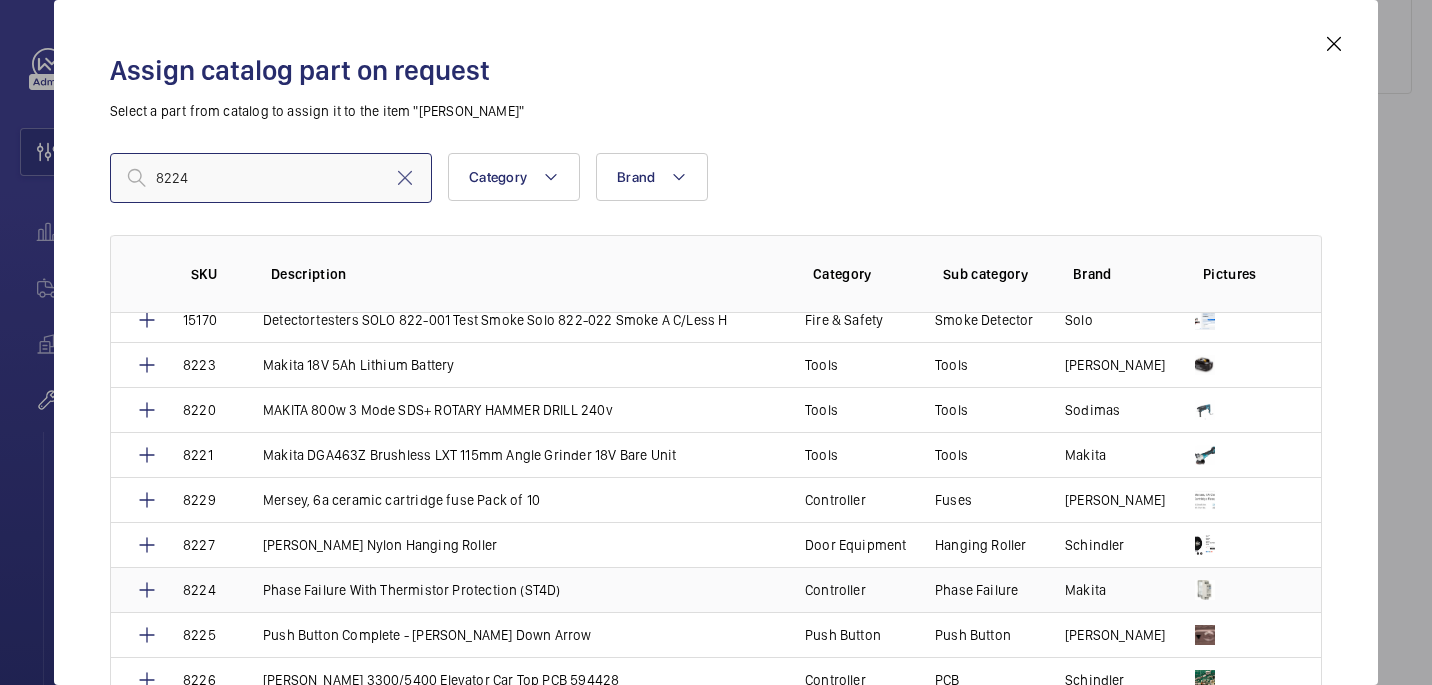 type on "8224" 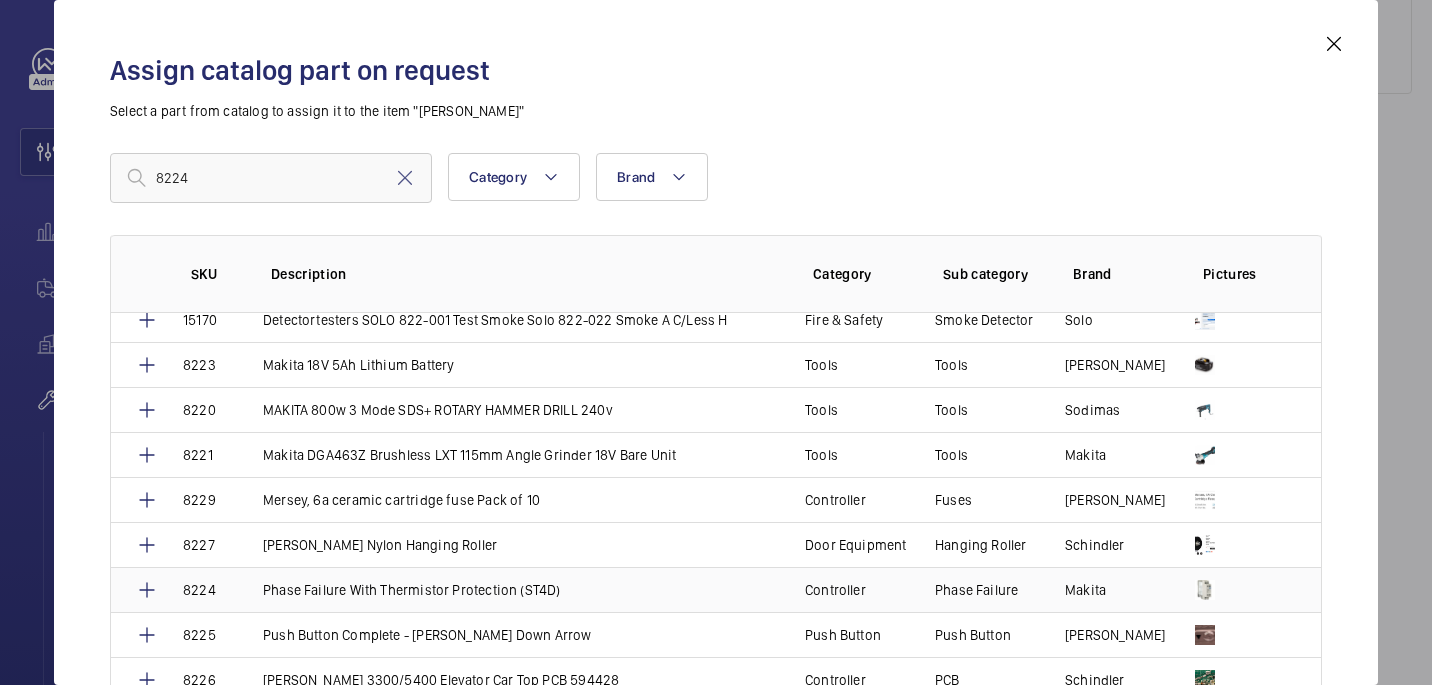 click on "Phase Failure With Thermistor Protection (ST4D)" at bounding box center (510, 589) 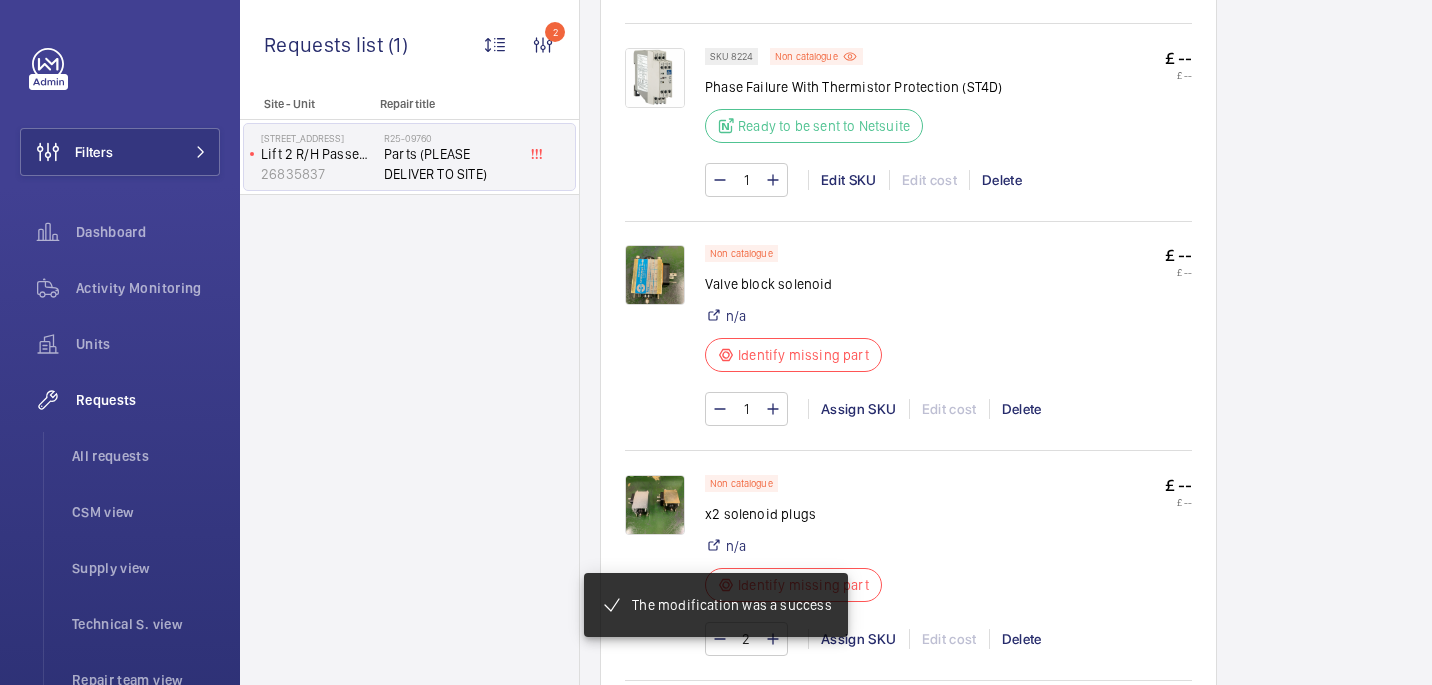 scroll, scrollTop: 1263, scrollLeft: 0, axis: vertical 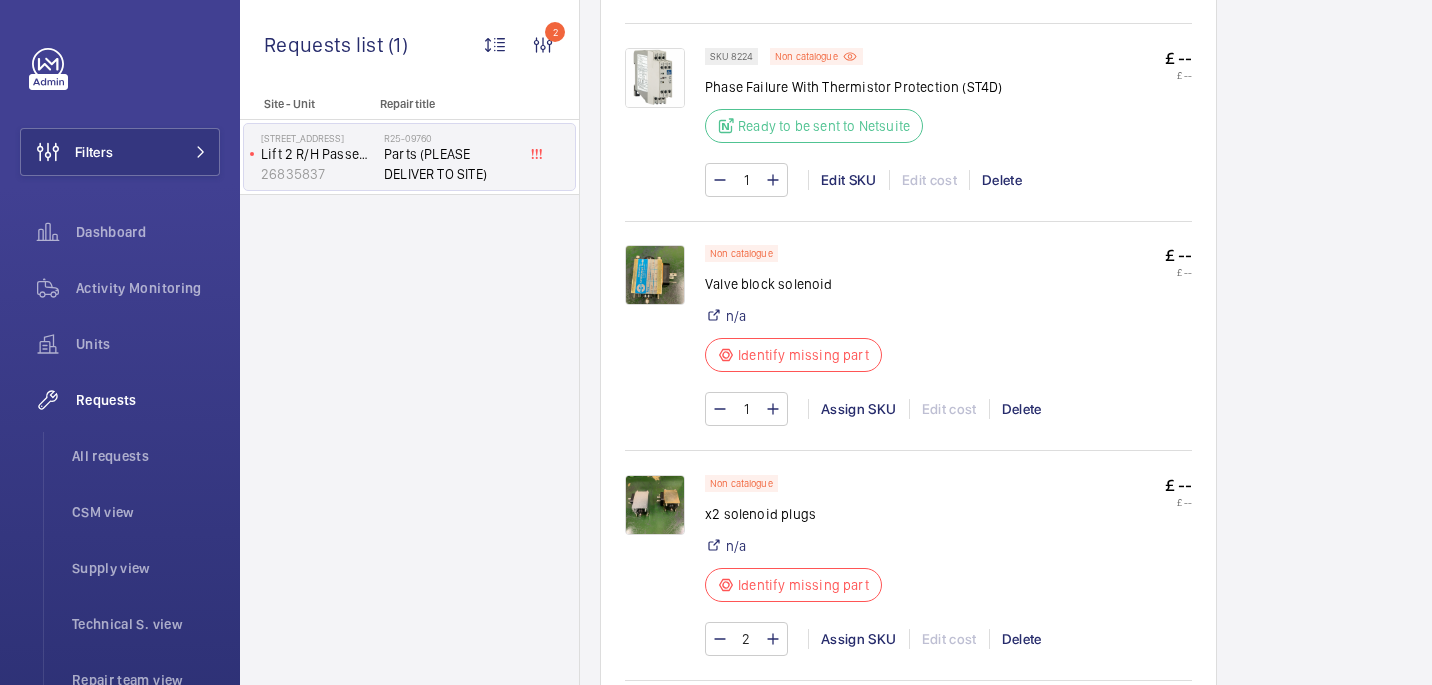 click on "Valve block solenoid" 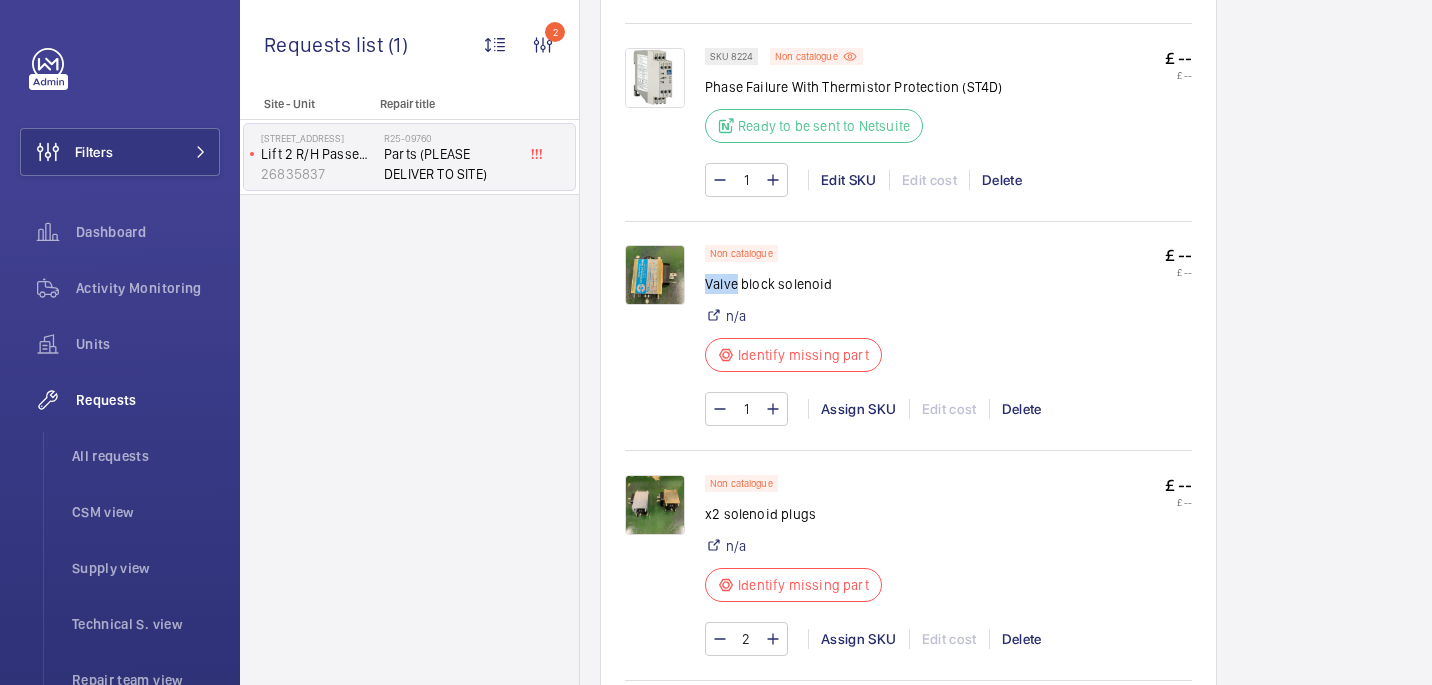 click on "Valve block solenoid" 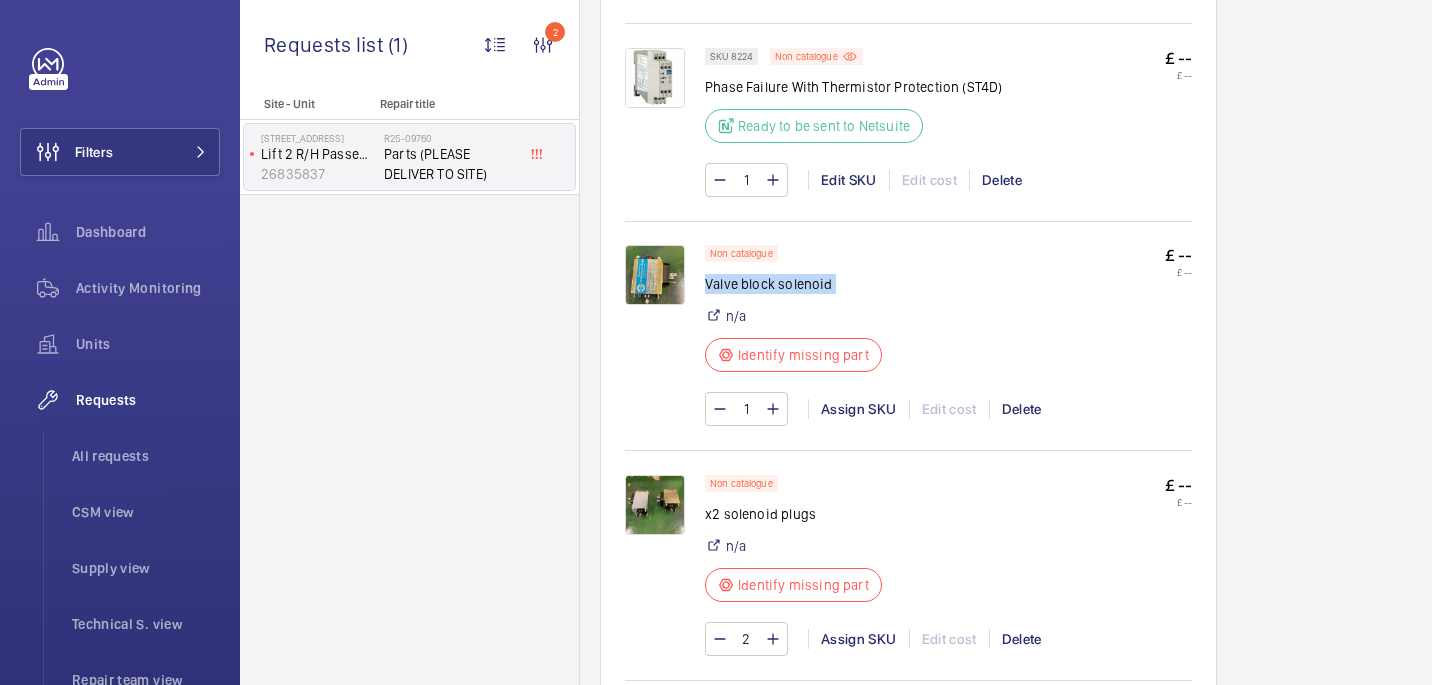 click on "Valve block solenoid" 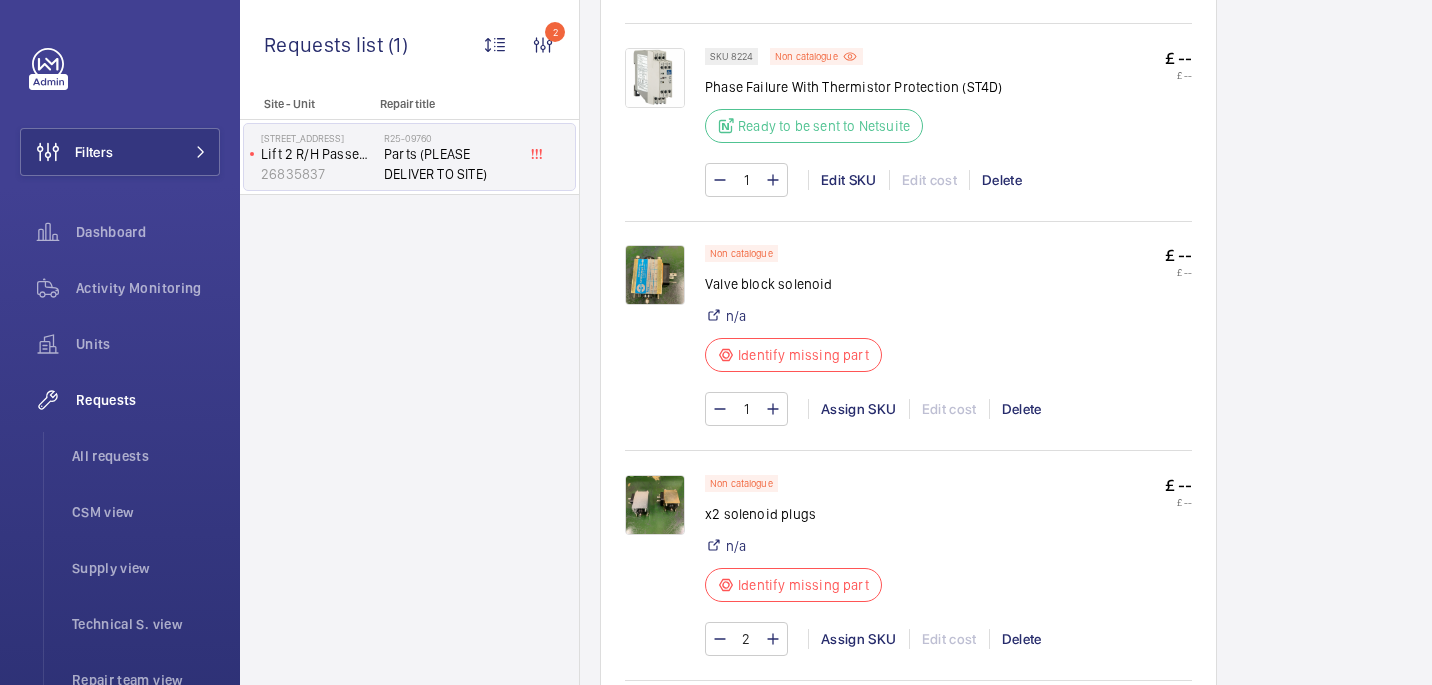 click on "x2 solenoid plugs" 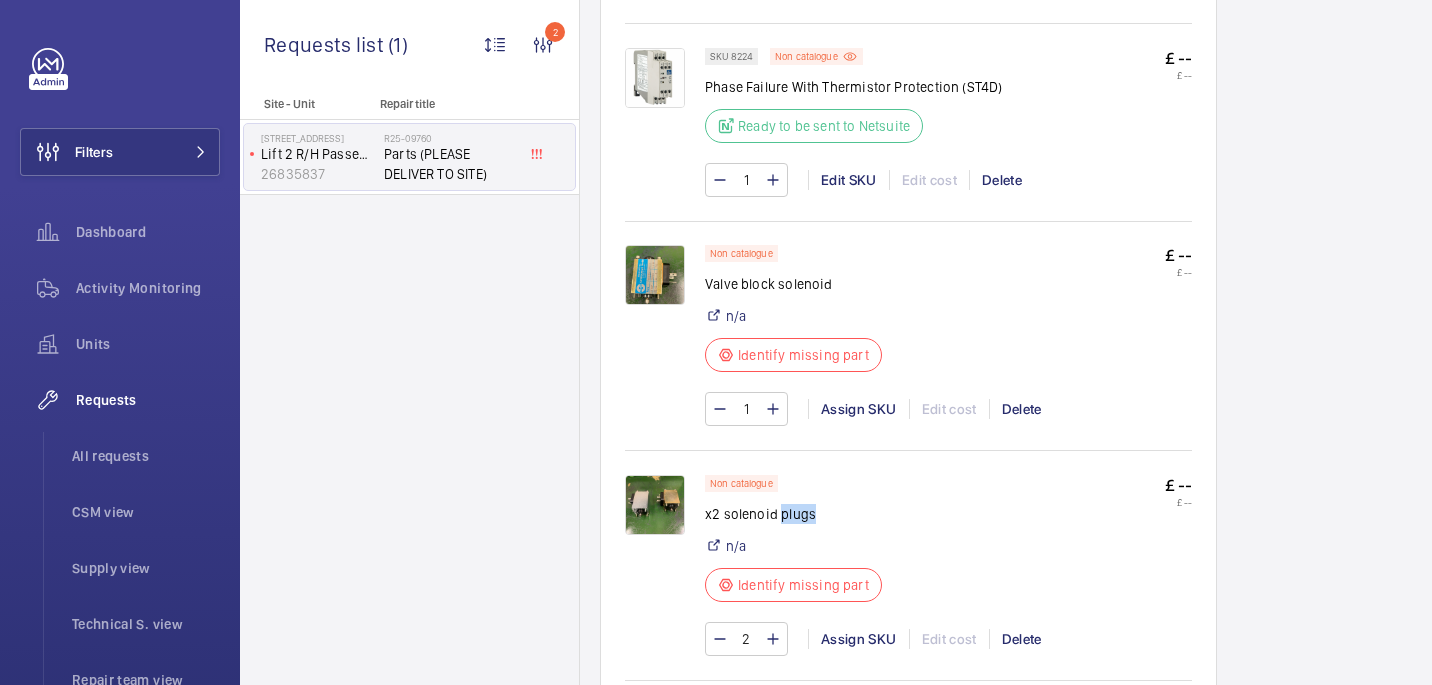 click on "x2 solenoid plugs" 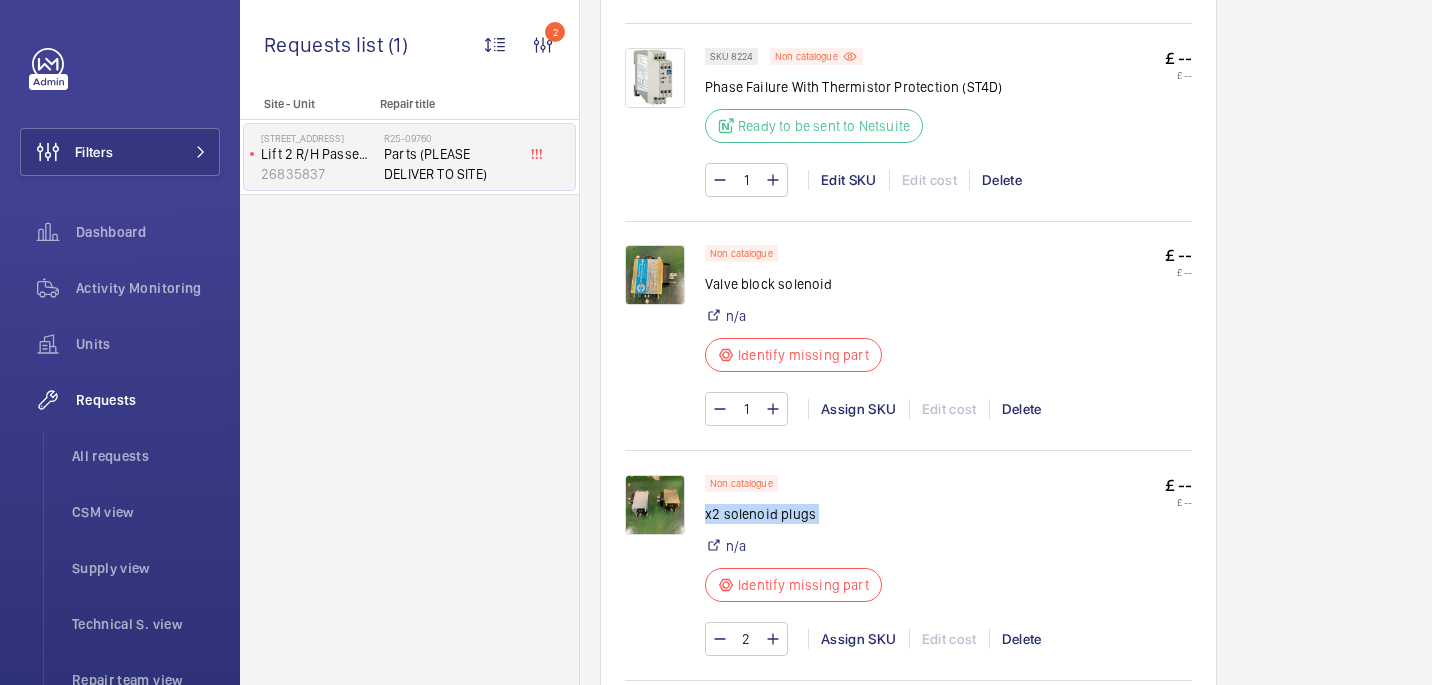 click on "x2 solenoid plugs" 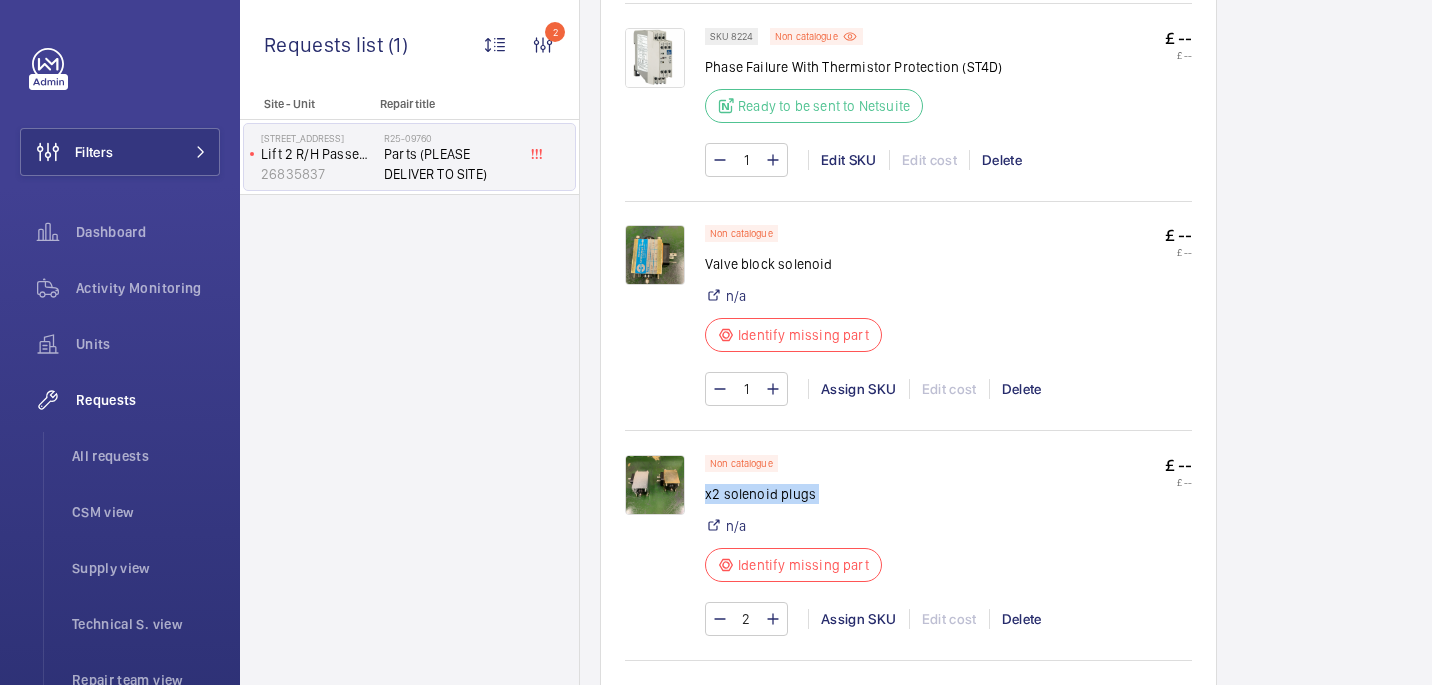 click 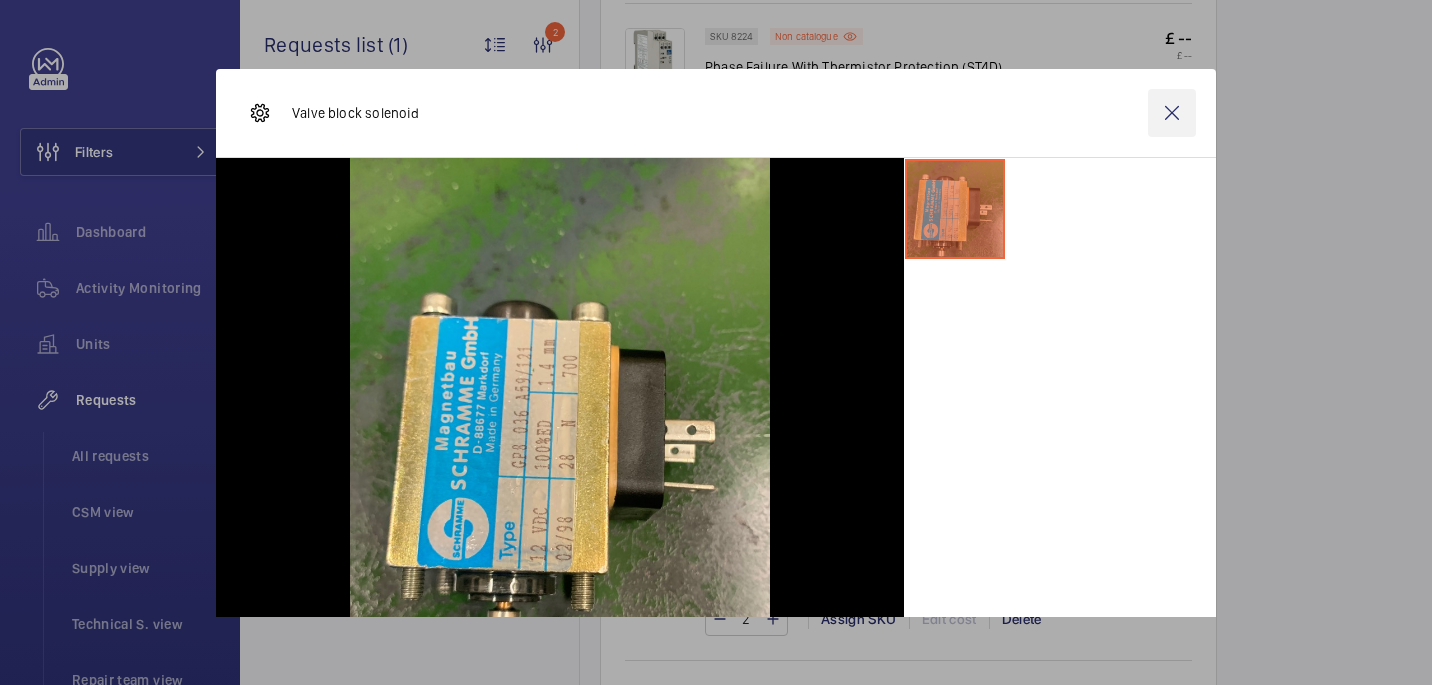 click at bounding box center [1172, 113] 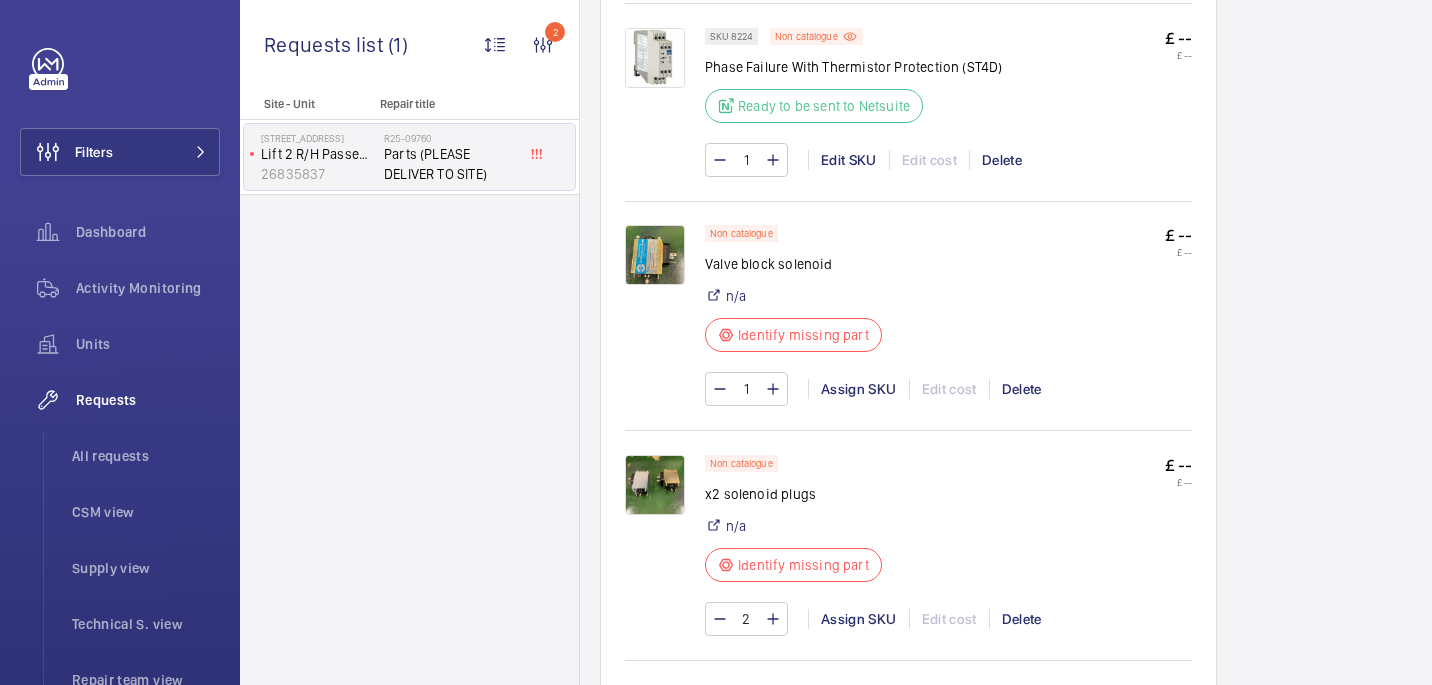 click on "Valve block solenoid" 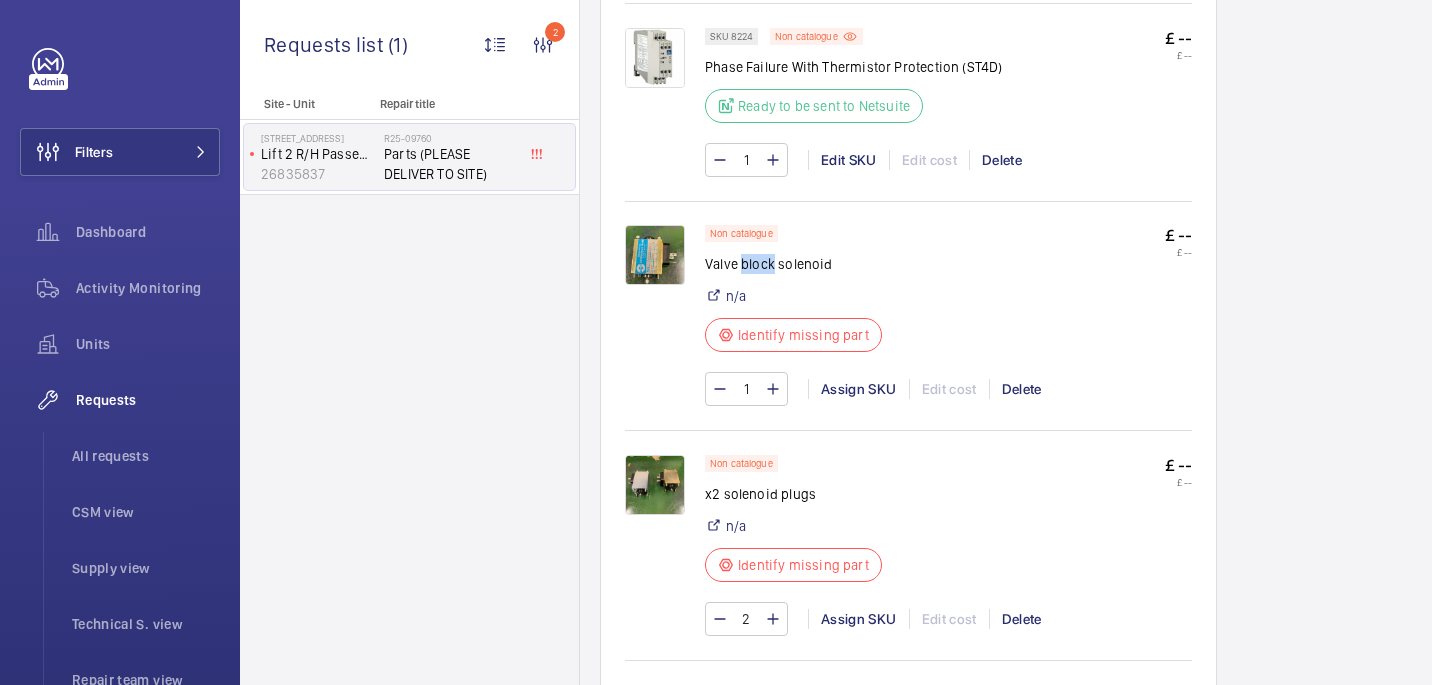 click on "Valve block solenoid" 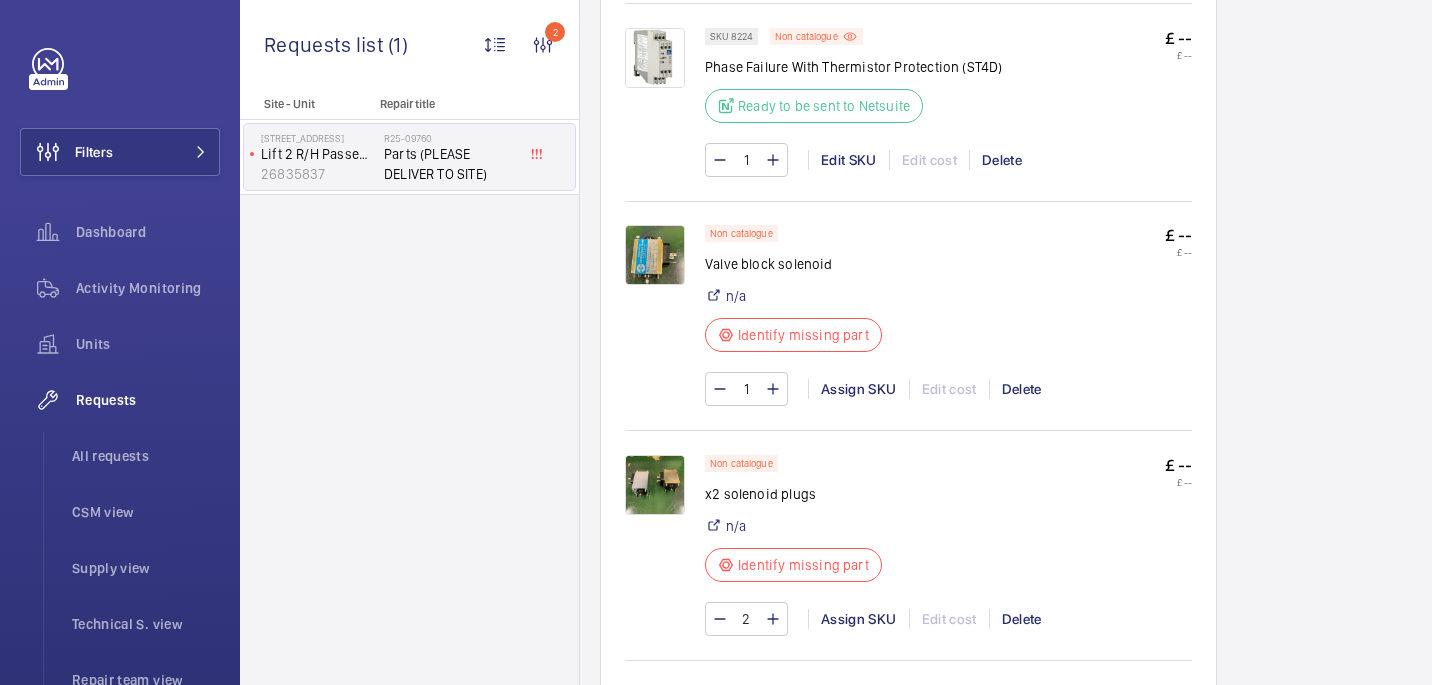 click on "Valve block solenoid" 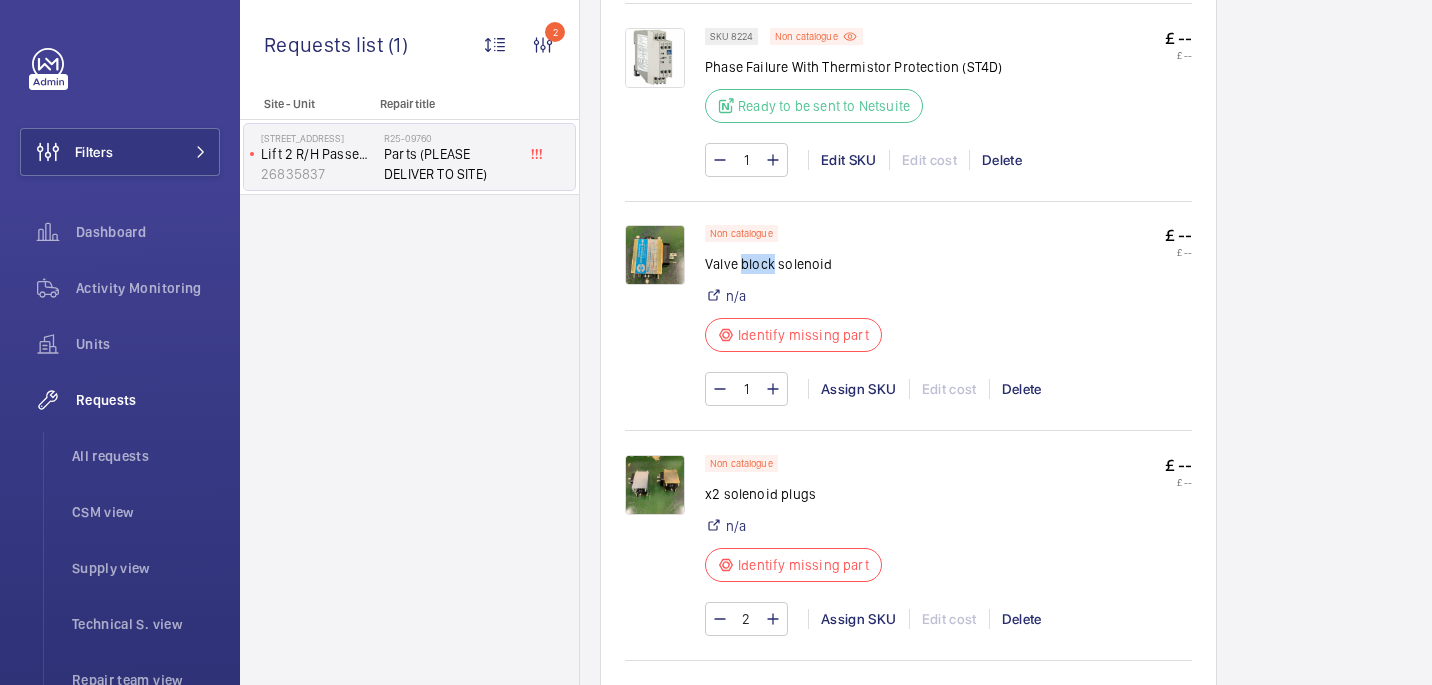 click on "Valve block solenoid" 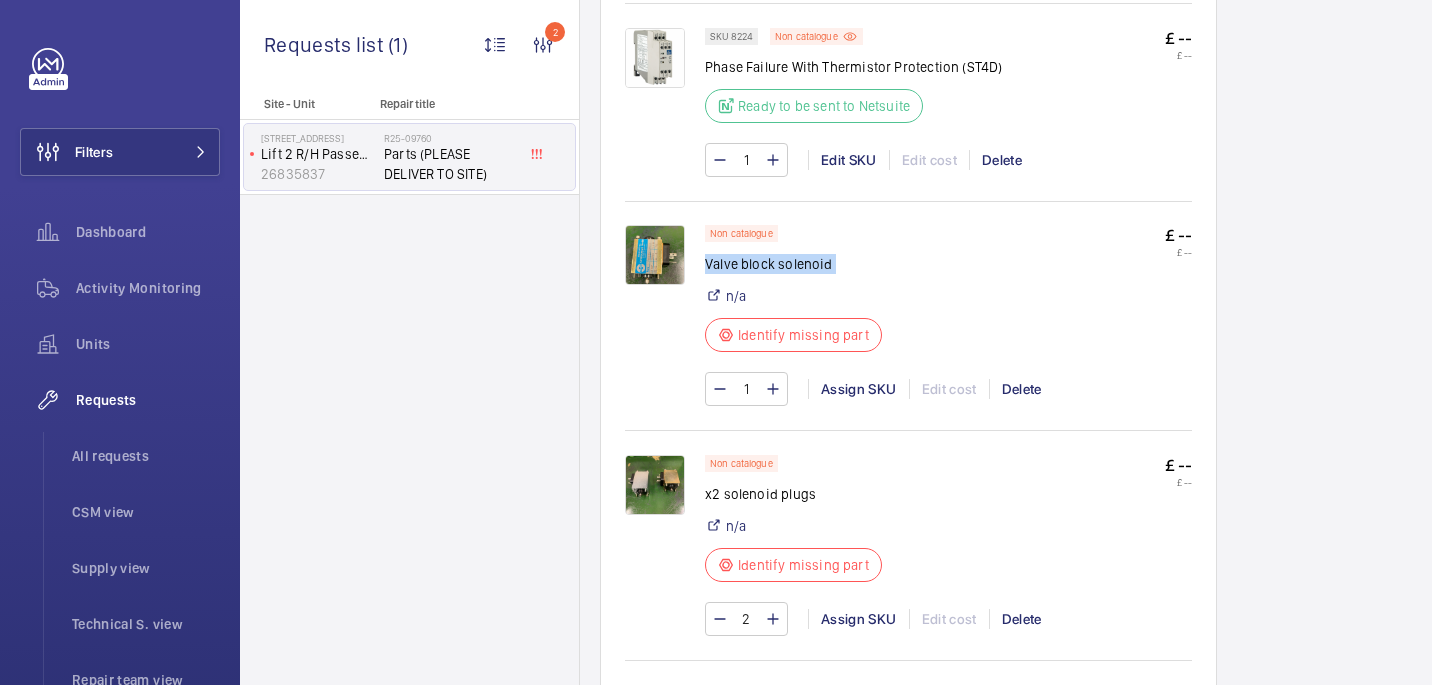 click on "Valve block solenoid" 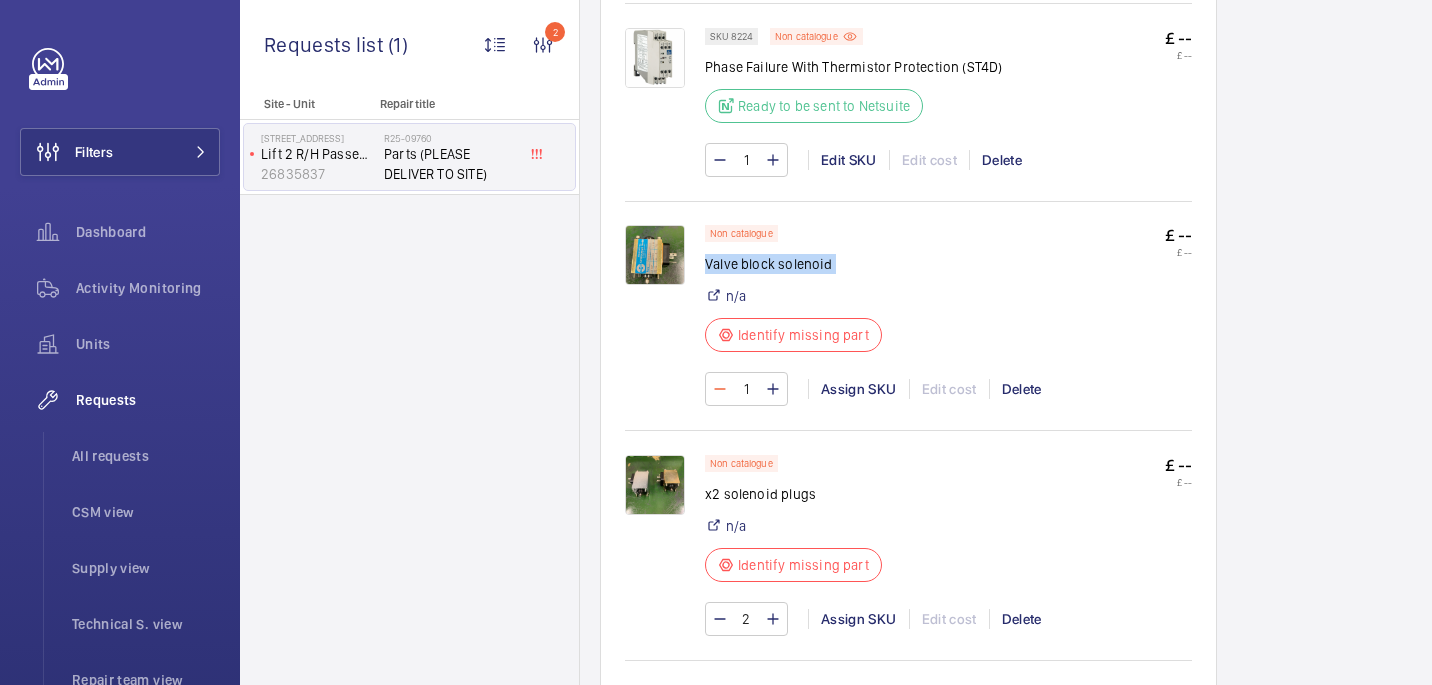 copy on "Valve block solenoid" 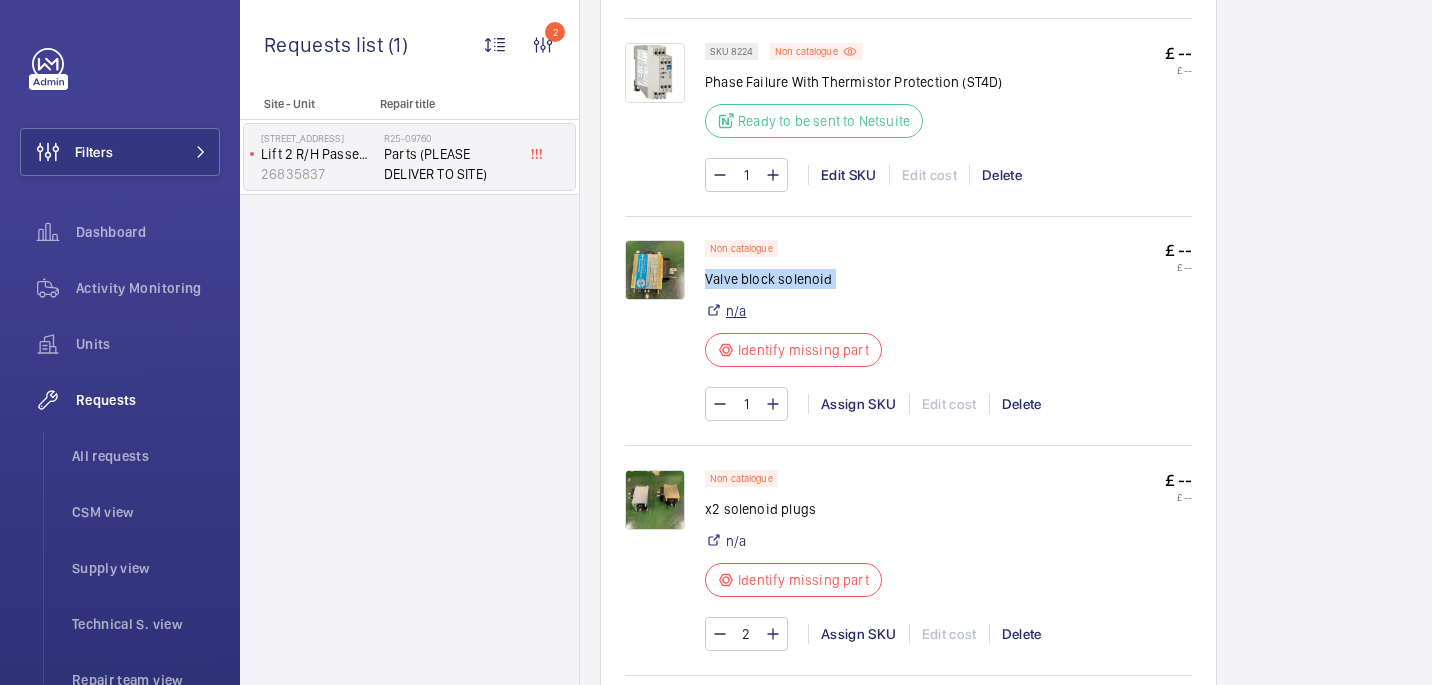 scroll, scrollTop: 1266, scrollLeft: 0, axis: vertical 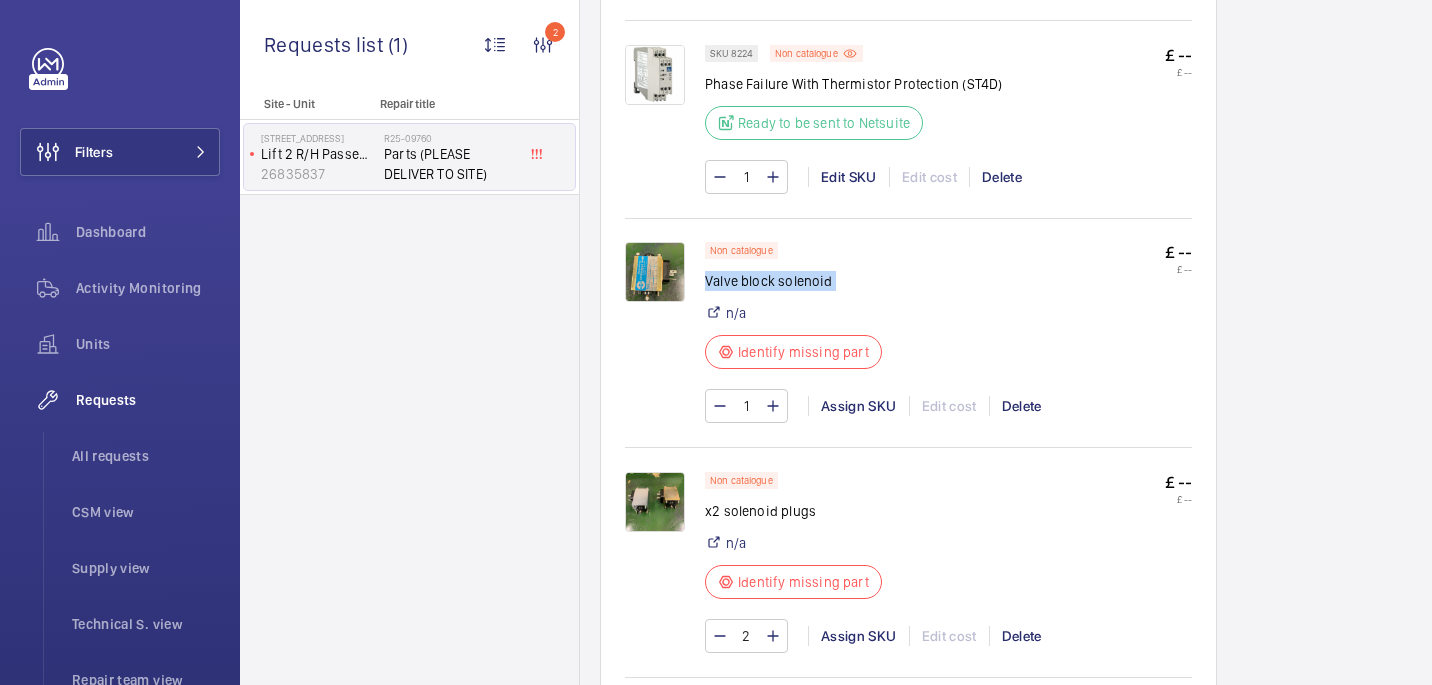click 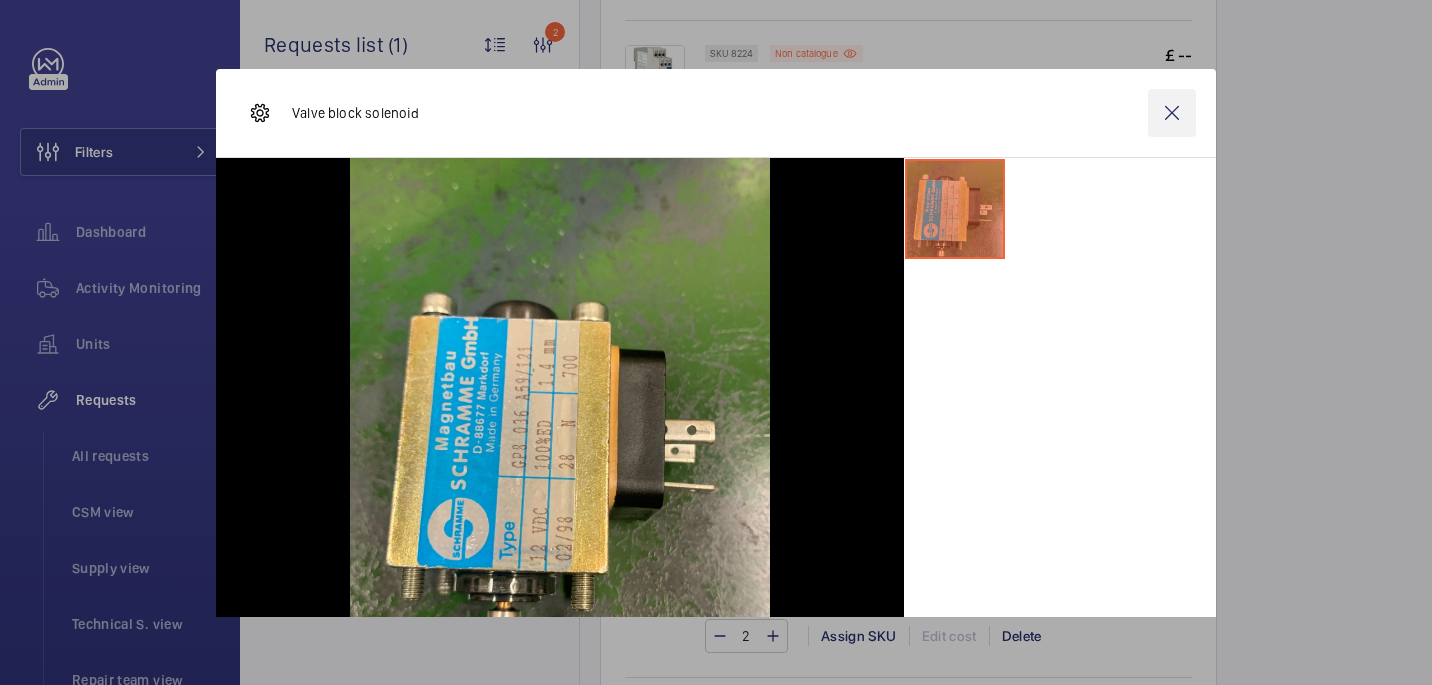 click at bounding box center [1172, 113] 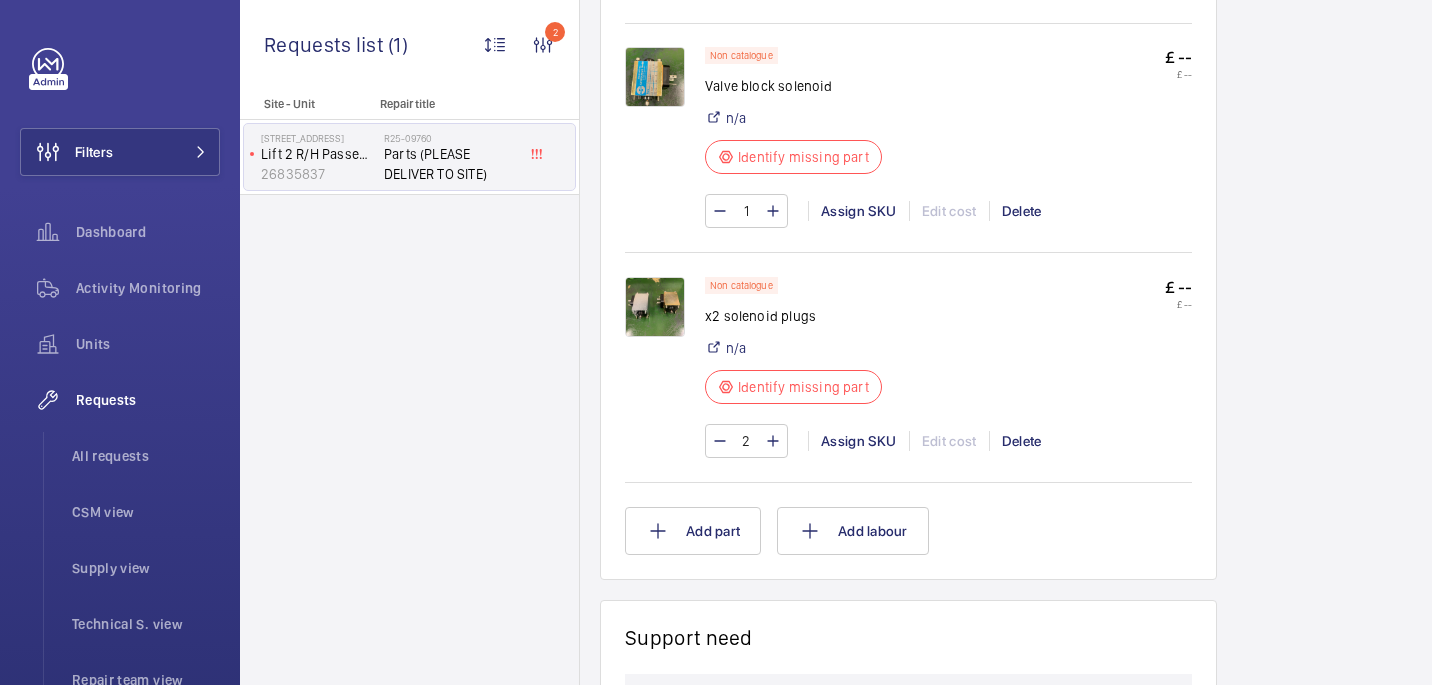scroll, scrollTop: 1458, scrollLeft: 0, axis: vertical 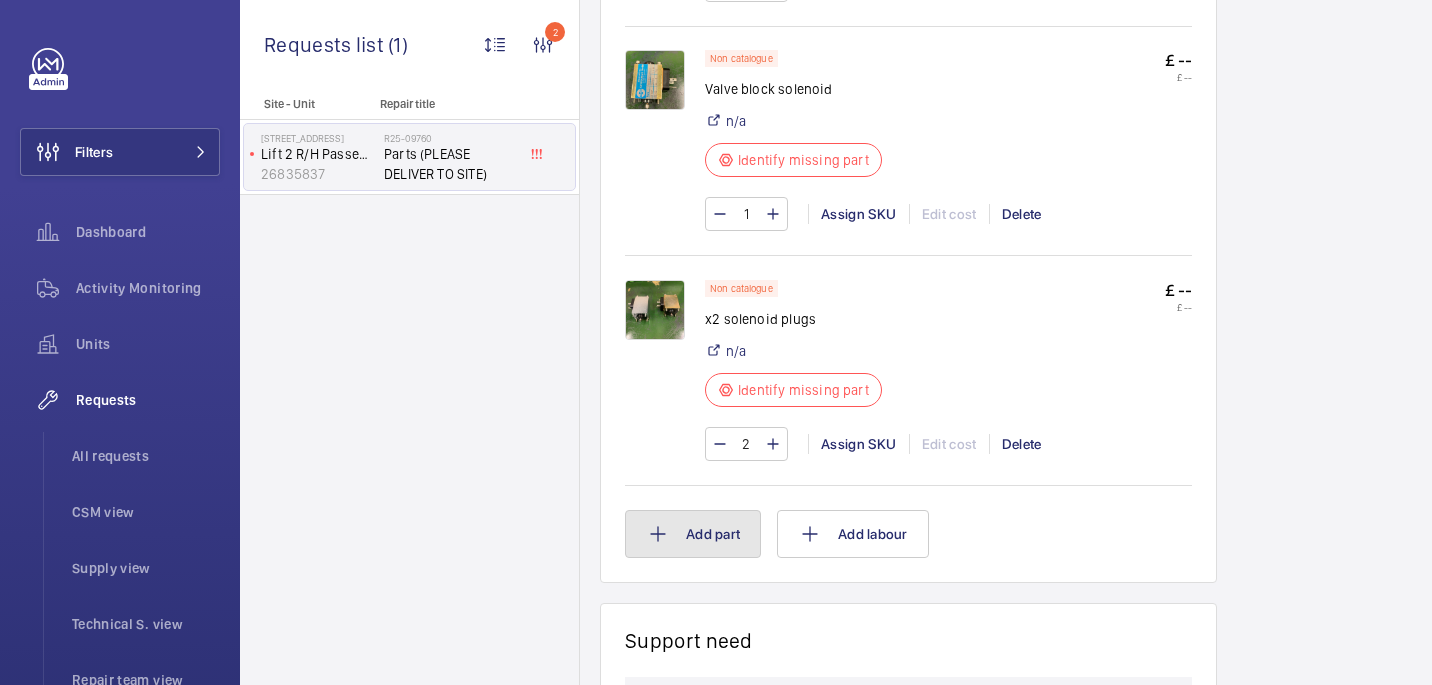 click on "Add part" 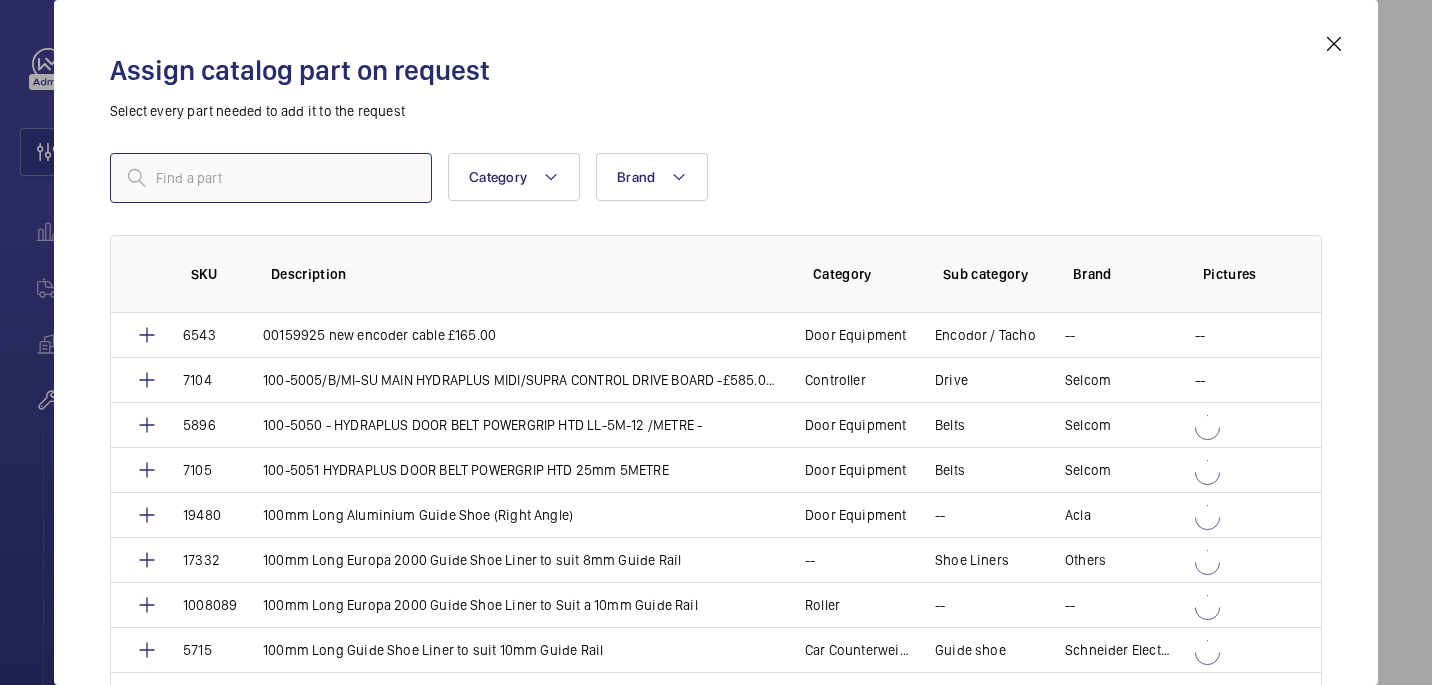 click at bounding box center (271, 178) 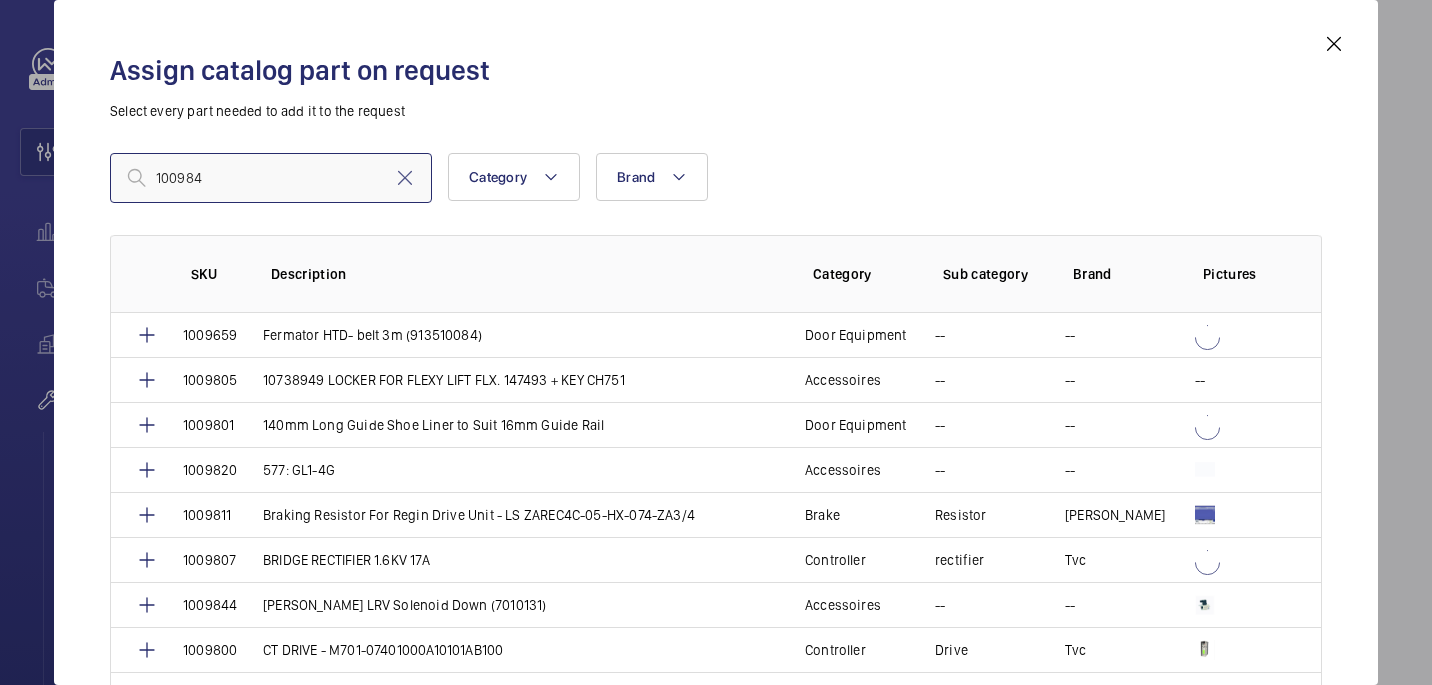 type on "1009844" 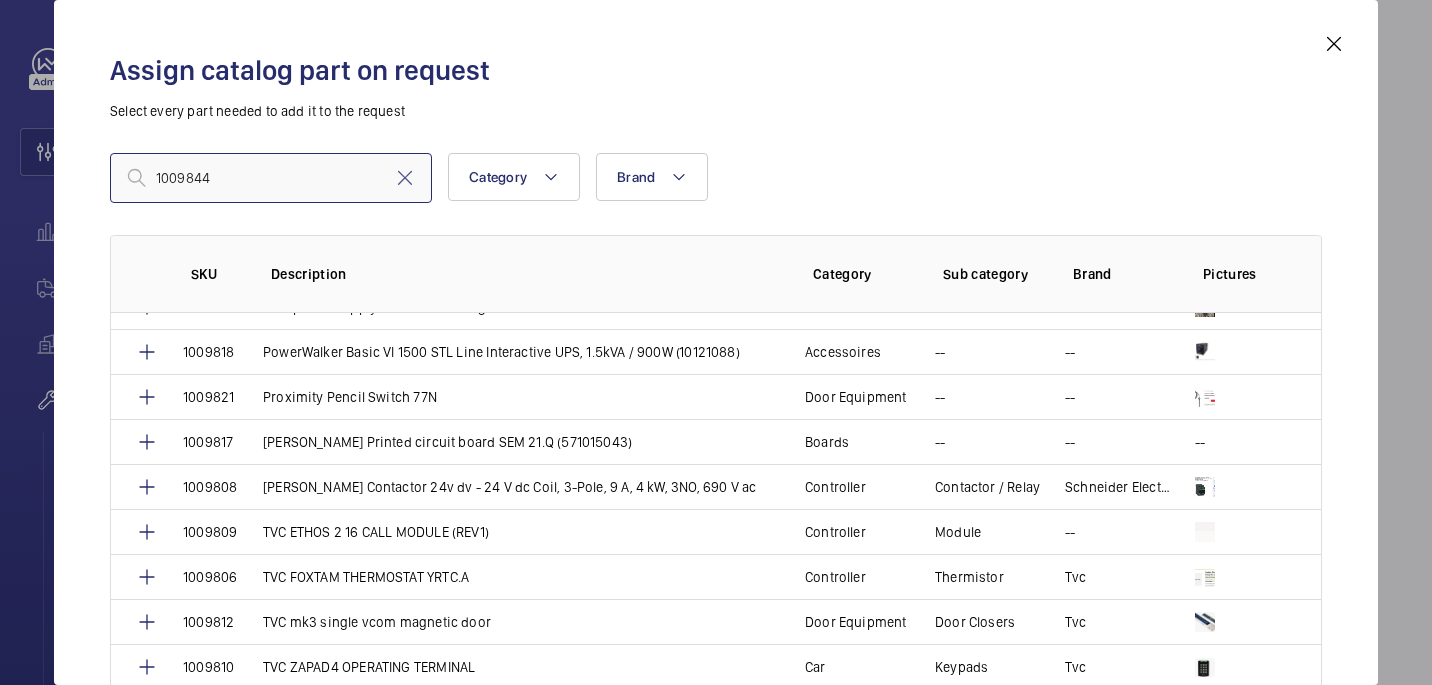 scroll, scrollTop: 780, scrollLeft: 0, axis: vertical 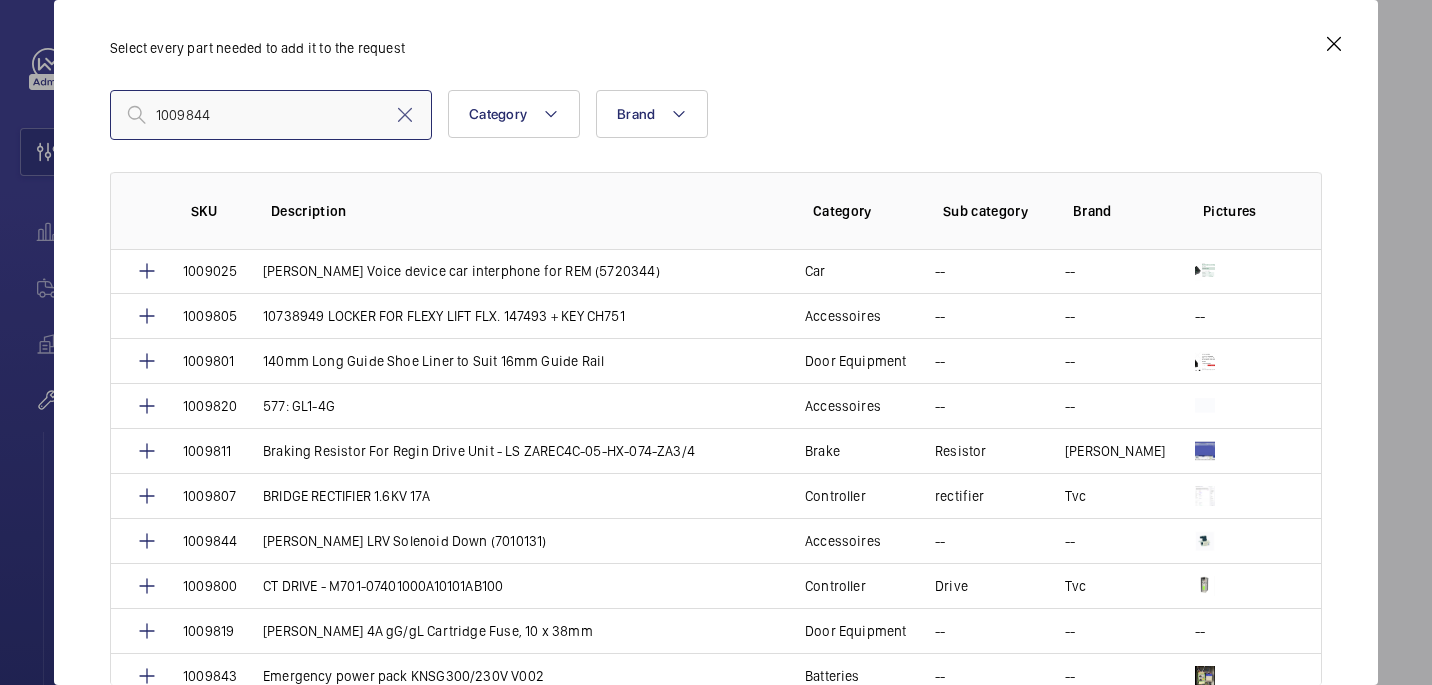 click on "1009844" at bounding box center (271, 115) 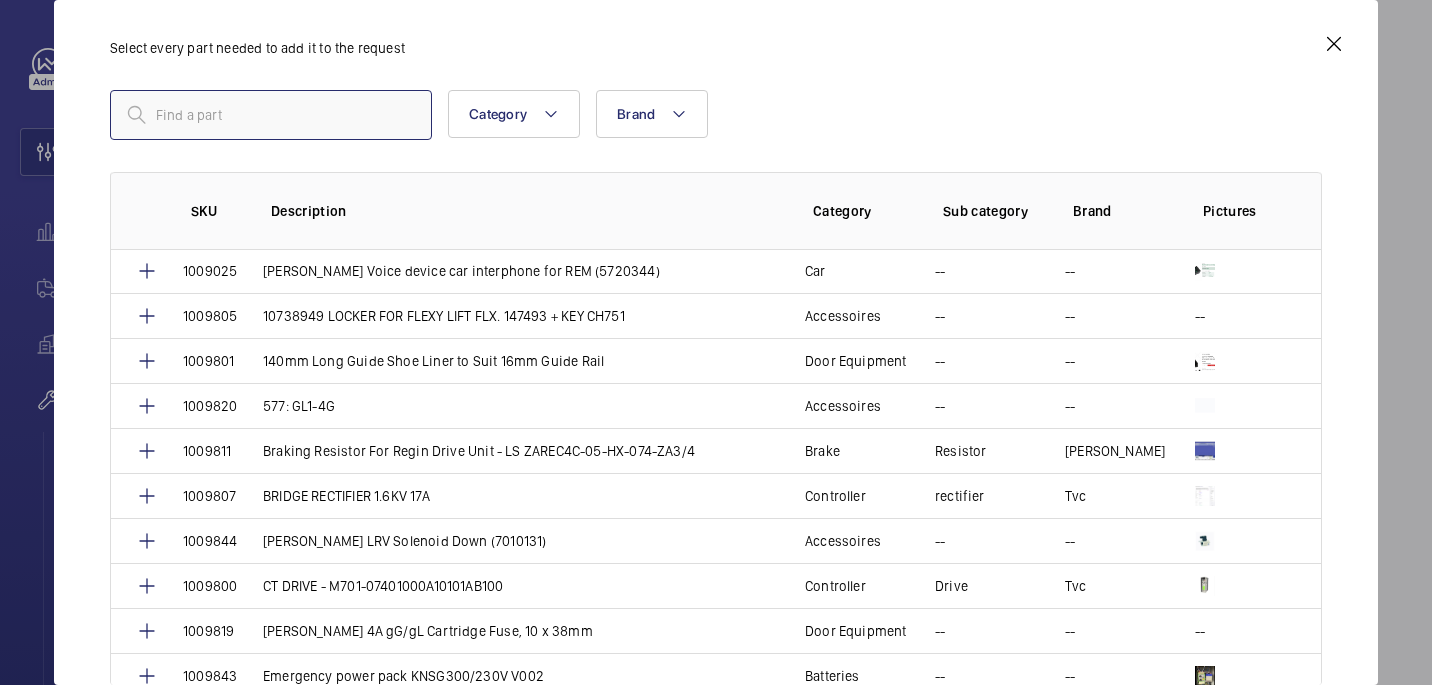 paste on "1009844" 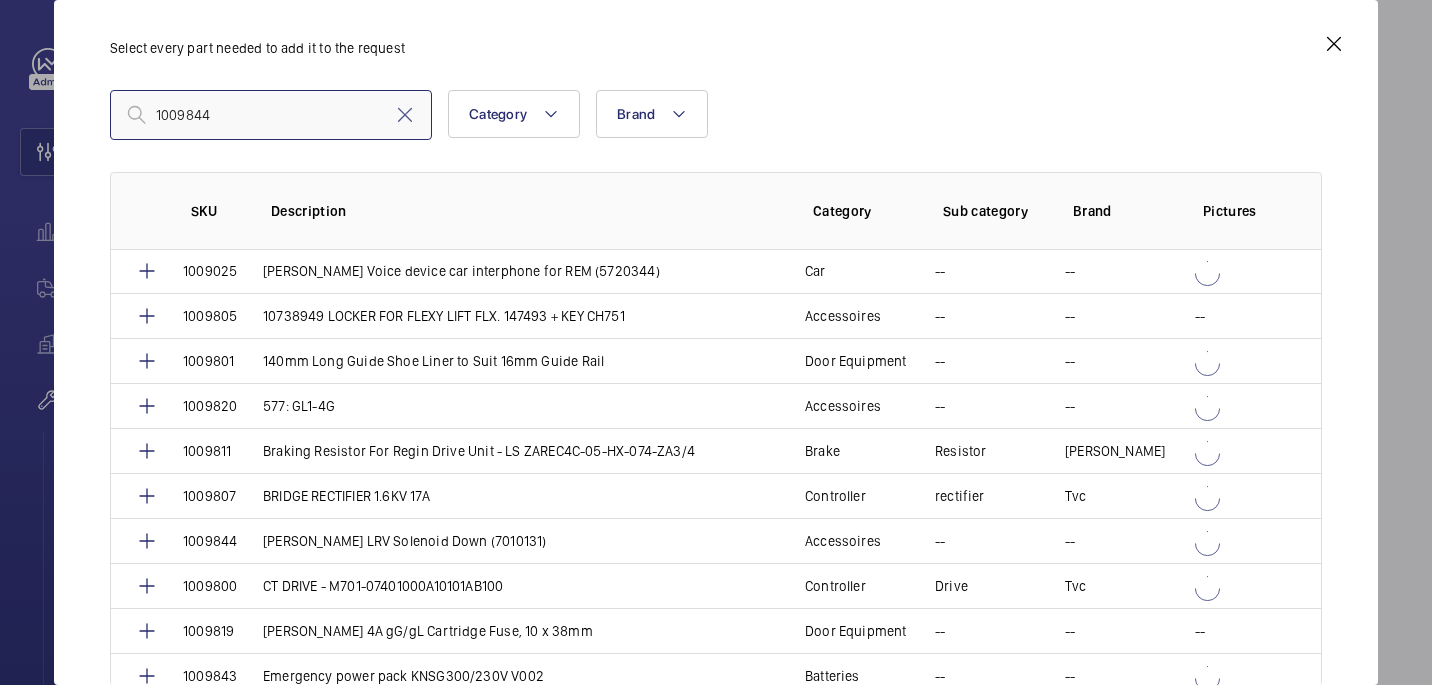 click on "1009844" at bounding box center [271, 115] 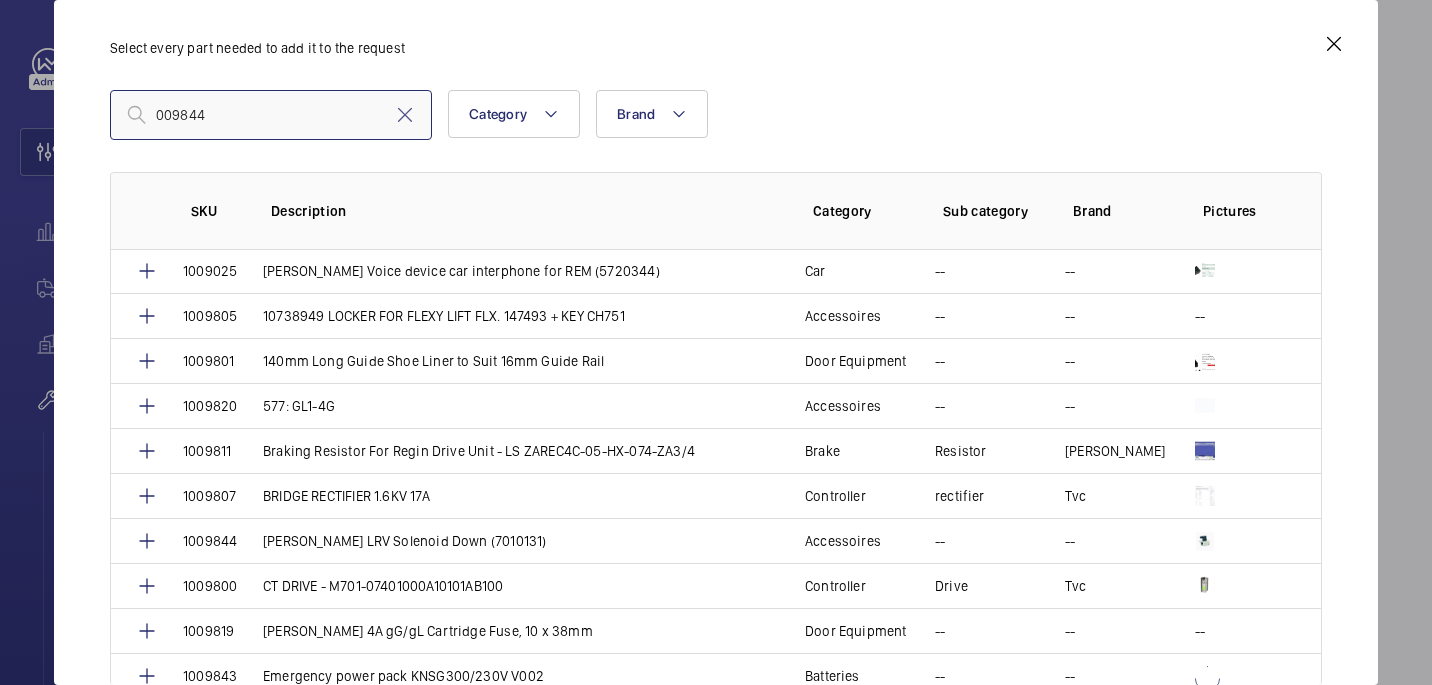 scroll, scrollTop: 0, scrollLeft: 0, axis: both 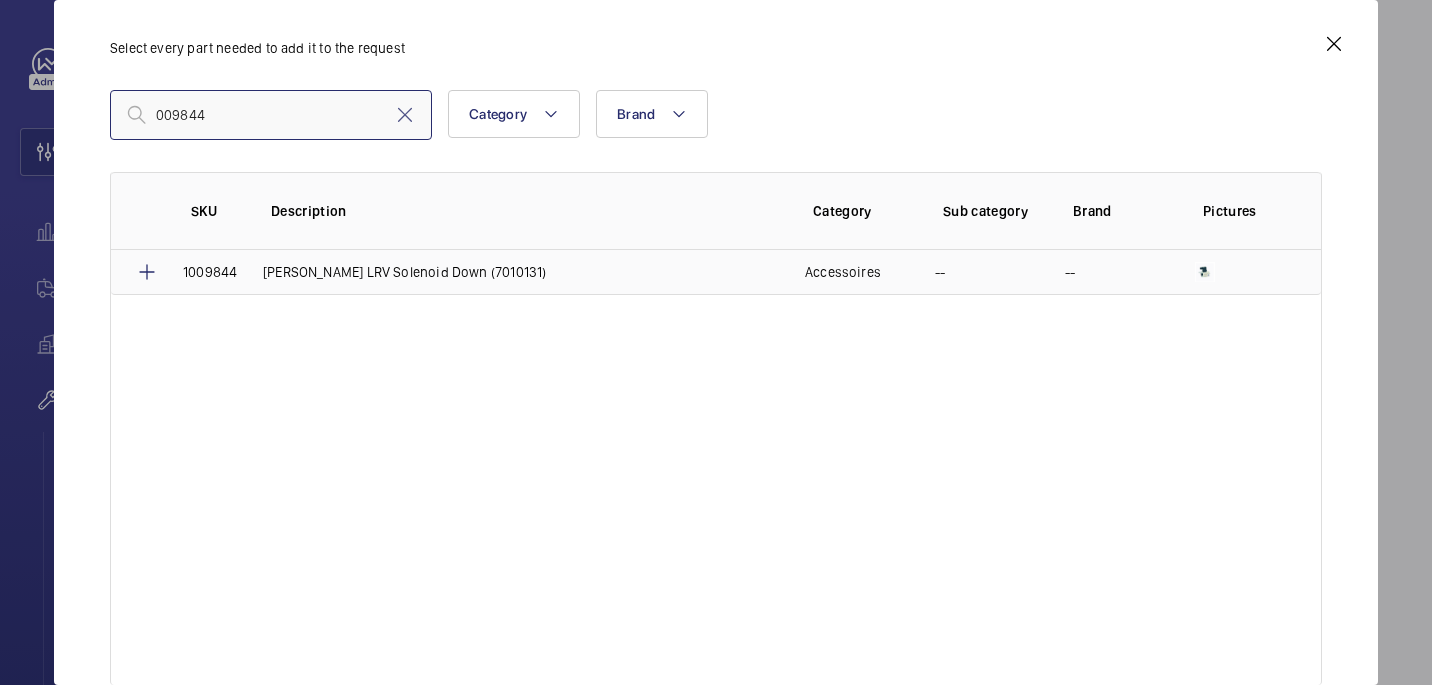 type on "009844" 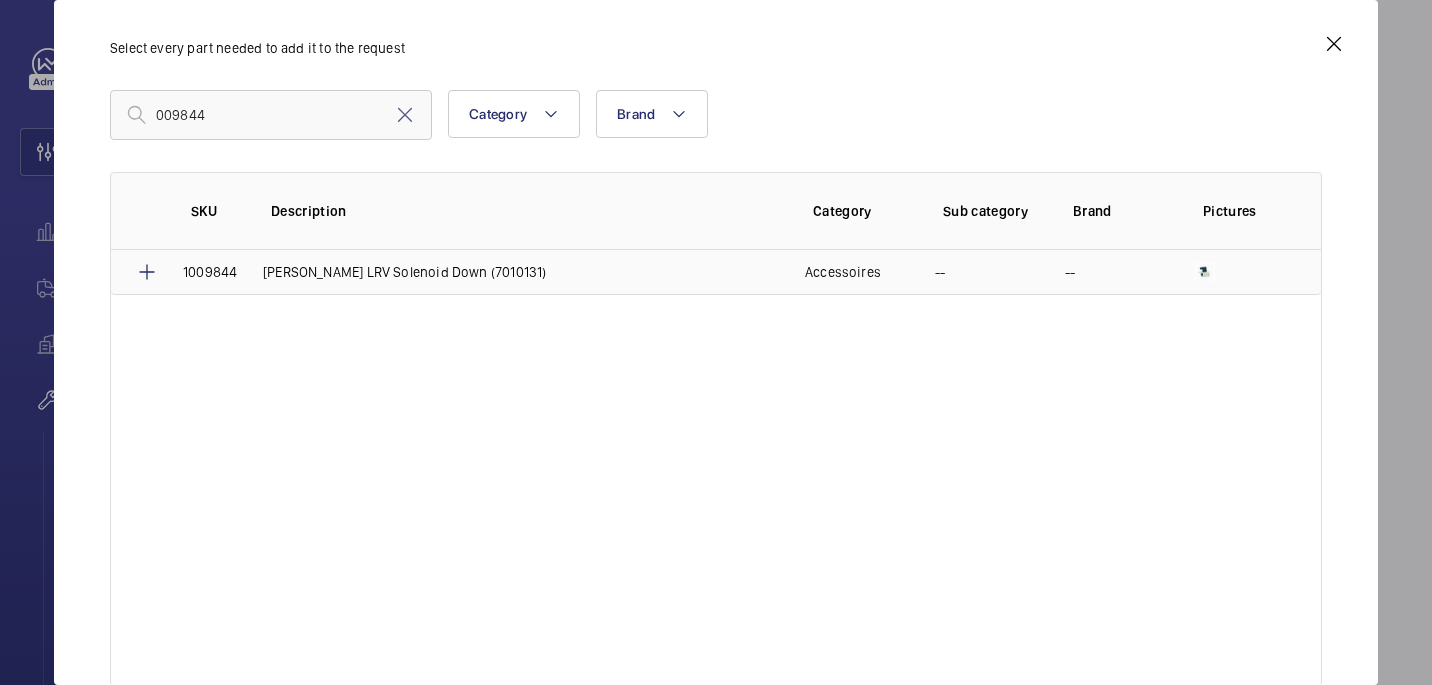 click on "Bucher LRV Solenoid Down (7010131)" at bounding box center (510, 272) 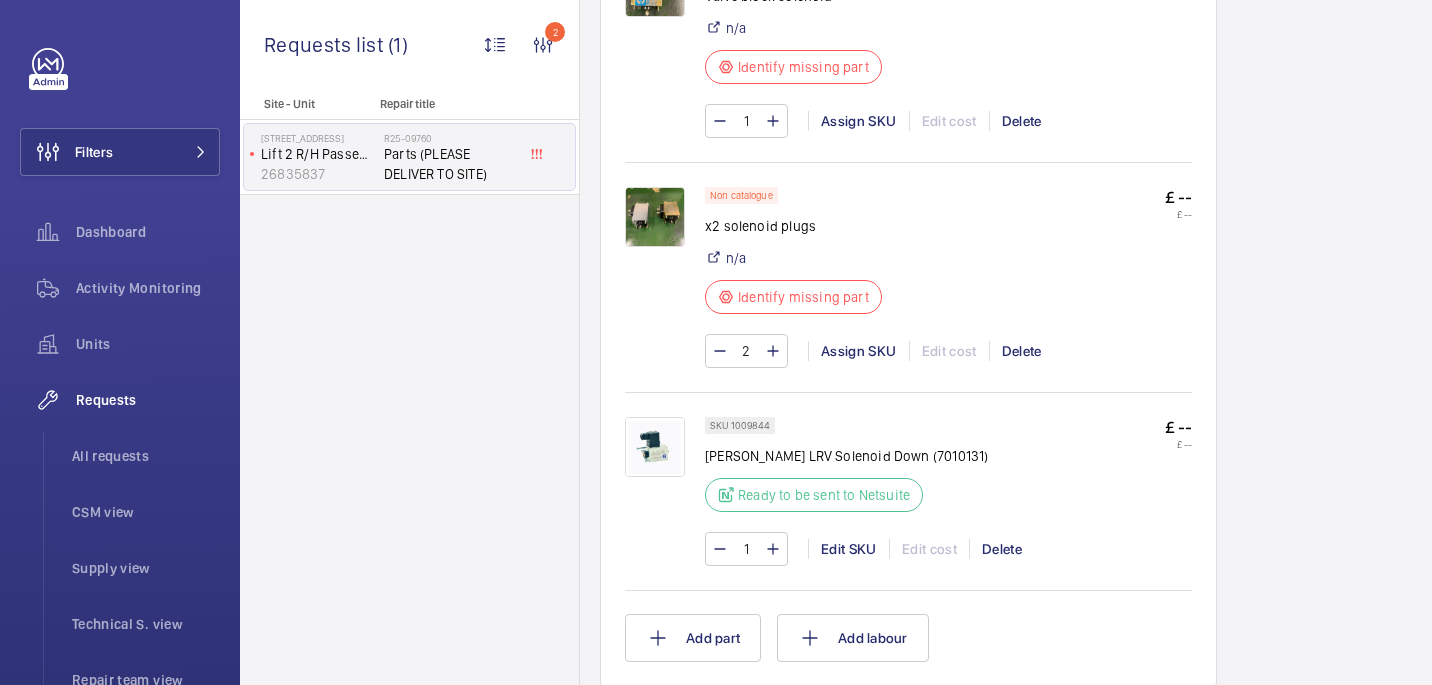 scroll, scrollTop: 1516, scrollLeft: 0, axis: vertical 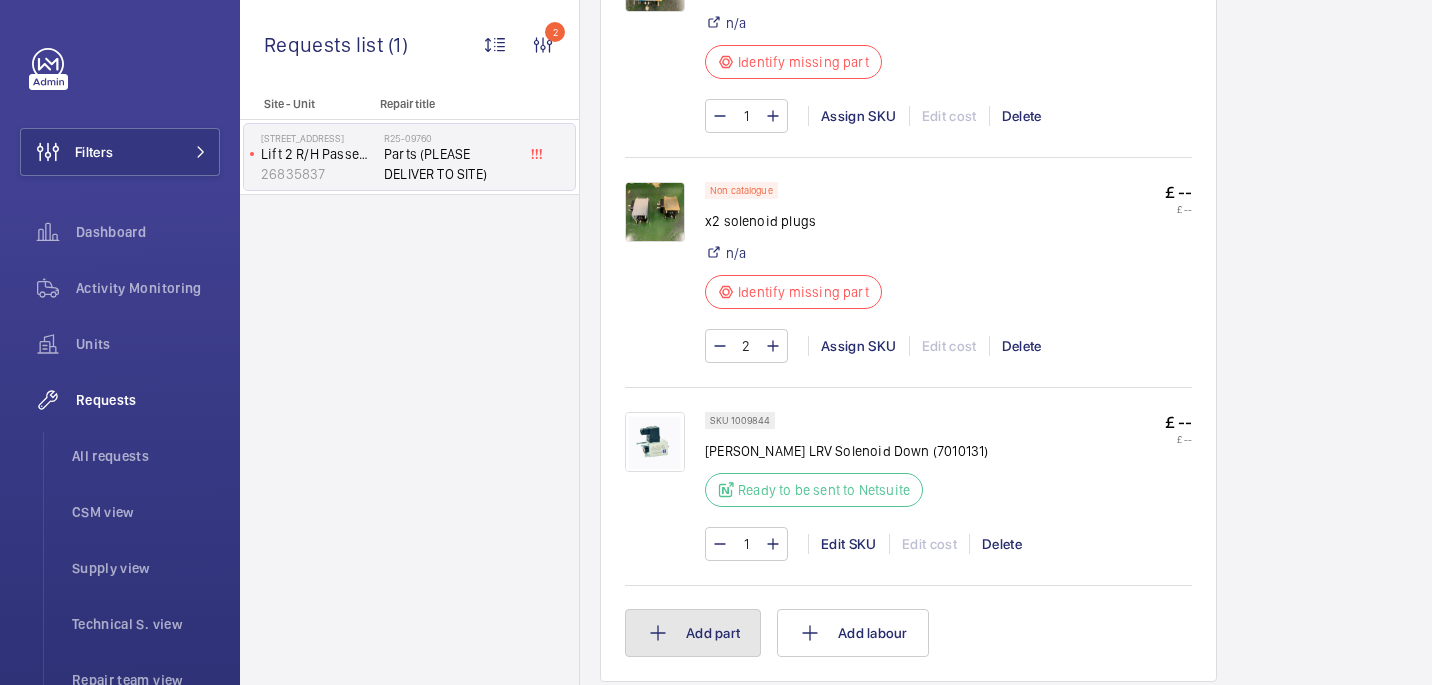 click on "Add part" 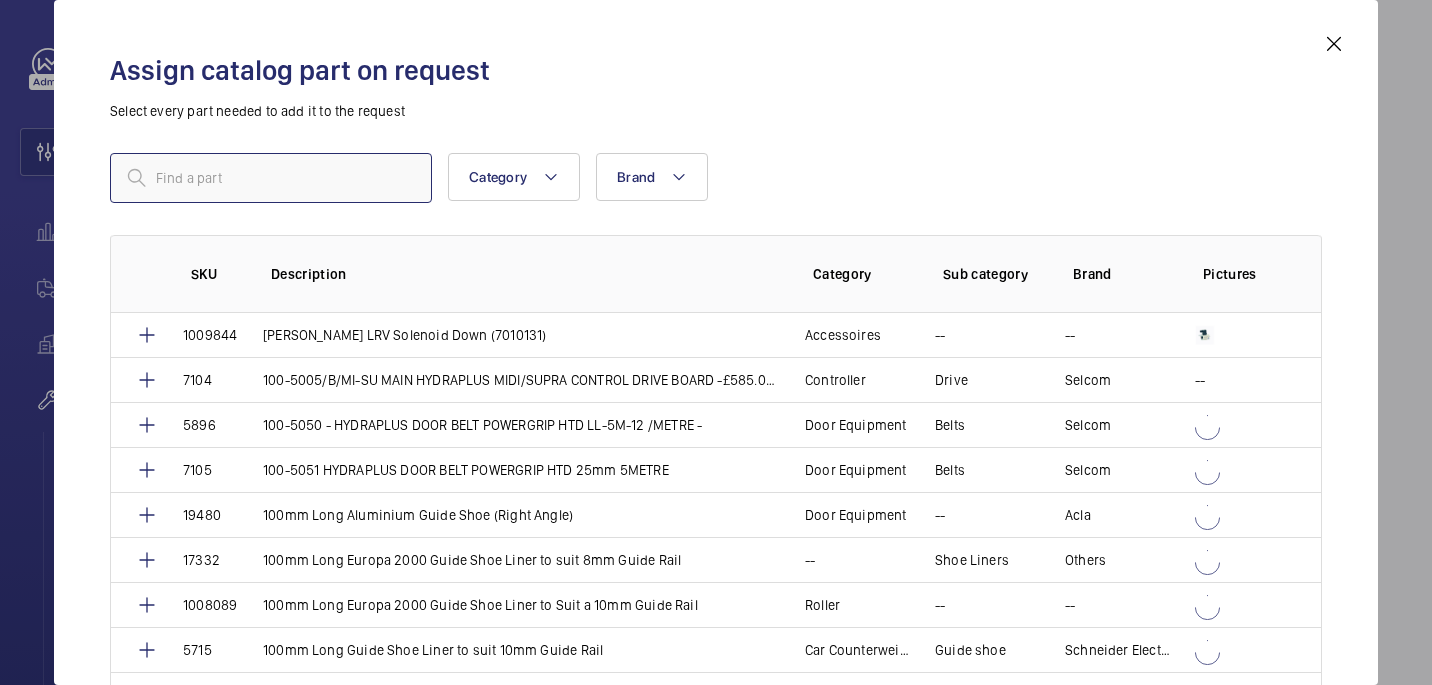 click at bounding box center [271, 178] 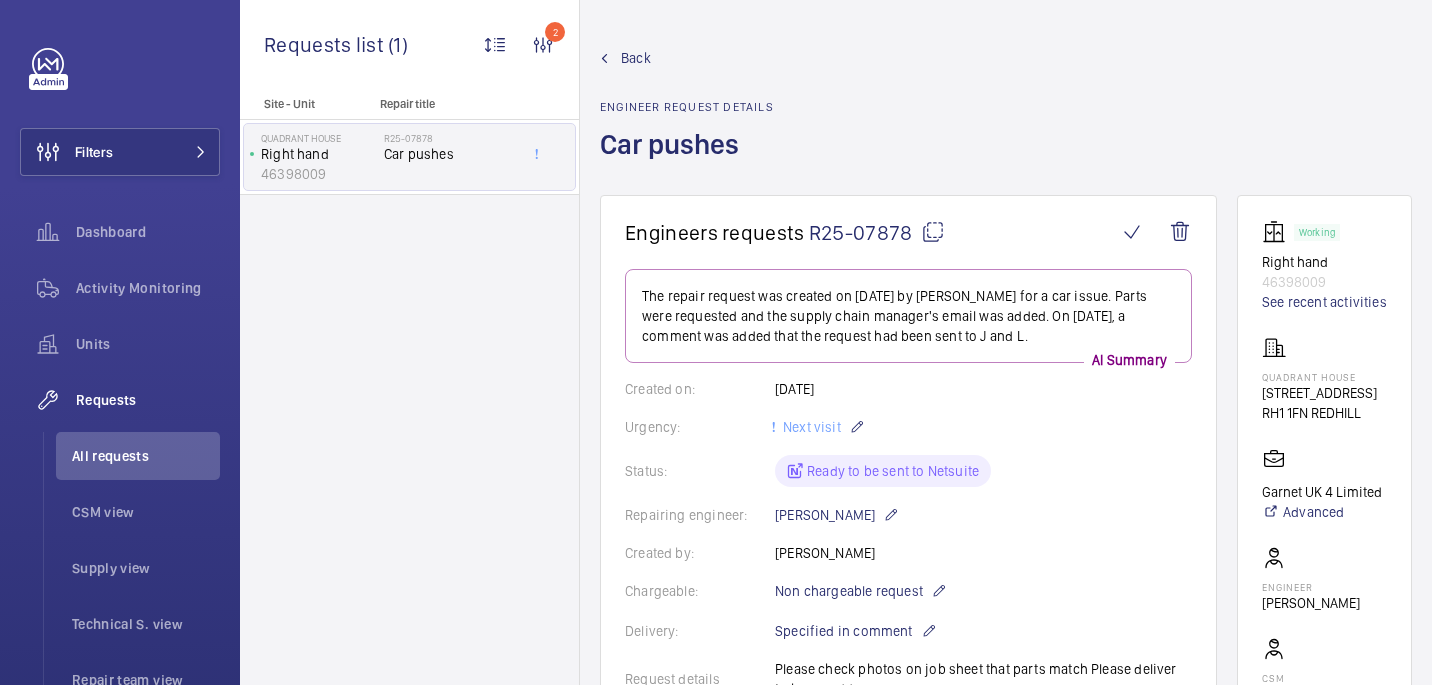 scroll, scrollTop: 0, scrollLeft: 0, axis: both 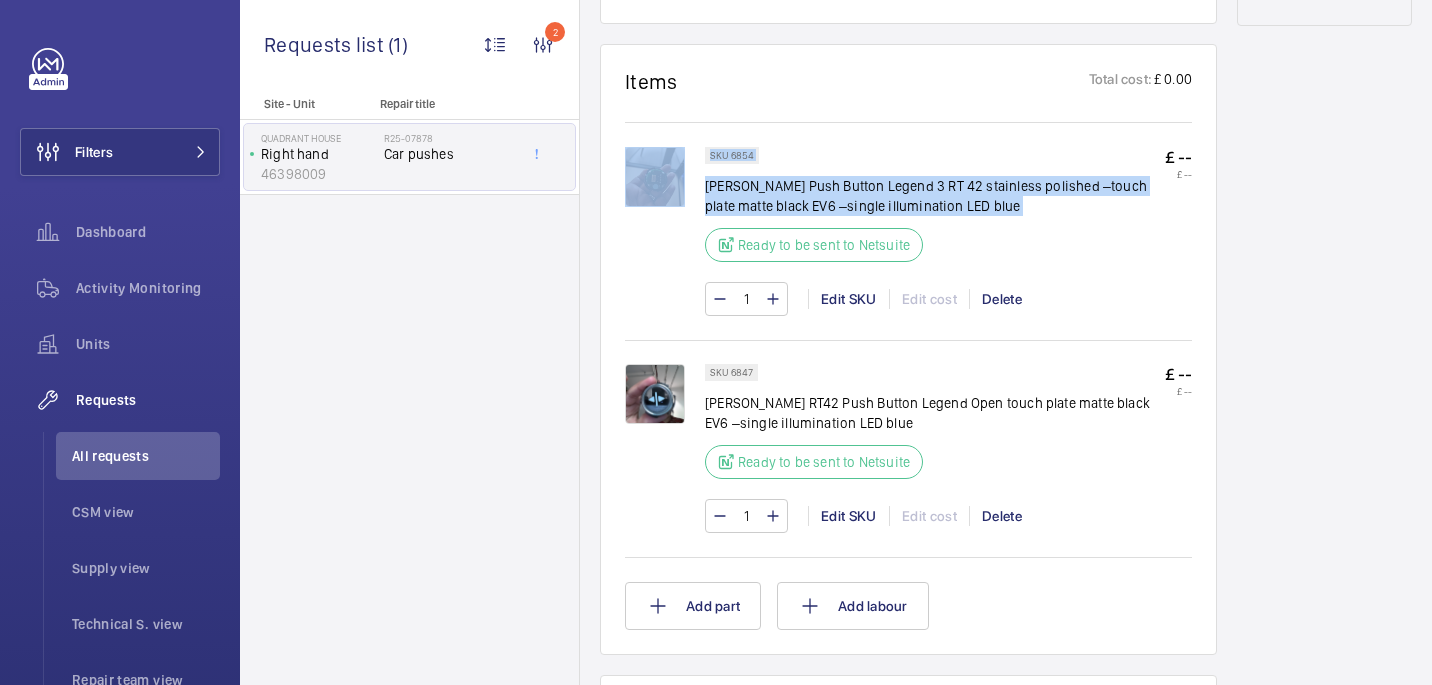 click 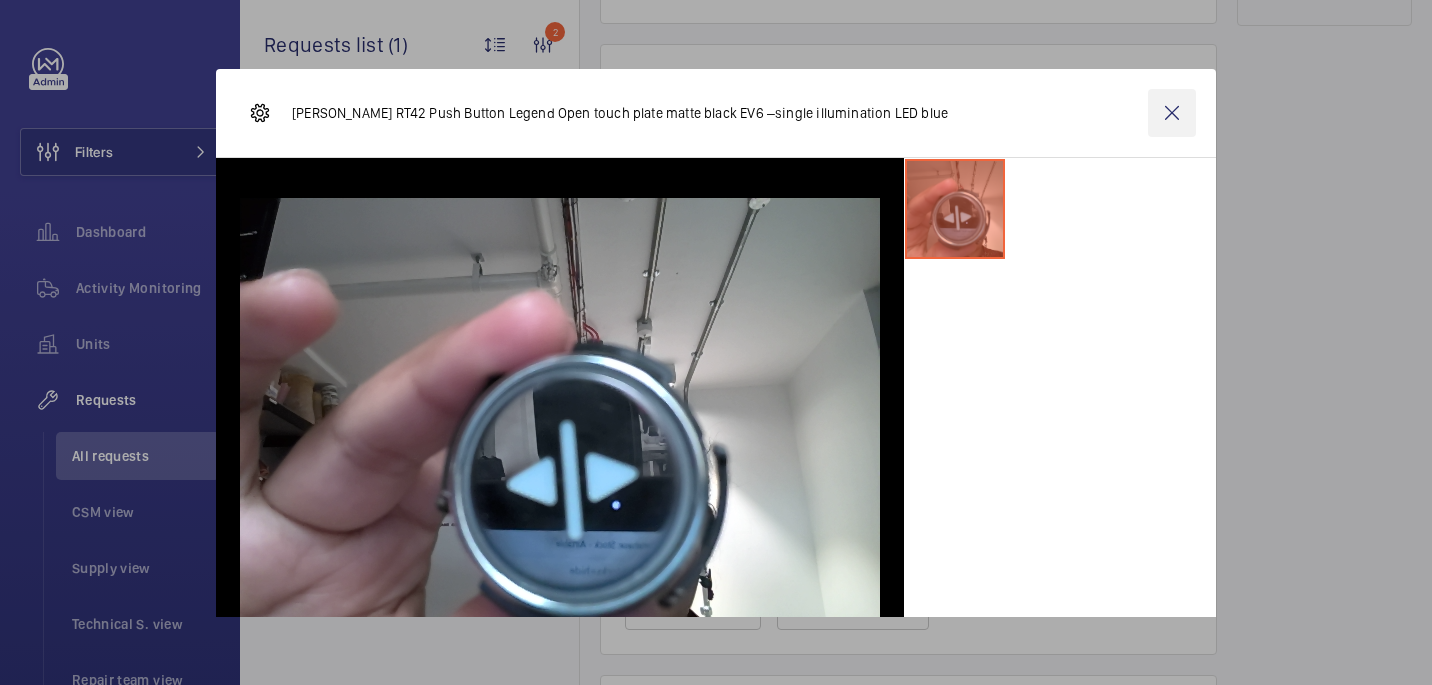 drag, startPoint x: 1178, startPoint y: 108, endPoint x: 1178, endPoint y: 68, distance: 40 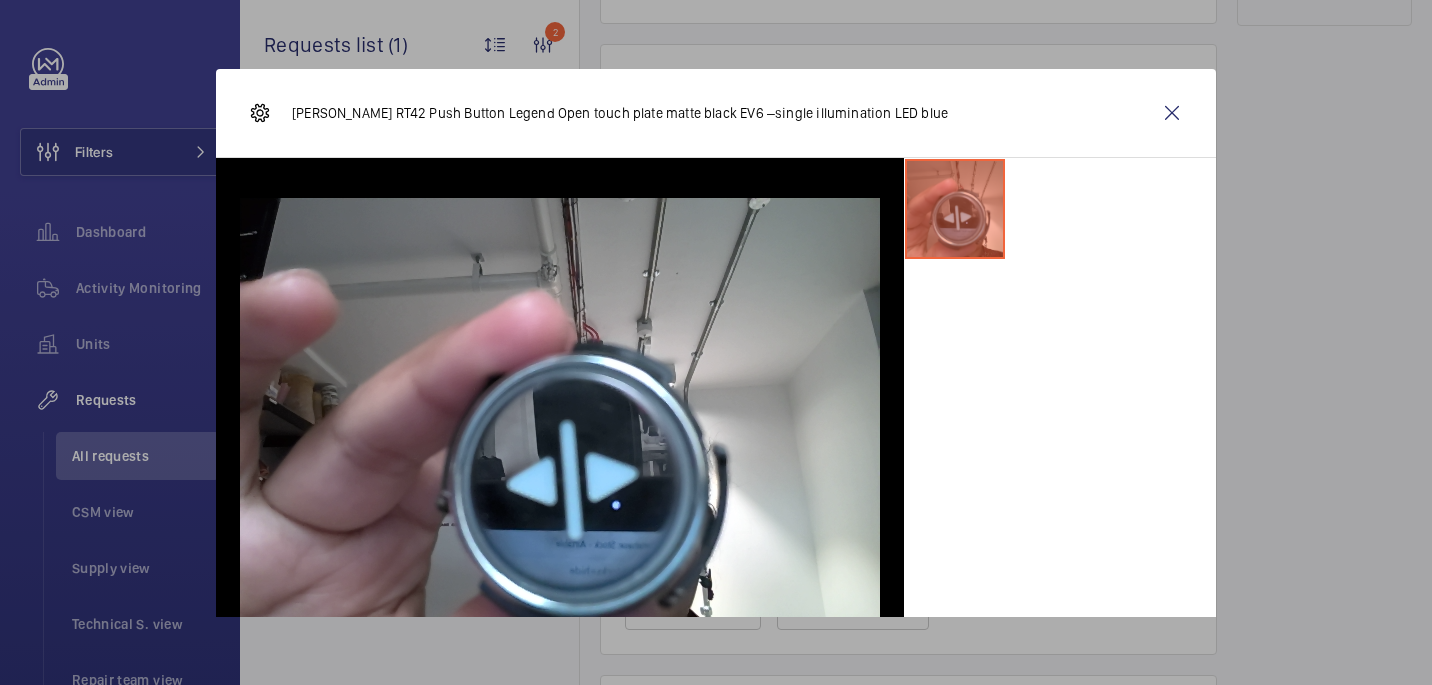 click at bounding box center (1172, 113) 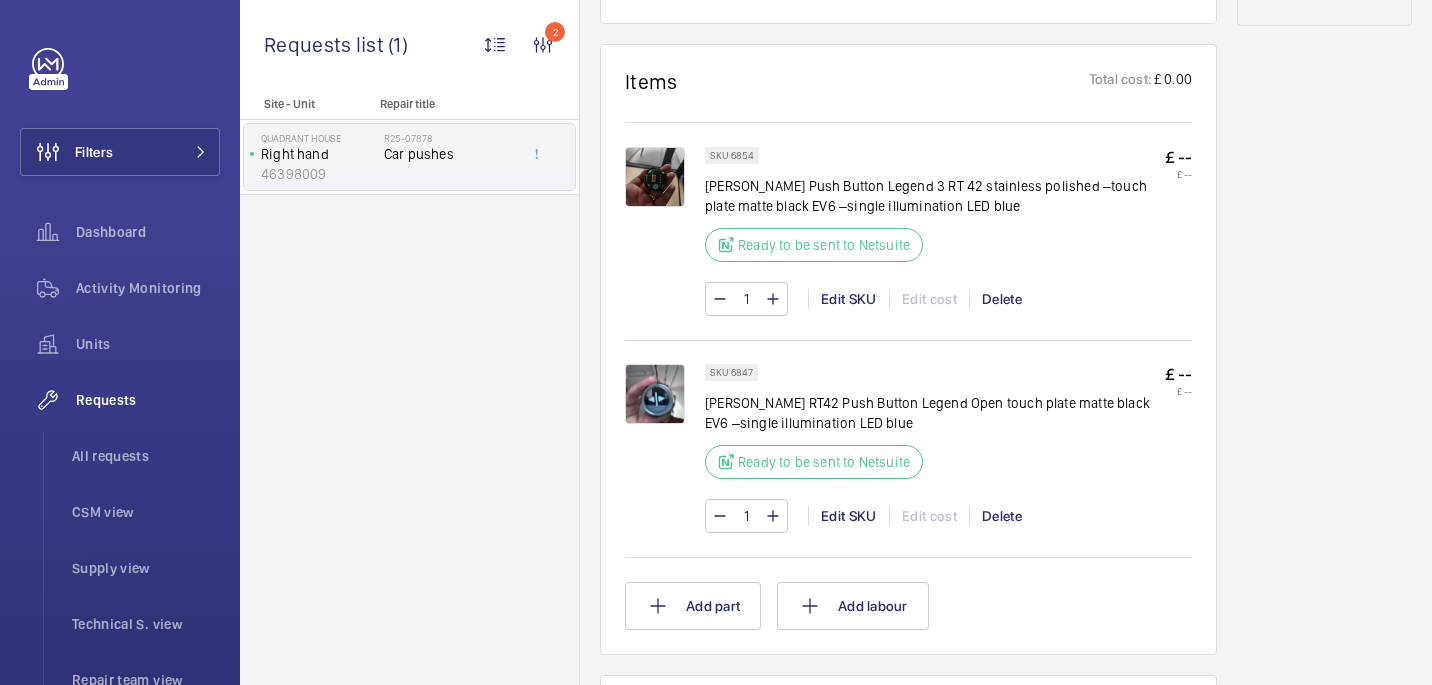 click 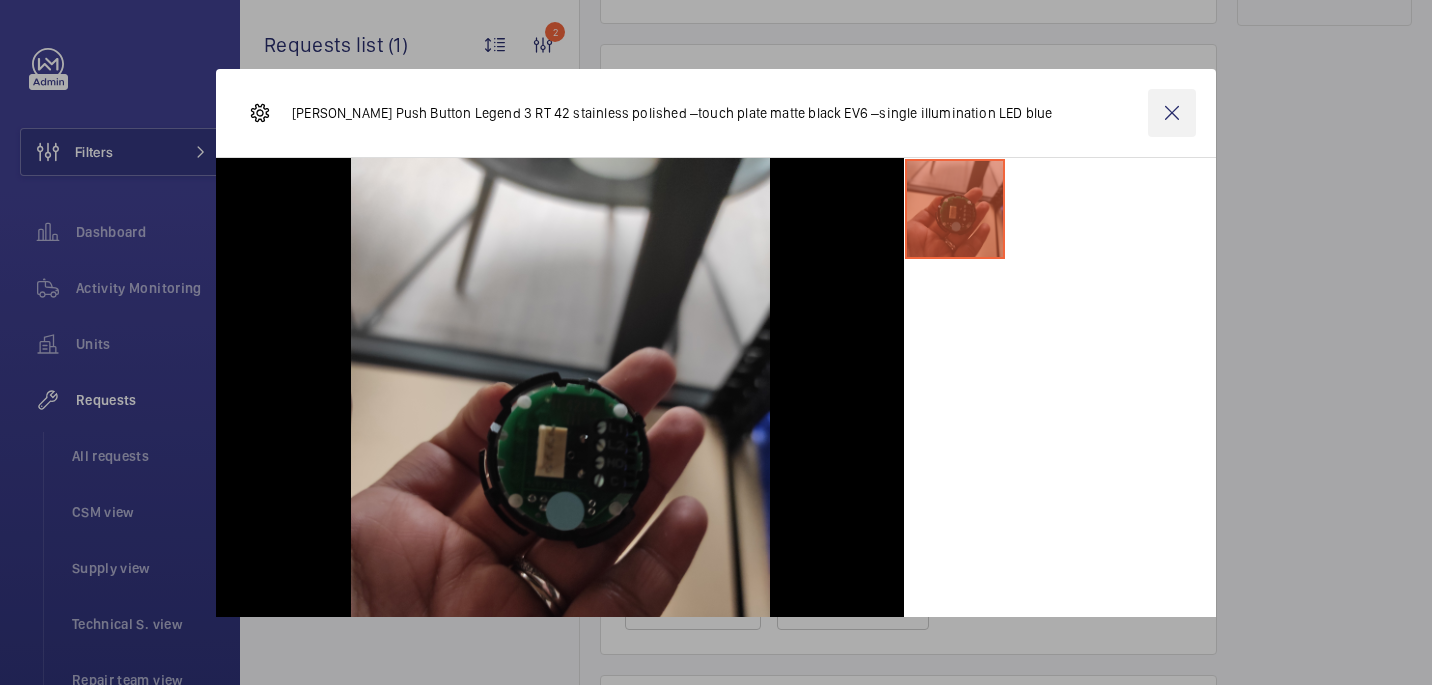 click at bounding box center [1172, 113] 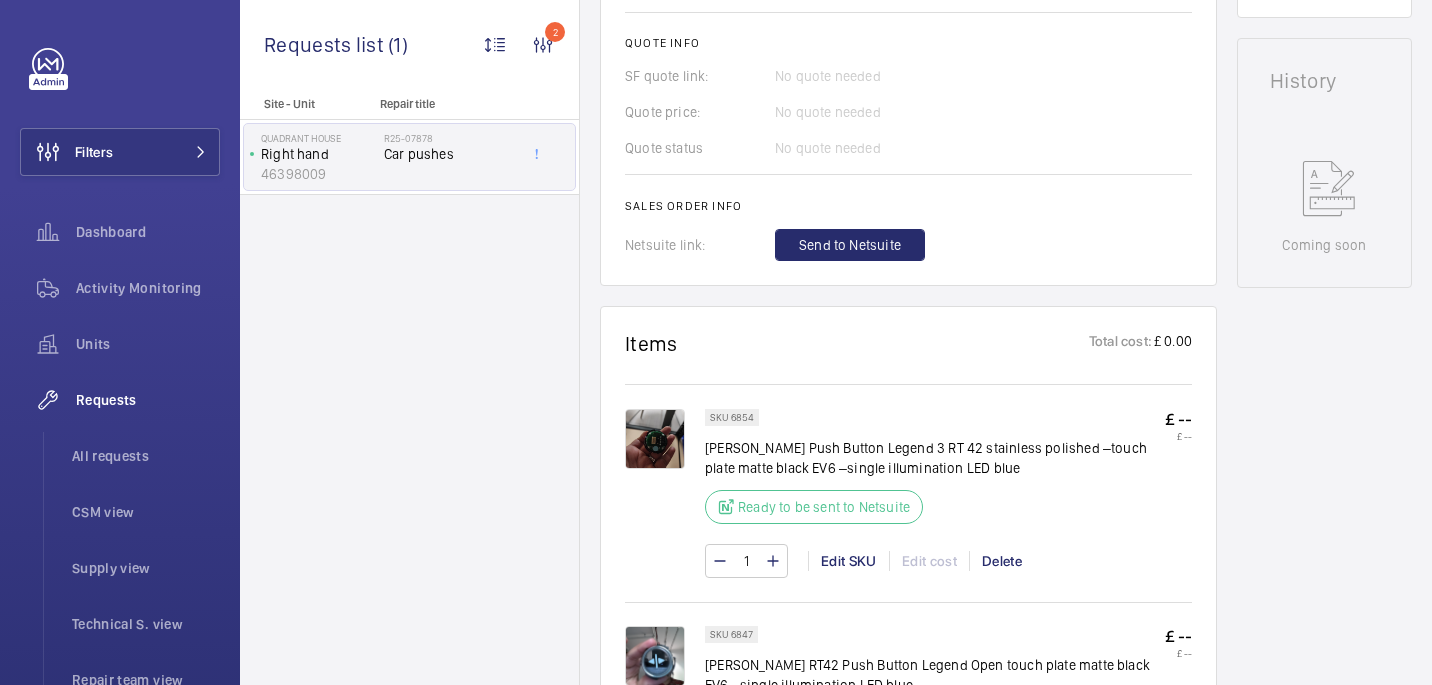 scroll, scrollTop: 982, scrollLeft: 0, axis: vertical 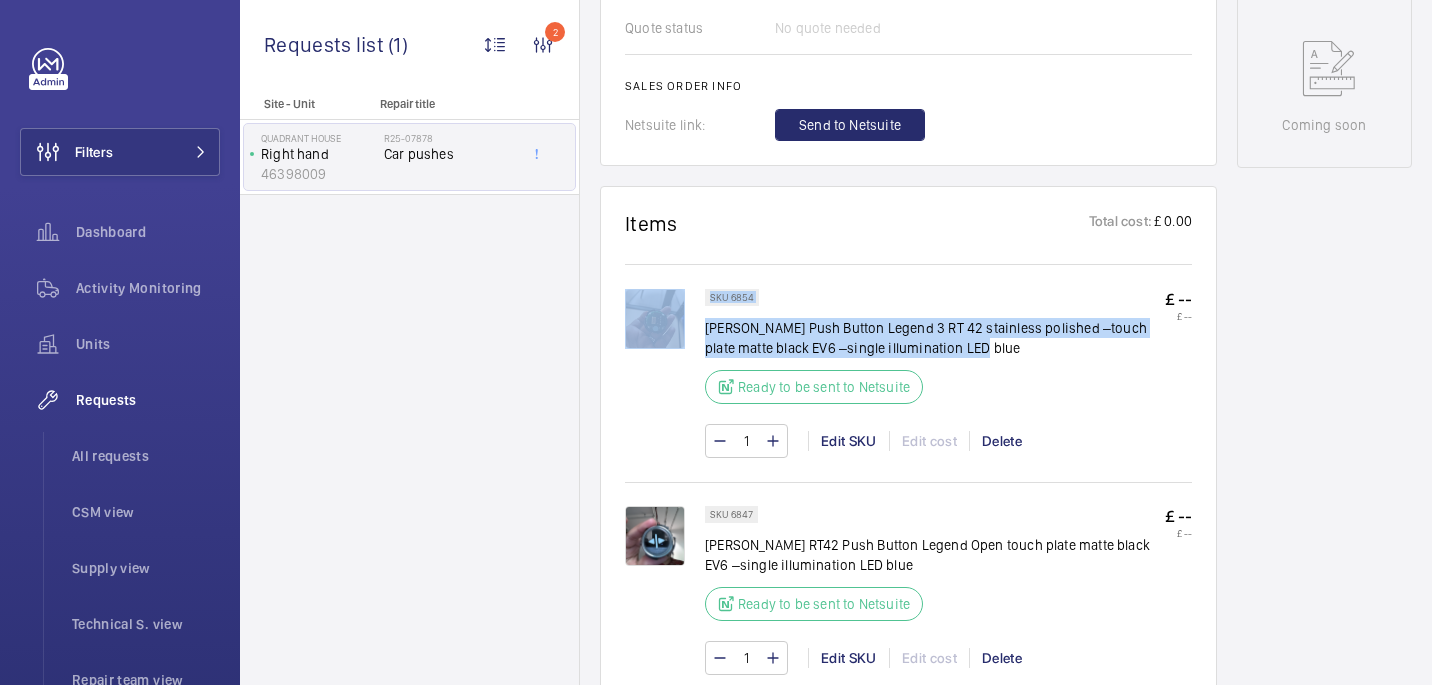 drag, startPoint x: 693, startPoint y: 324, endPoint x: 1014, endPoint y: 351, distance: 322.1335 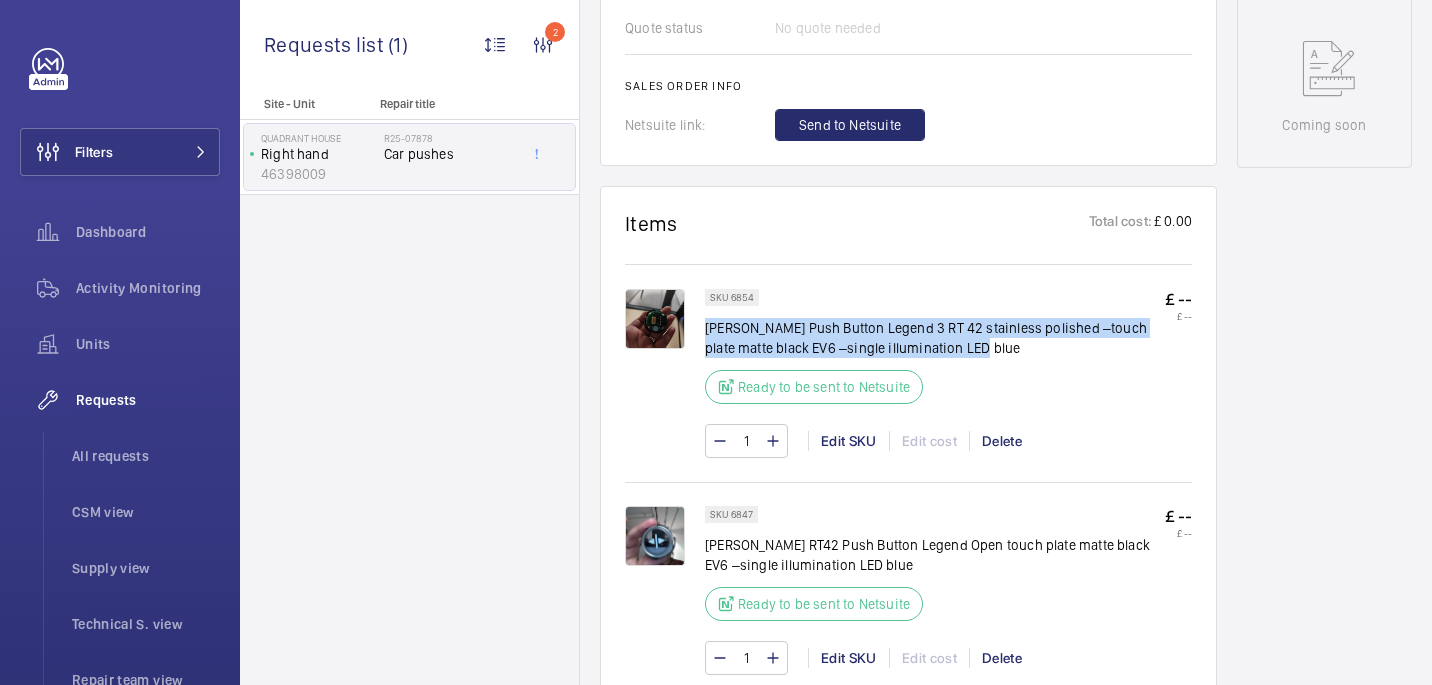 drag, startPoint x: 984, startPoint y: 354, endPoint x: 705, endPoint y: 330, distance: 280.03036 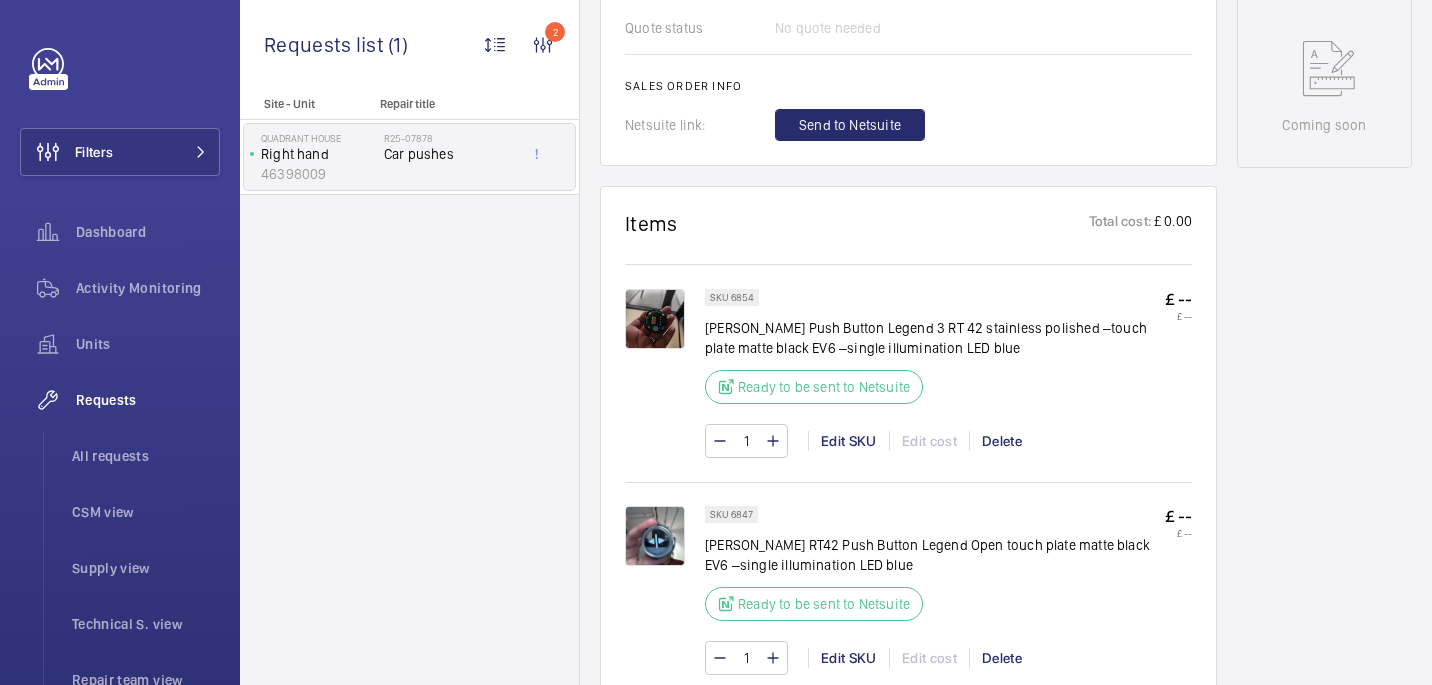 click on "Items Total cost: £ 0.00" 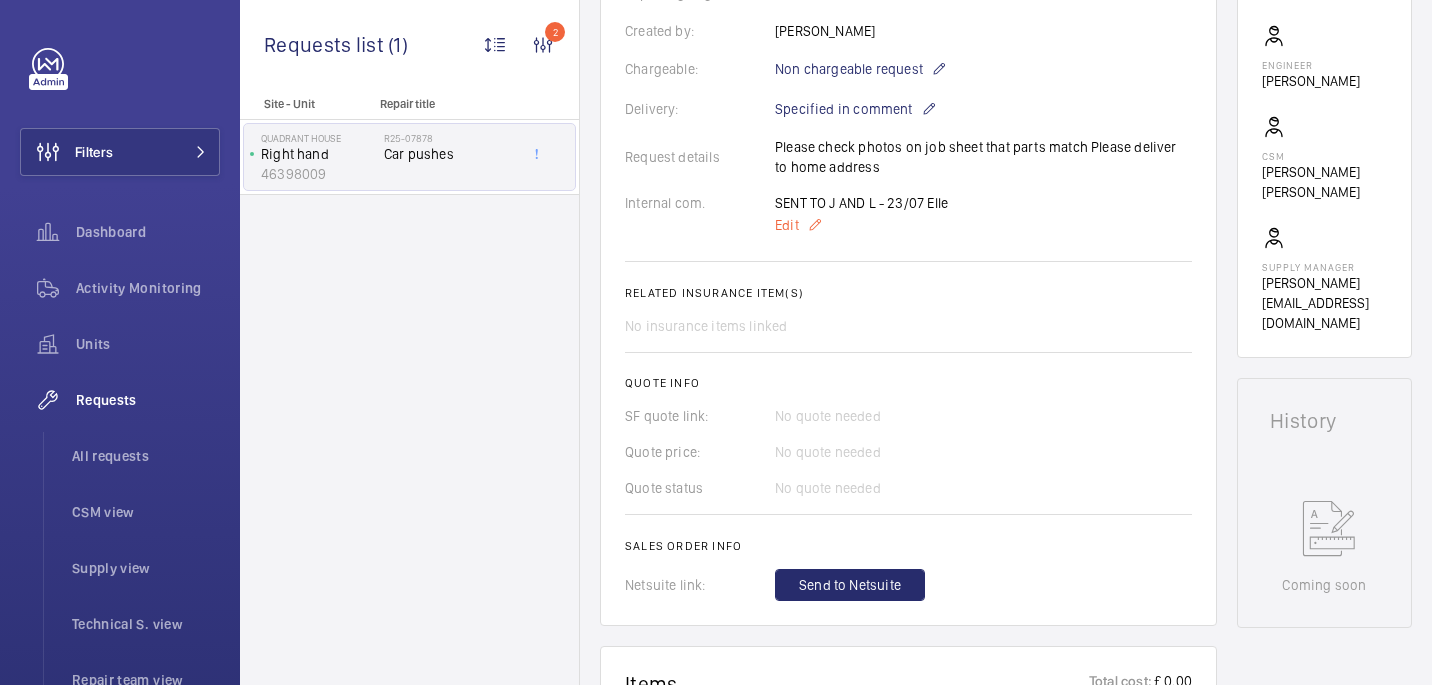 scroll, scrollTop: 502, scrollLeft: 0, axis: vertical 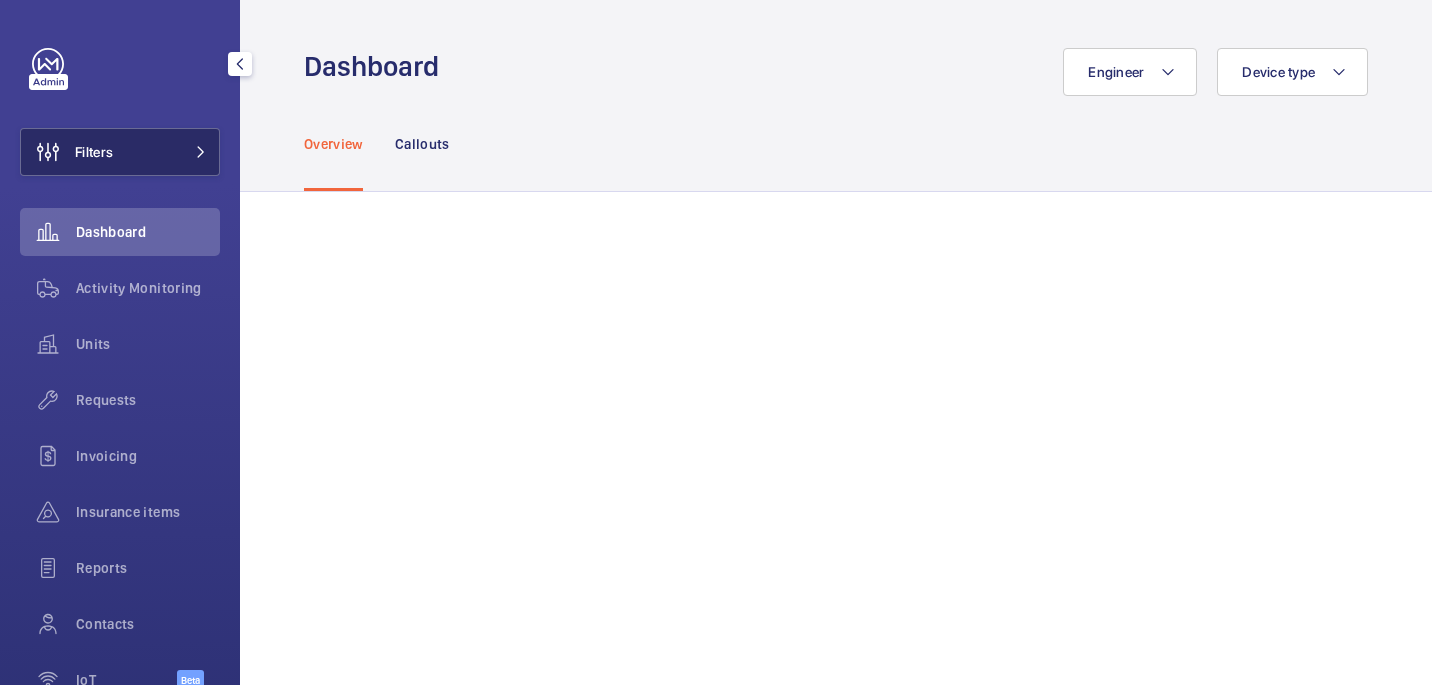 click on "Filters" 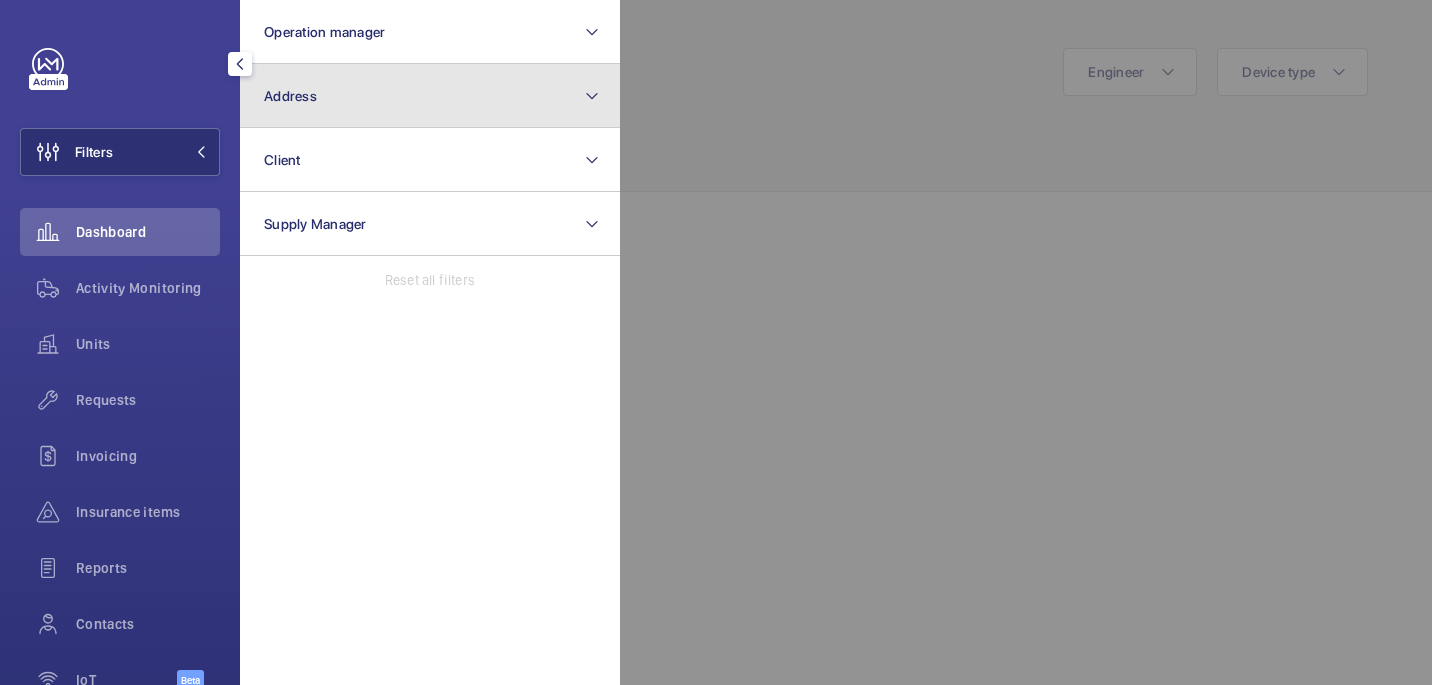 click on "Address" 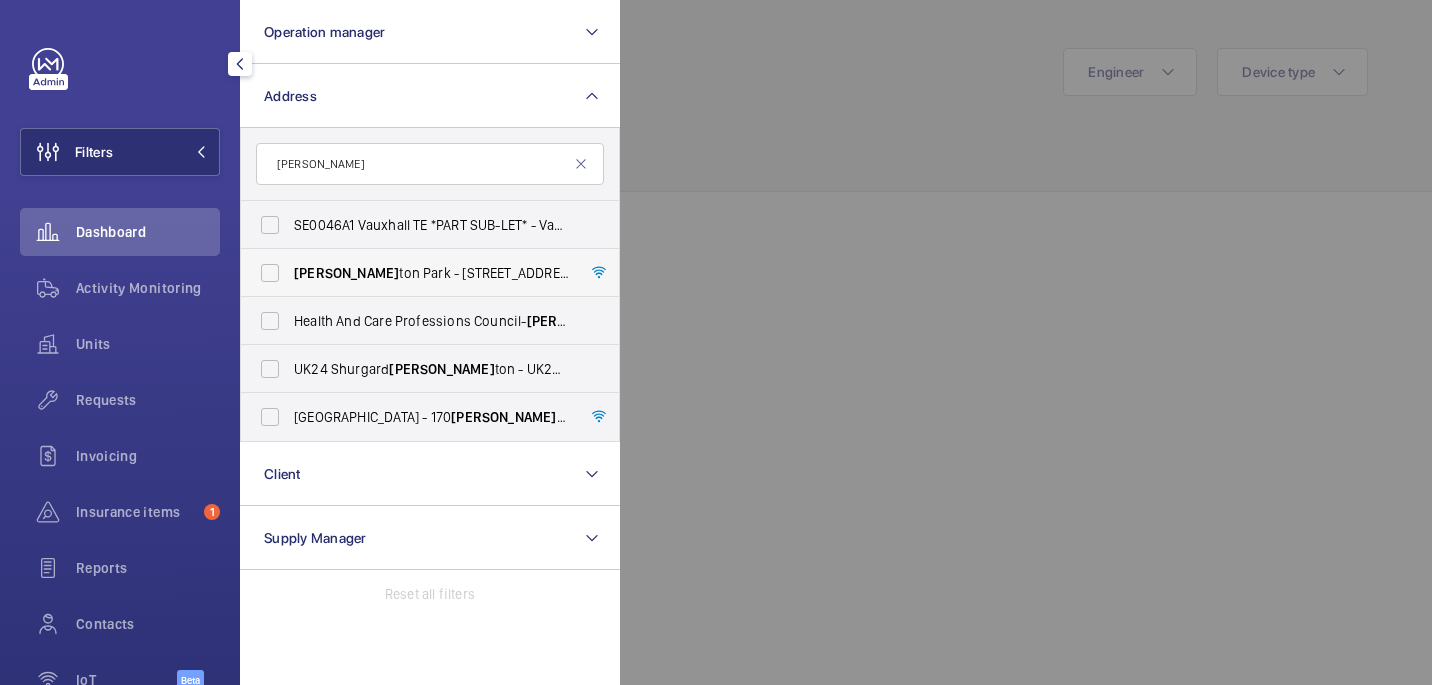 type on "kenning" 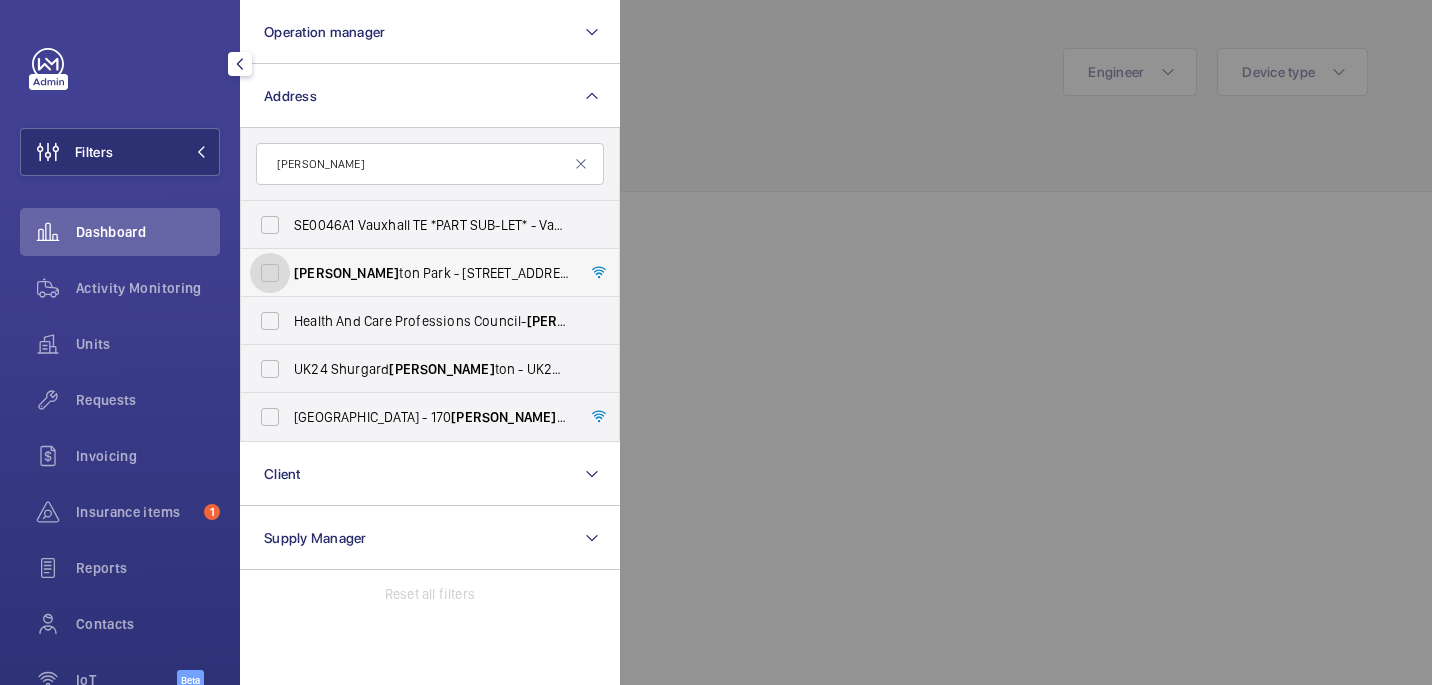 click on "Kenning ton Park - 1-3 Brixton Road, LONDON SW9 6DE" at bounding box center (270, 273) 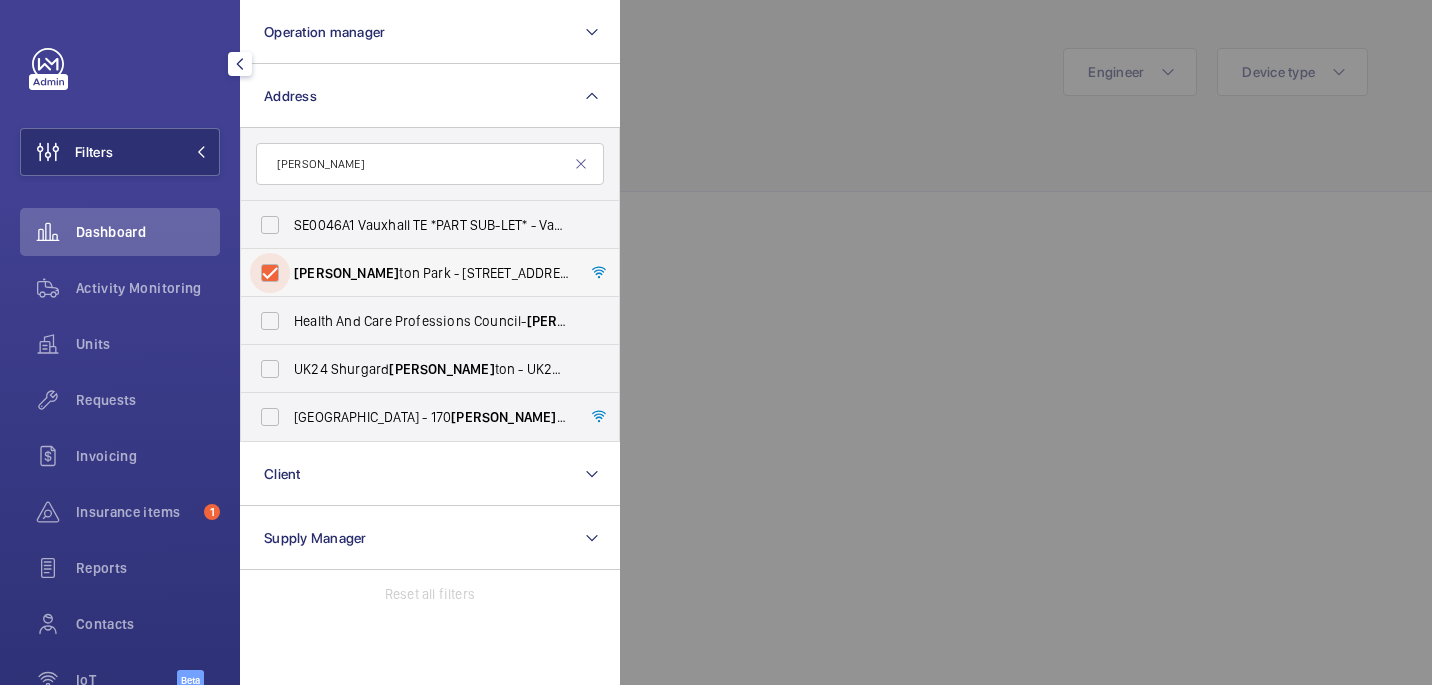 checkbox on "true" 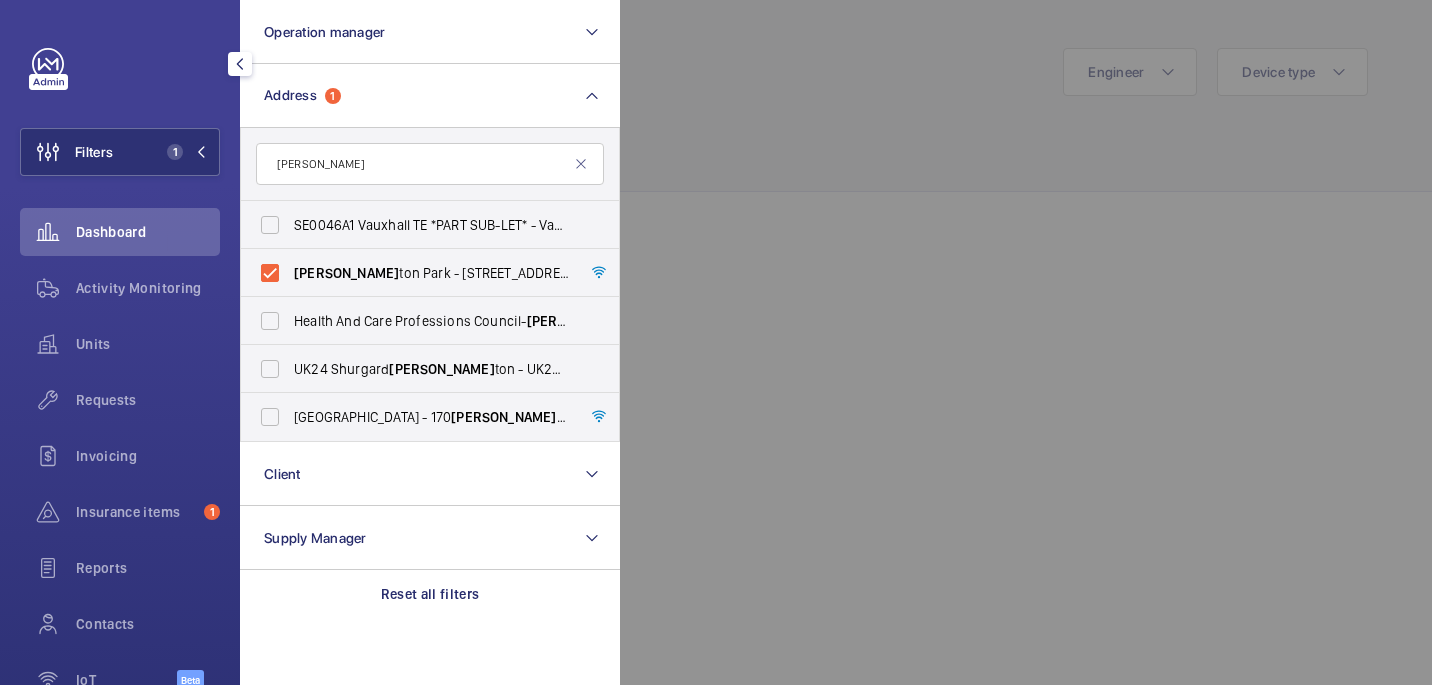 click 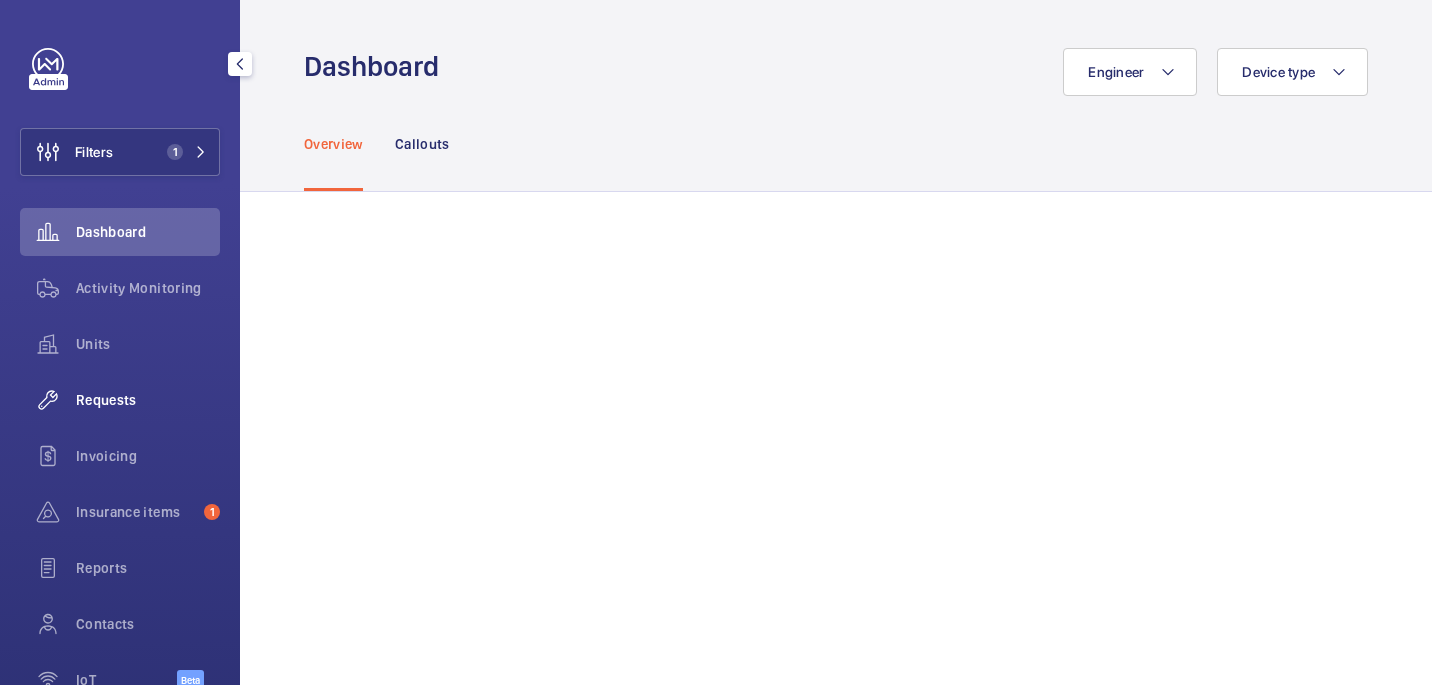 click on "Requests" 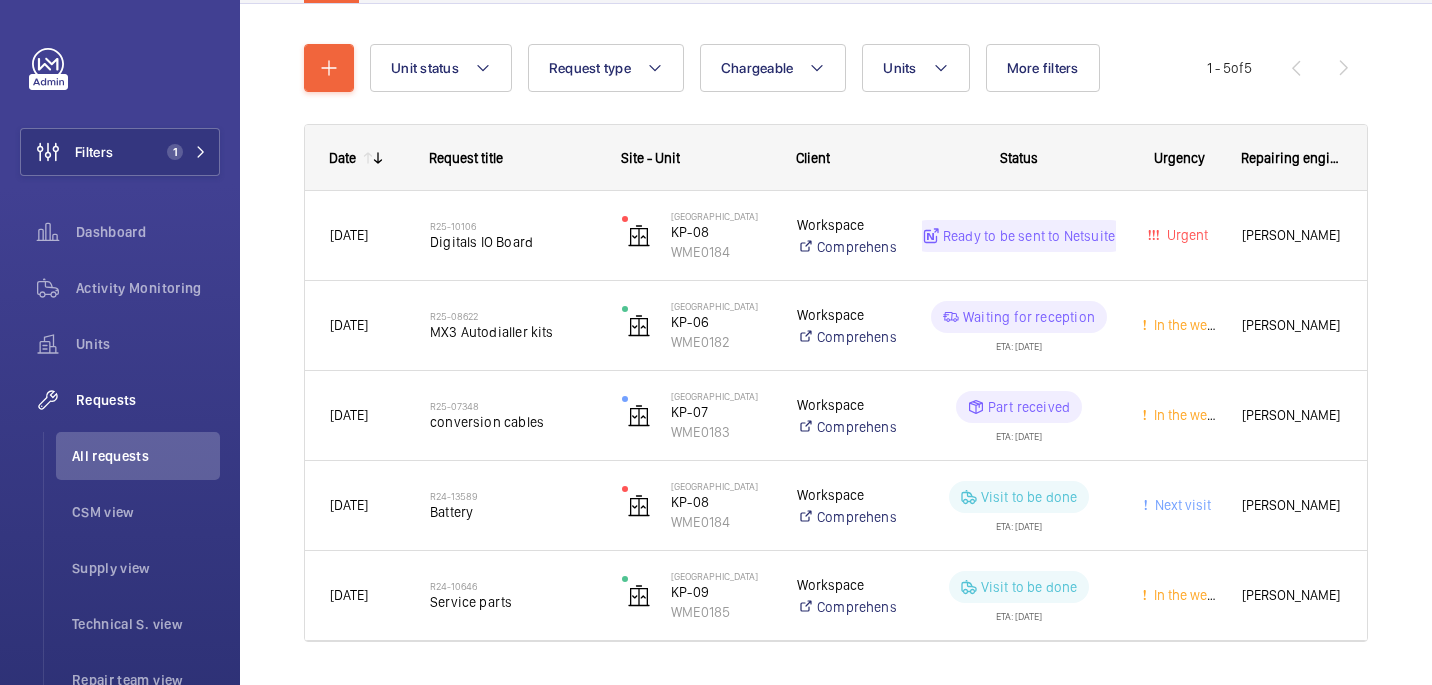 scroll, scrollTop: 204, scrollLeft: 0, axis: vertical 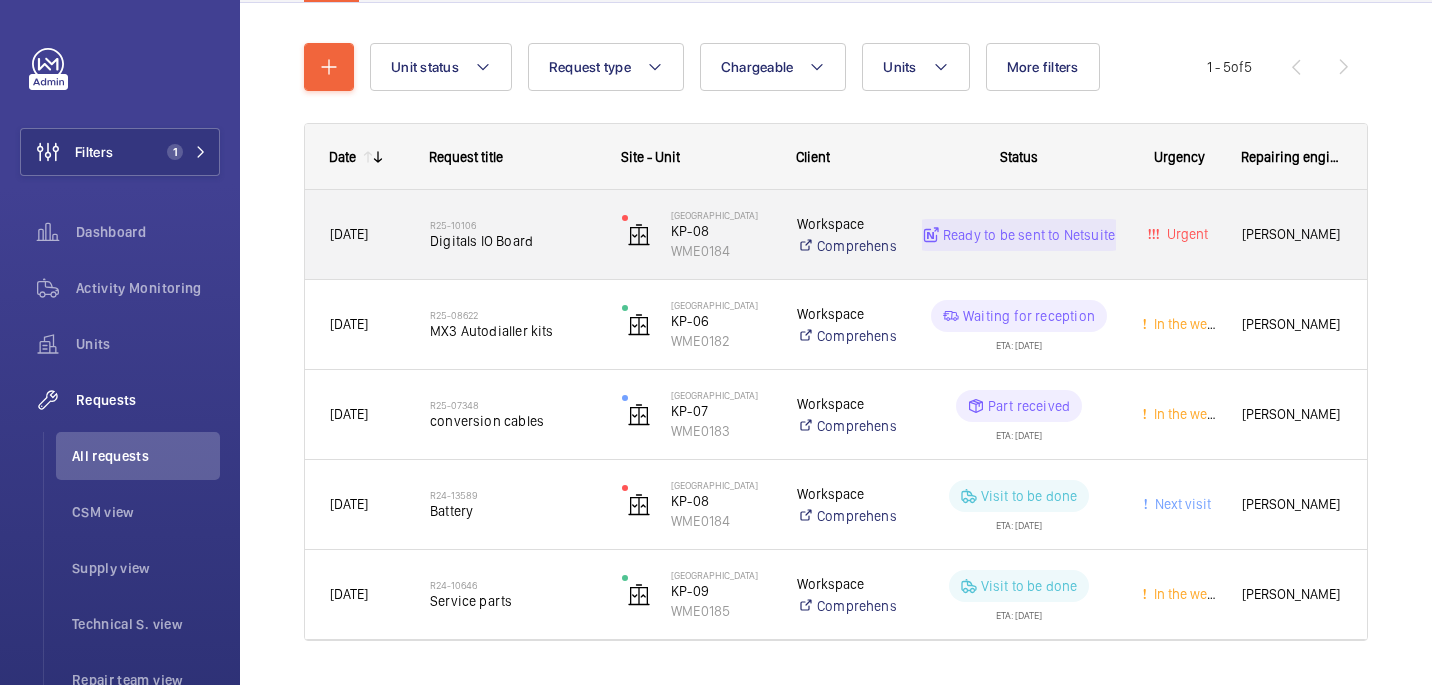 click on "R25-10106" 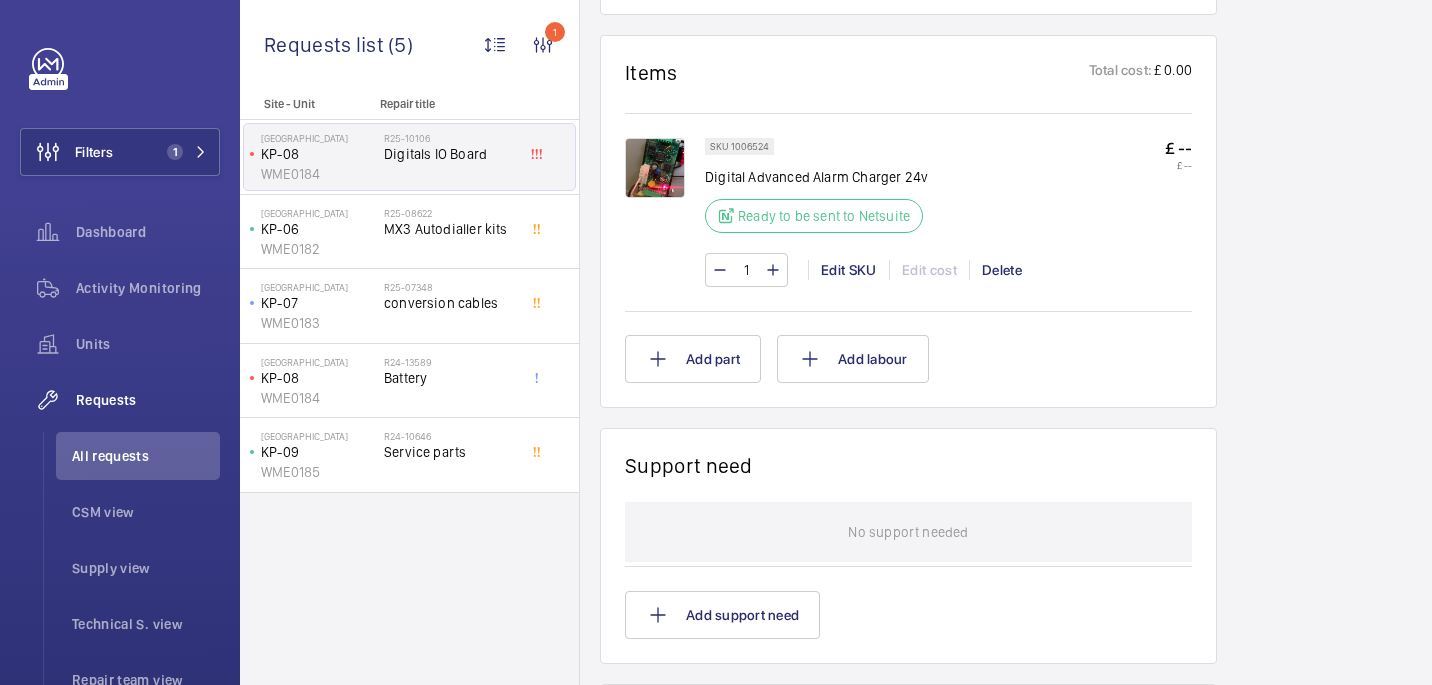 scroll, scrollTop: 1157, scrollLeft: 0, axis: vertical 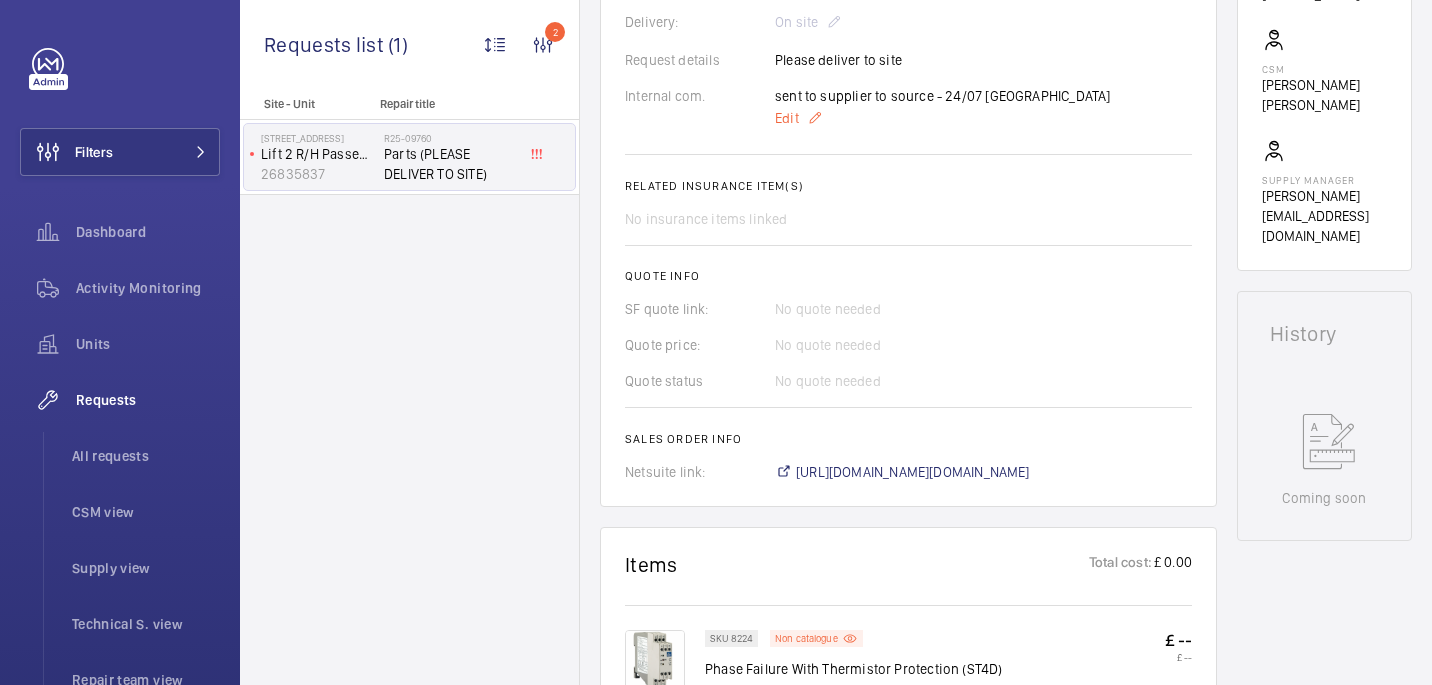 click on "Edit" 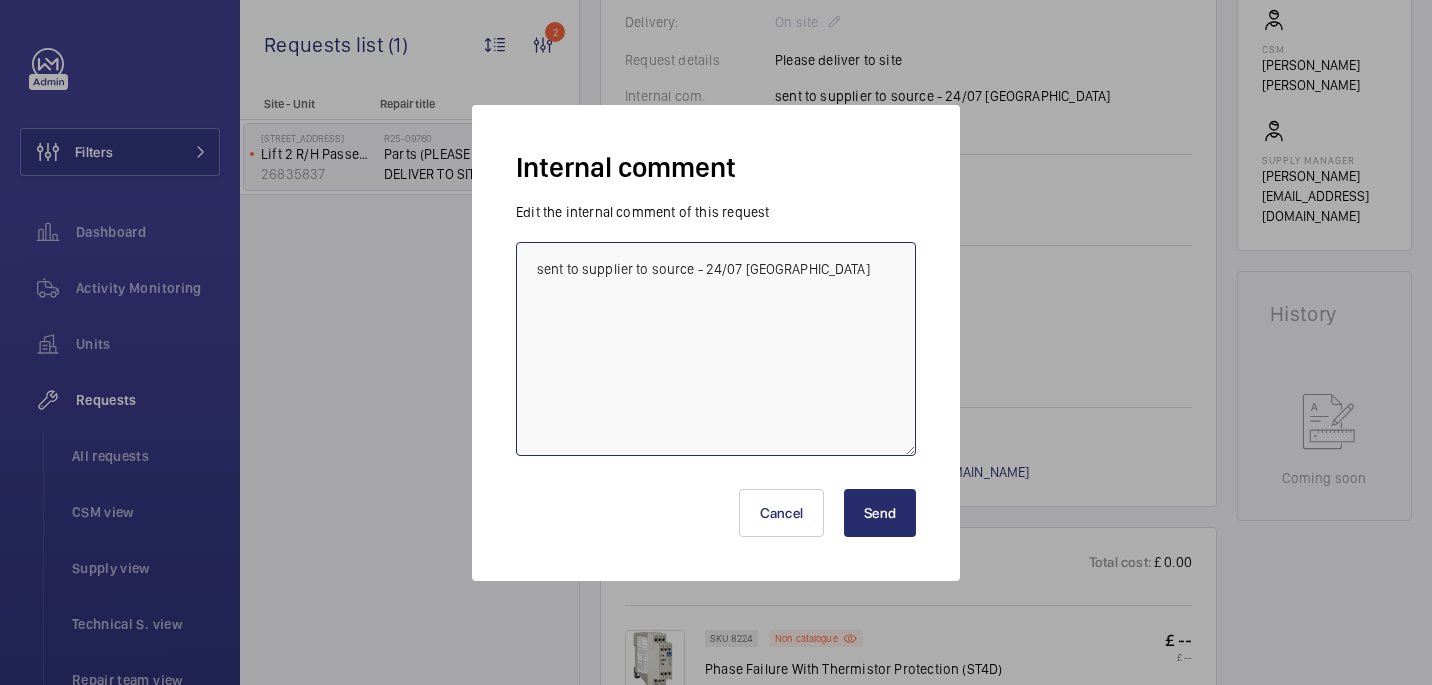 click on "sent to supplier to source - 24/07 india" at bounding box center [716, 349] 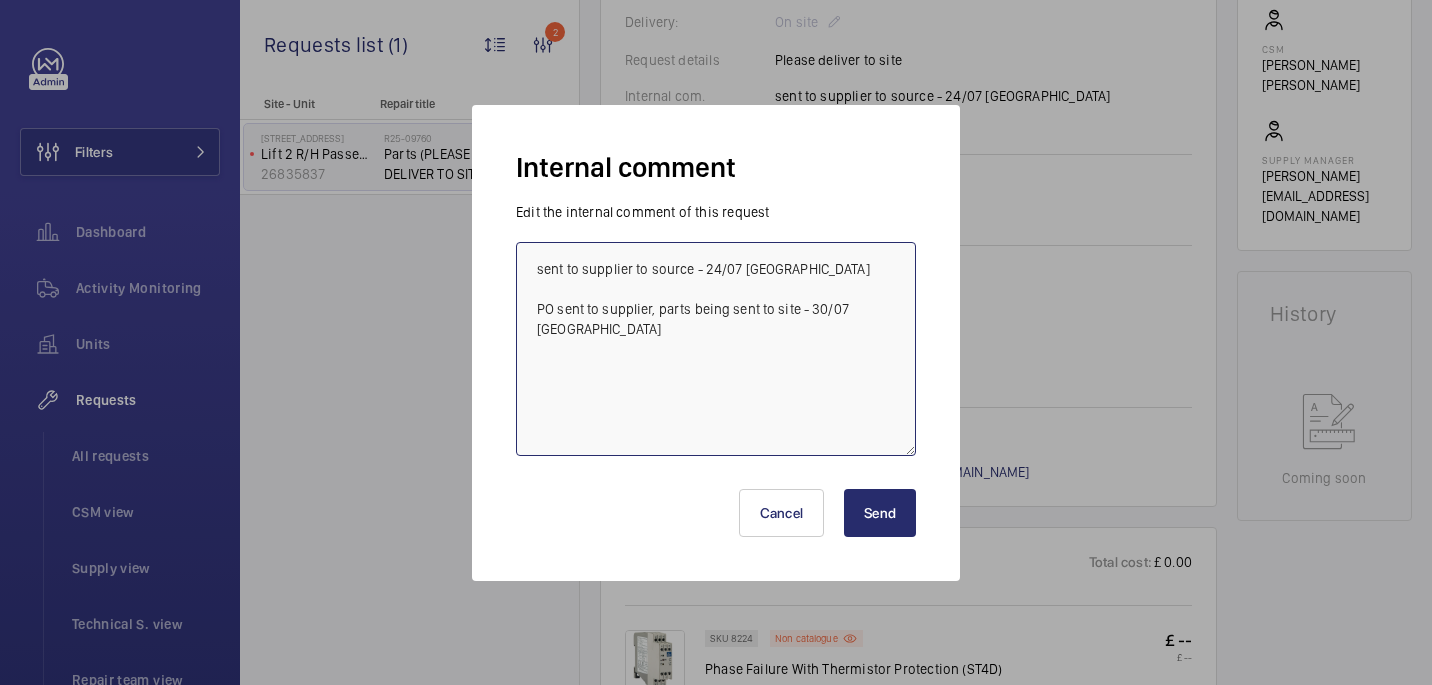 type on "sent to supplier to source - 24/07 india
PO sent to supplier, parts being sent to site - 30/07 india" 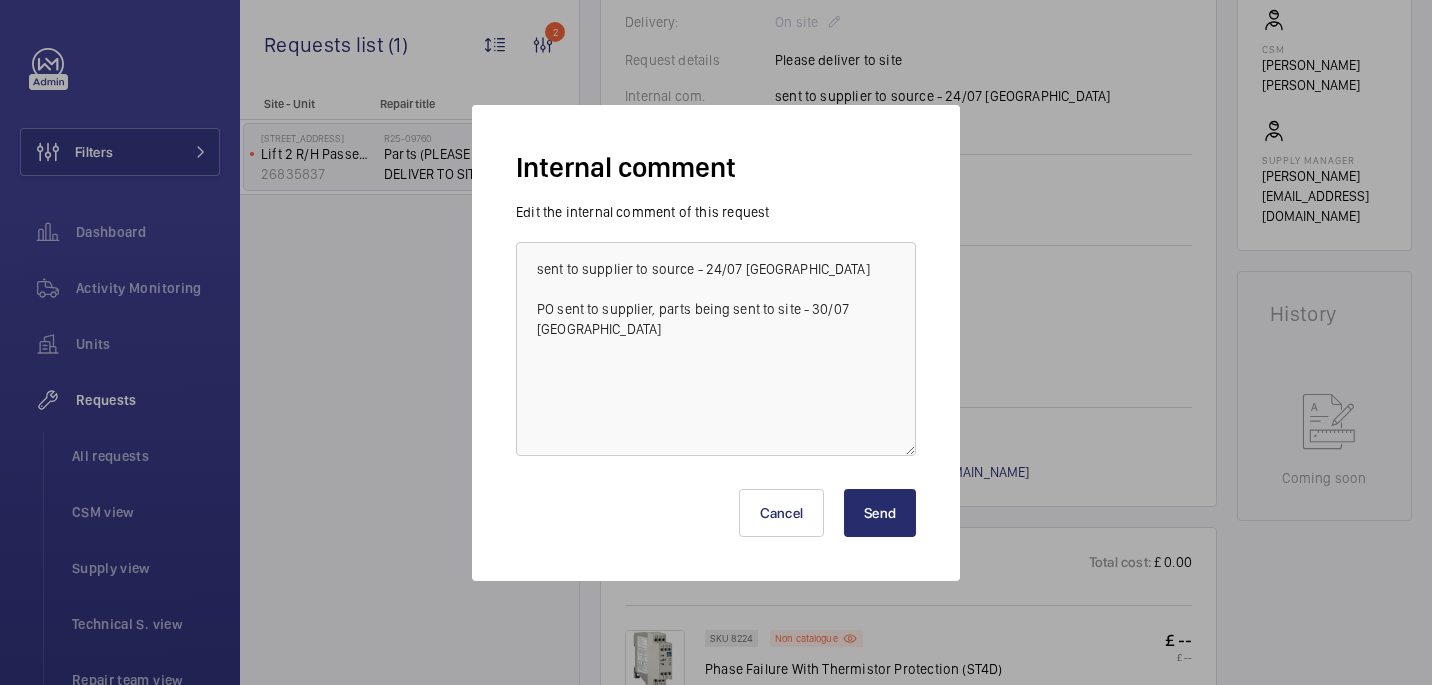 click on "Send" at bounding box center [880, 513] 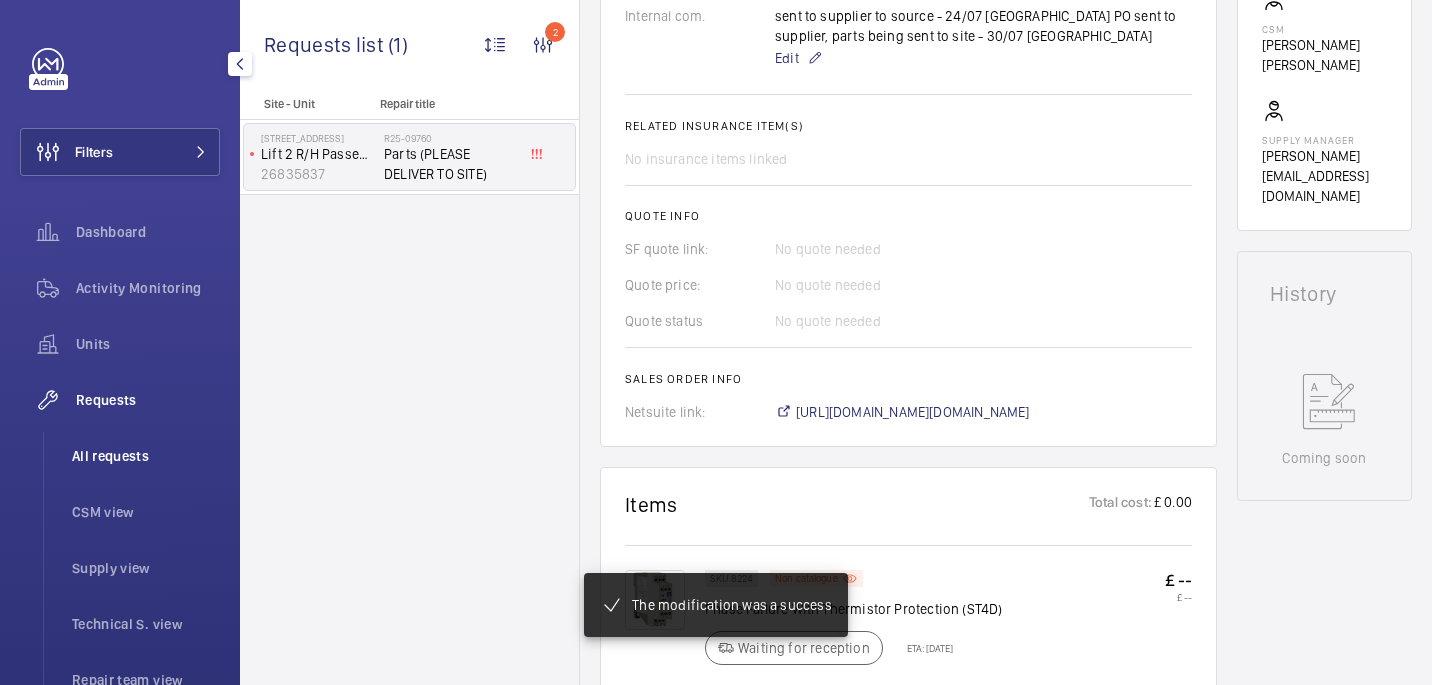 scroll, scrollTop: 689, scrollLeft: 0, axis: vertical 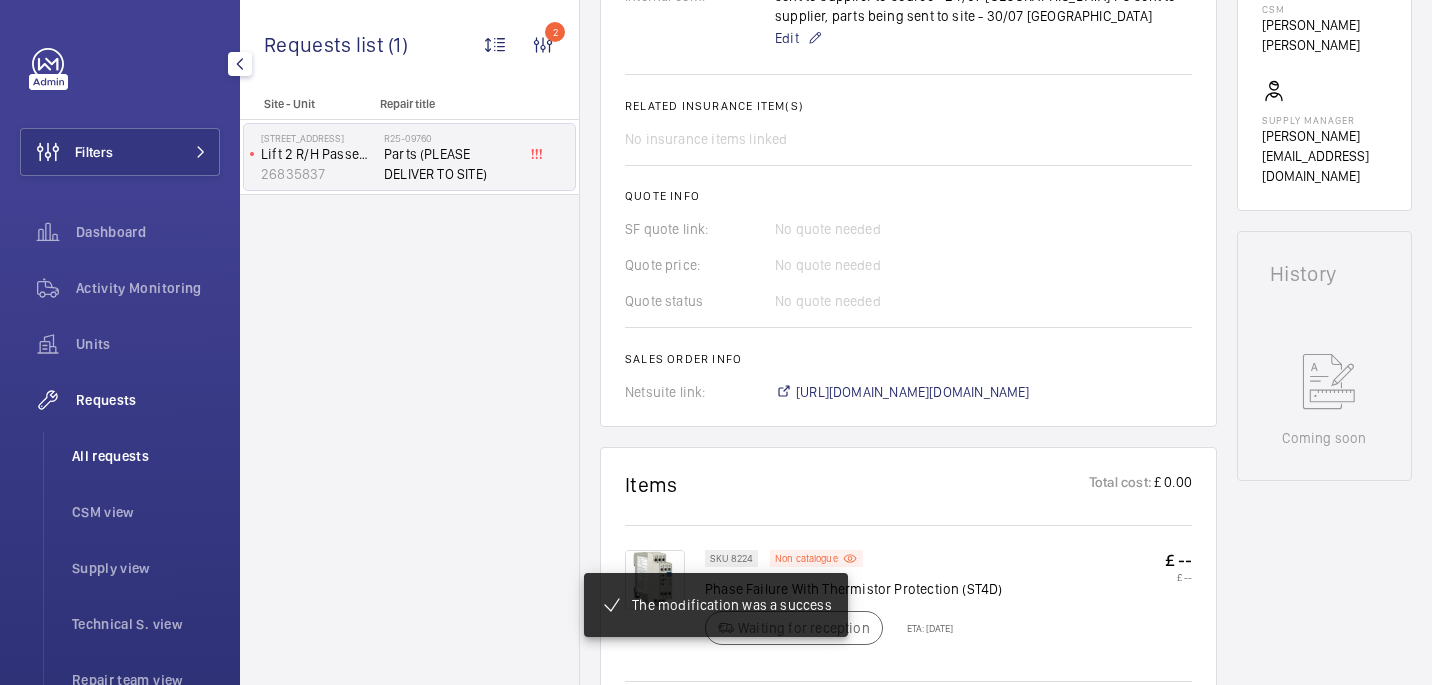 click on "All requests" 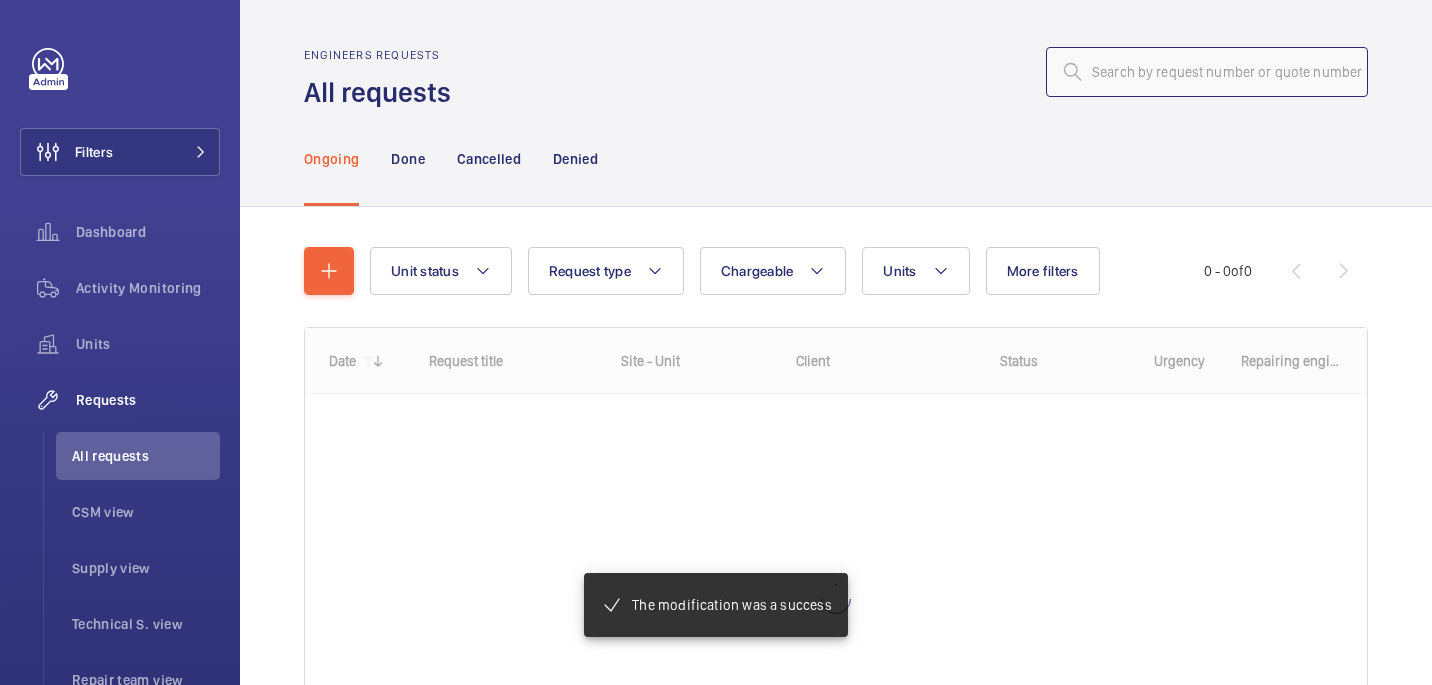 click 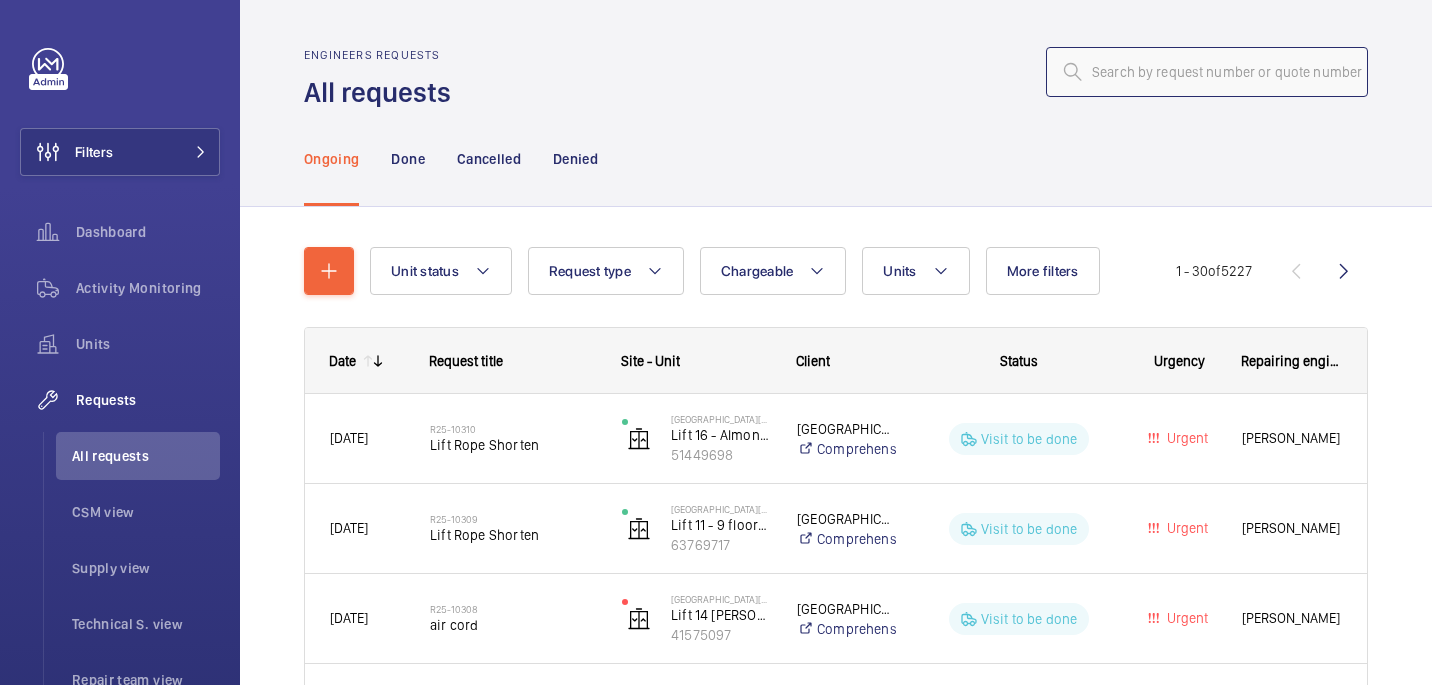 paste on "R25-08491" 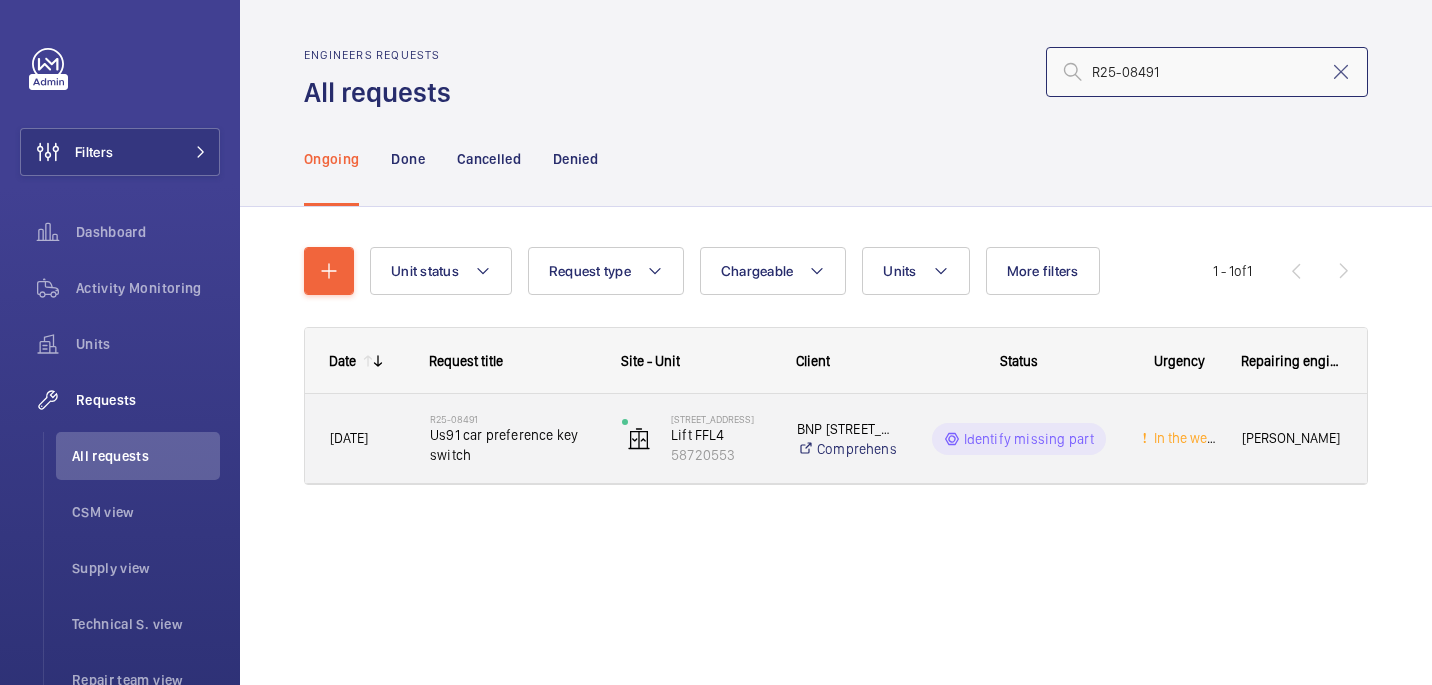 type on "R25-08491" 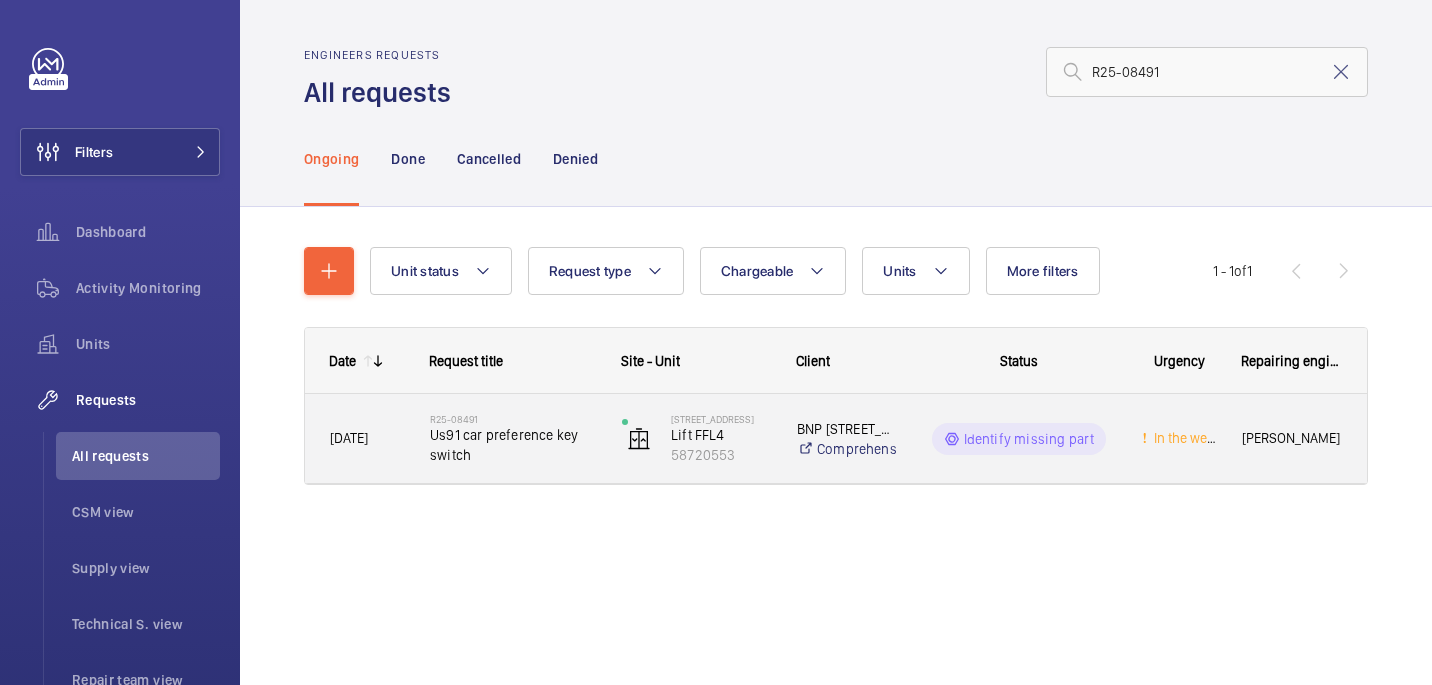 click on "Us91 car preference key switch" 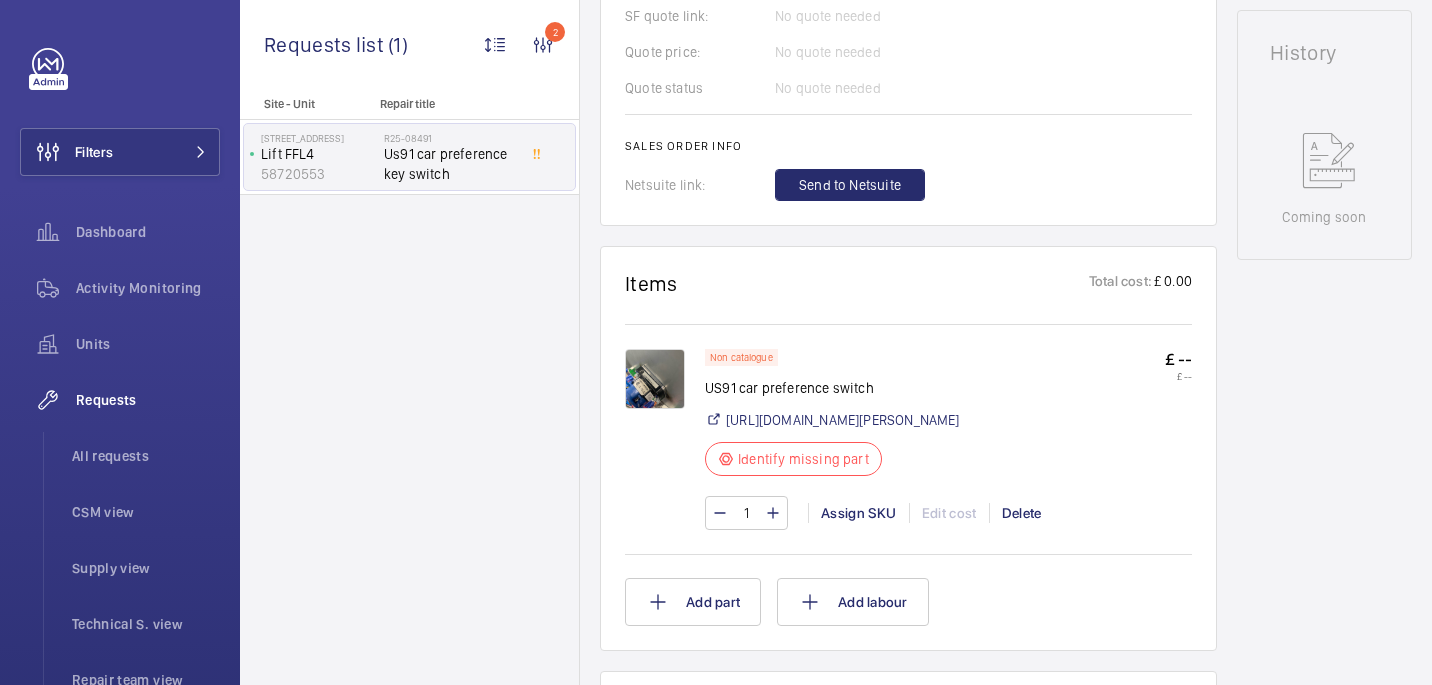 scroll, scrollTop: 918, scrollLeft: 0, axis: vertical 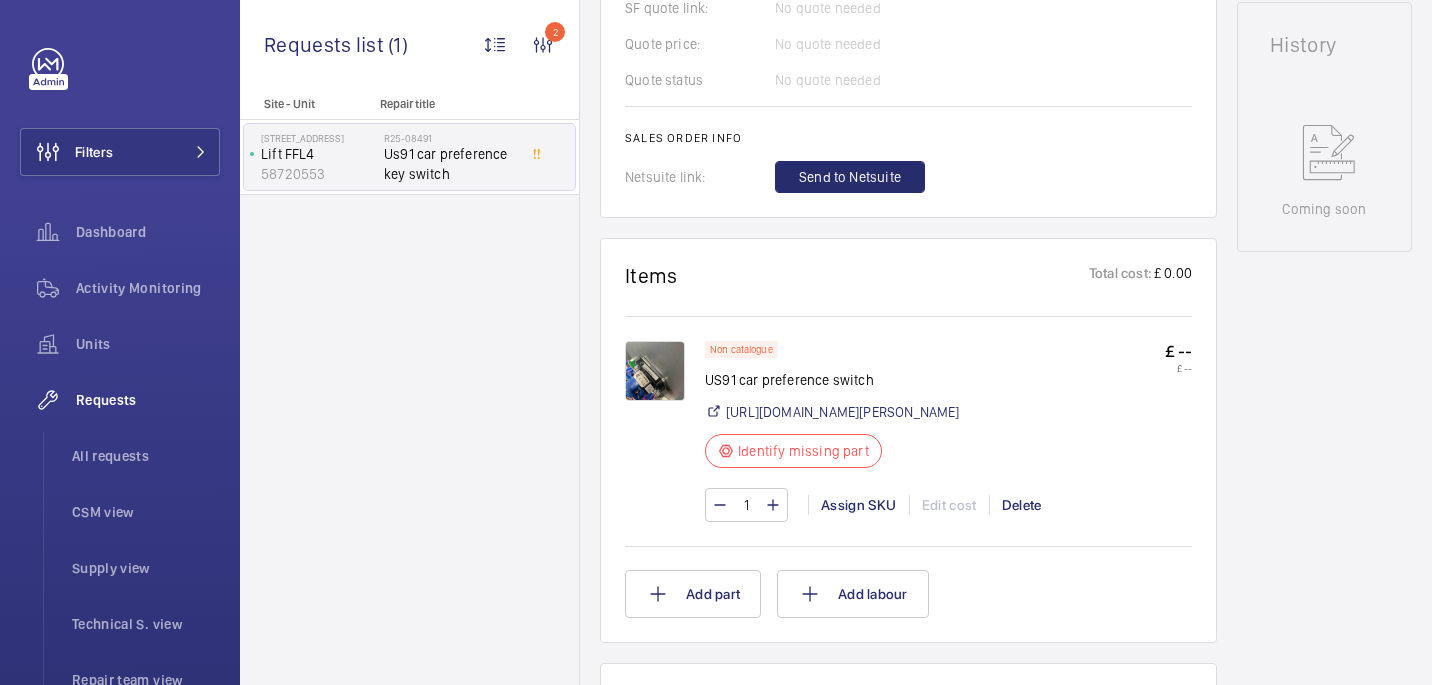 click 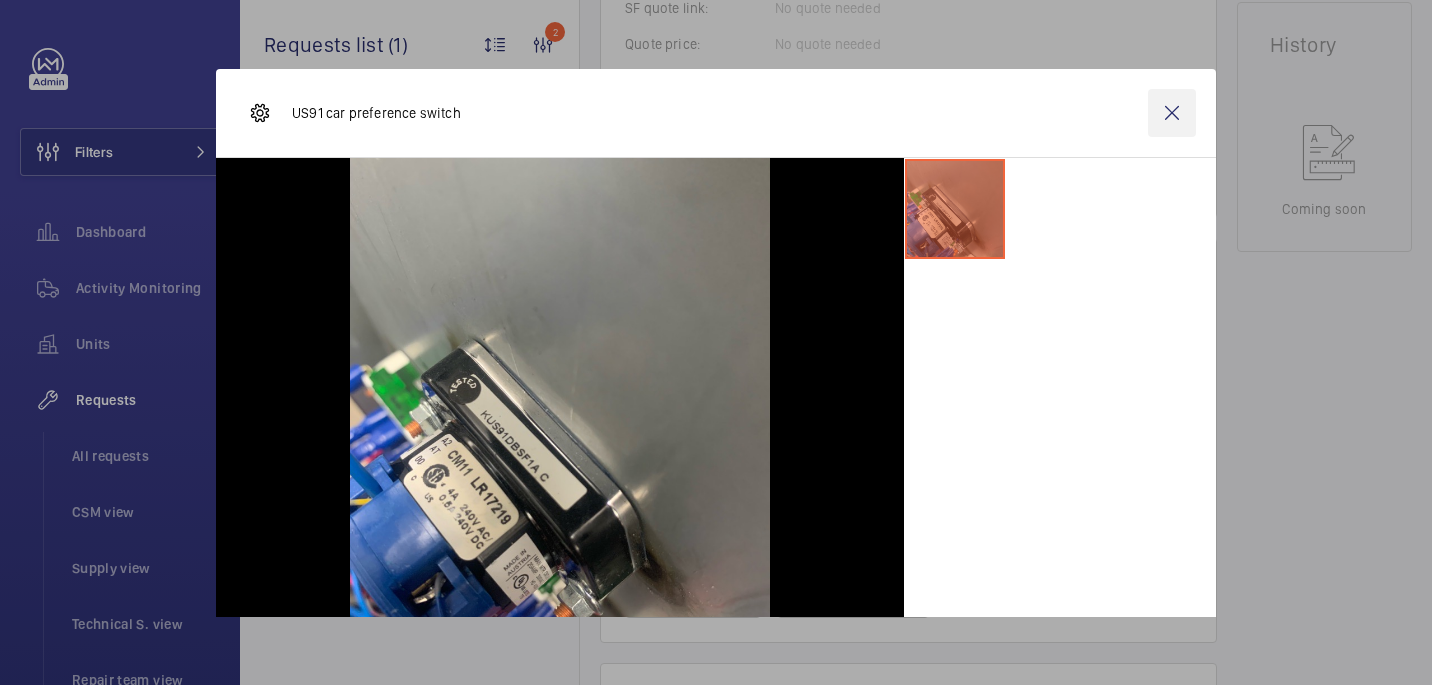 click at bounding box center [1172, 113] 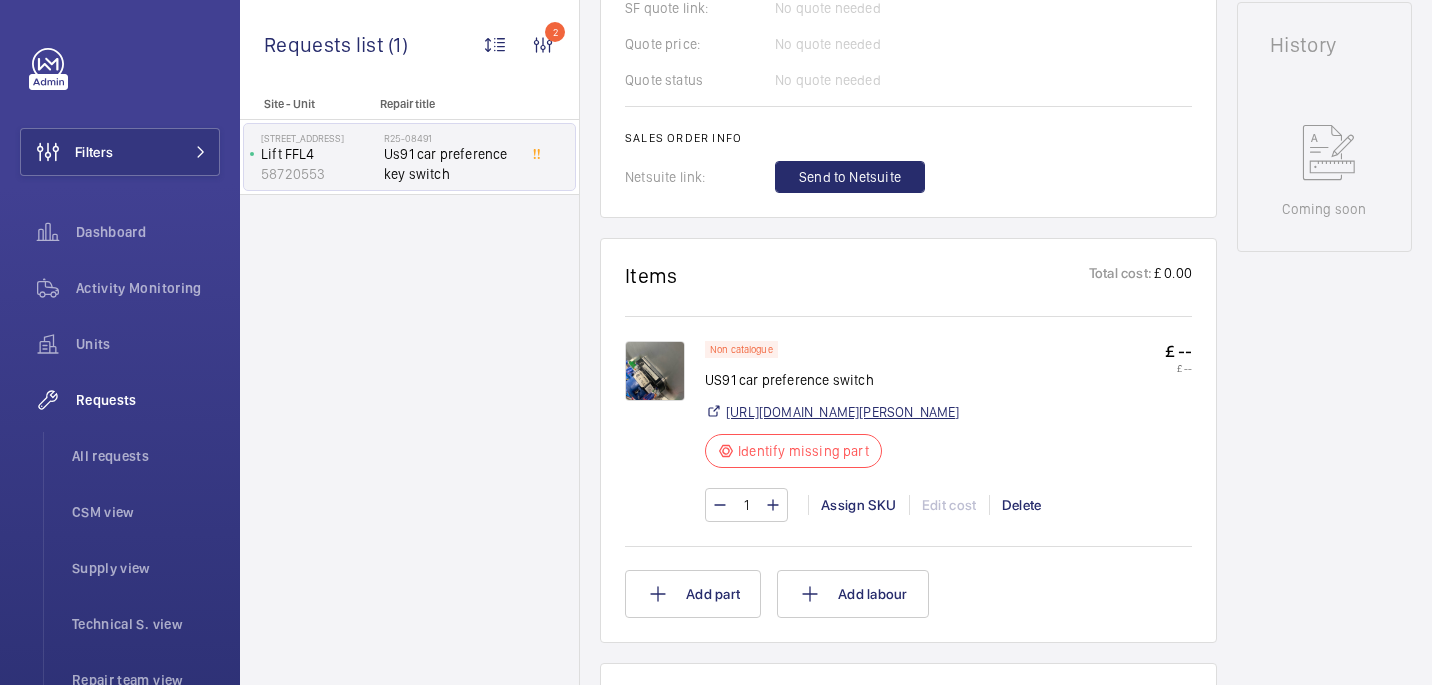 click on "https://shop.shorts-lifts.co.uk/dh035-0082-dewhurst-us91-keyswitch-kus91dbsf1a-828-laser-marking-off-on-car-pref" 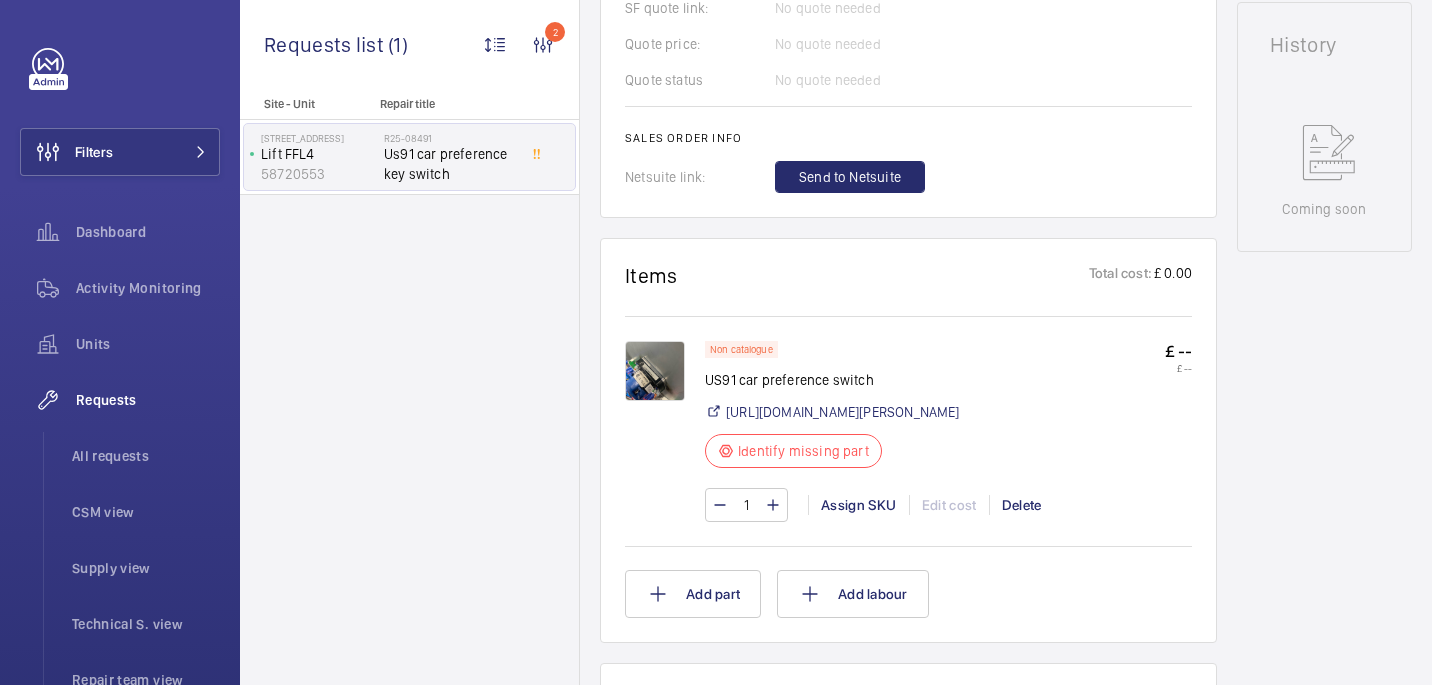 click on "US91 car preference switch" 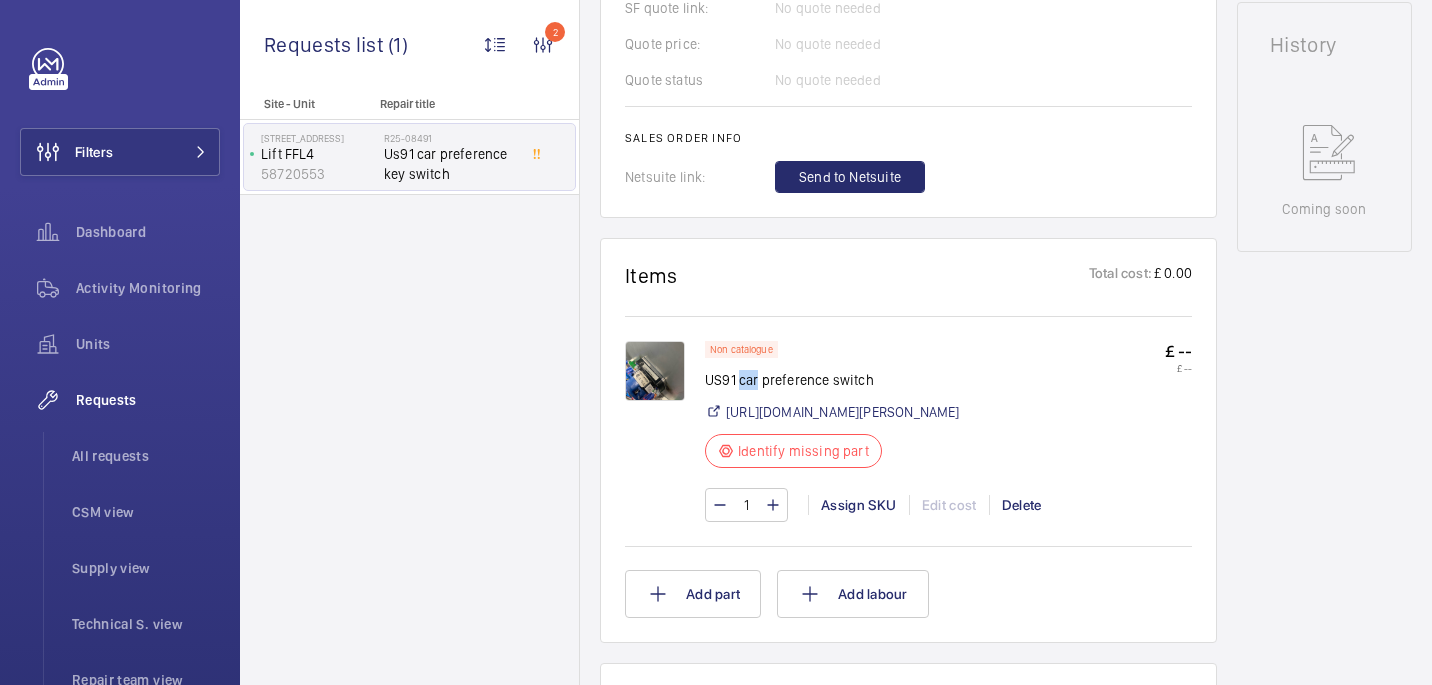 click on "US91 car preference switch" 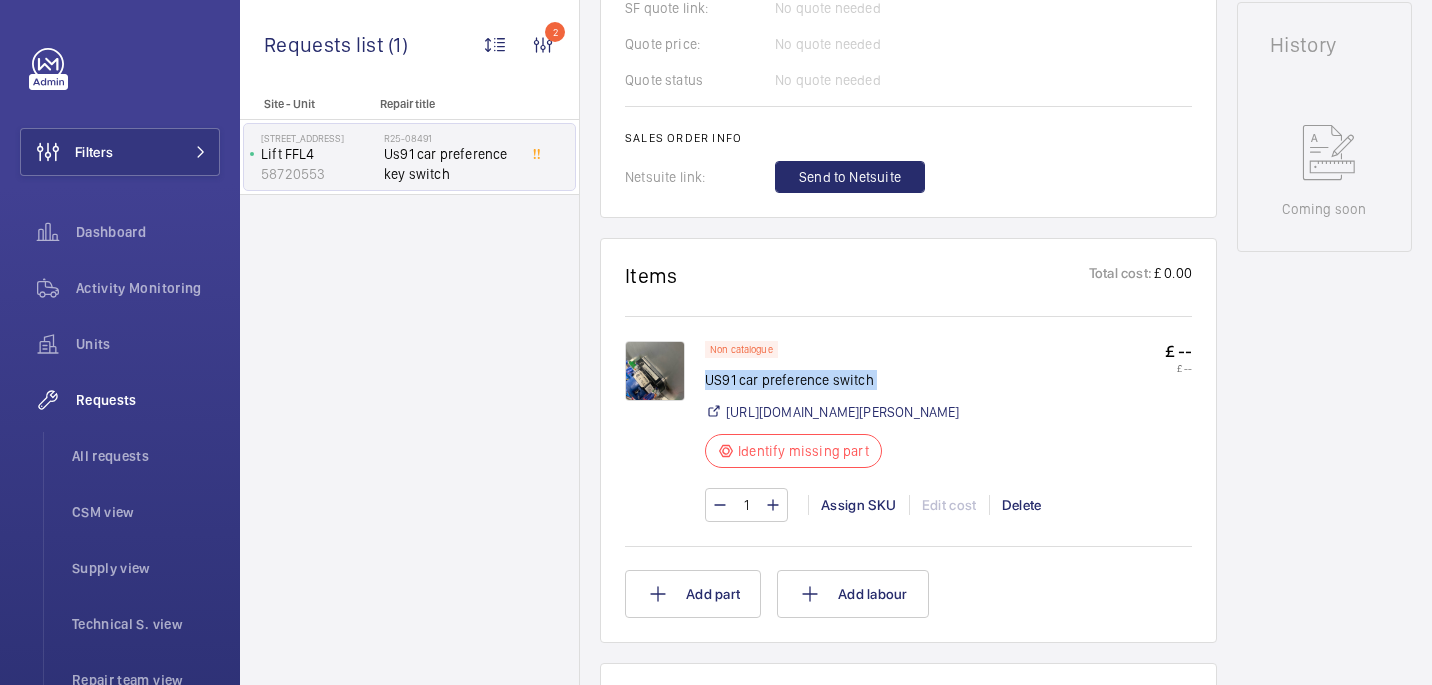 click on "US91 car preference switch" 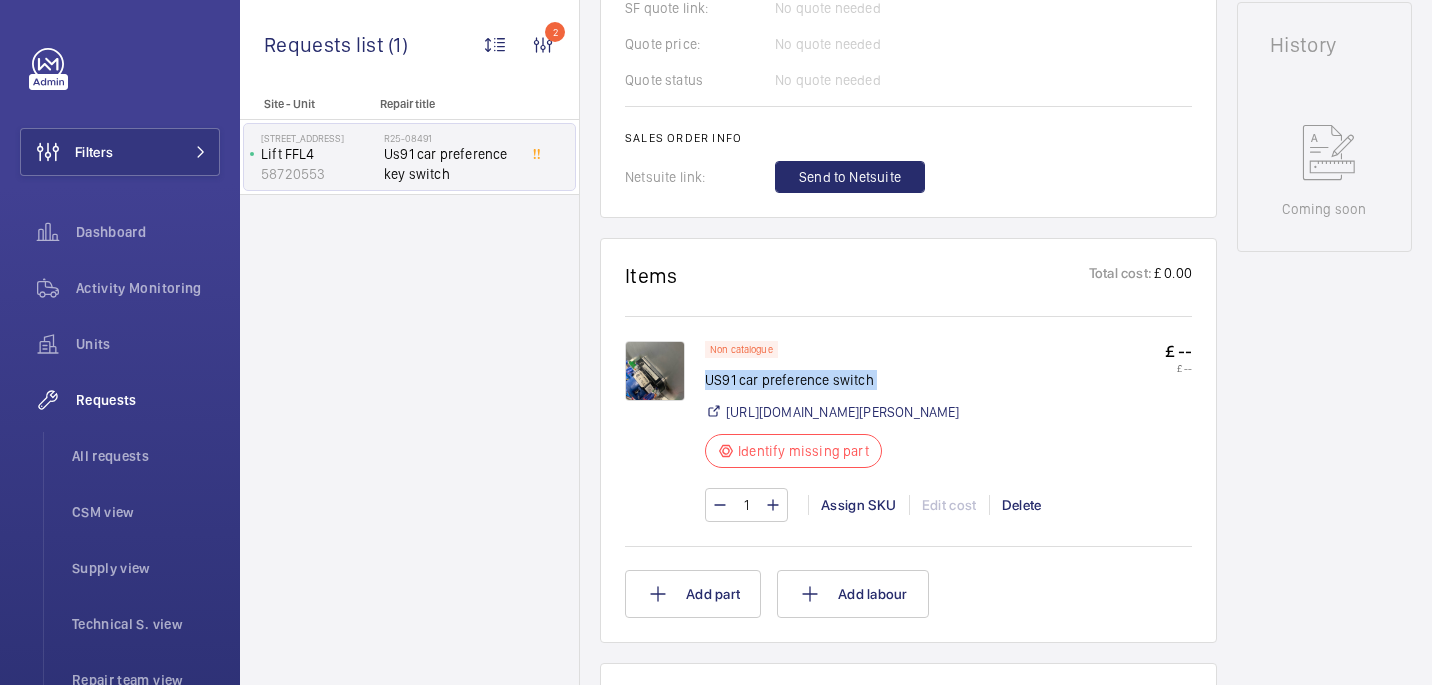 copy on "US91 car preference switch" 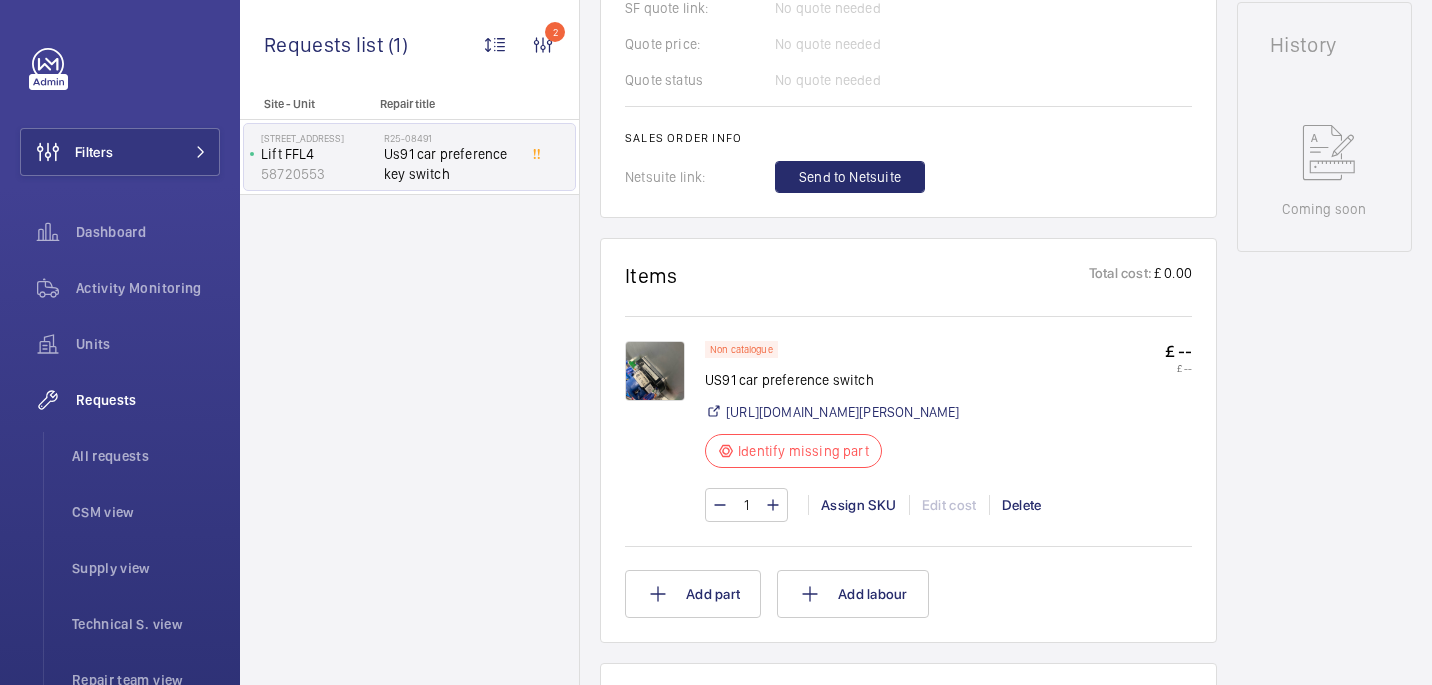 click on "1 Assign SKU Edit cost Delete" 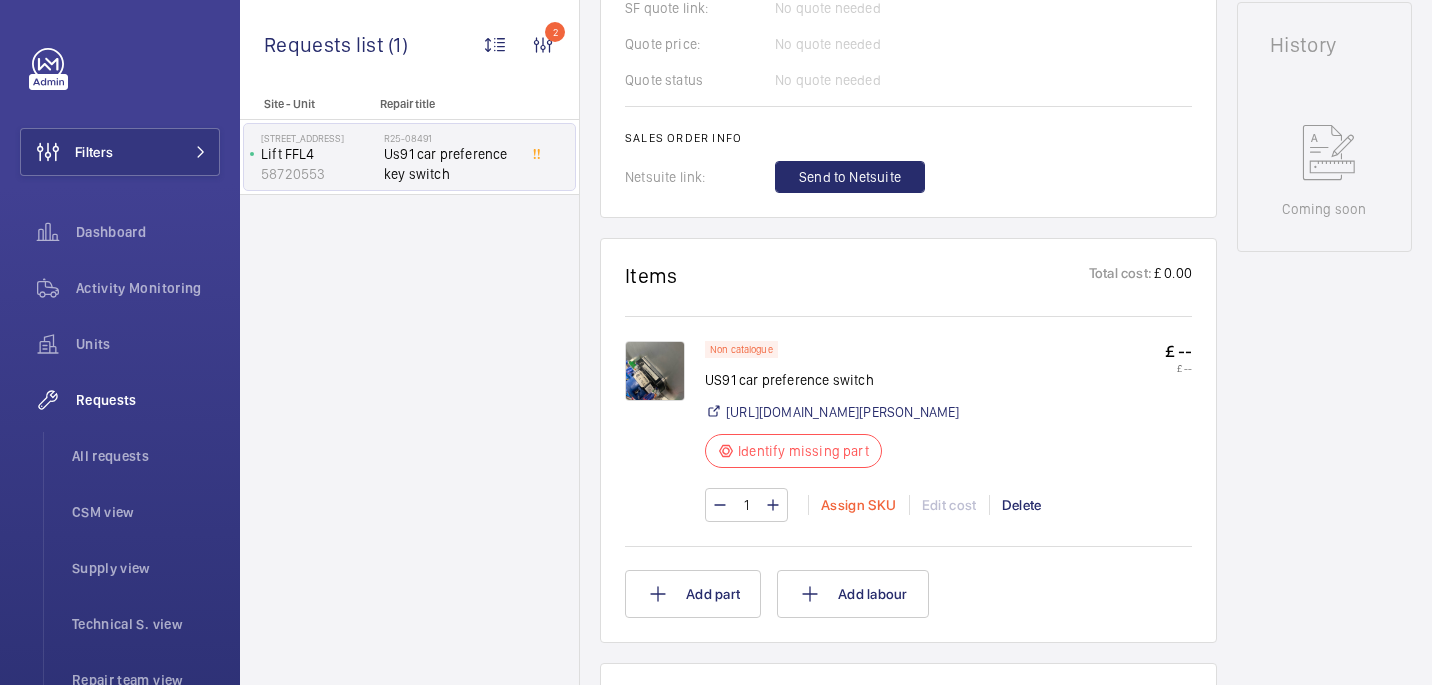 click on "Assign SKU" 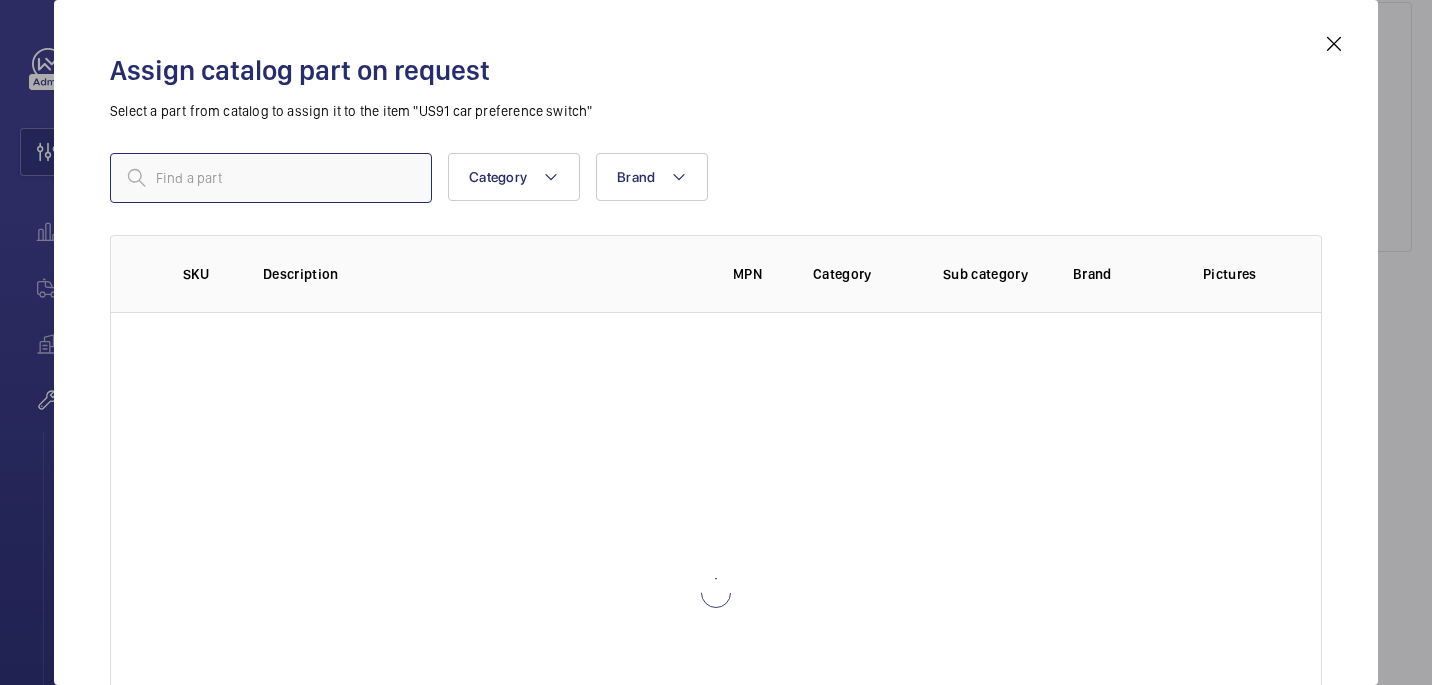 click at bounding box center (271, 178) 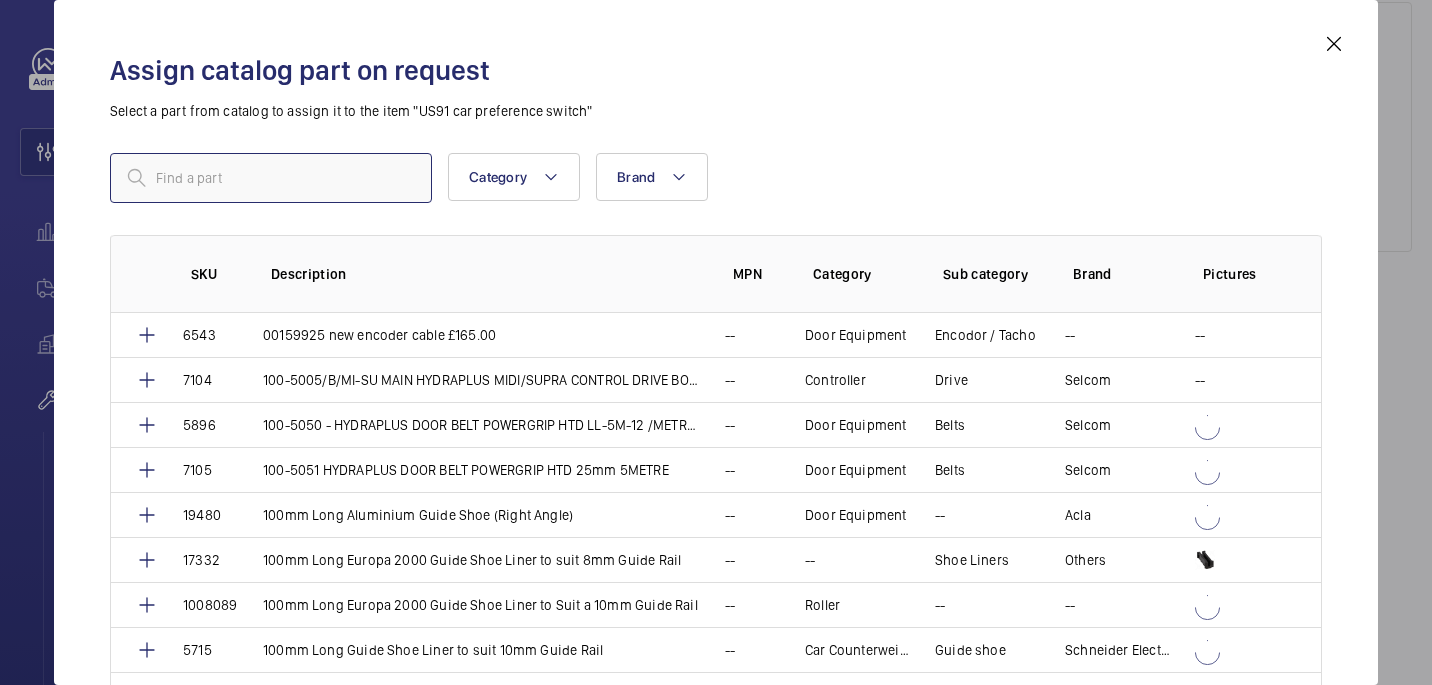 paste on "7148" 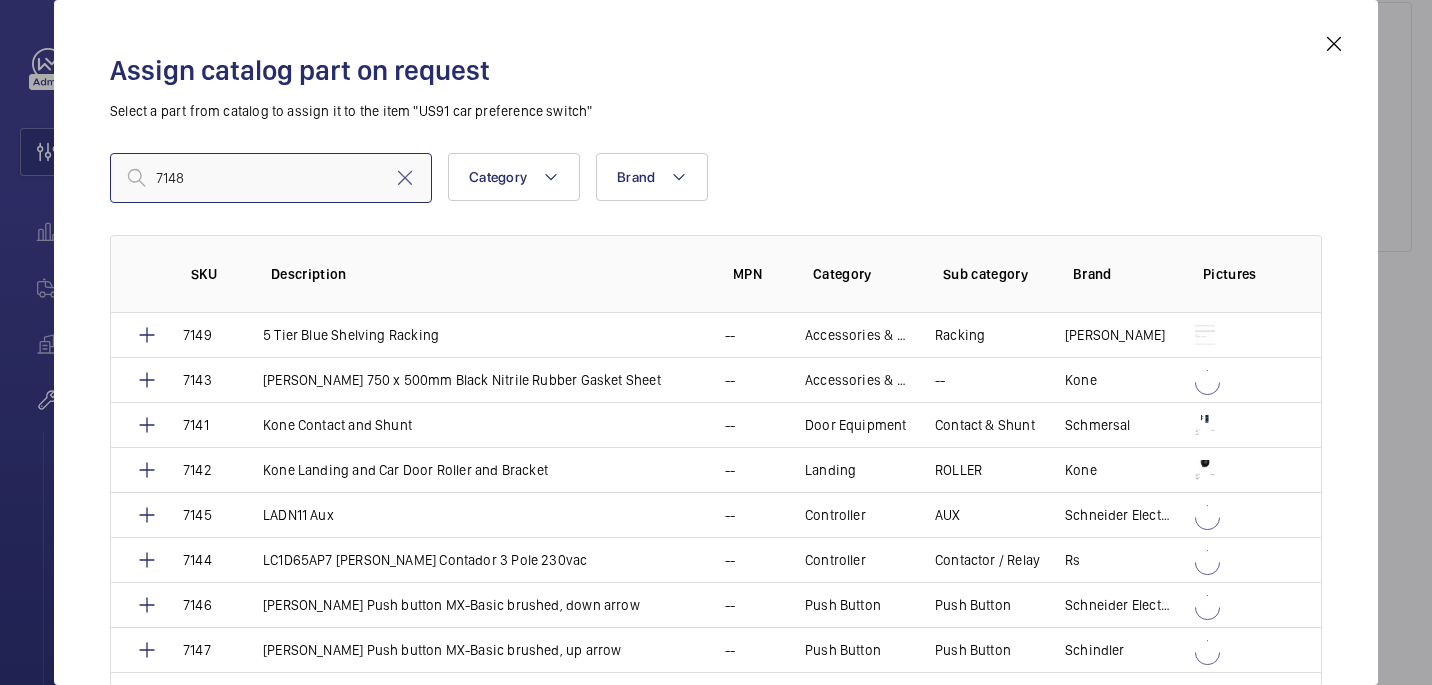 click on "7148" at bounding box center (271, 178) 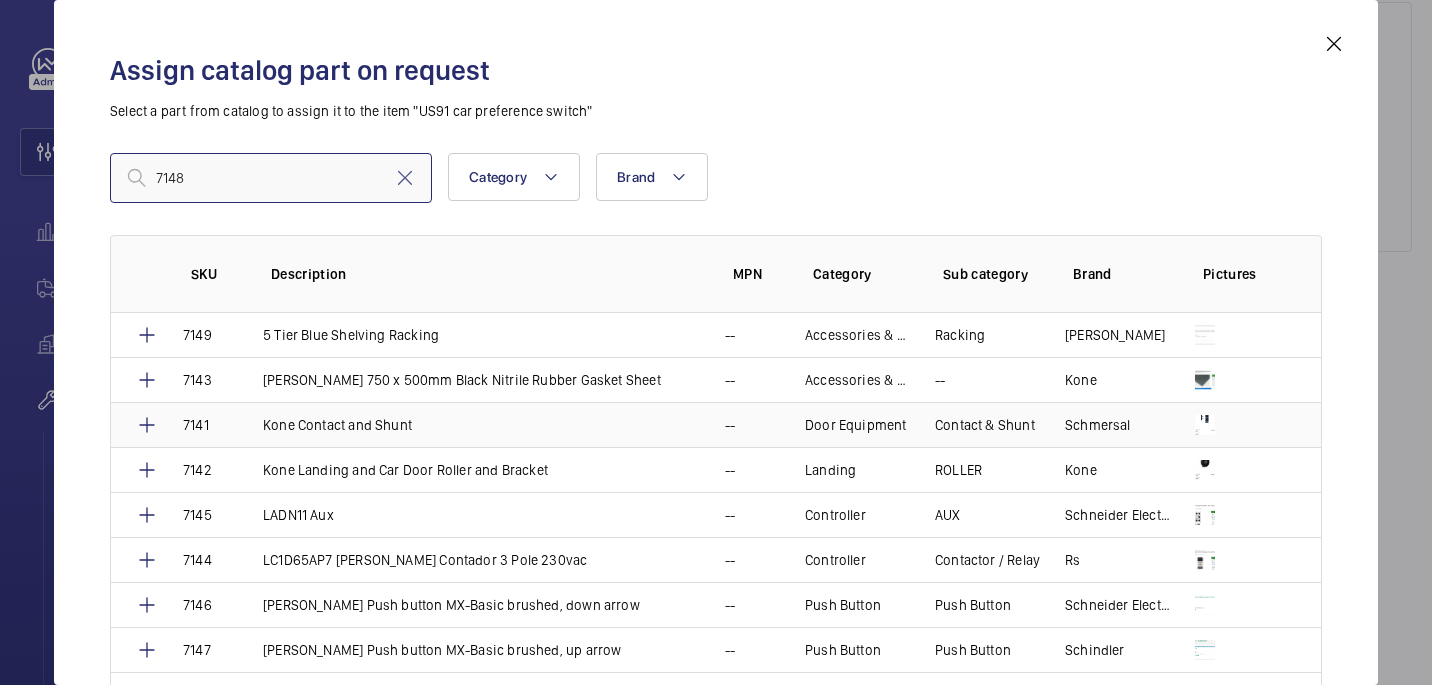 scroll, scrollTop: 60, scrollLeft: 0, axis: vertical 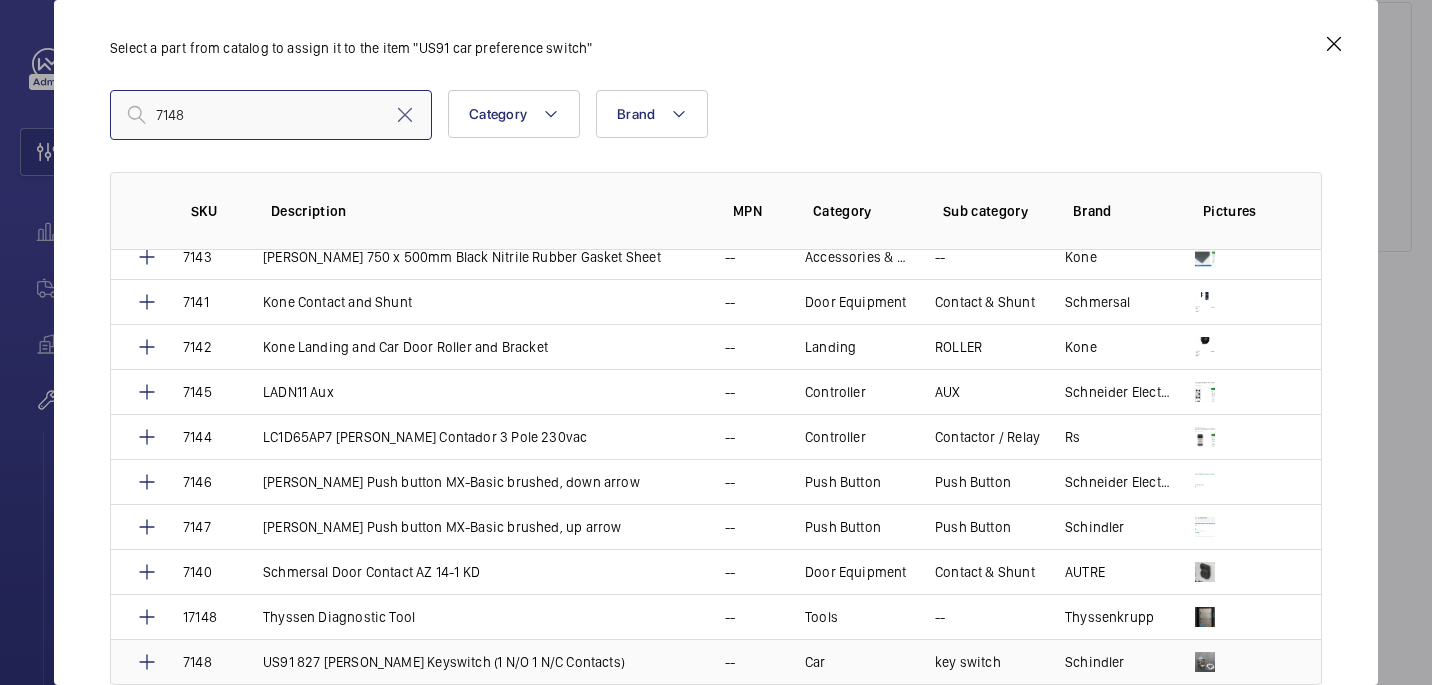 type on "7148" 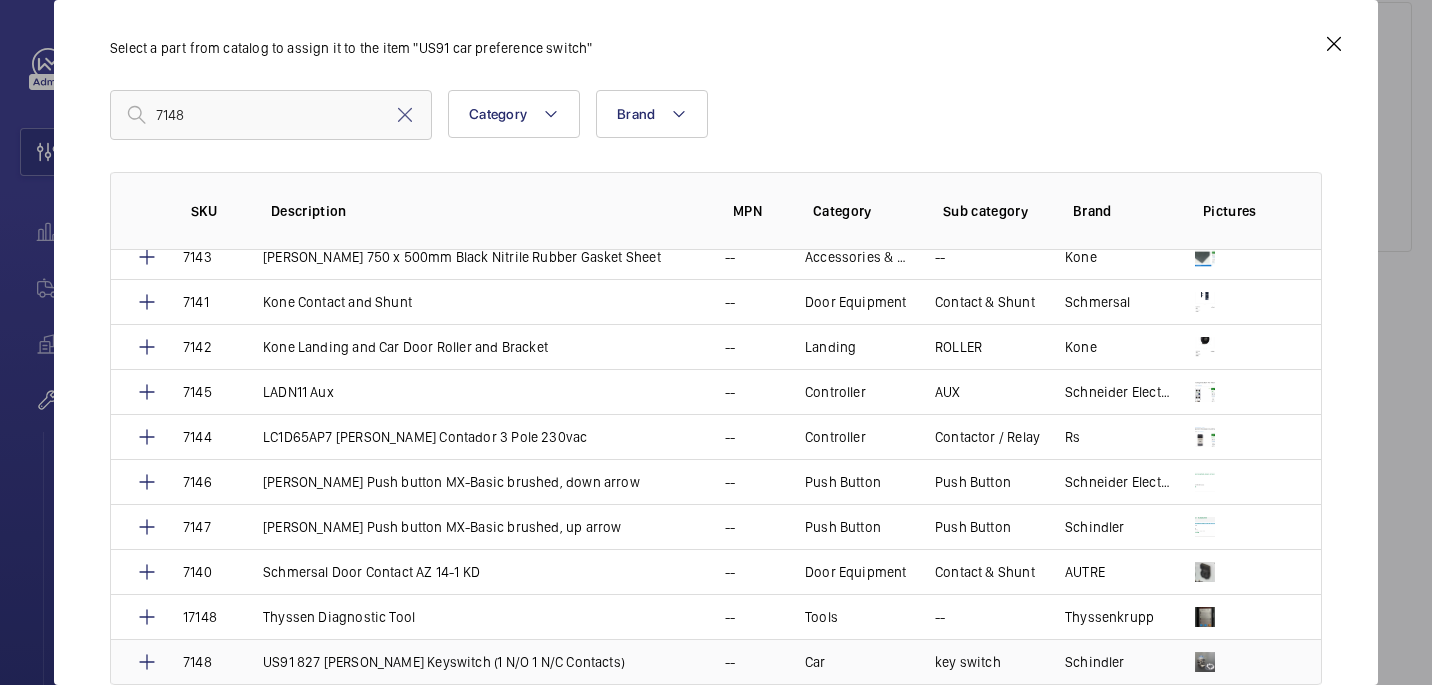 click on "US91 827 Dewhurst Keyswitch (1 N/O 1 N/C Contacts)" at bounding box center [444, 662] 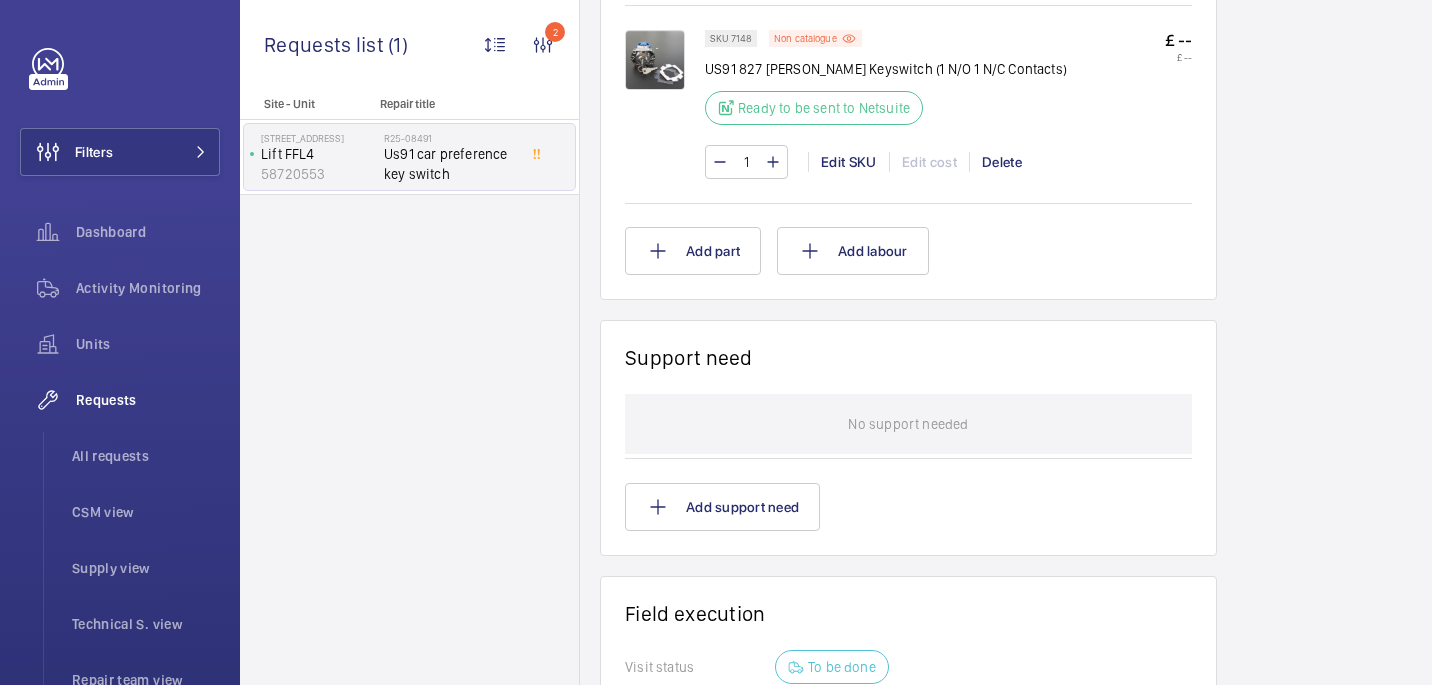 scroll, scrollTop: 1051, scrollLeft: 0, axis: vertical 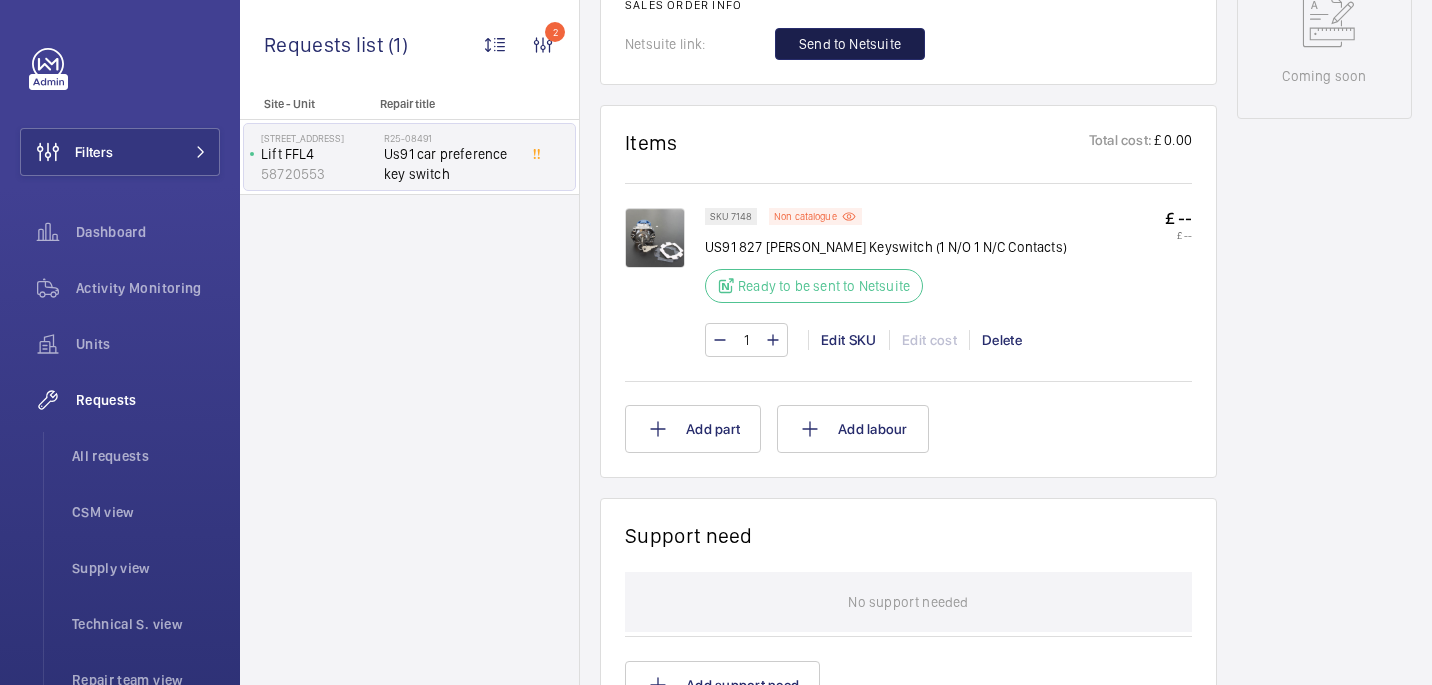 click on "Send to Netsuite" 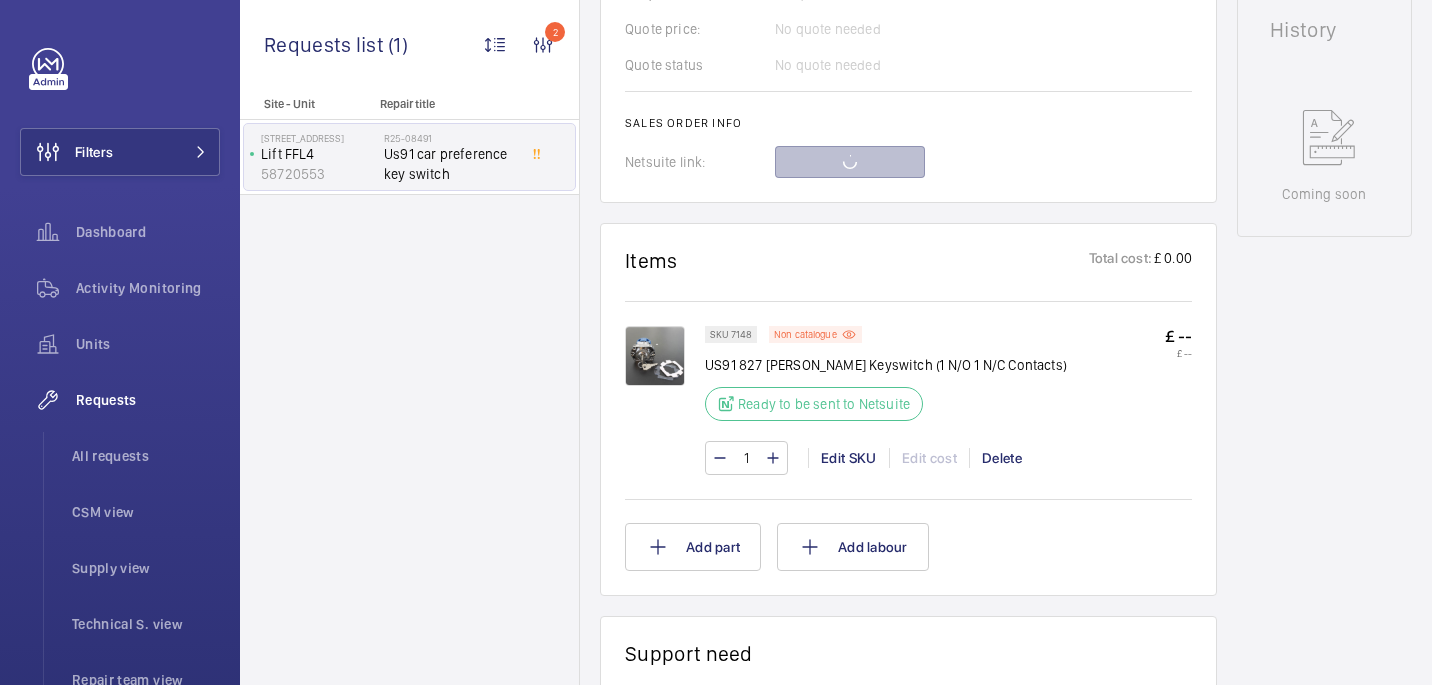 scroll, scrollTop: 927, scrollLeft: 0, axis: vertical 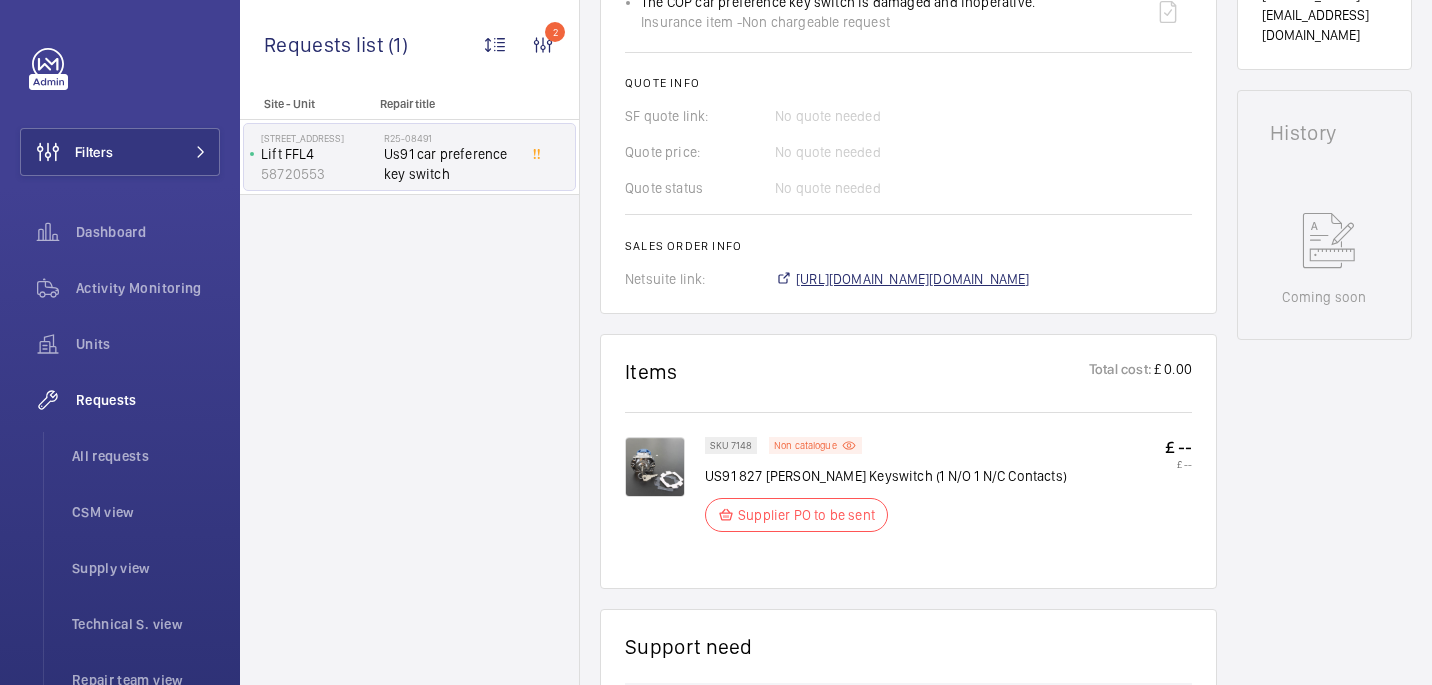 click on "https://6461500.app.netsuite.com/app/accounting/transactions/salesord.nl?id=2860657" 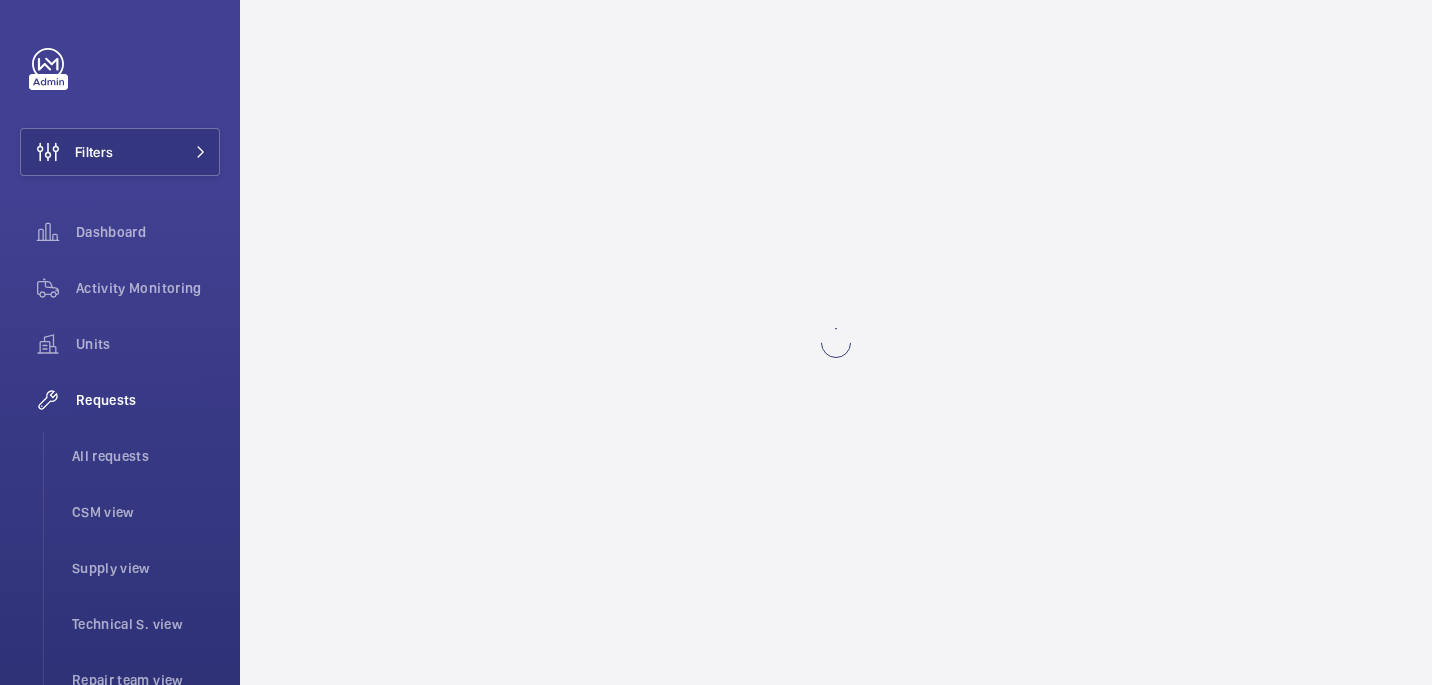 scroll, scrollTop: 0, scrollLeft: 0, axis: both 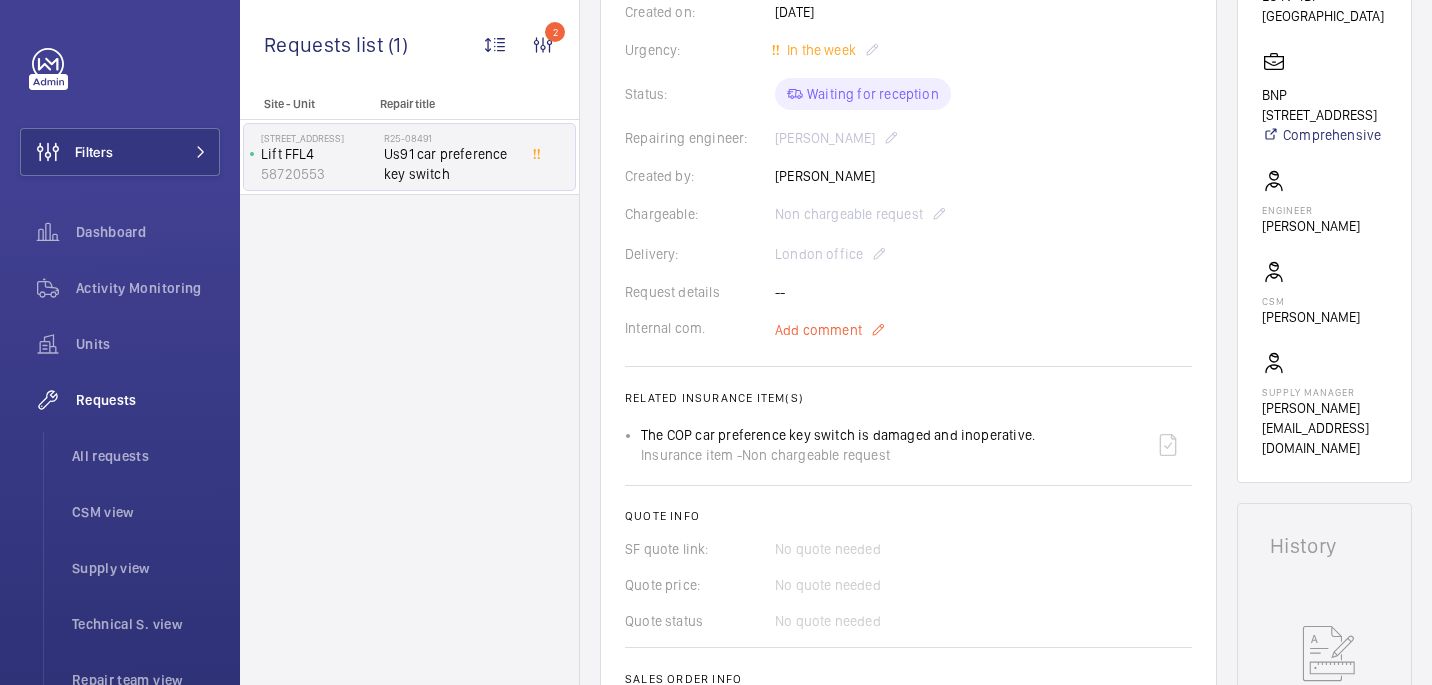 click on "Add comment" 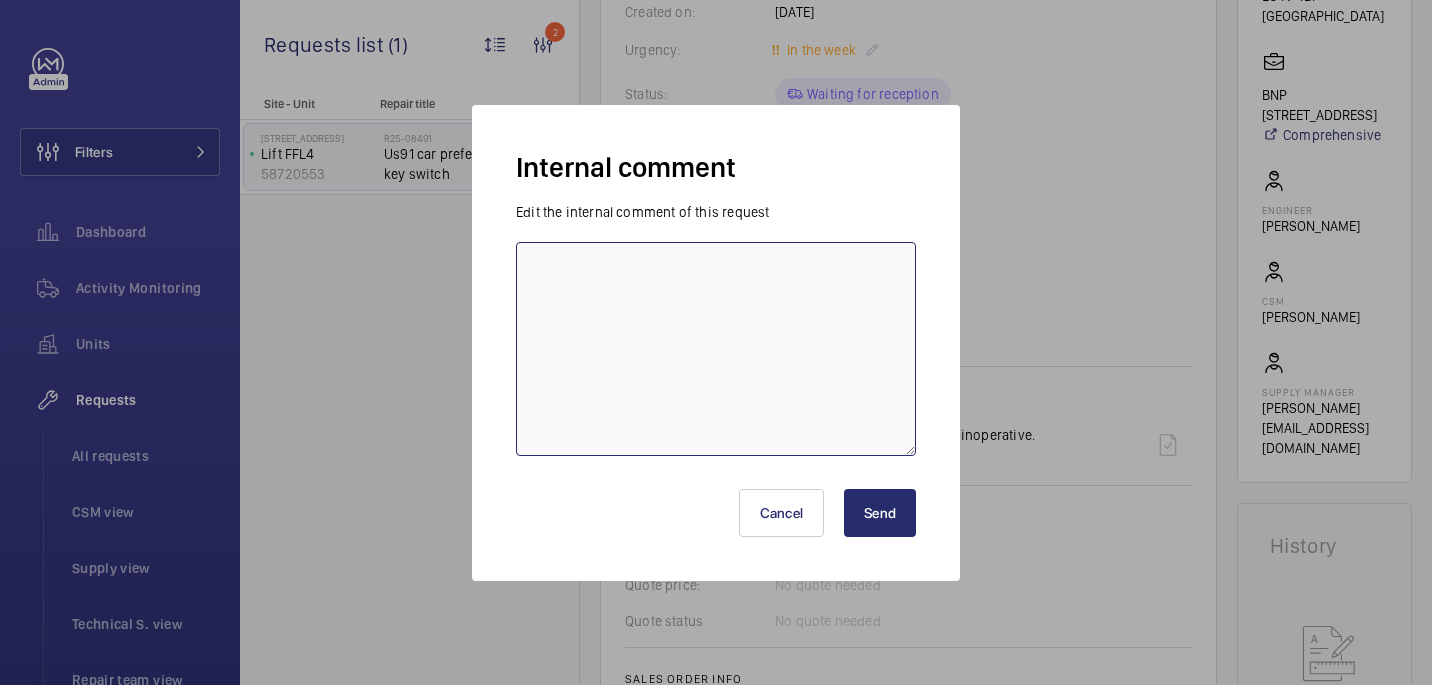 click at bounding box center (716, 349) 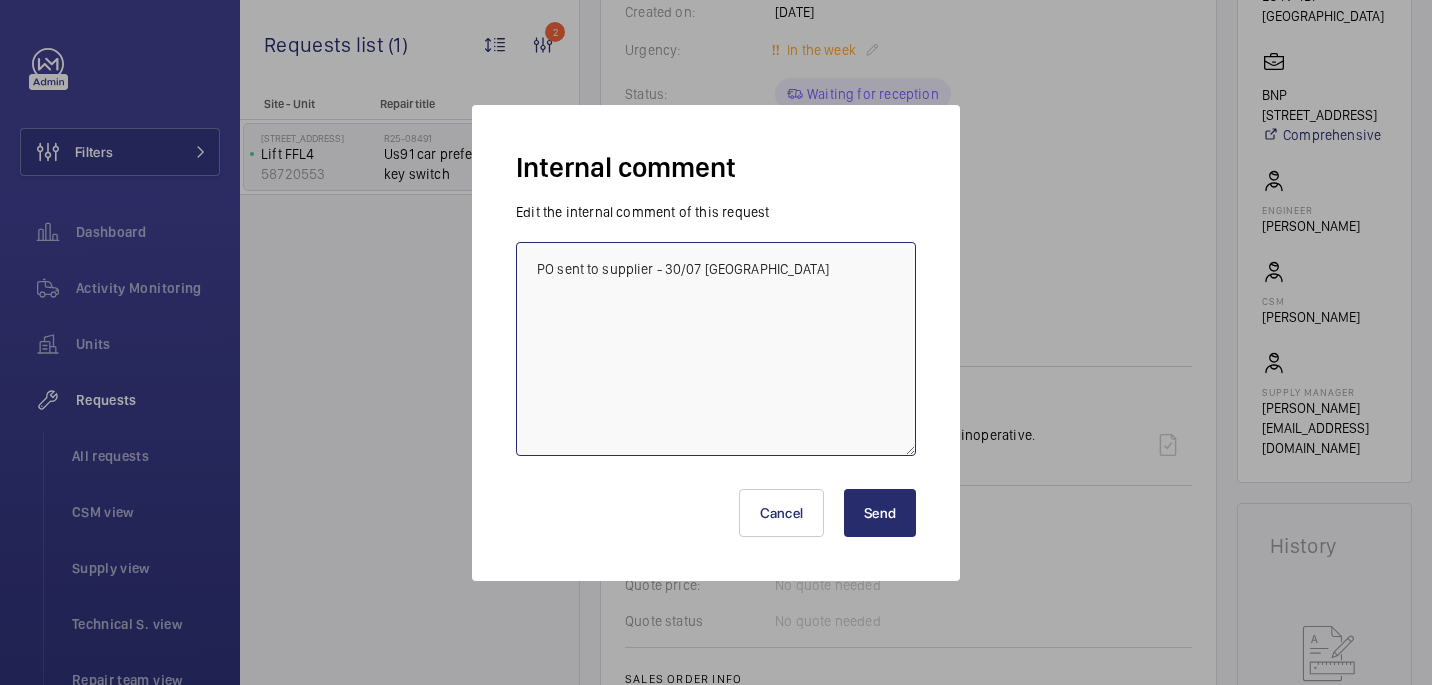 type on "PO sent to supplier - 30/07 [GEOGRAPHIC_DATA]" 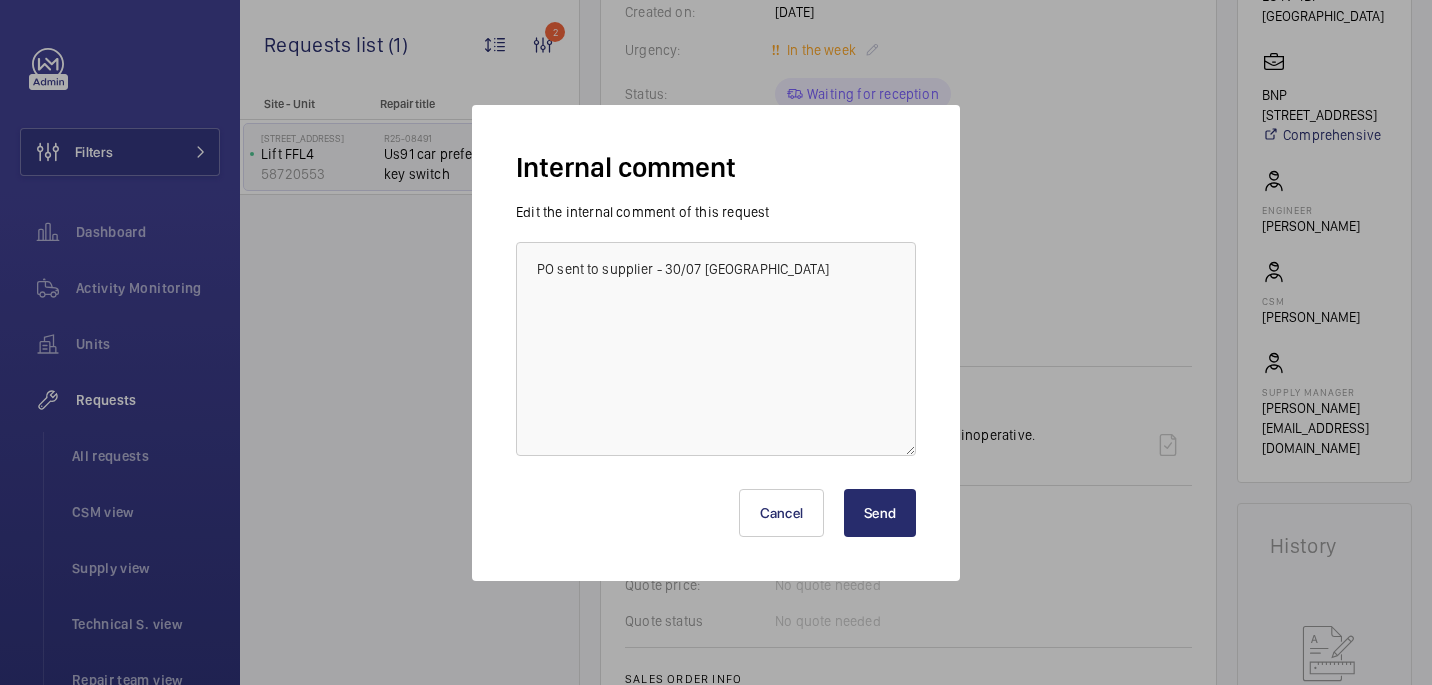 click on "Cancel Send" at bounding box center (716, 505) 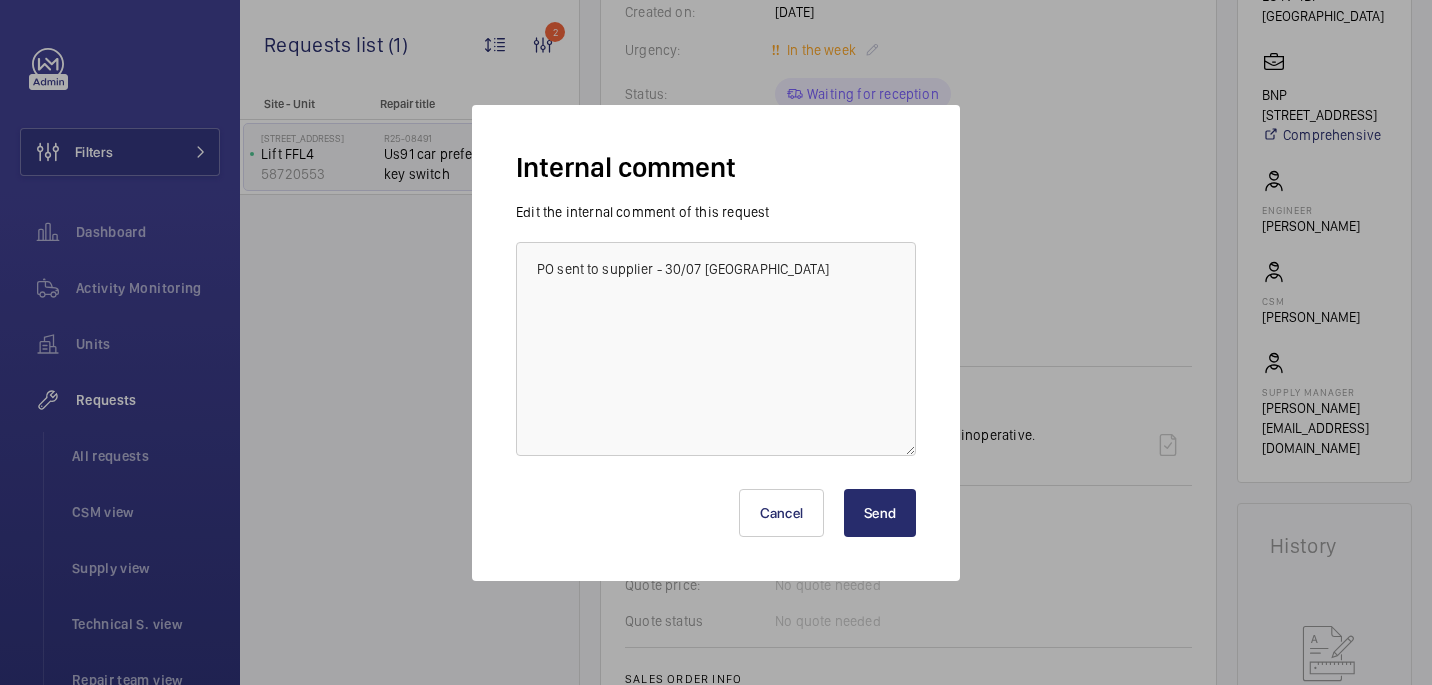 click on "Send" at bounding box center (880, 513) 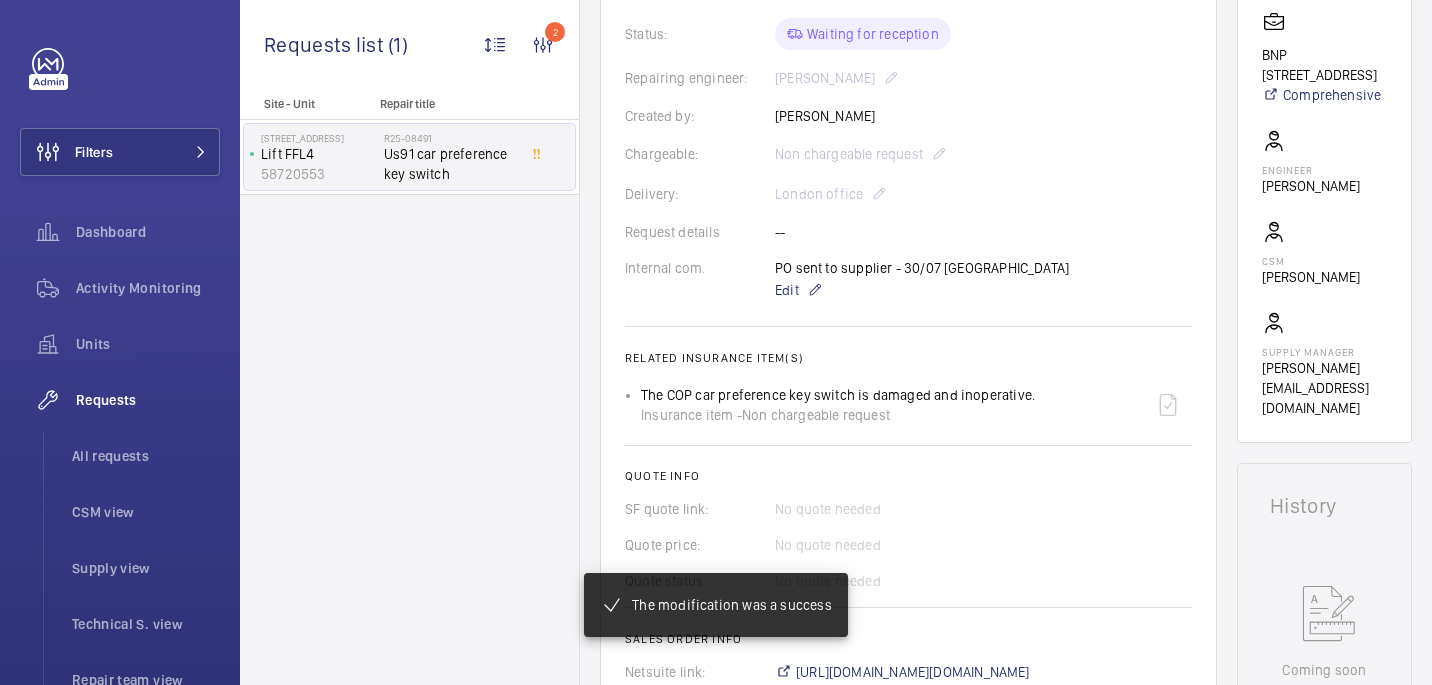 scroll, scrollTop: 477, scrollLeft: 0, axis: vertical 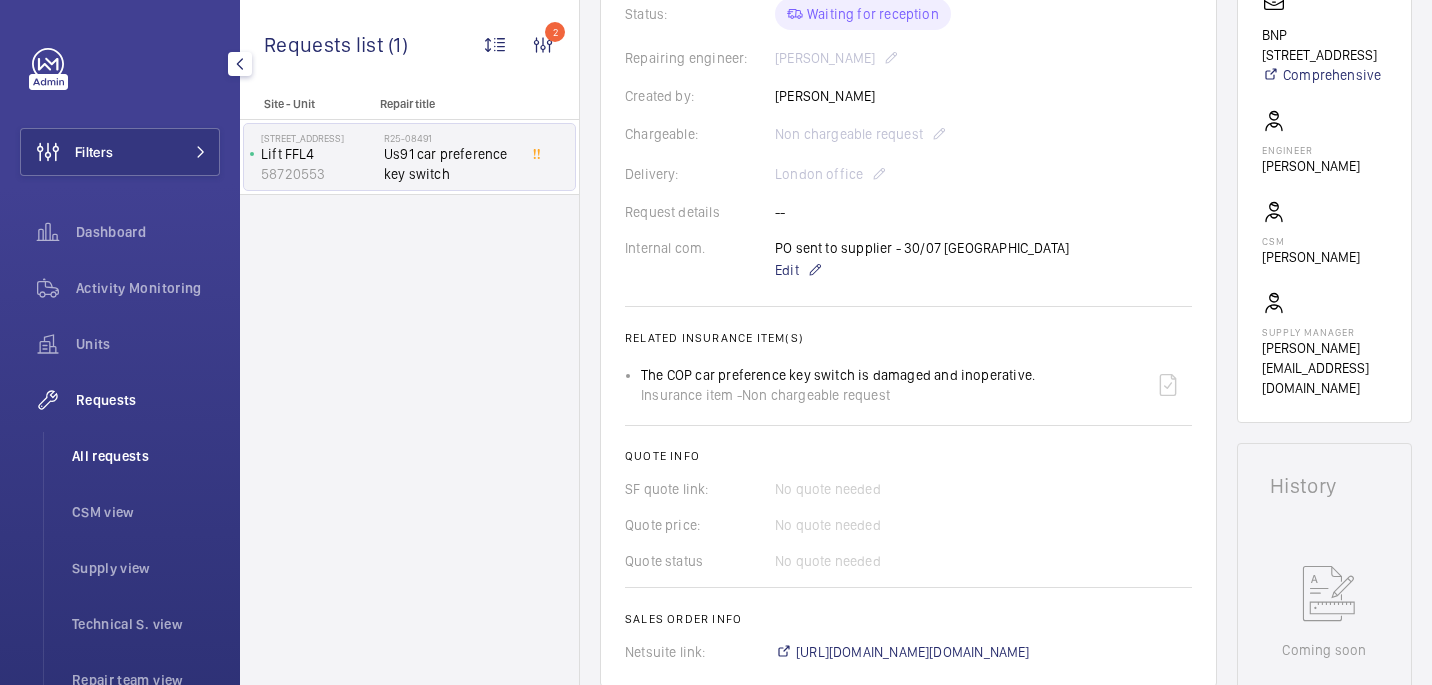 click on "All requests" 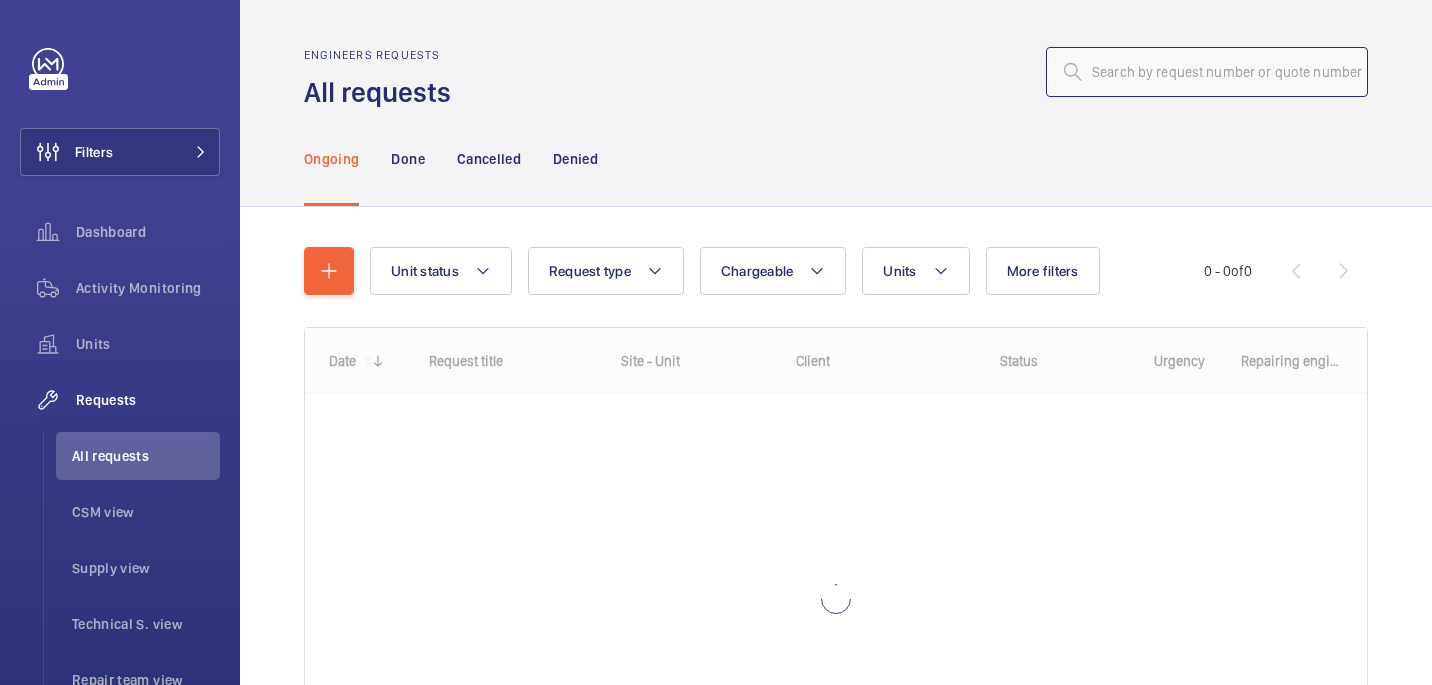 click 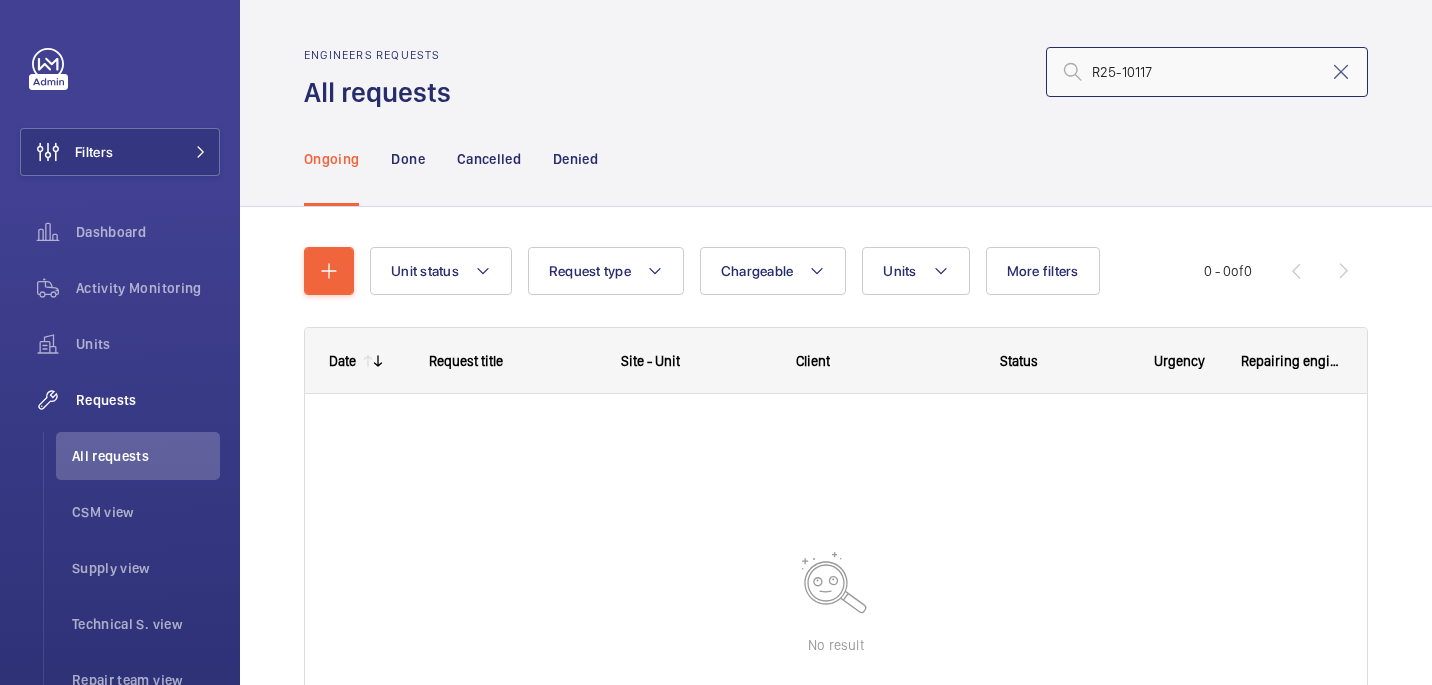 click on "R25-10117" 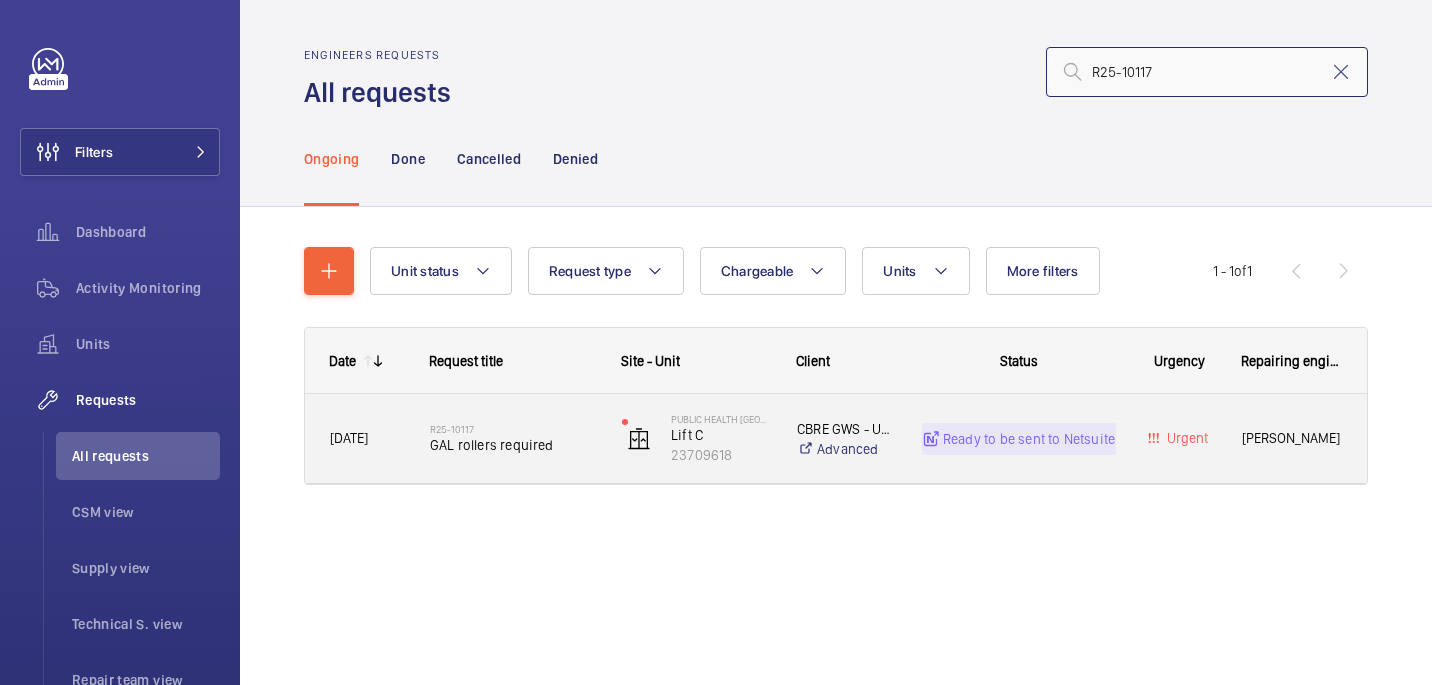 type on "R25-10117" 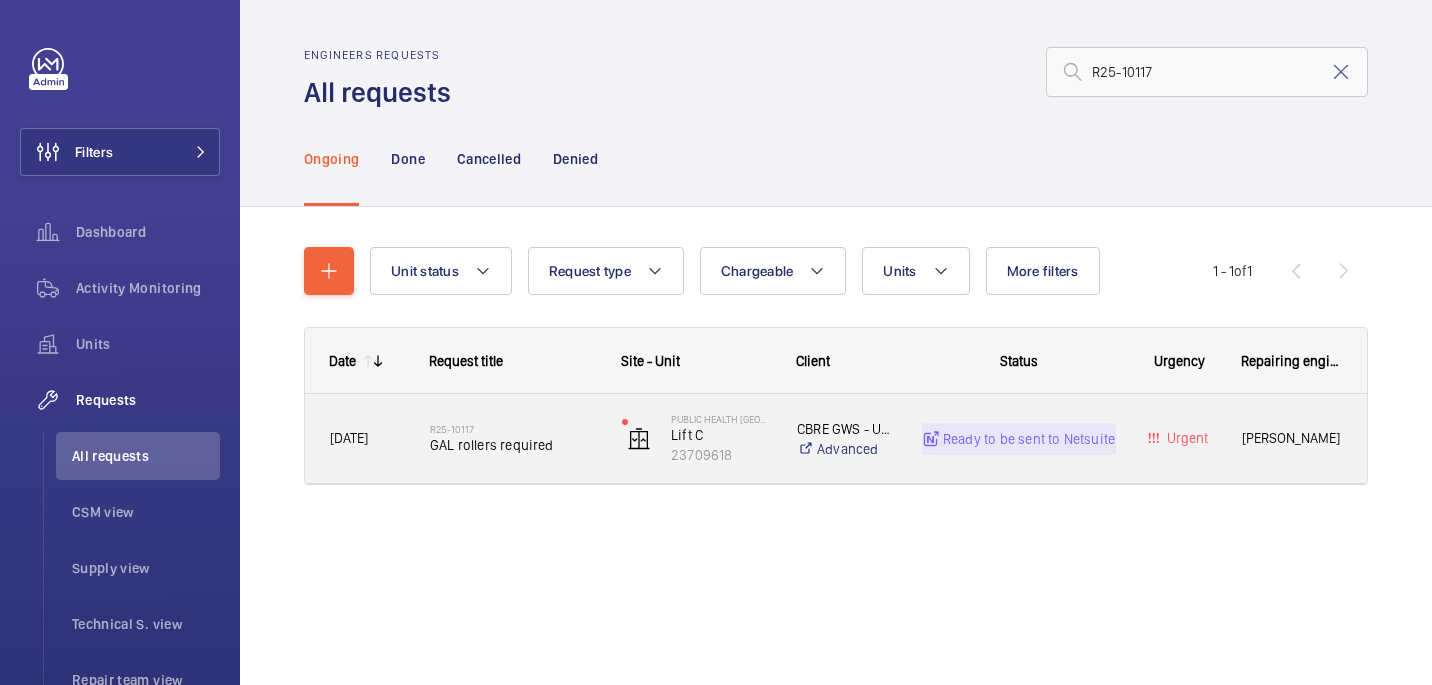 click on "R25-10117" 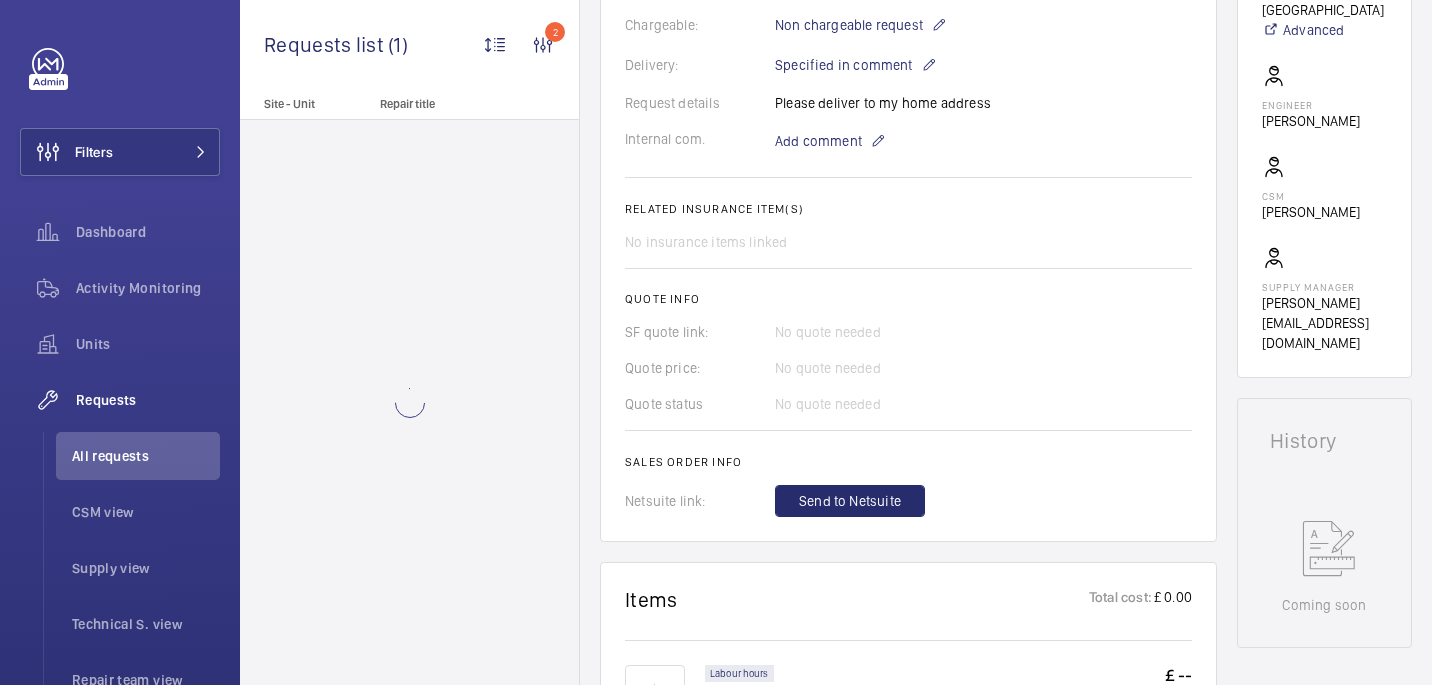 scroll, scrollTop: 943, scrollLeft: 0, axis: vertical 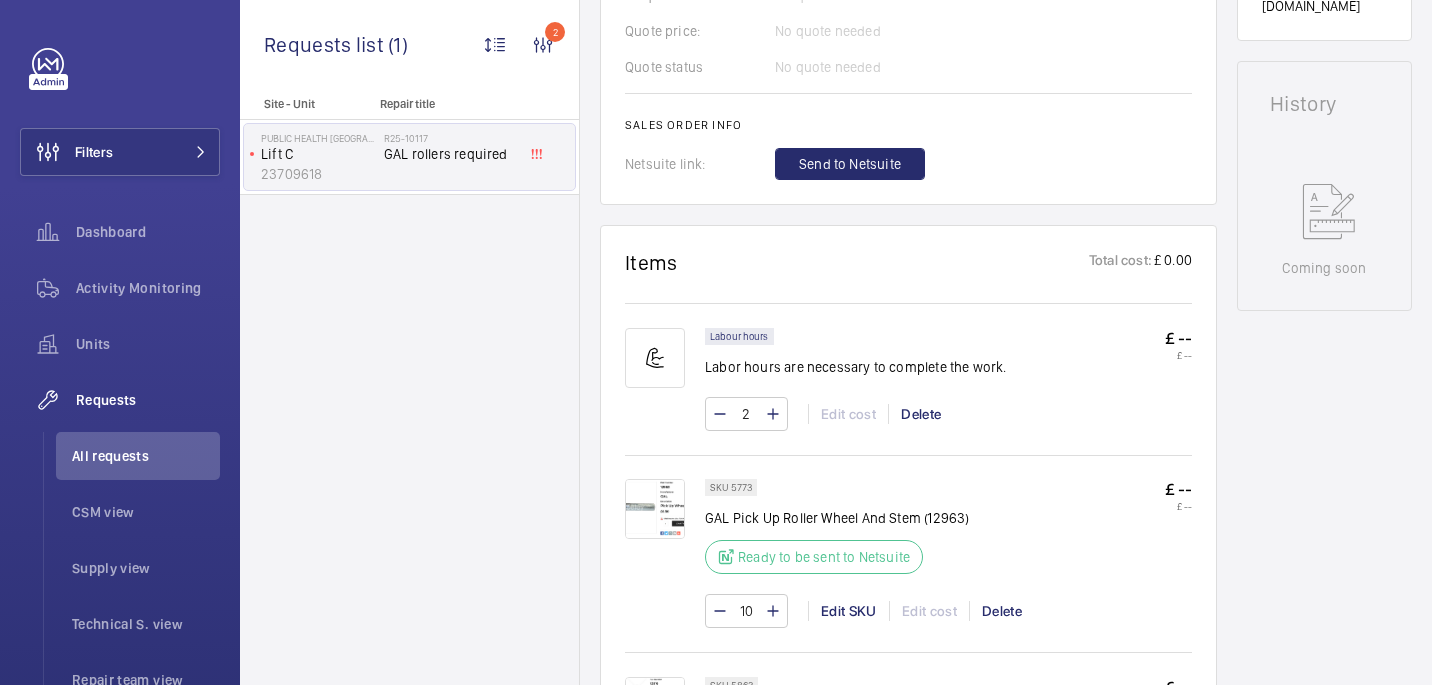 click 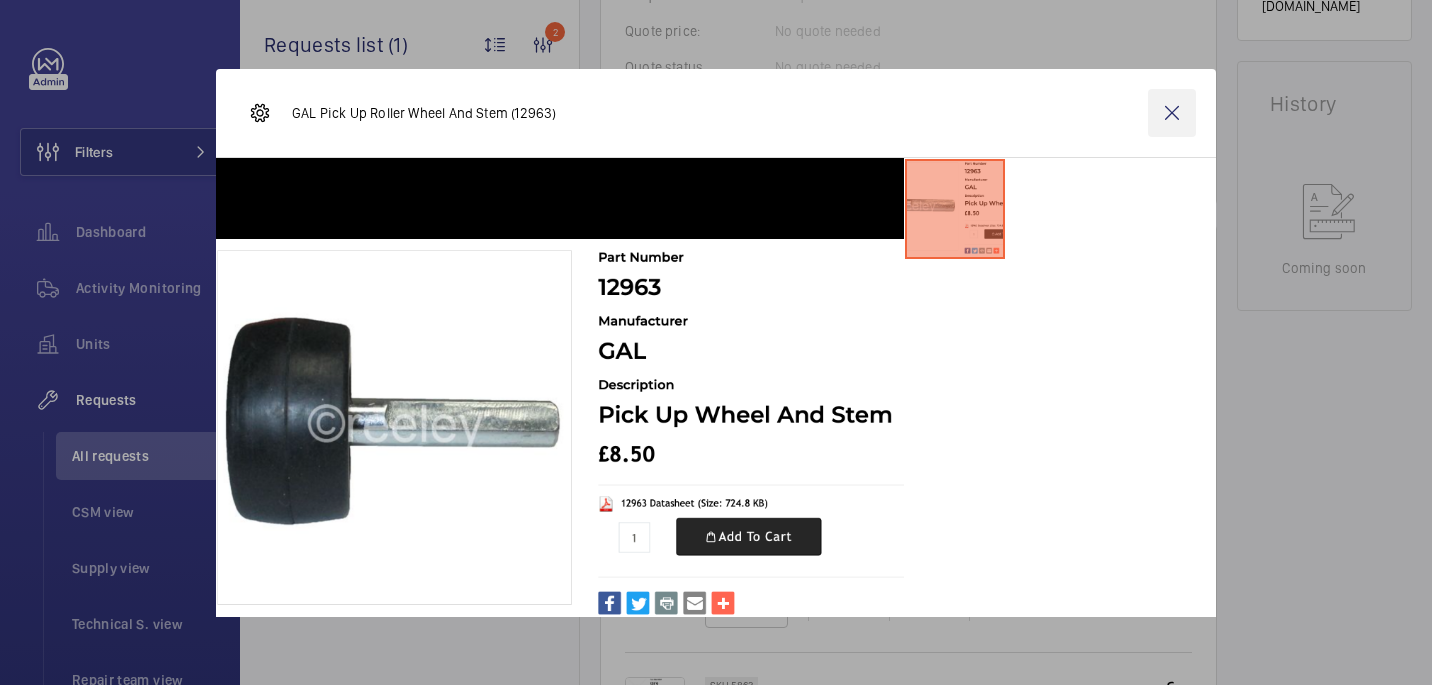 click at bounding box center (1172, 113) 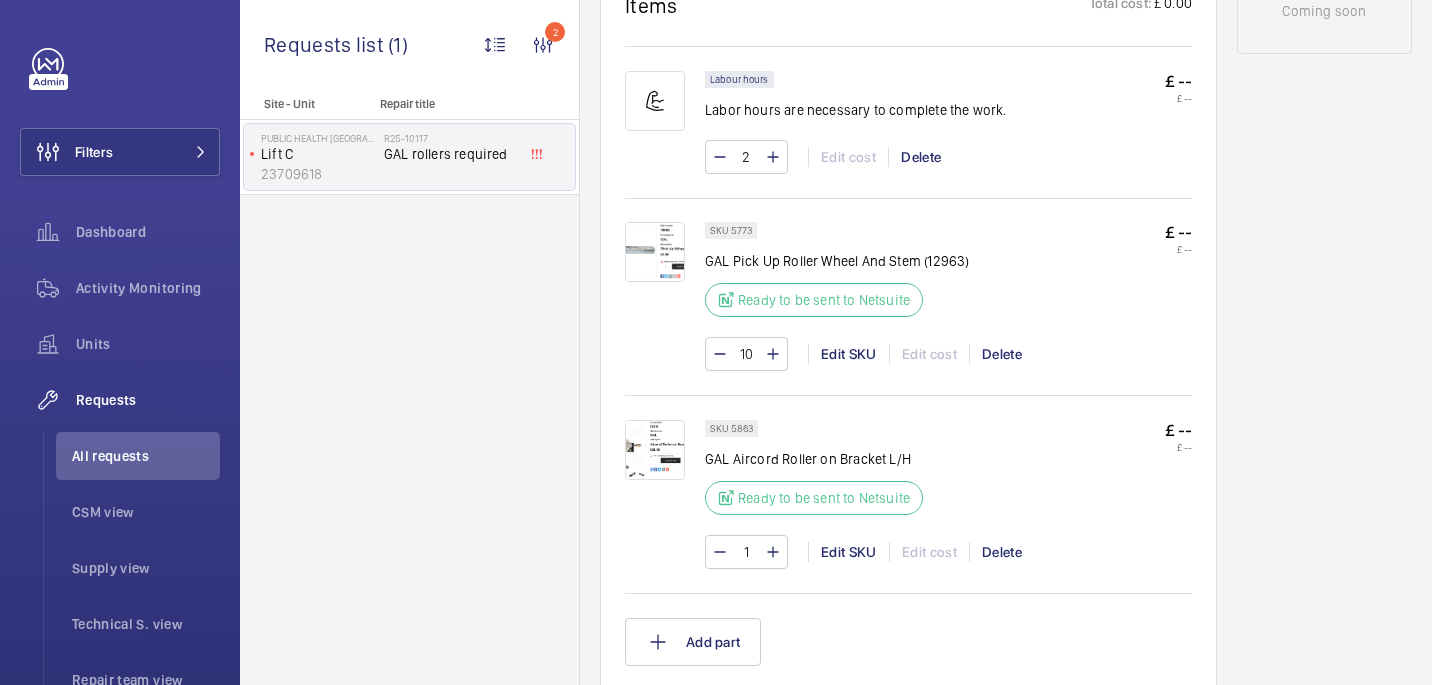 scroll, scrollTop: 1227, scrollLeft: 0, axis: vertical 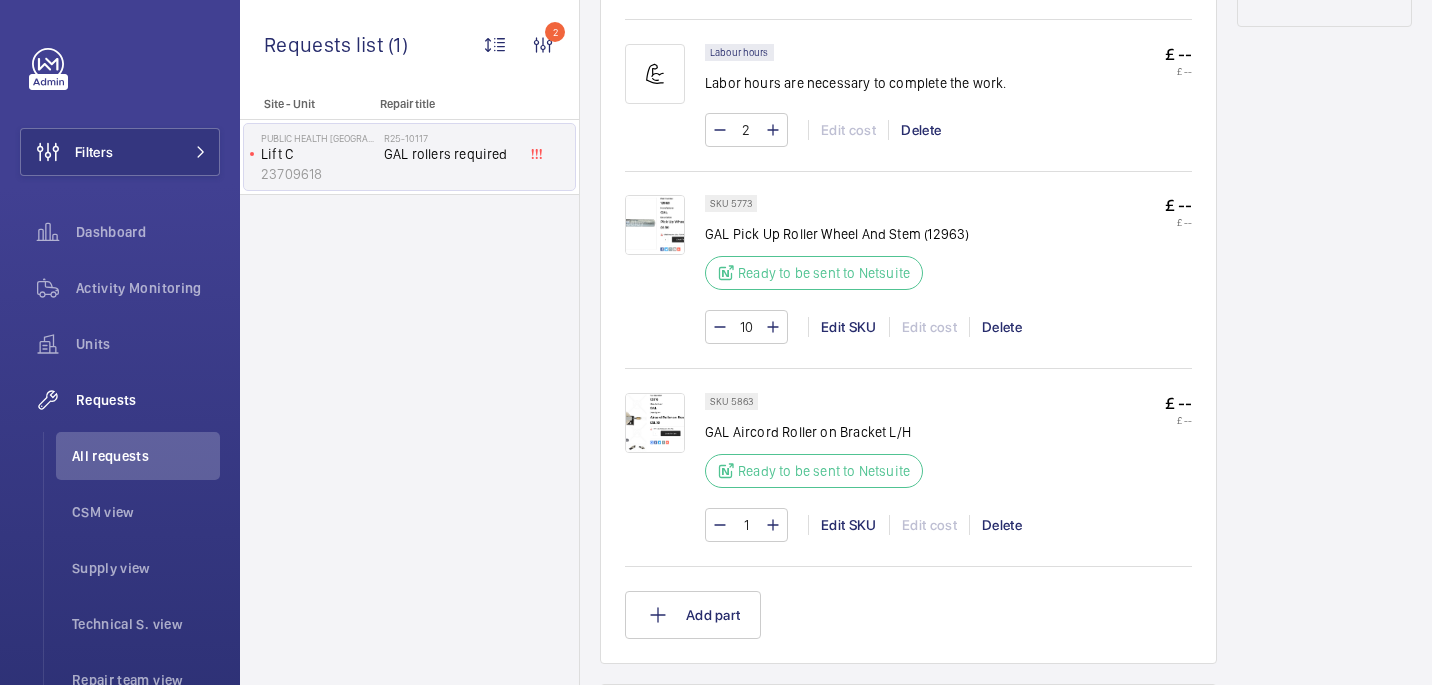 click 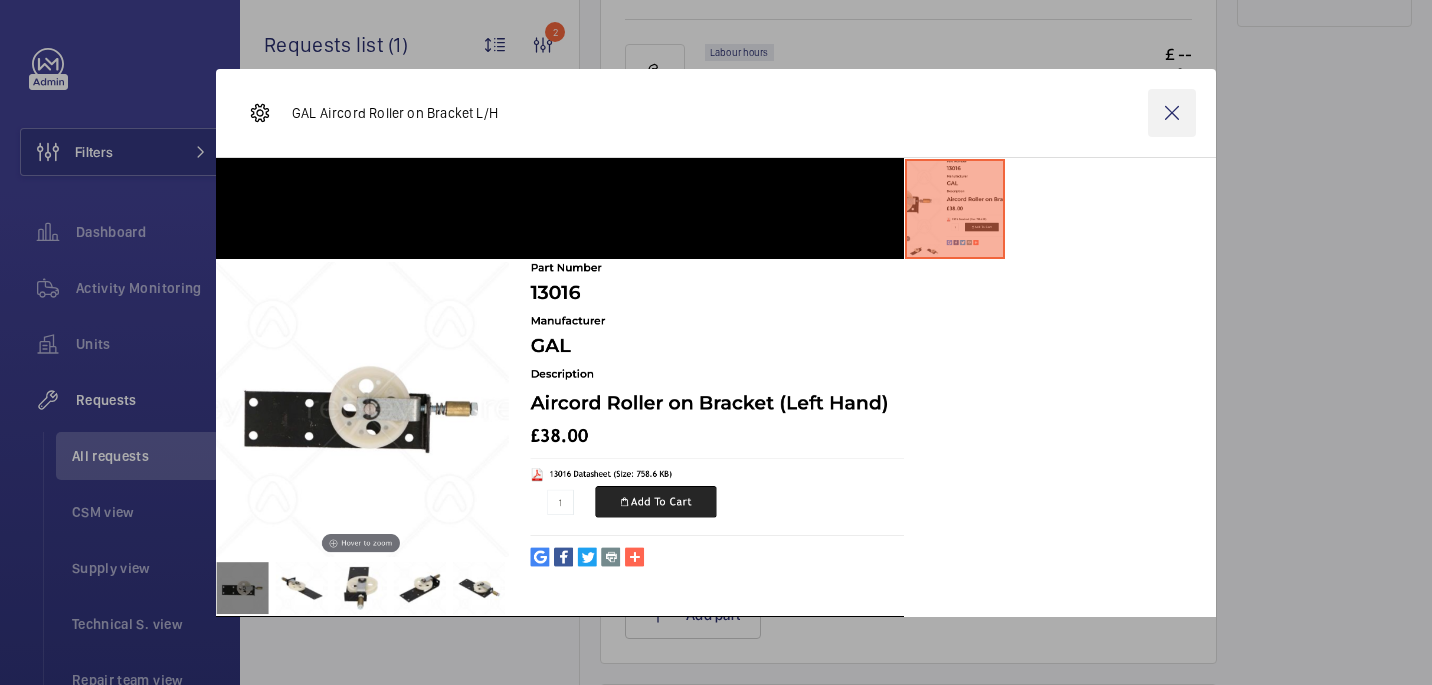 click at bounding box center (1172, 113) 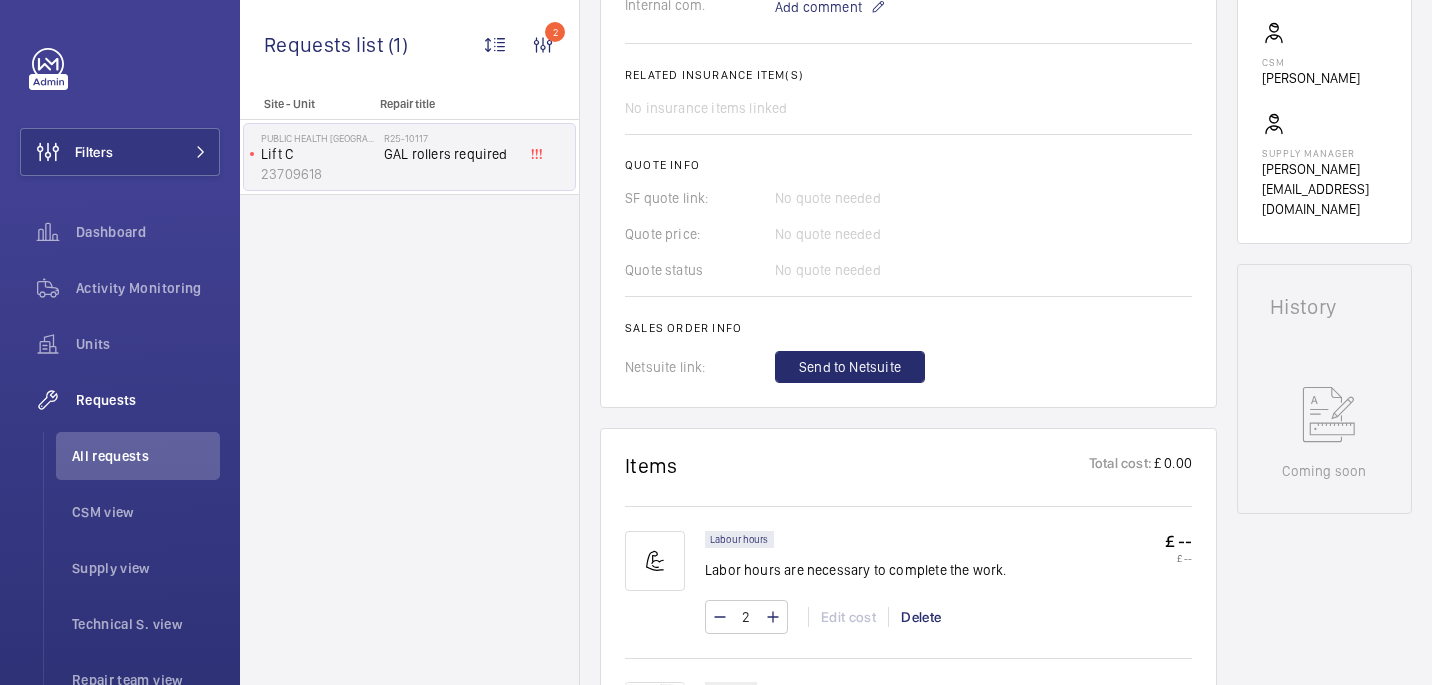 scroll, scrollTop: 743, scrollLeft: 0, axis: vertical 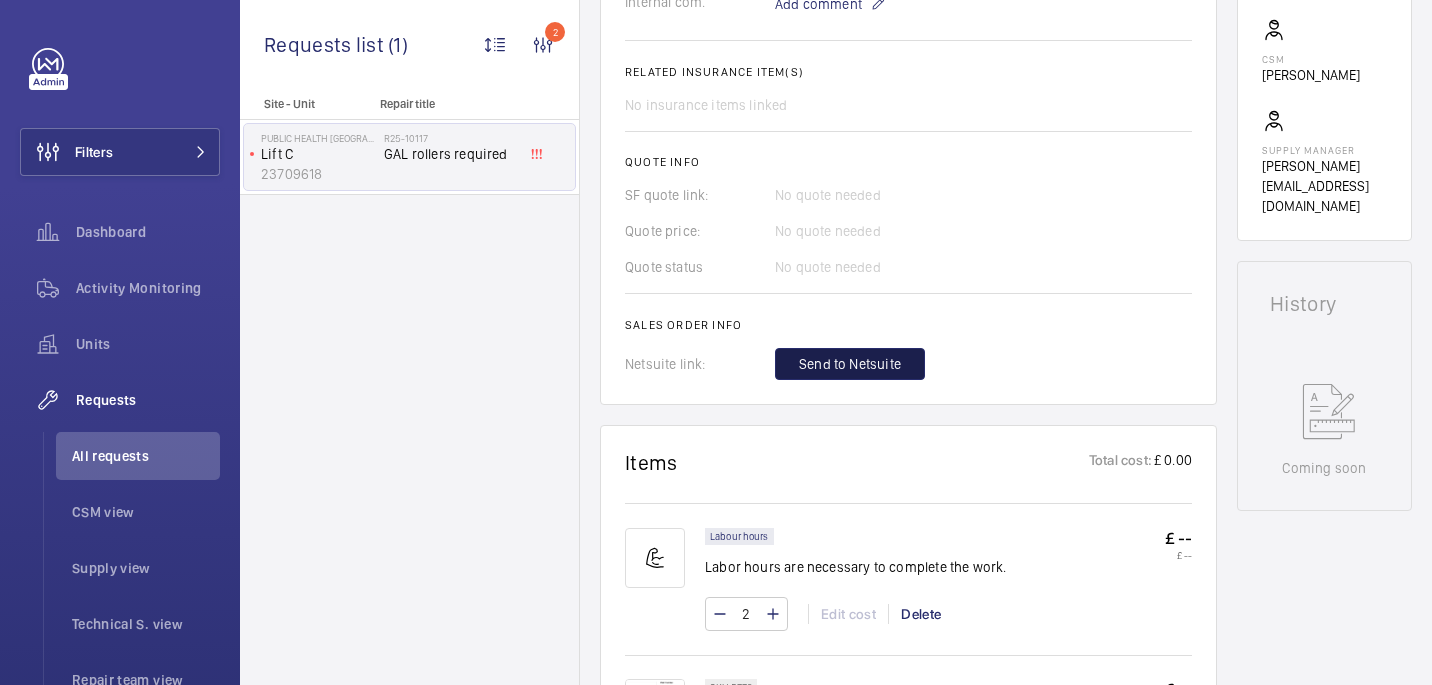 click on "Send to Netsuite" 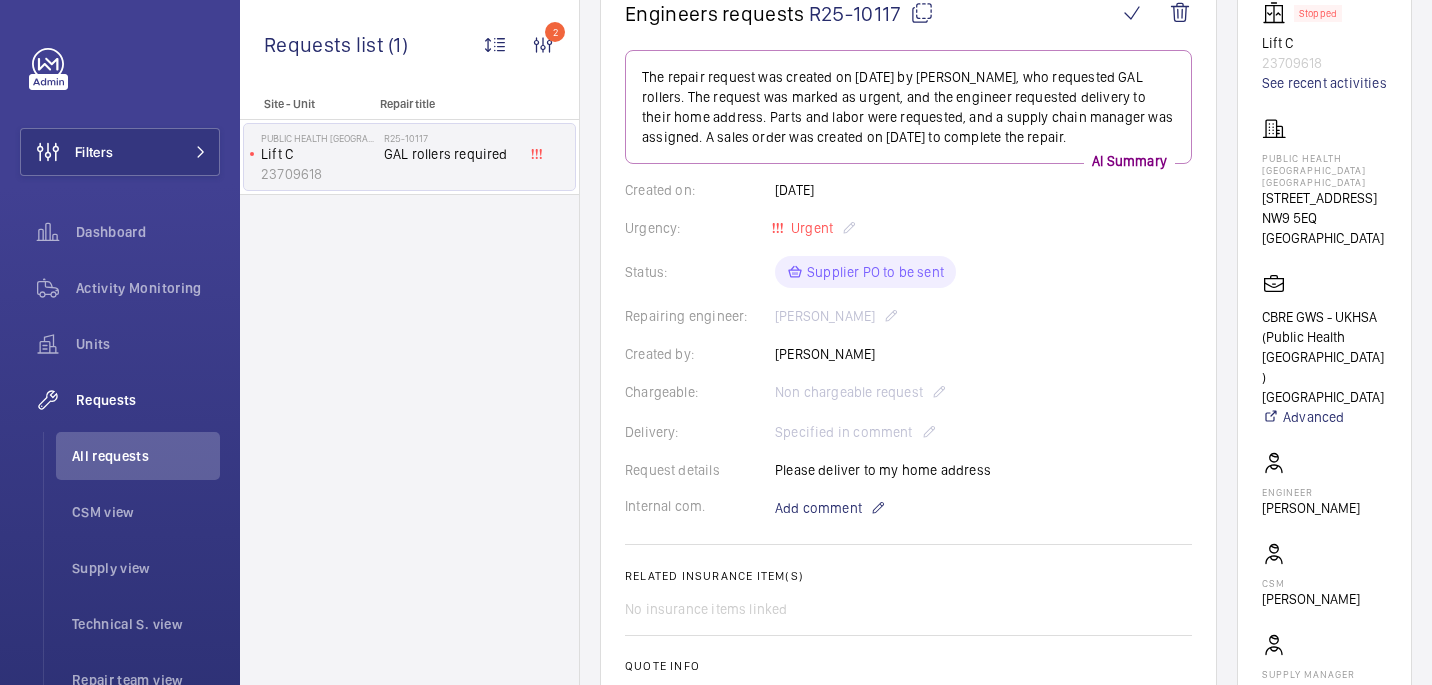 scroll, scrollTop: 635, scrollLeft: 0, axis: vertical 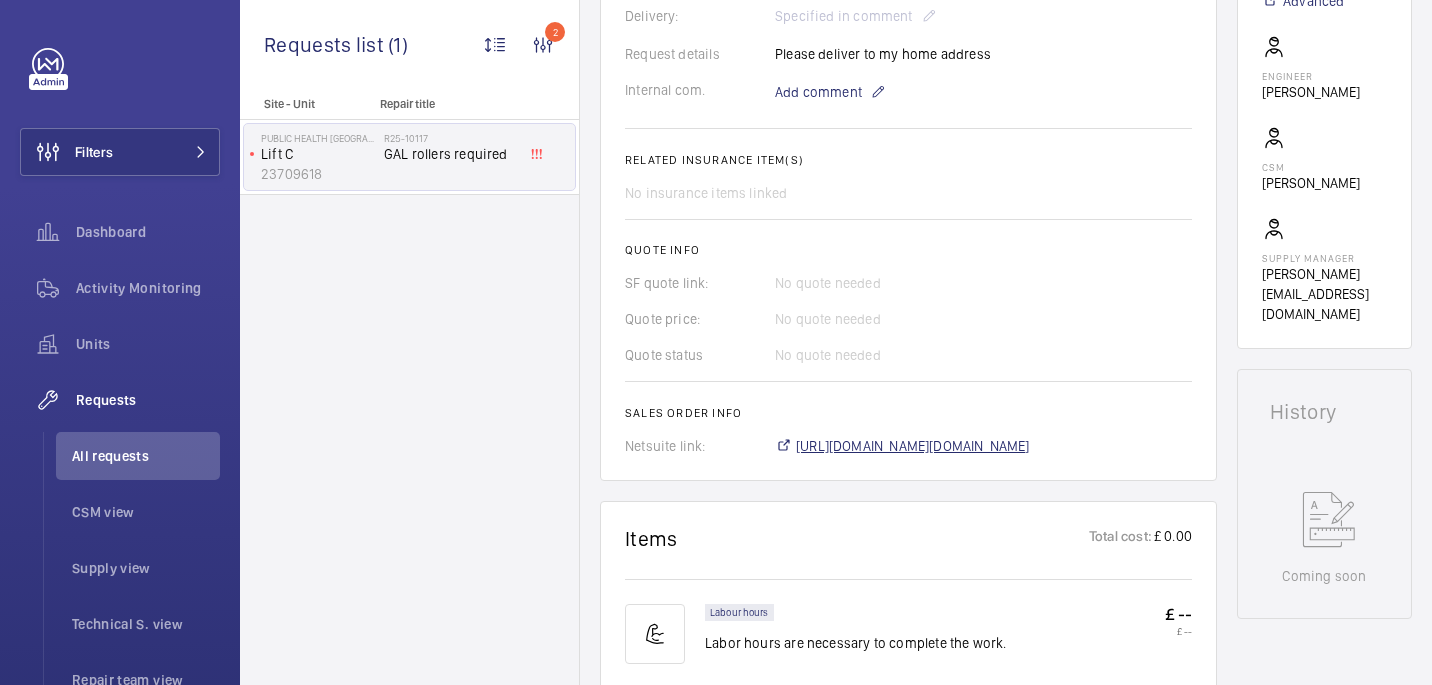click on "[URL][DOMAIN_NAME][DOMAIN_NAME]" 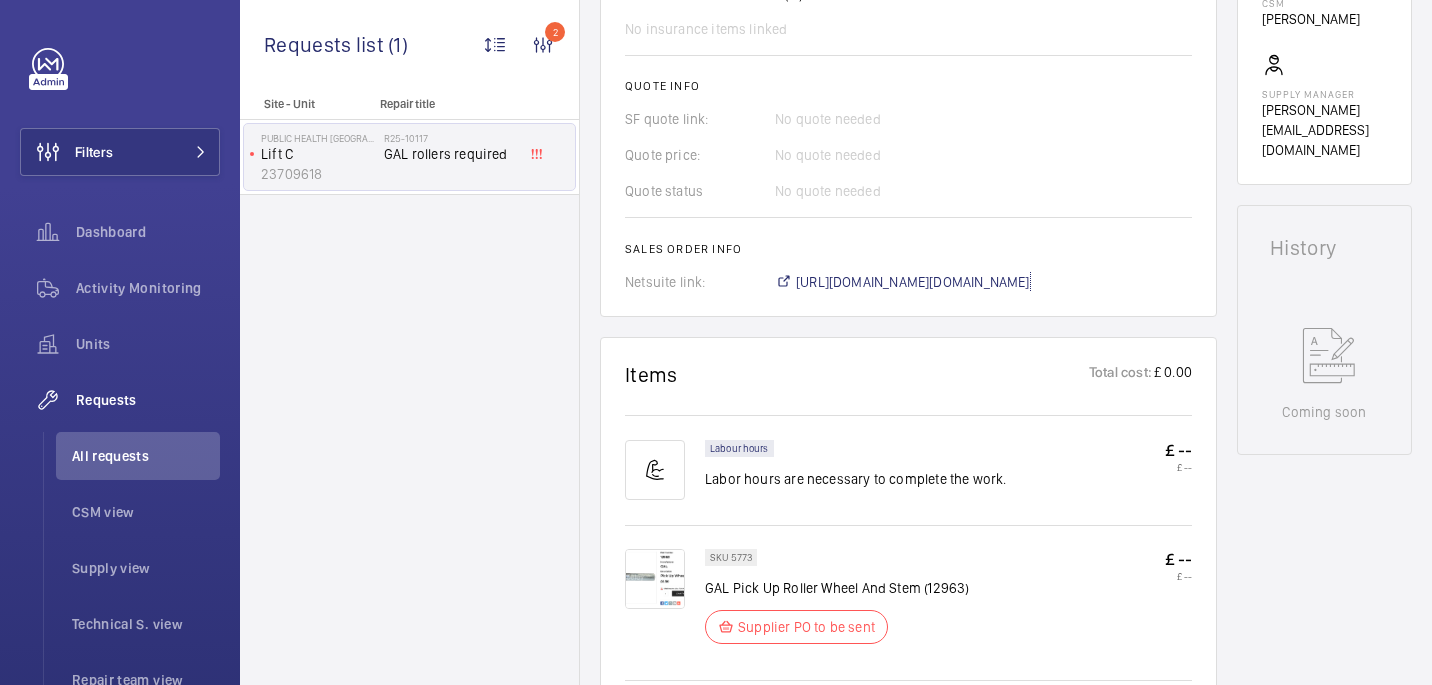 scroll, scrollTop: 1292, scrollLeft: 0, axis: vertical 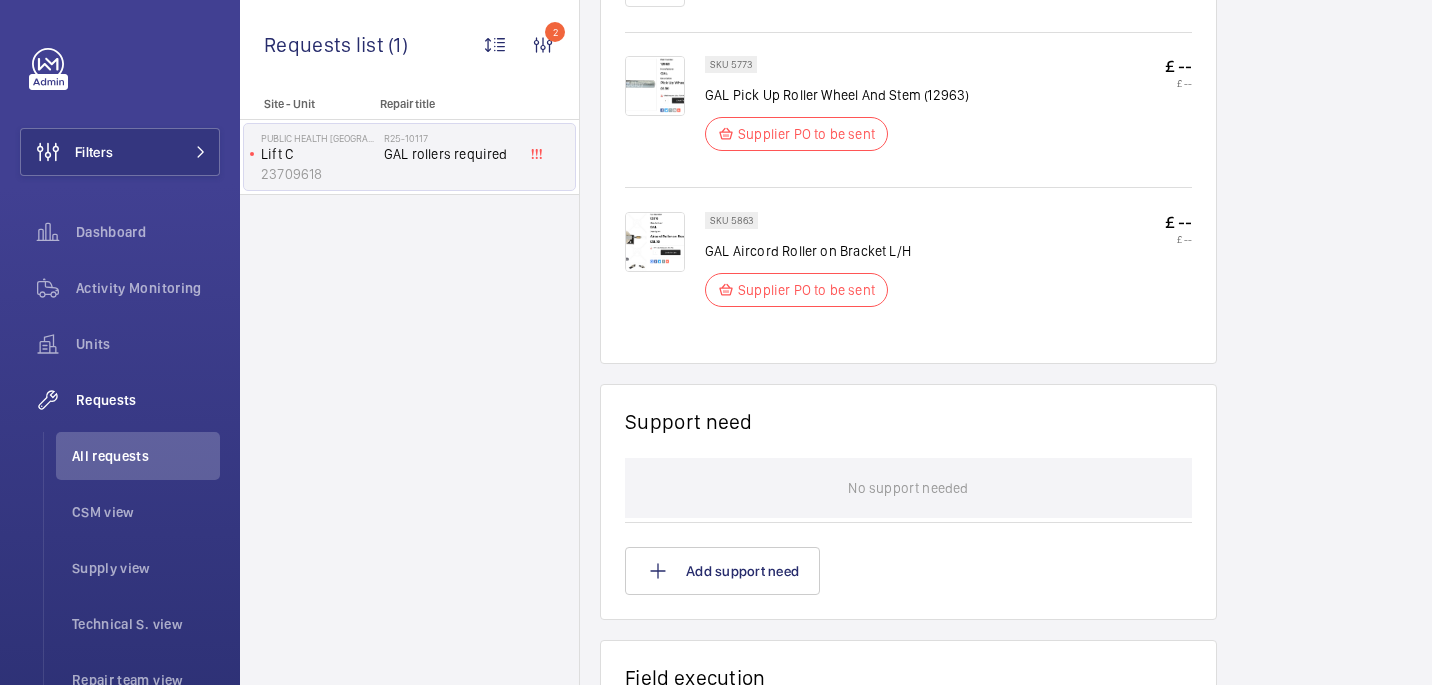 click 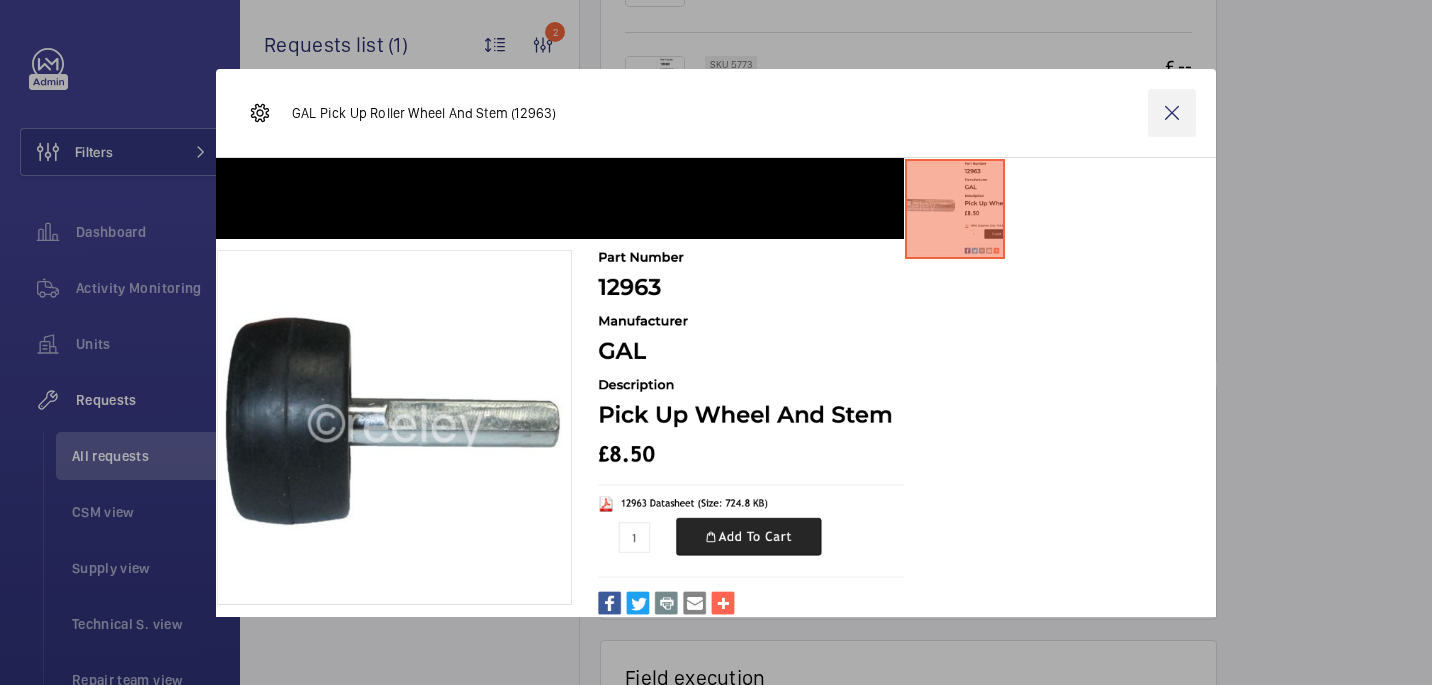 click at bounding box center [1172, 113] 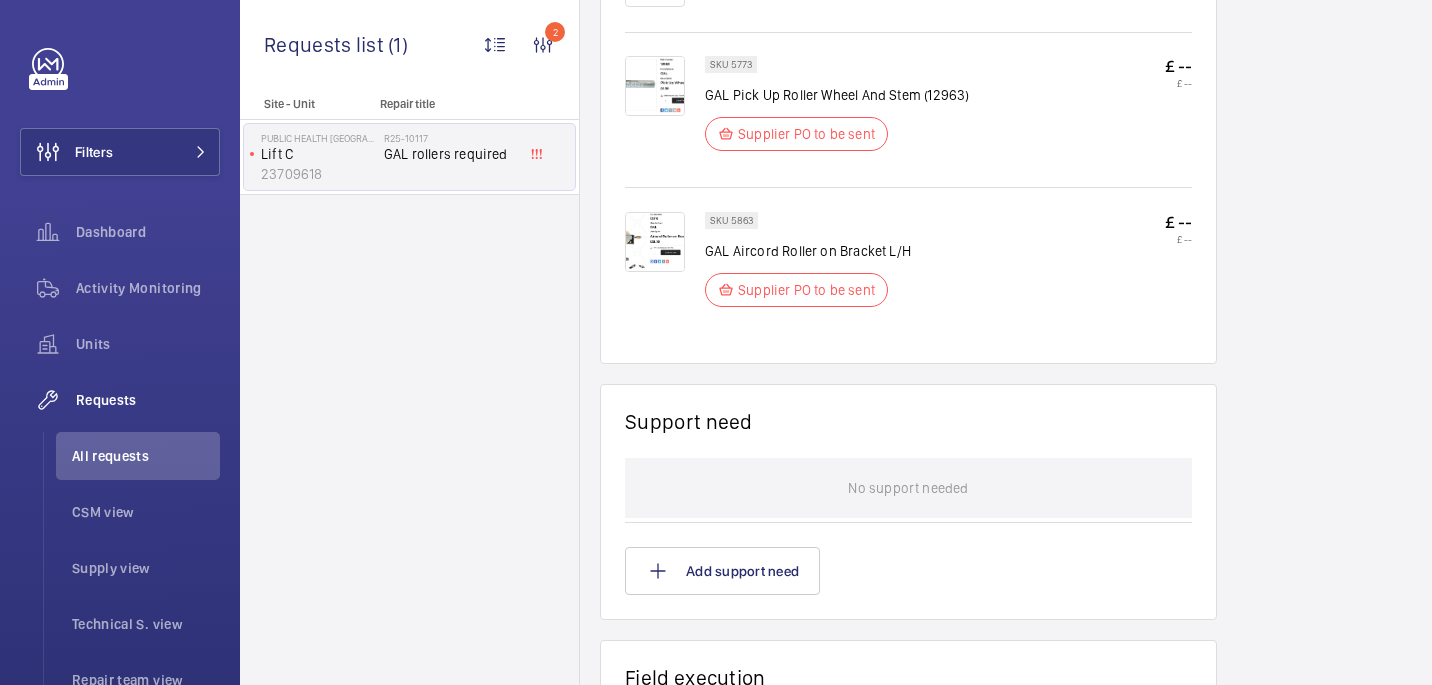 click 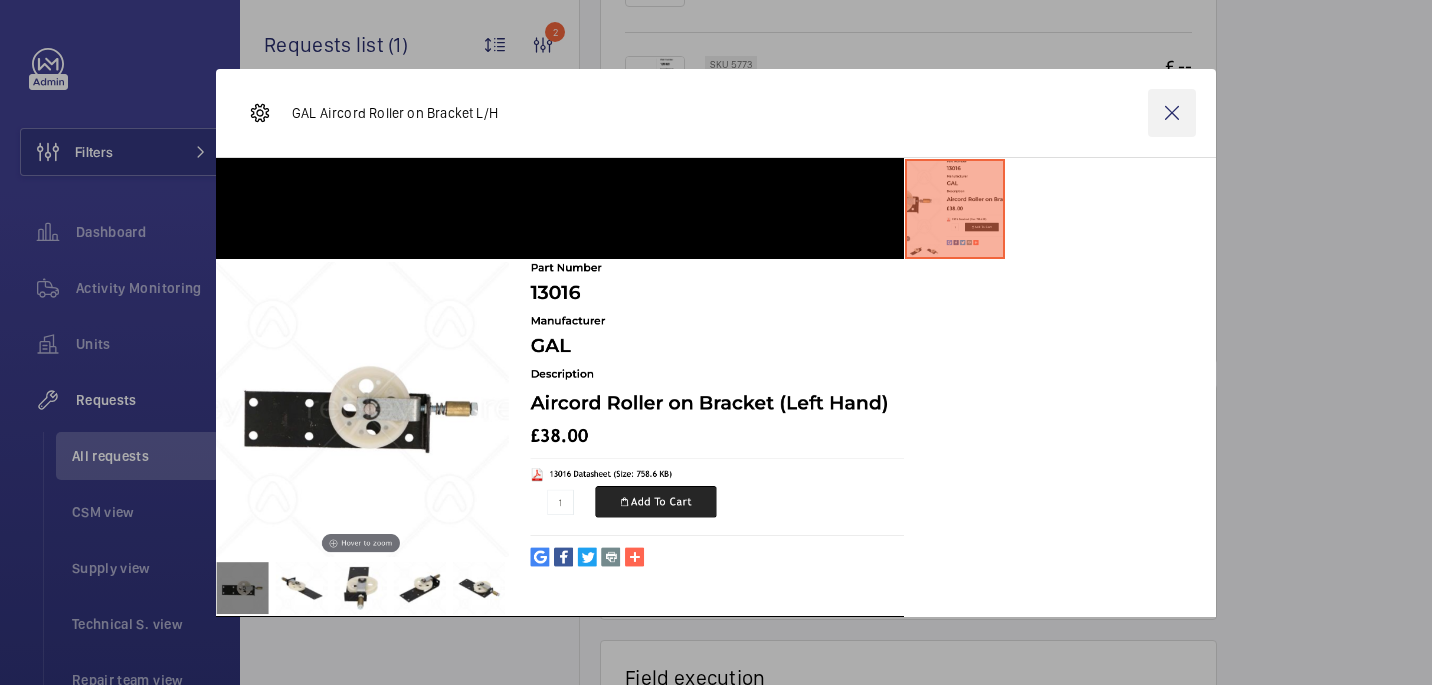 click at bounding box center [1172, 113] 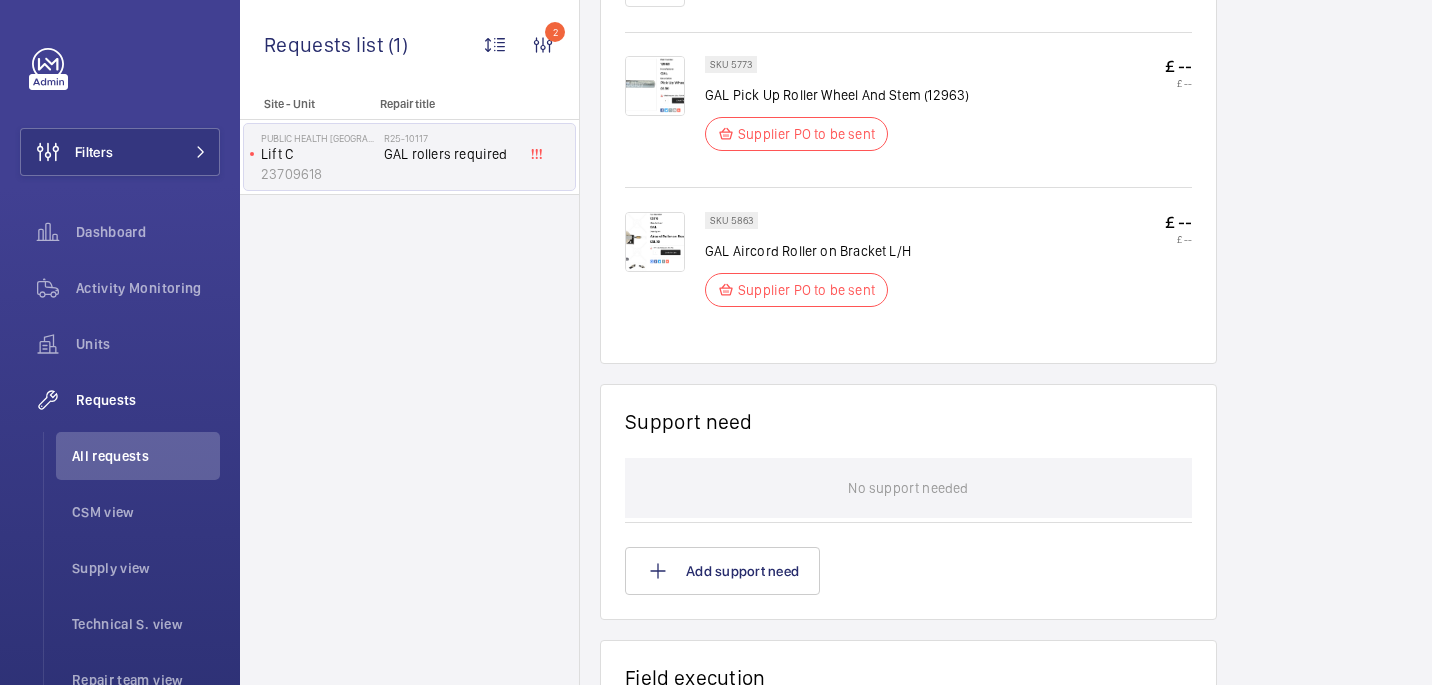 scroll, scrollTop: 241, scrollLeft: 0, axis: vertical 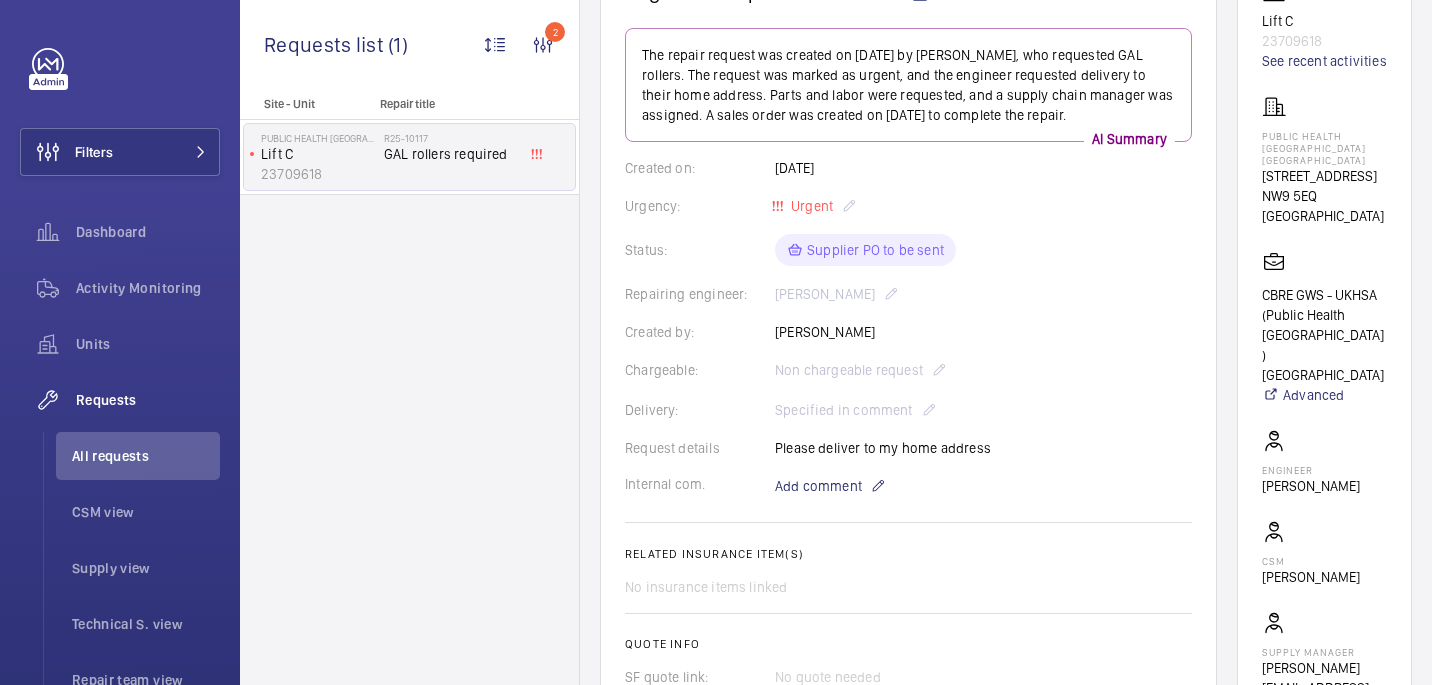 click on "Public Health [GEOGRAPHIC_DATA] [GEOGRAPHIC_DATA]" 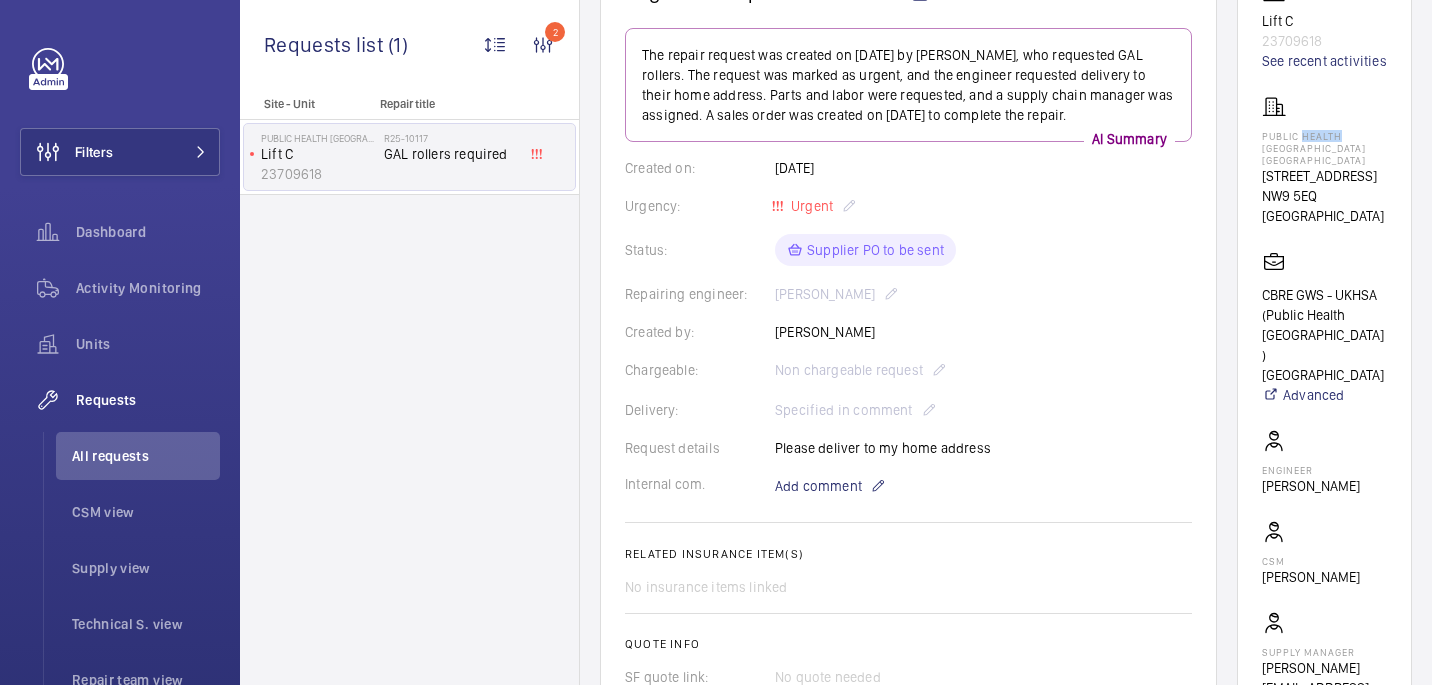 click on "Public Health [GEOGRAPHIC_DATA] [GEOGRAPHIC_DATA]" 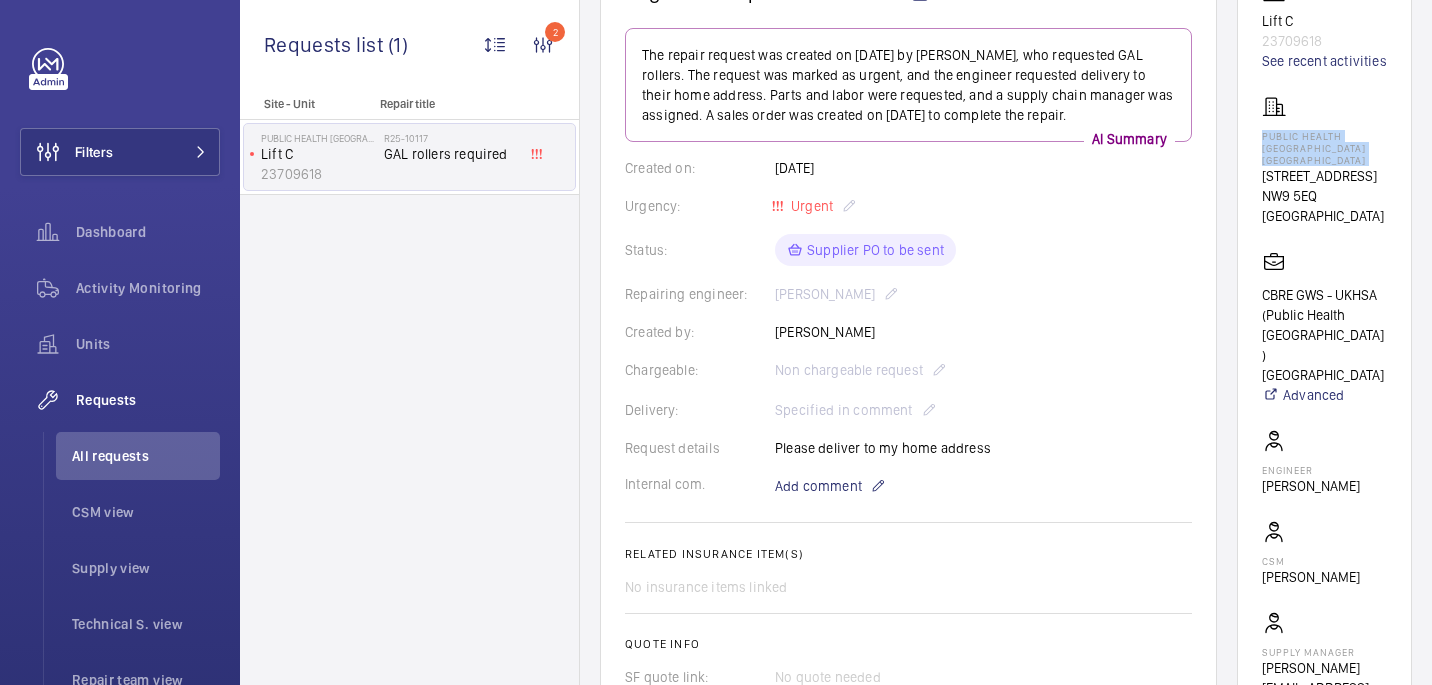 click on "Public Health [GEOGRAPHIC_DATA] [GEOGRAPHIC_DATA]" 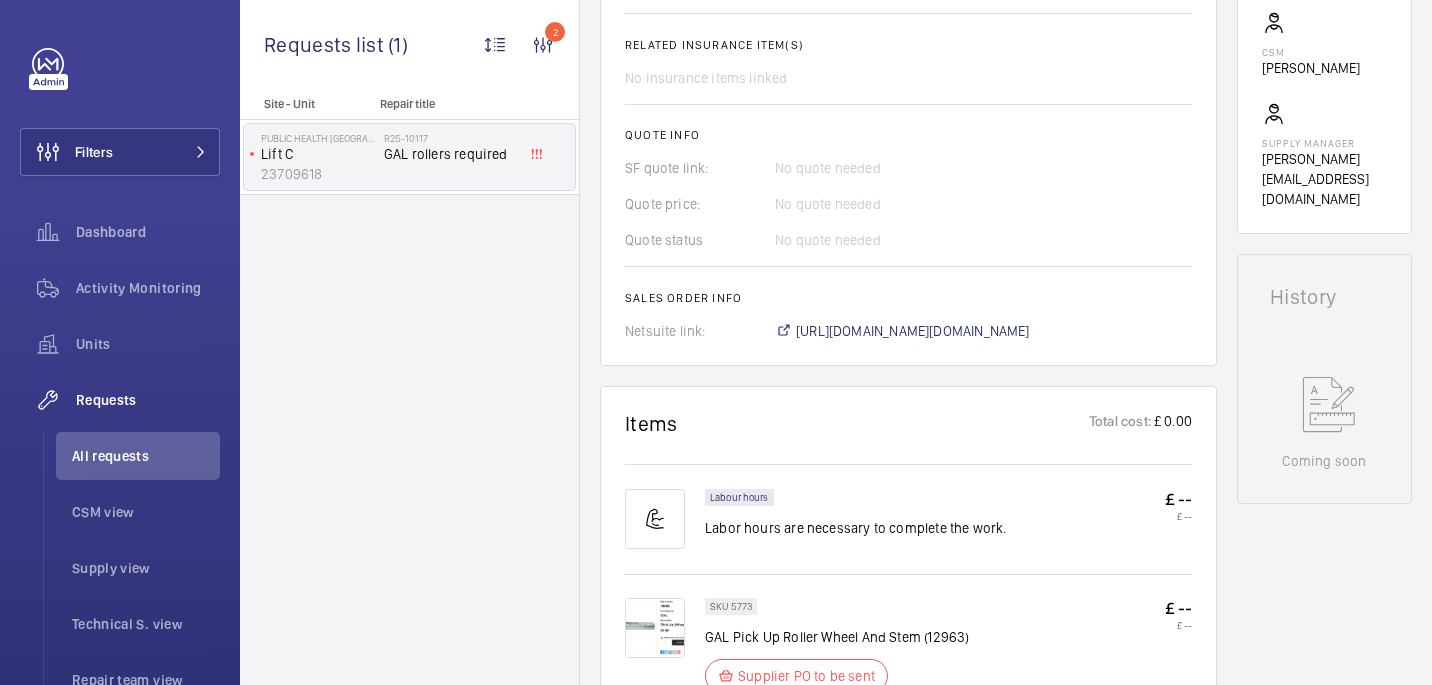 scroll, scrollTop: 797, scrollLeft: 0, axis: vertical 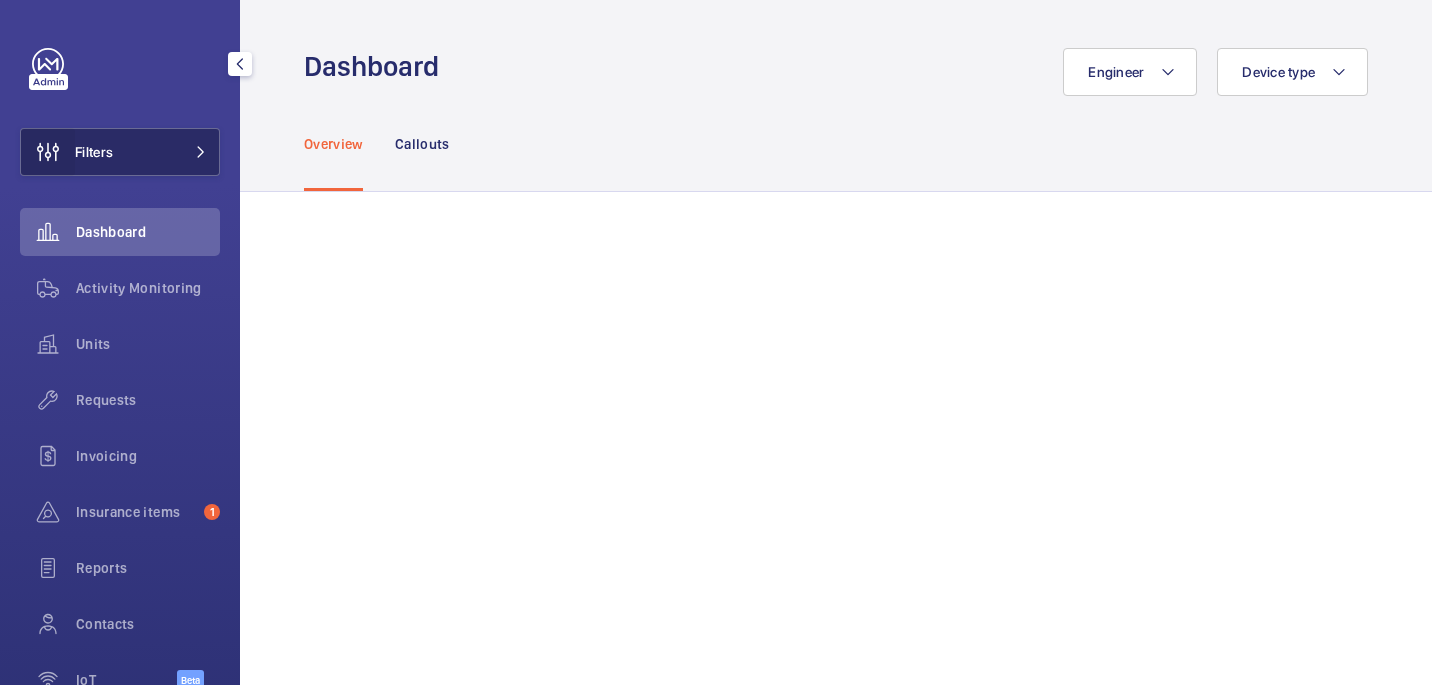 click 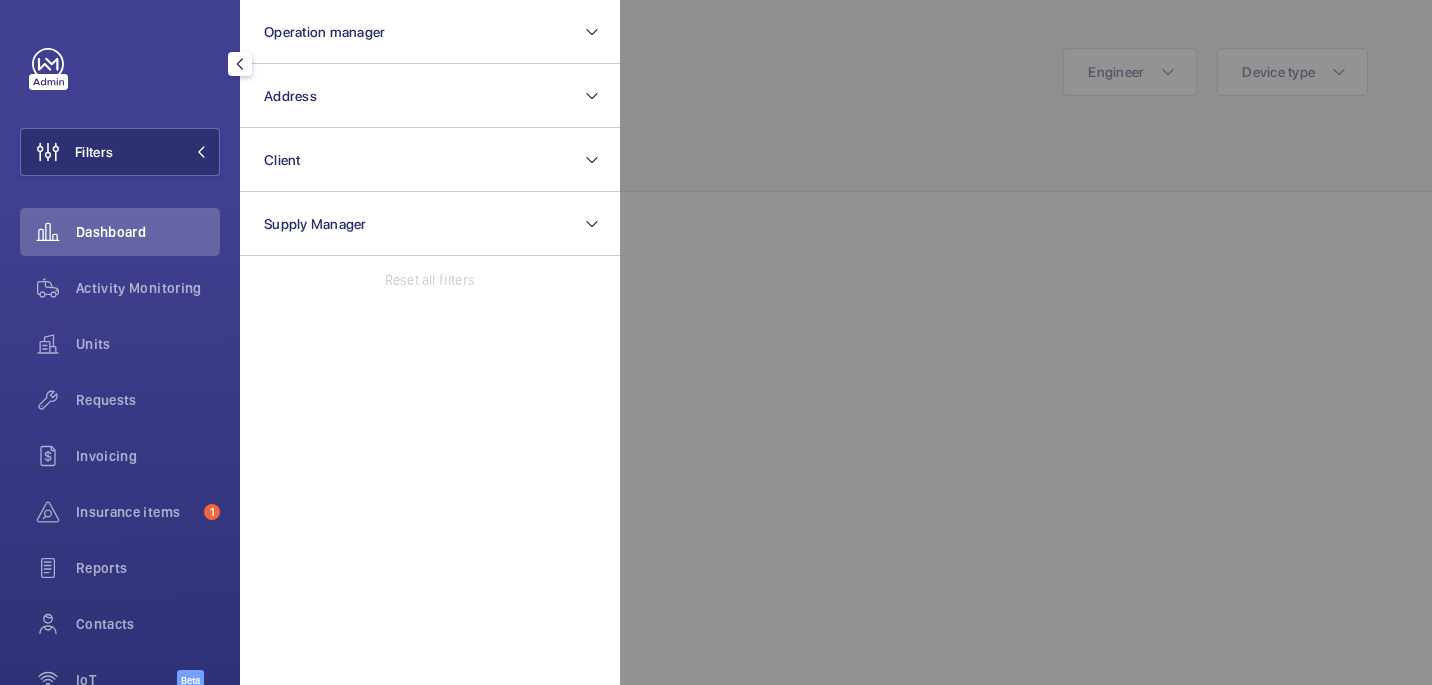 click 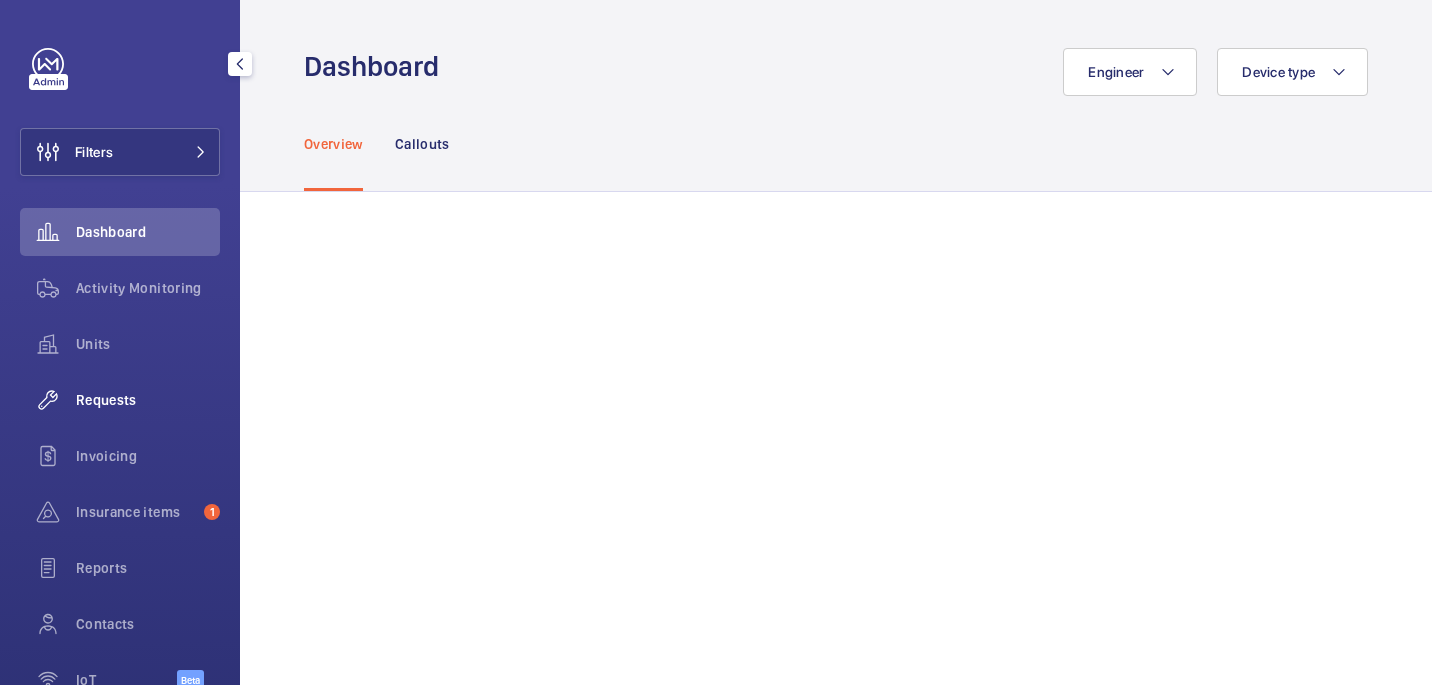 click on "Requests" 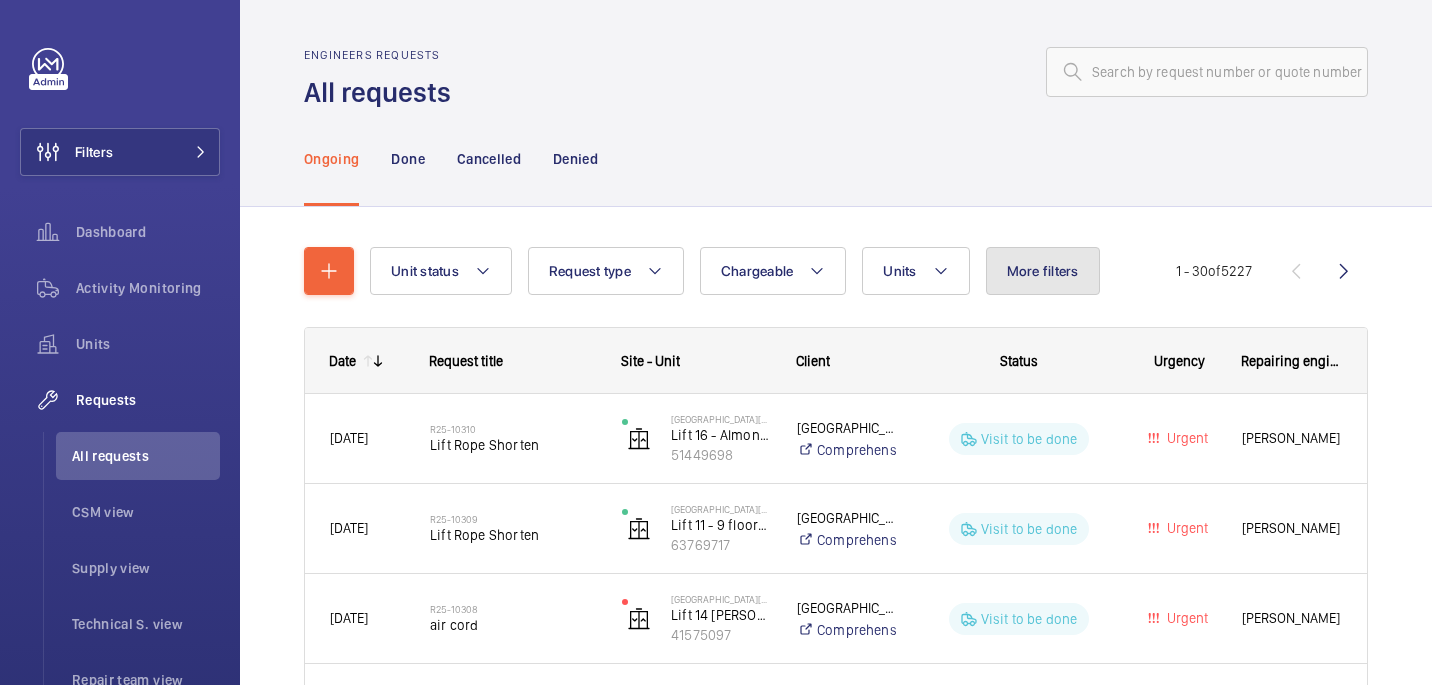 click on "More filters" 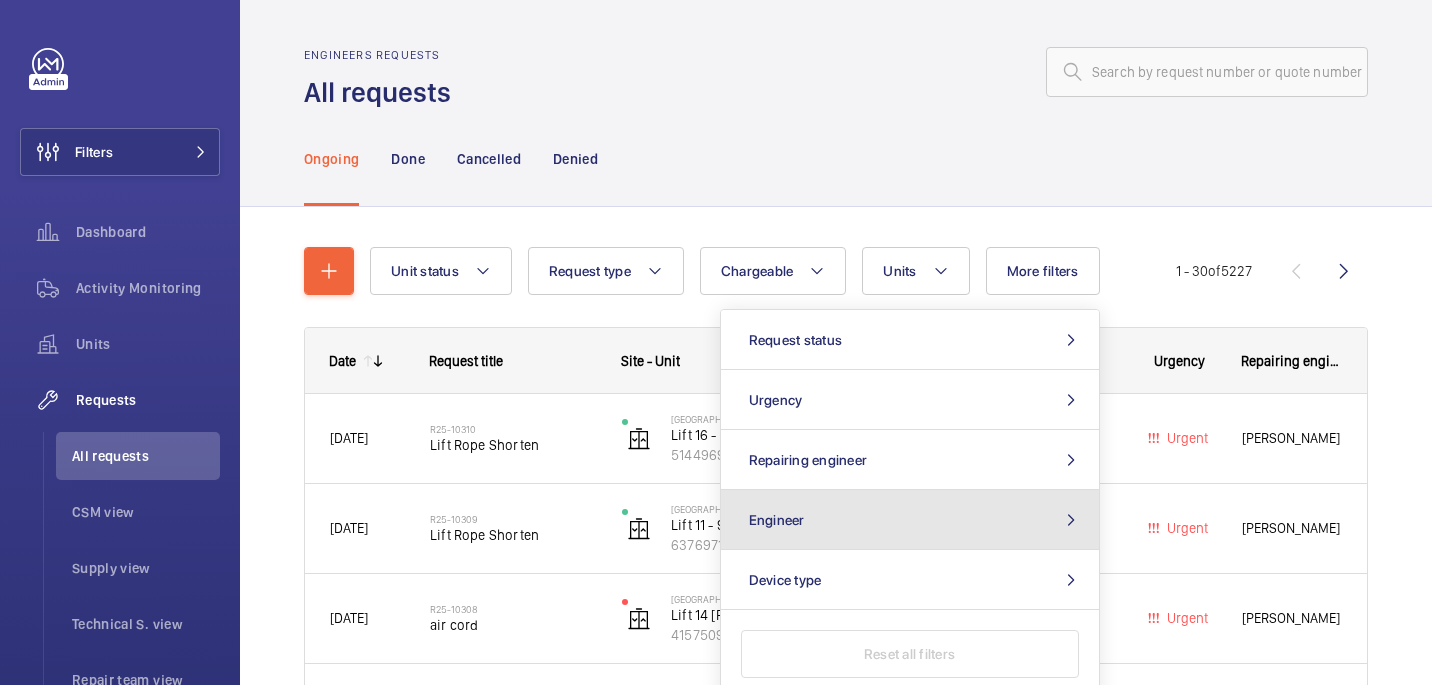 click on "Engineer" 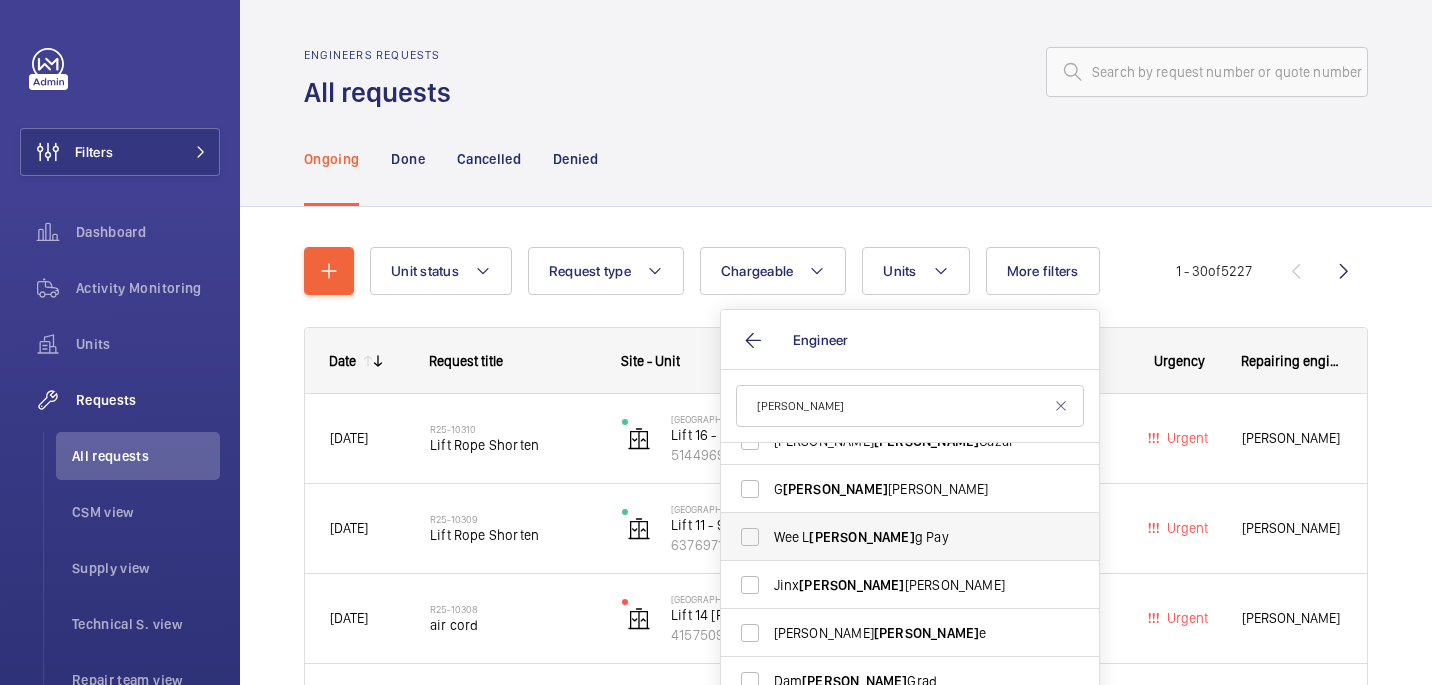 scroll, scrollTop: 0, scrollLeft: 0, axis: both 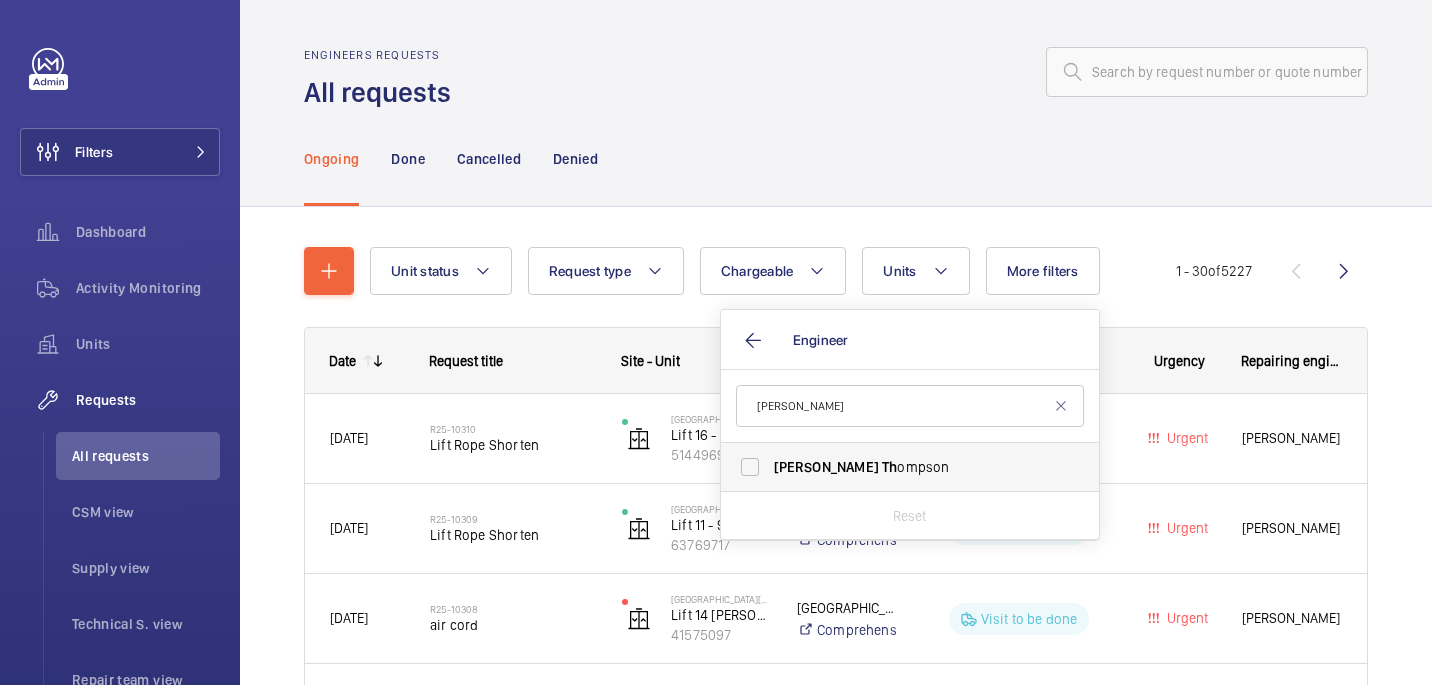 type on "[PERSON_NAME]" 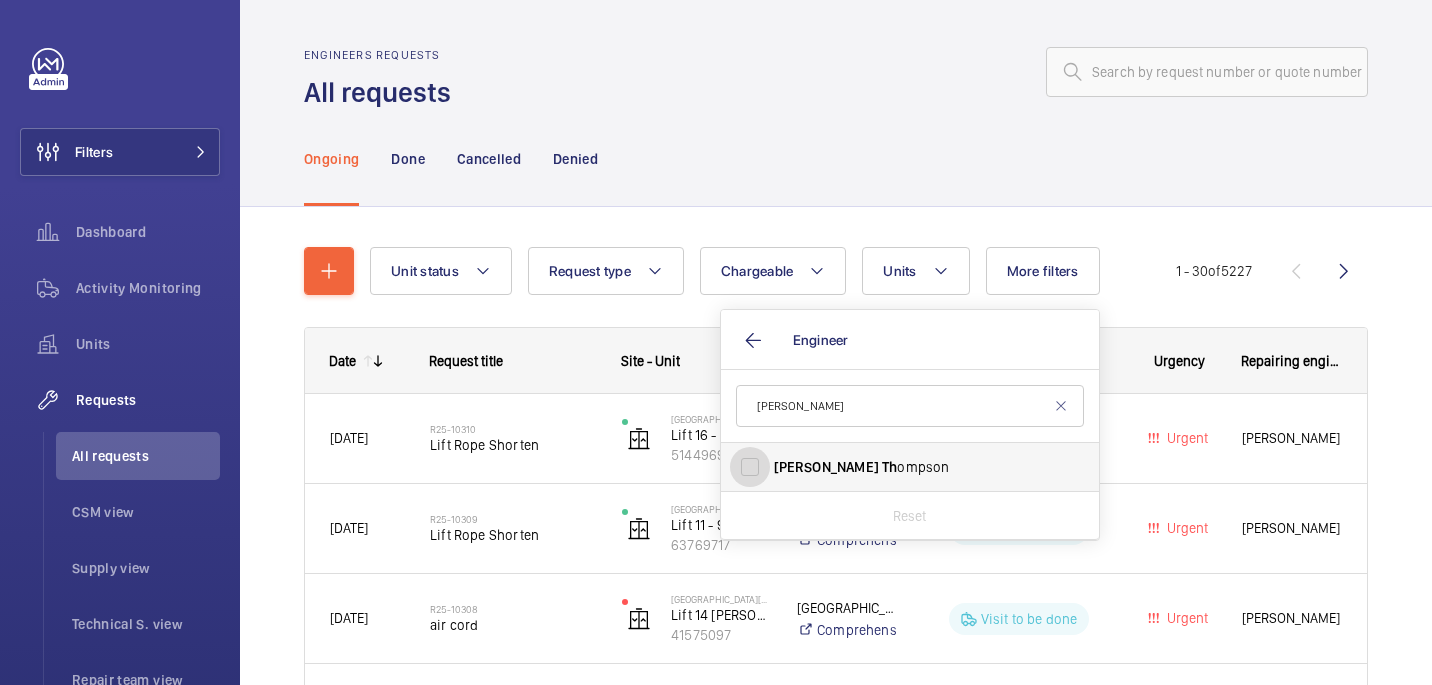 click on "[PERSON_NAME]   Th [PERSON_NAME]" at bounding box center (750, 467) 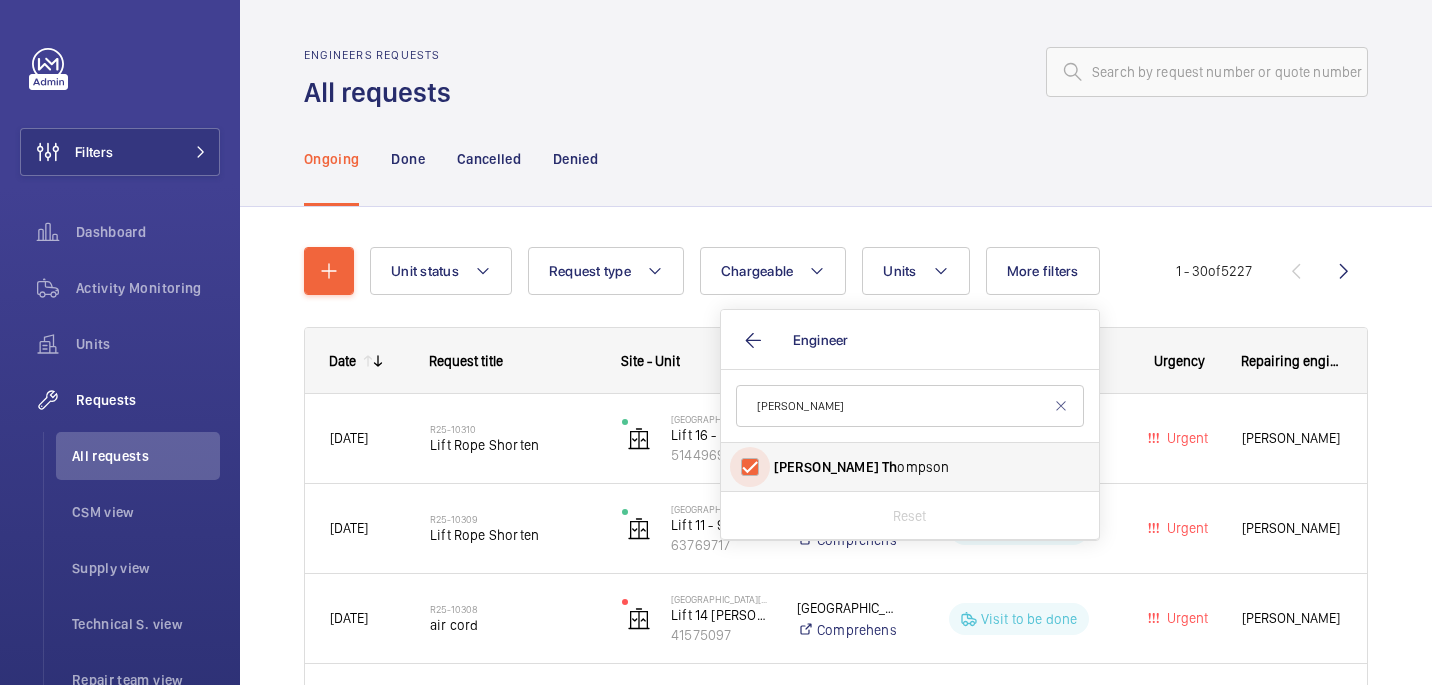 checkbox on "true" 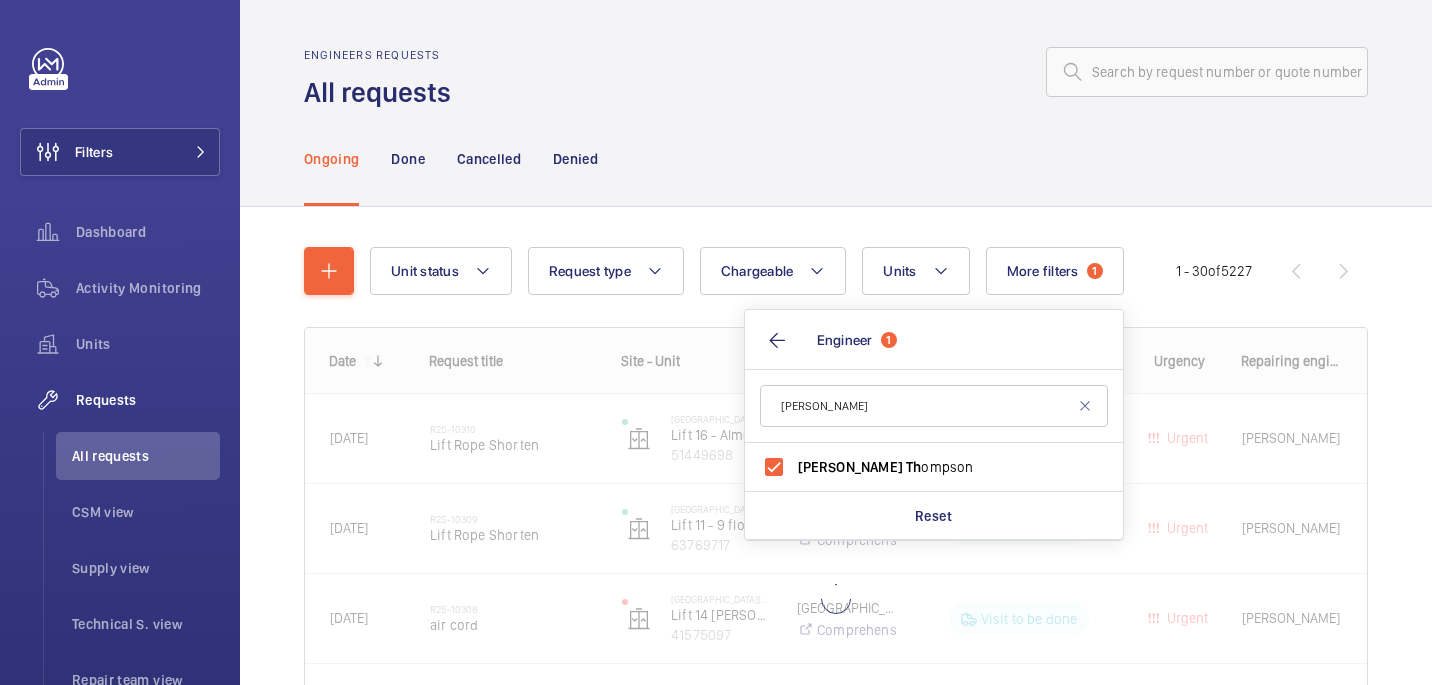 click on "Unit status Request type  Chargeable Units More filters  1  Request status Urgency Repairing engineer Engineer  1 ian th Ian   Th ompson Reset Device type 1 - 30  of  5227
Date
Request title
Site - Unit
to" 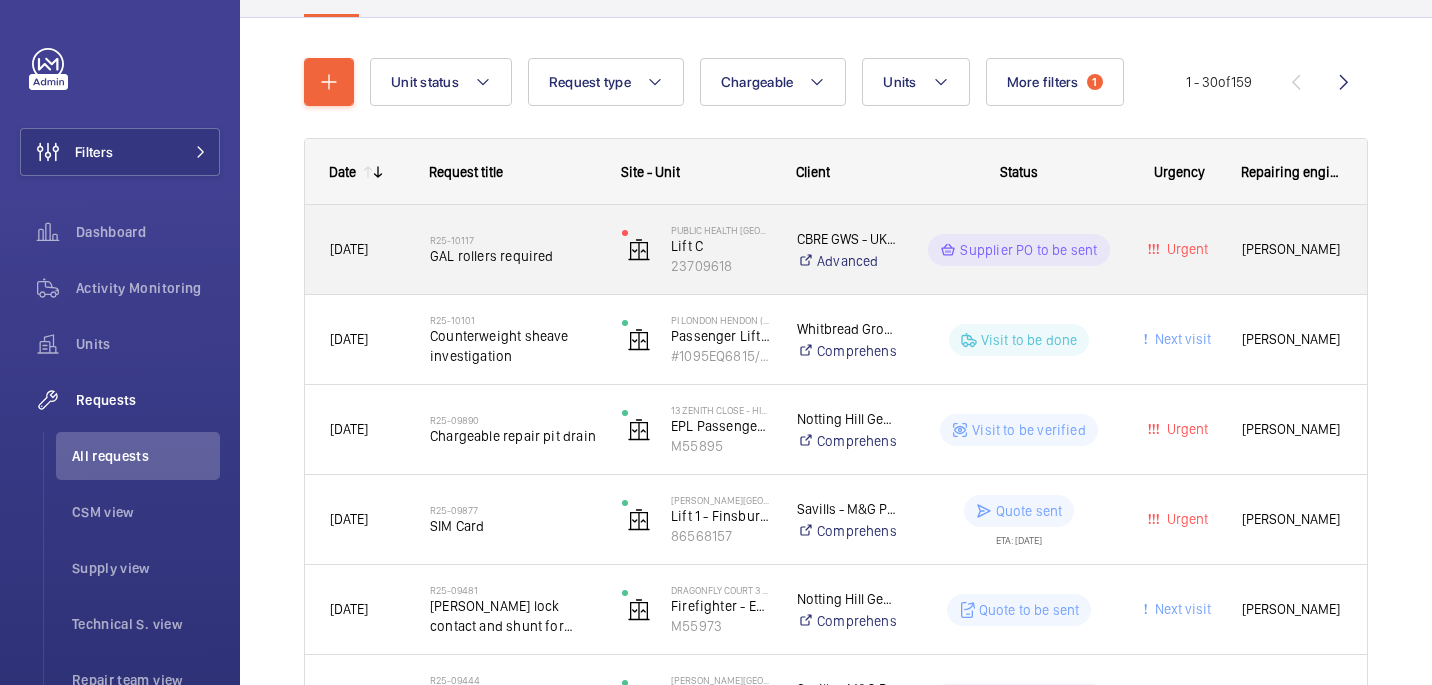 scroll, scrollTop: 191, scrollLeft: 0, axis: vertical 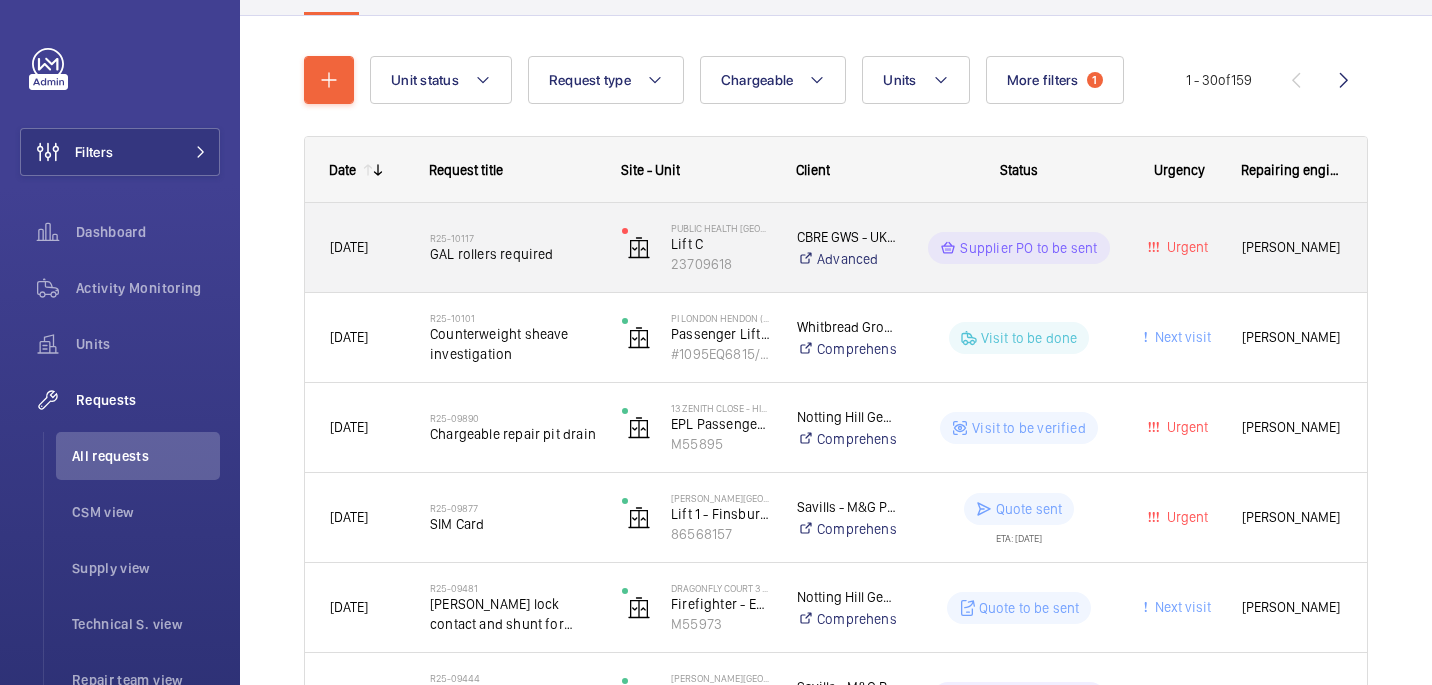 click on "GAL rollers required" 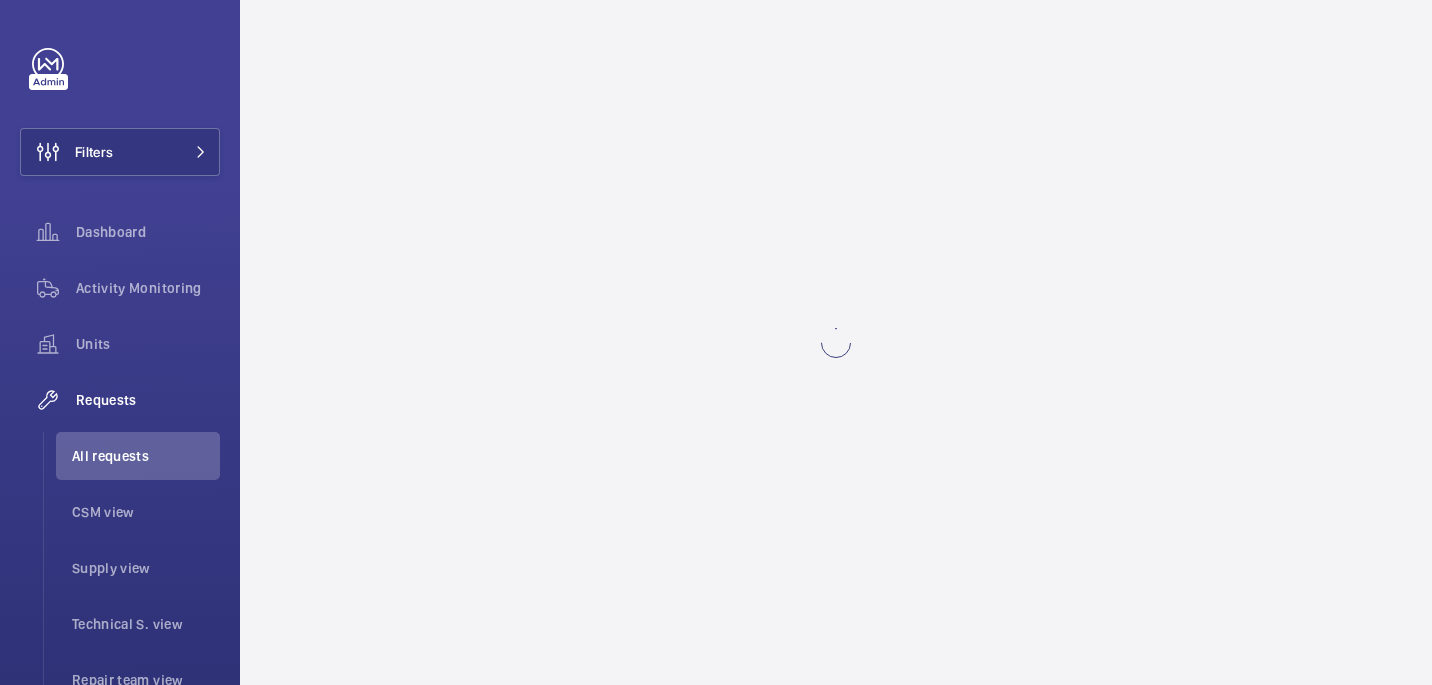scroll, scrollTop: 0, scrollLeft: 0, axis: both 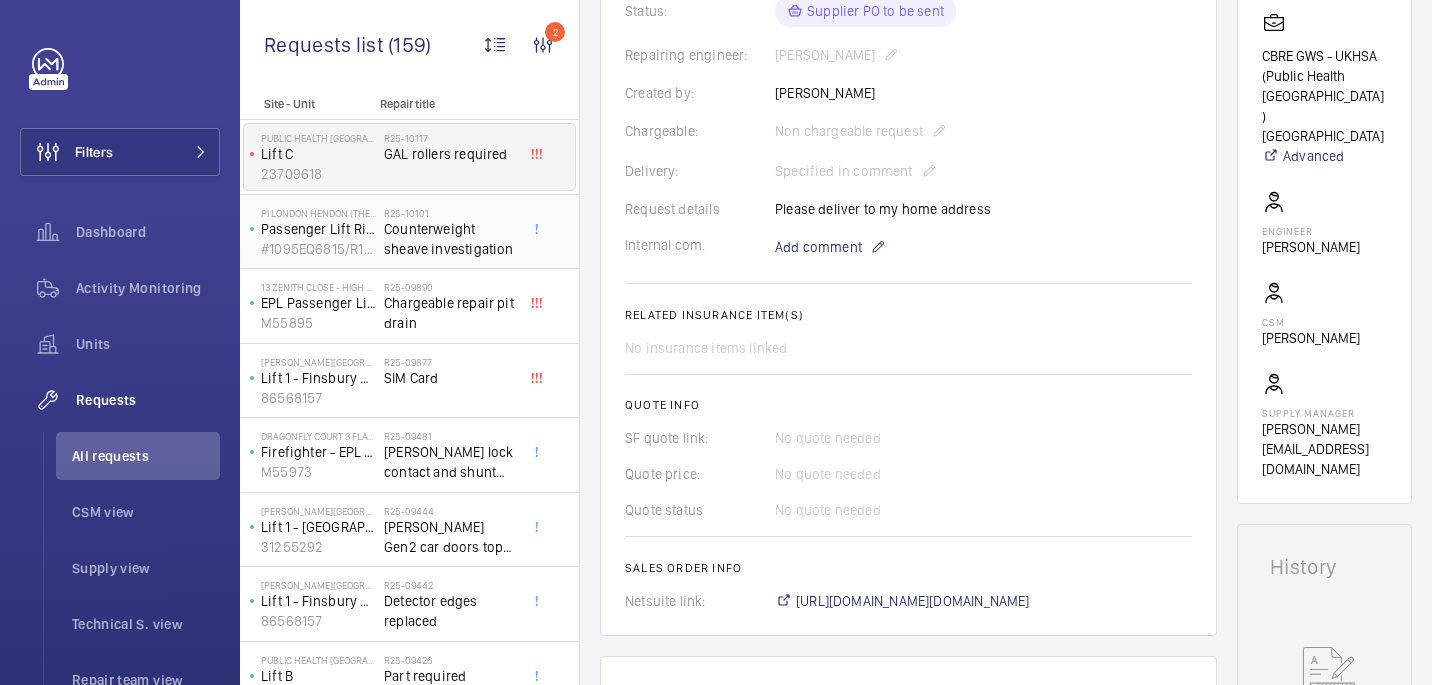 click on "Counterweight sheave investigation" 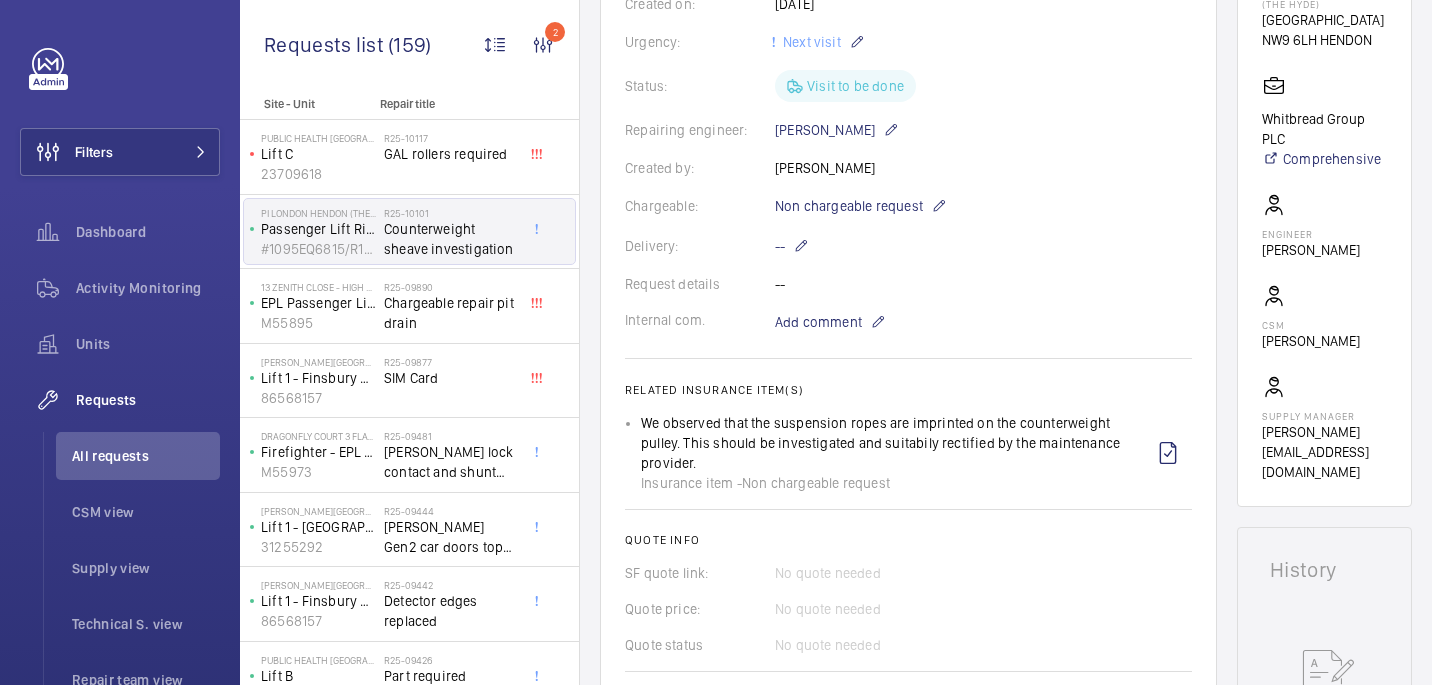 scroll, scrollTop: 423, scrollLeft: 0, axis: vertical 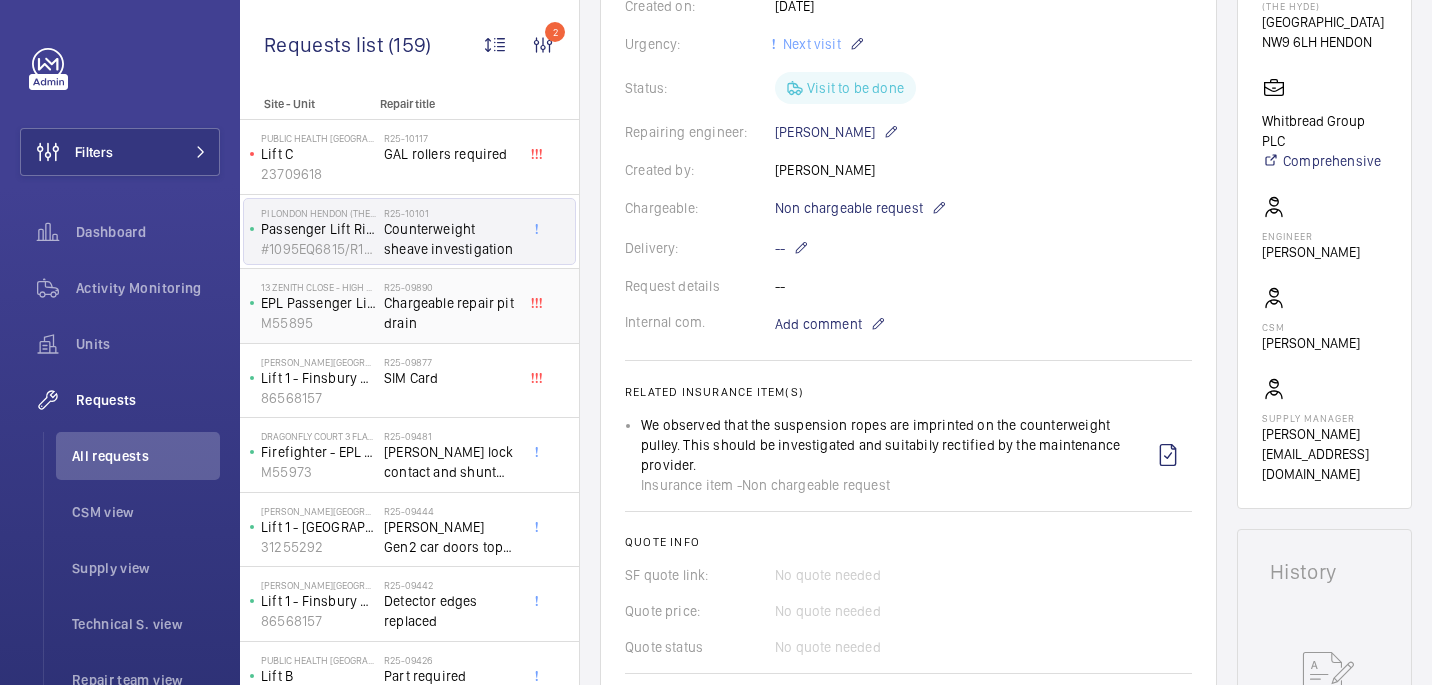 click on "R25-09890" 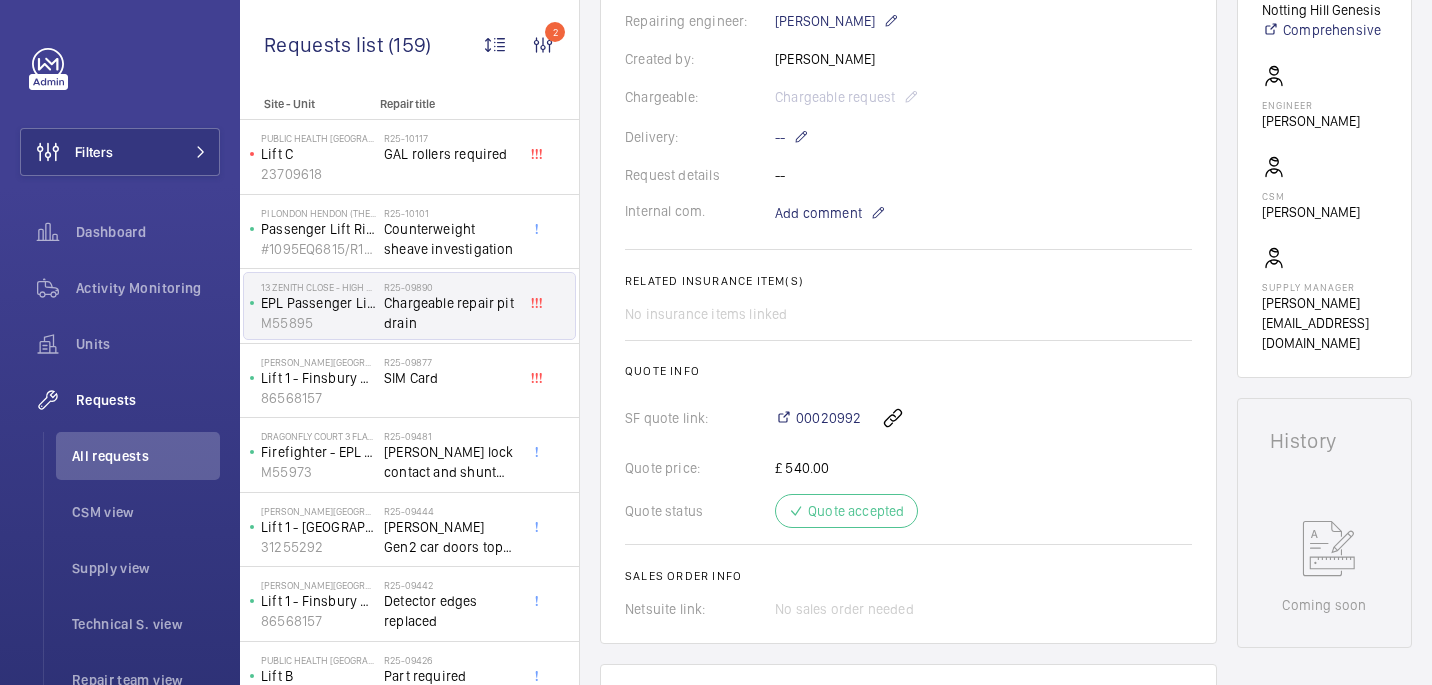 scroll, scrollTop: 627, scrollLeft: 0, axis: vertical 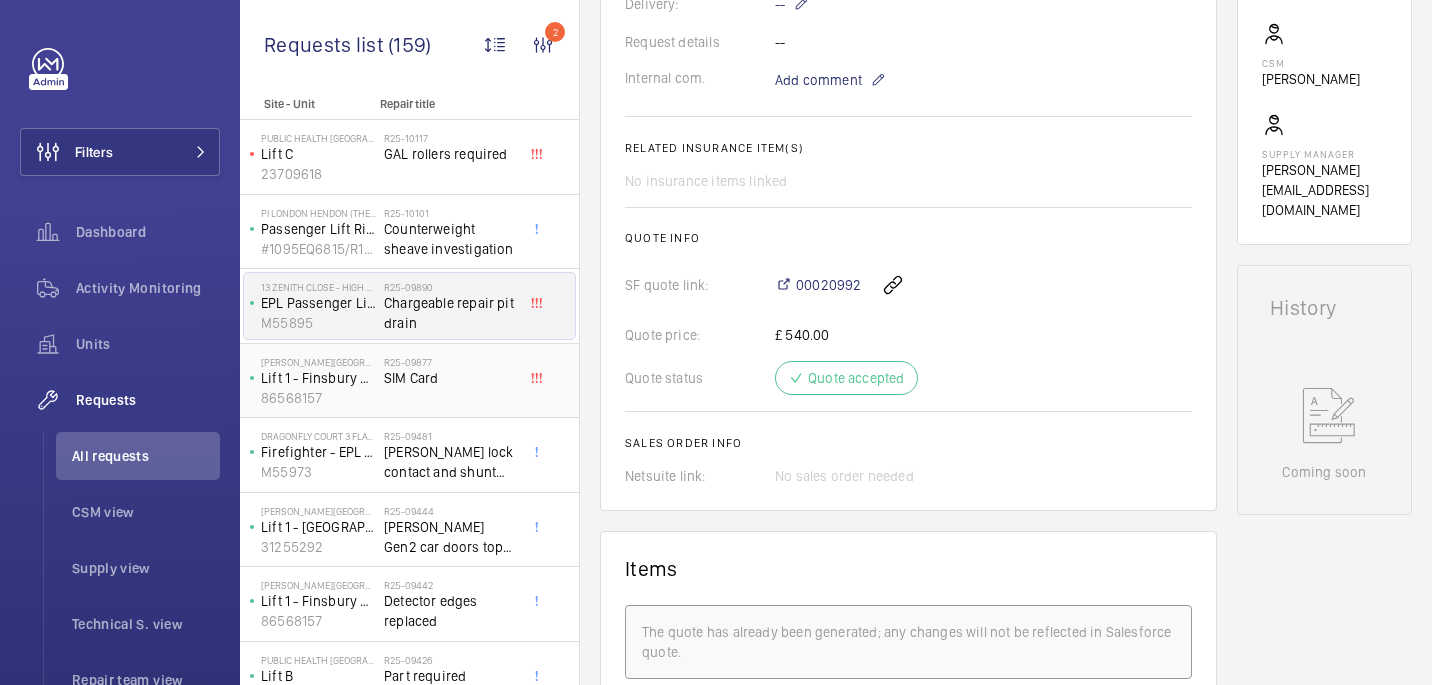 click on "R25-09877   SIM Card" 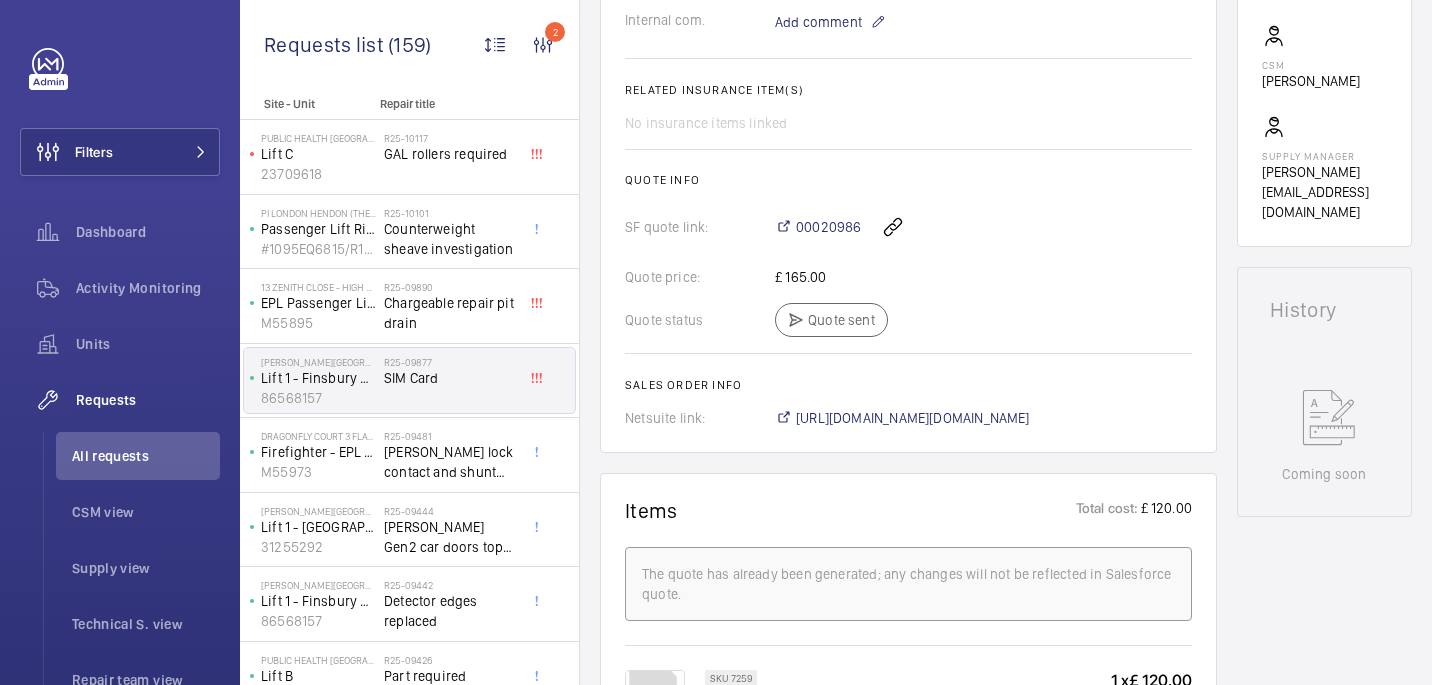 scroll, scrollTop: 678, scrollLeft: 0, axis: vertical 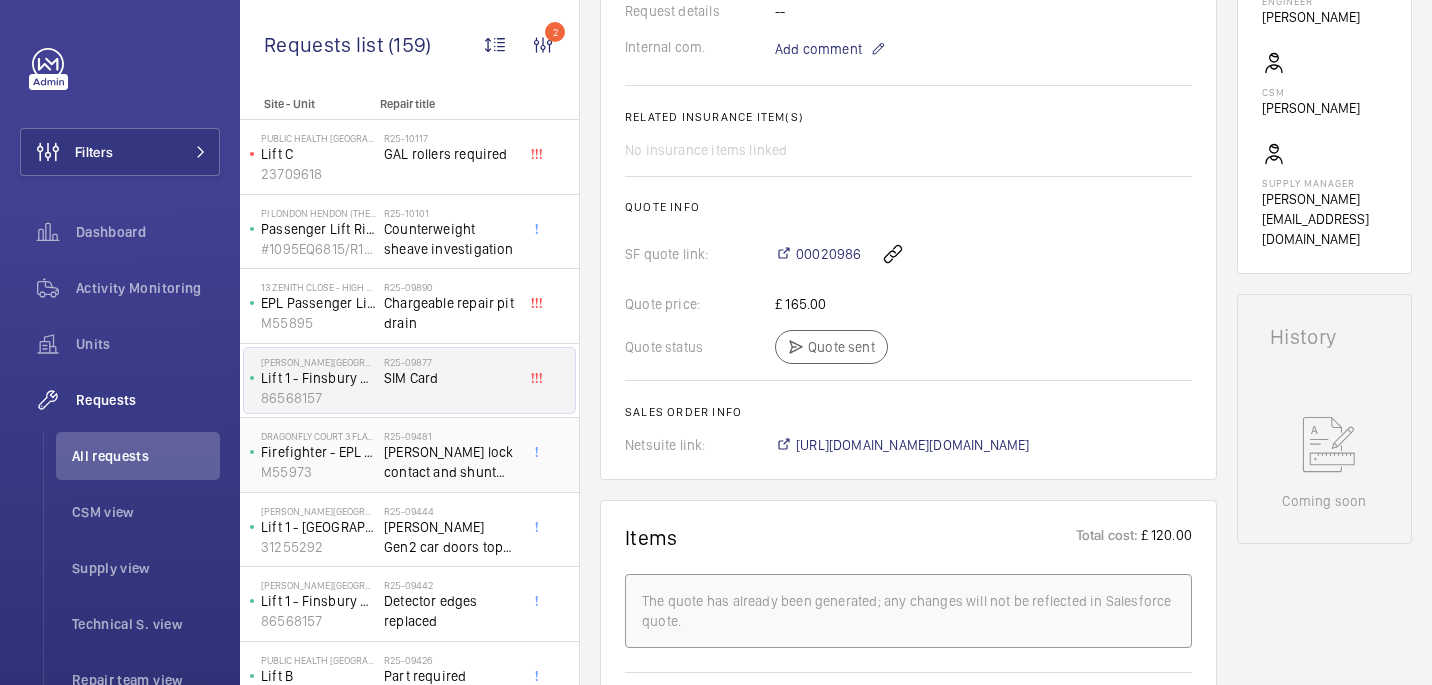 click on "KONE Bernstein lock contact and shunt for ground floor landing lock" 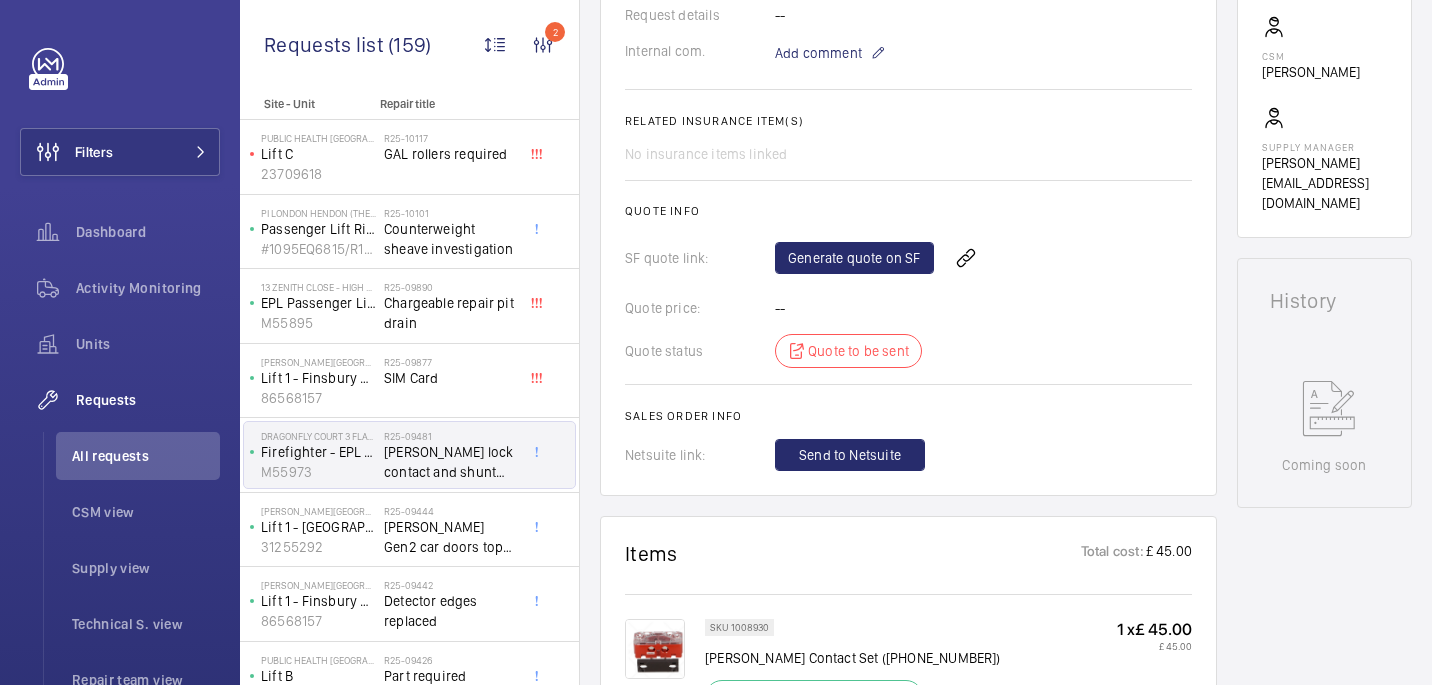 scroll, scrollTop: 720, scrollLeft: 0, axis: vertical 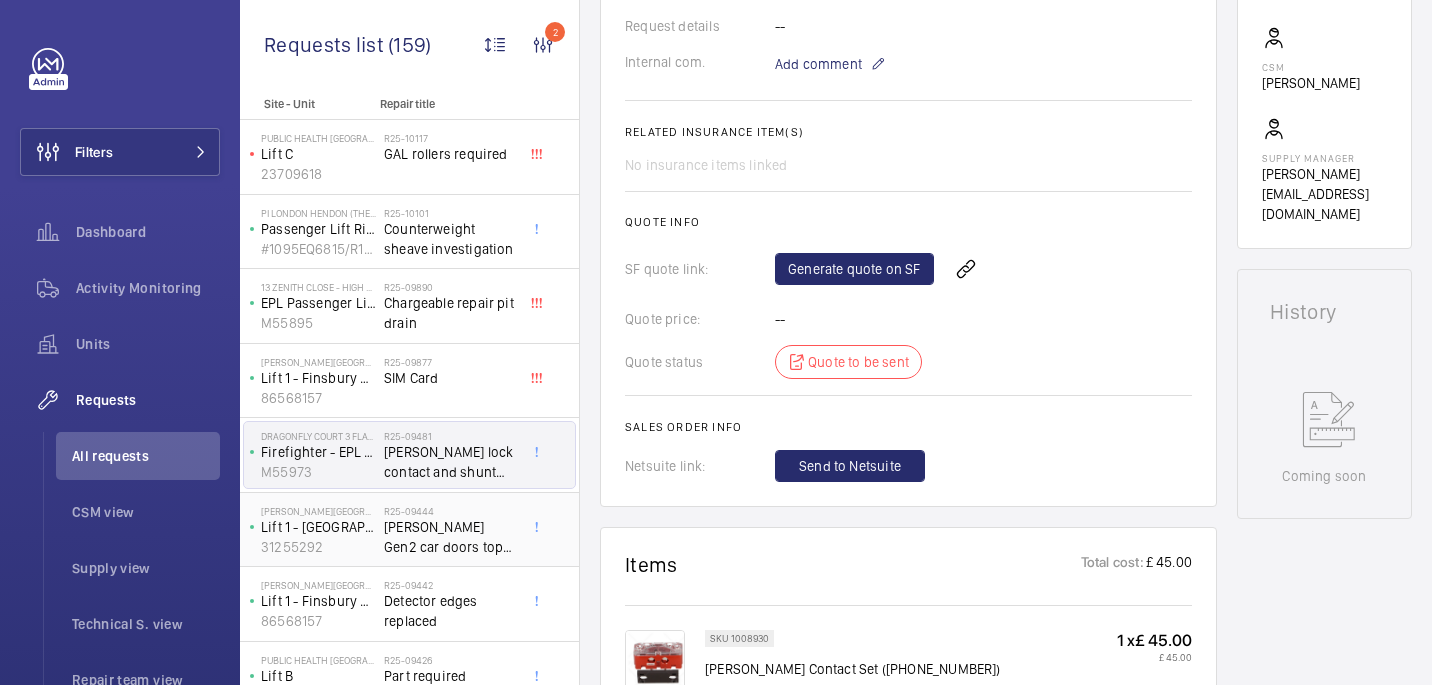 click on "Otis Gen2 car doors top track replacement" 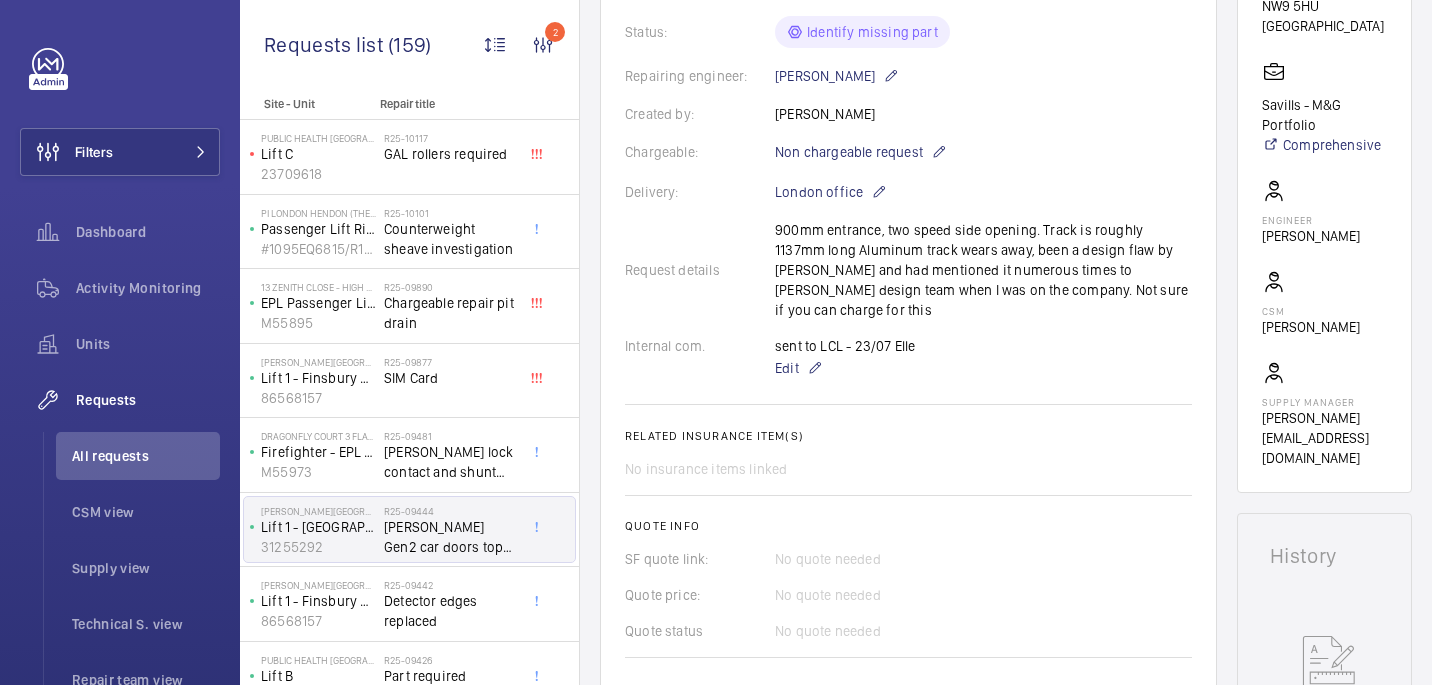 scroll, scrollTop: 492, scrollLeft: 0, axis: vertical 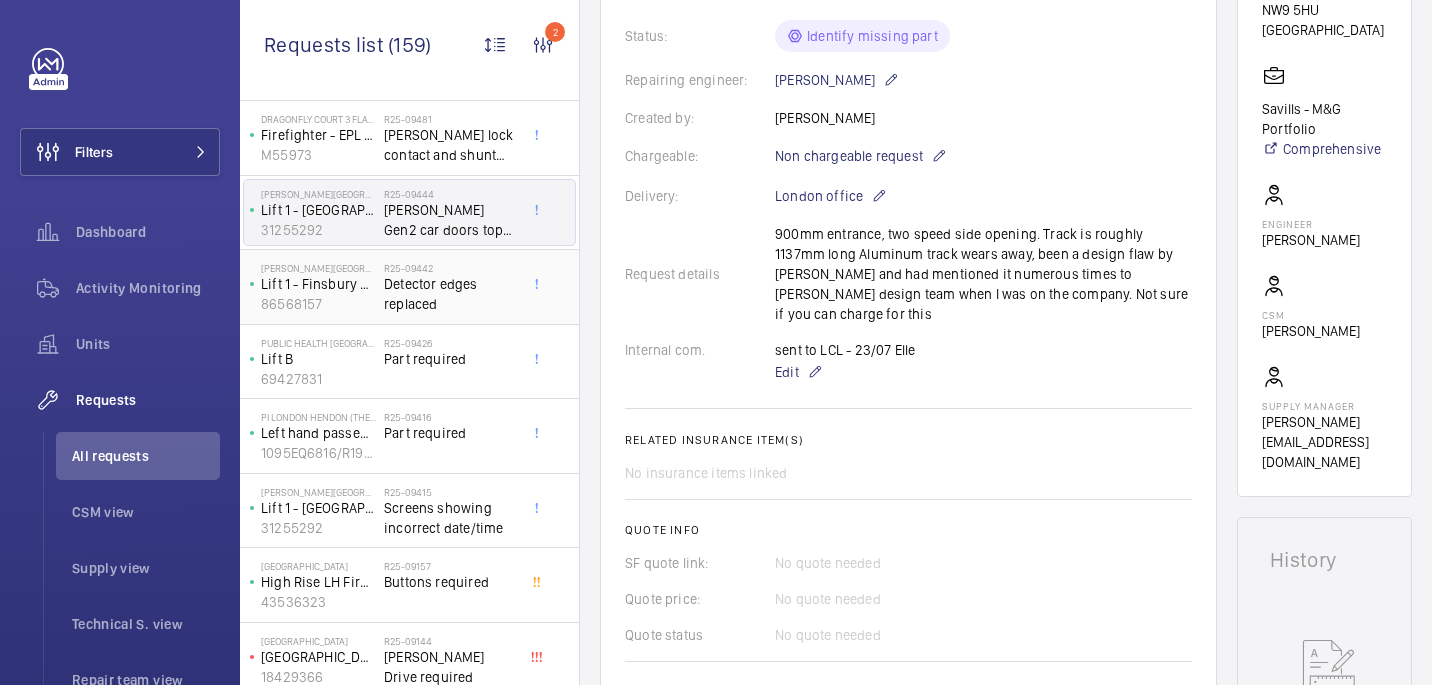 click on "Detector edges replaced" 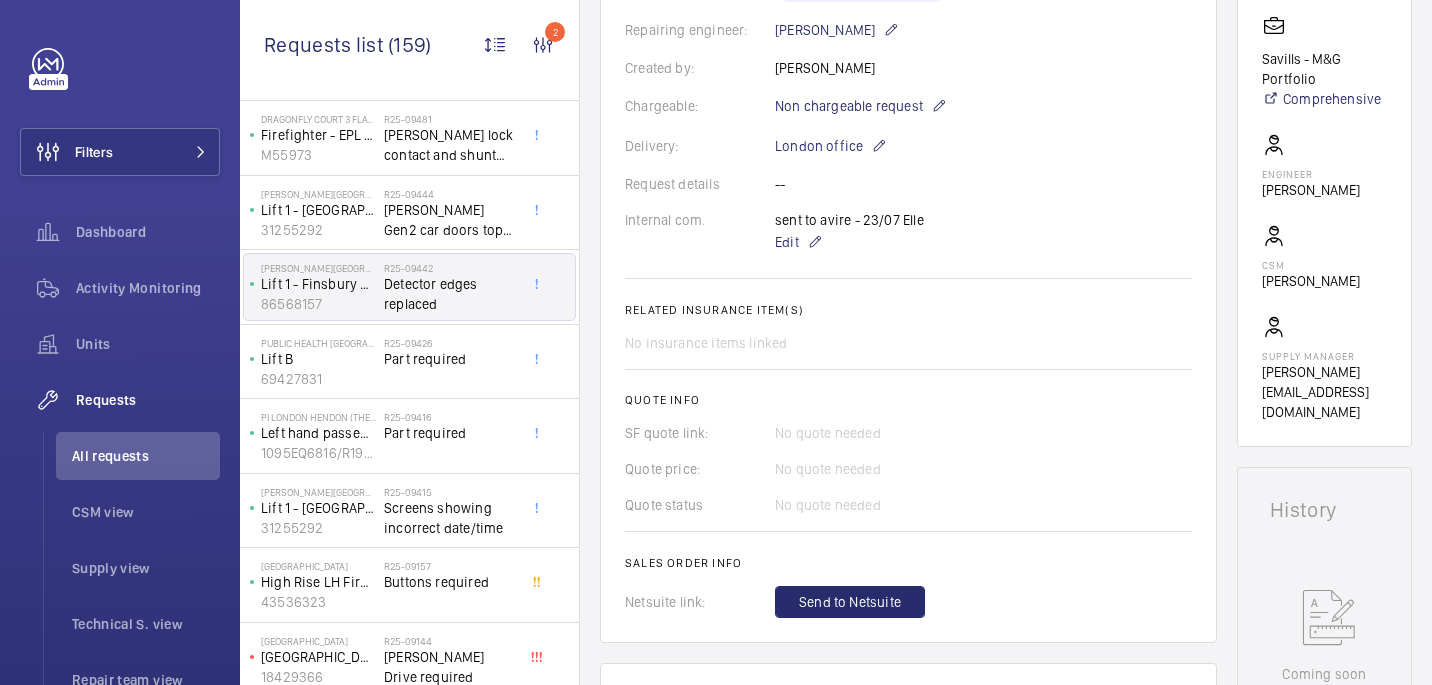 scroll, scrollTop: 548, scrollLeft: 0, axis: vertical 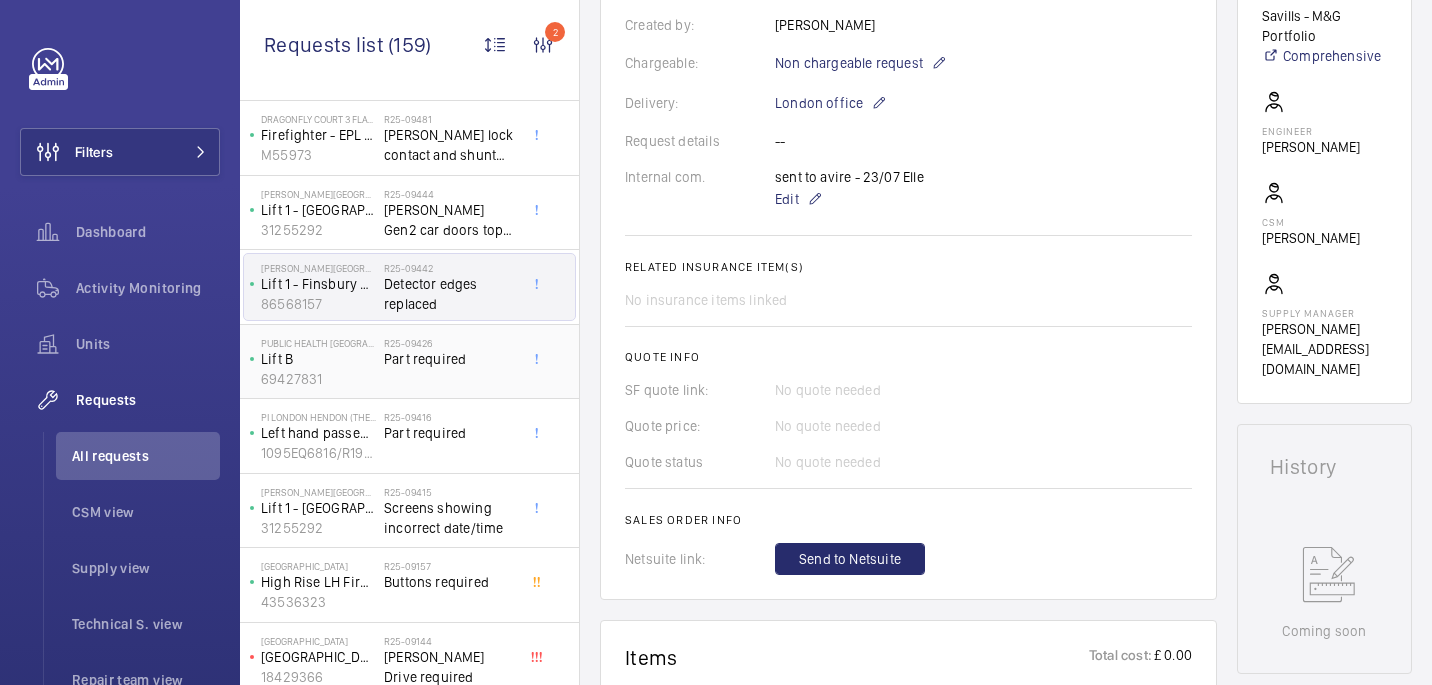 click on "Part required" 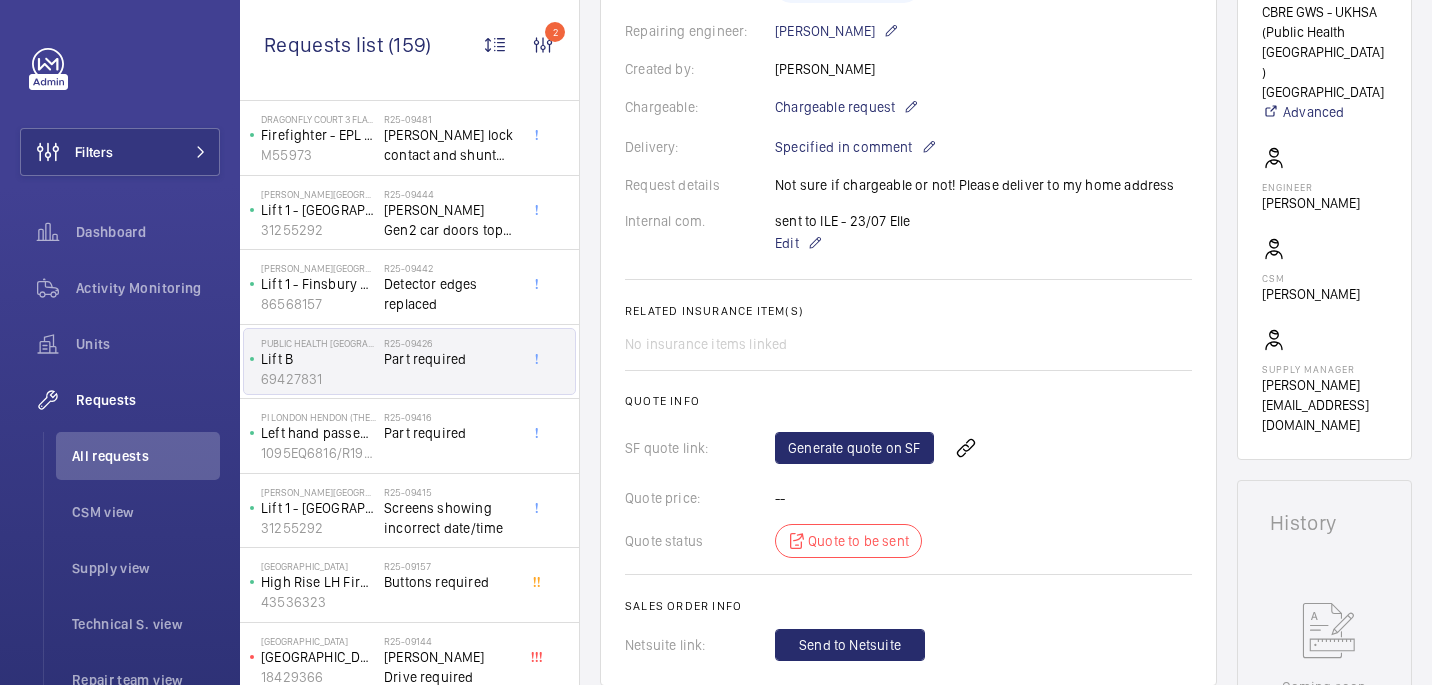 scroll, scrollTop: 521, scrollLeft: 0, axis: vertical 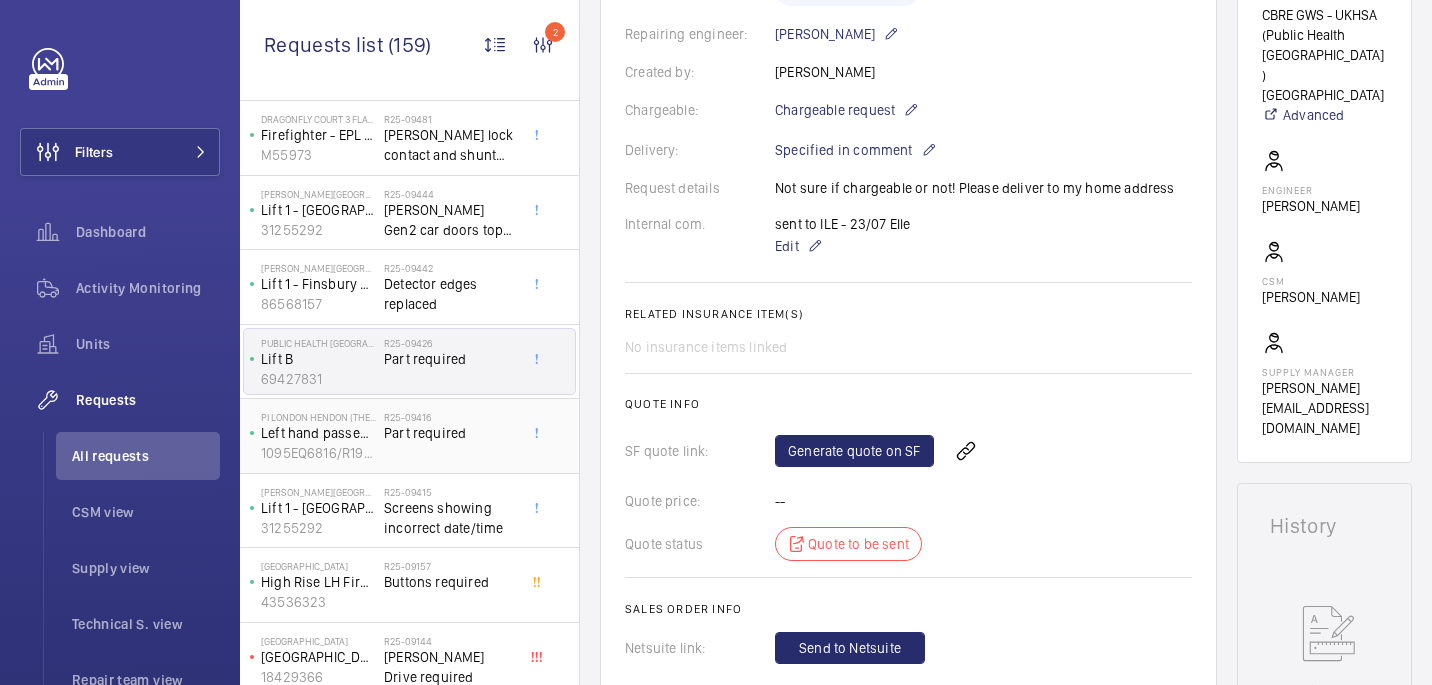 click on "PI London Hendon (The Hyde)   Left hand passenger lift duplex   1095EQ6816/R199219   R25-09416   Part required" 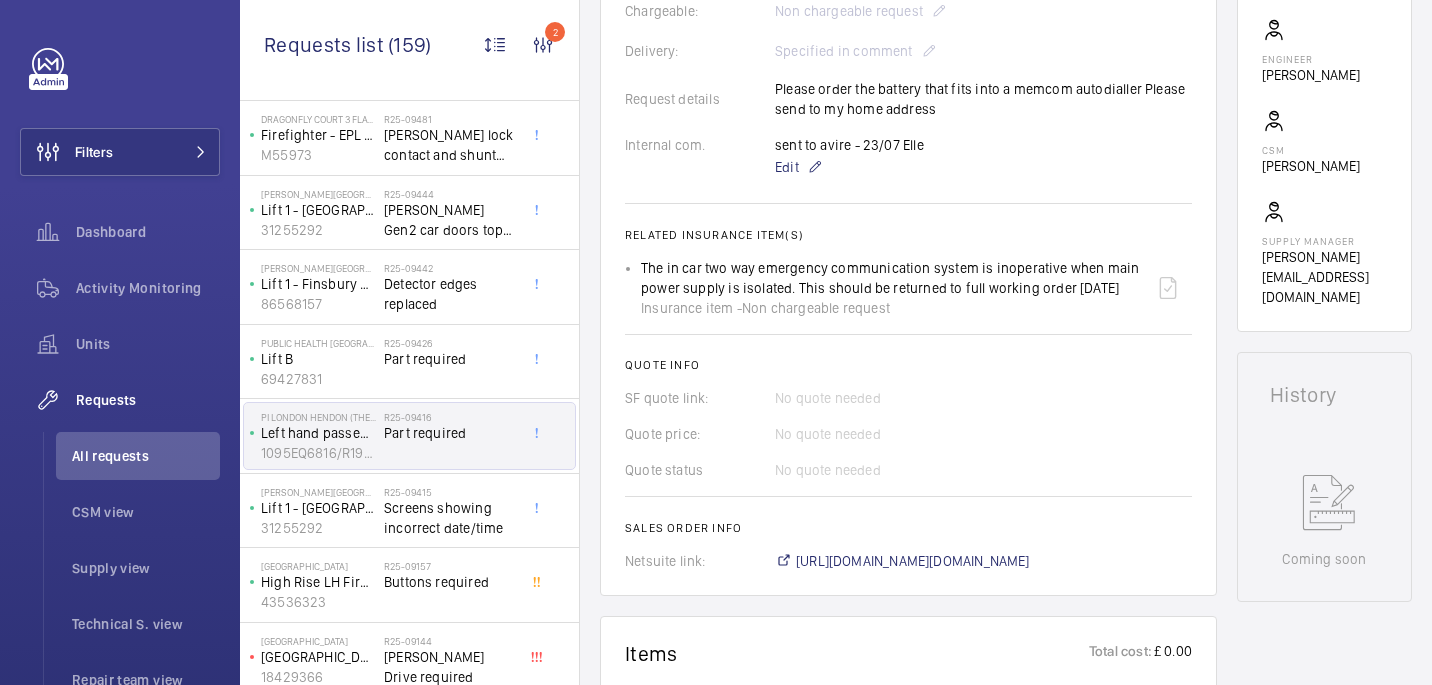 scroll, scrollTop: 552, scrollLeft: 0, axis: vertical 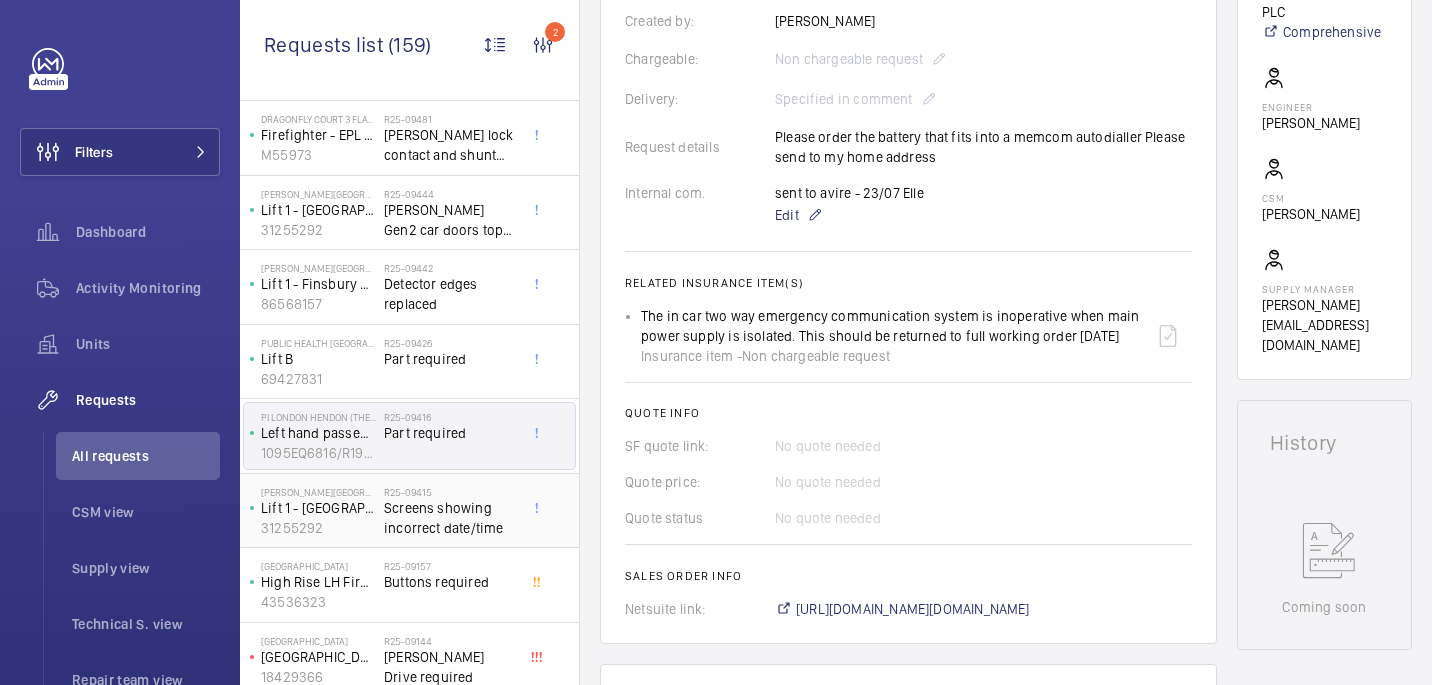 click on "Screens showing incorrect date/time" 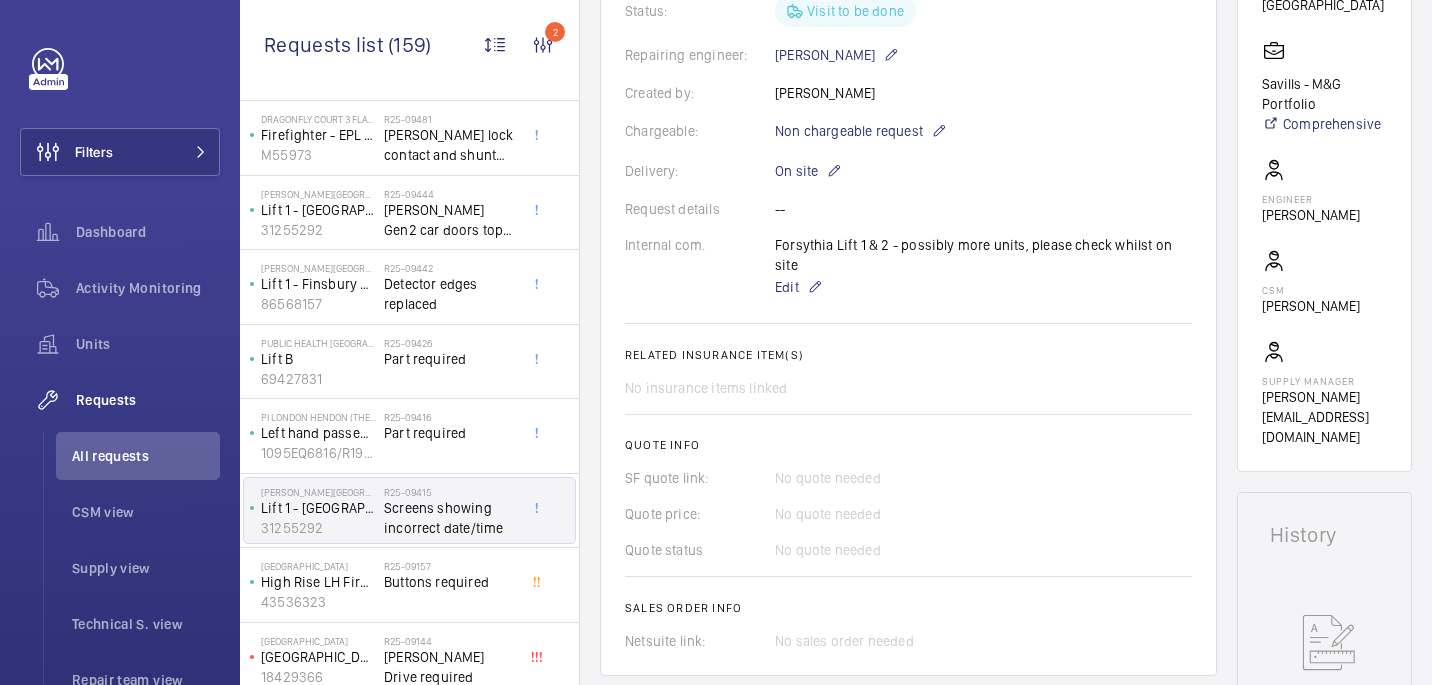 scroll, scrollTop: 478, scrollLeft: 0, axis: vertical 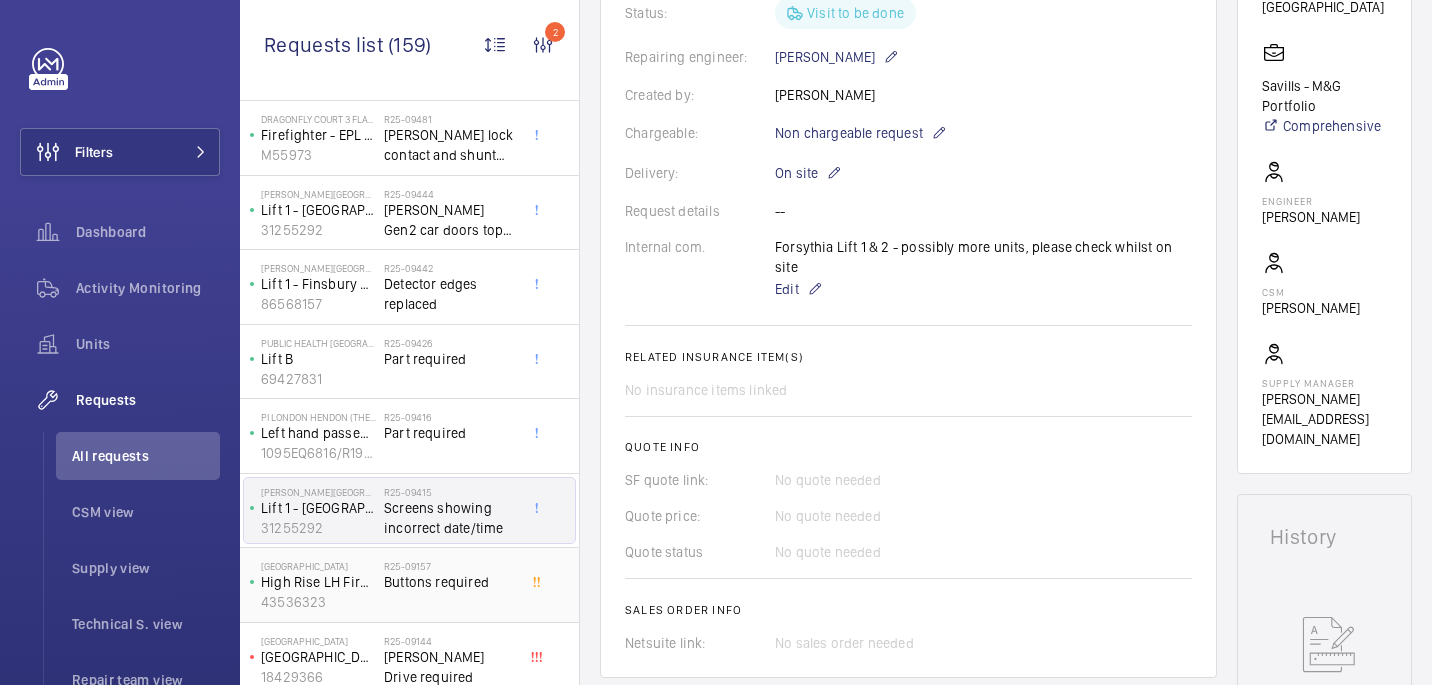 click on "R25-09157   Buttons required" 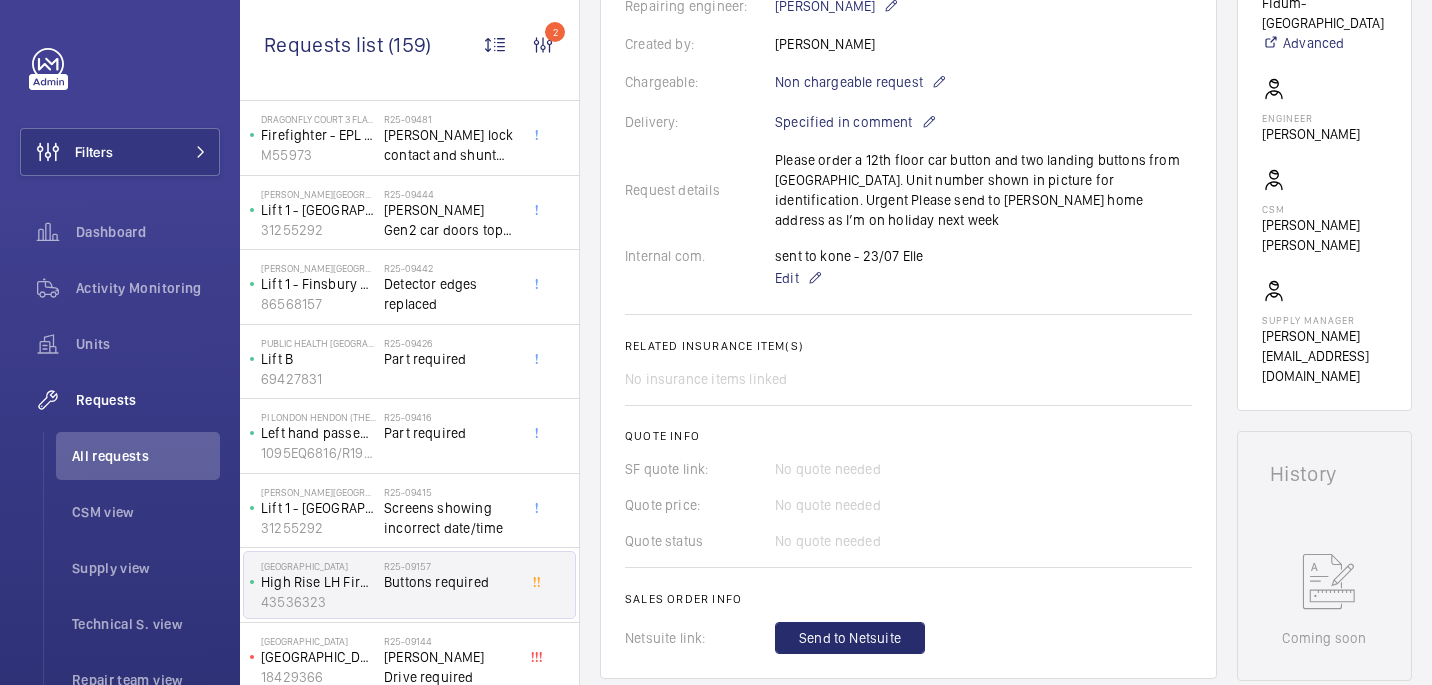 scroll, scrollTop: 512, scrollLeft: 0, axis: vertical 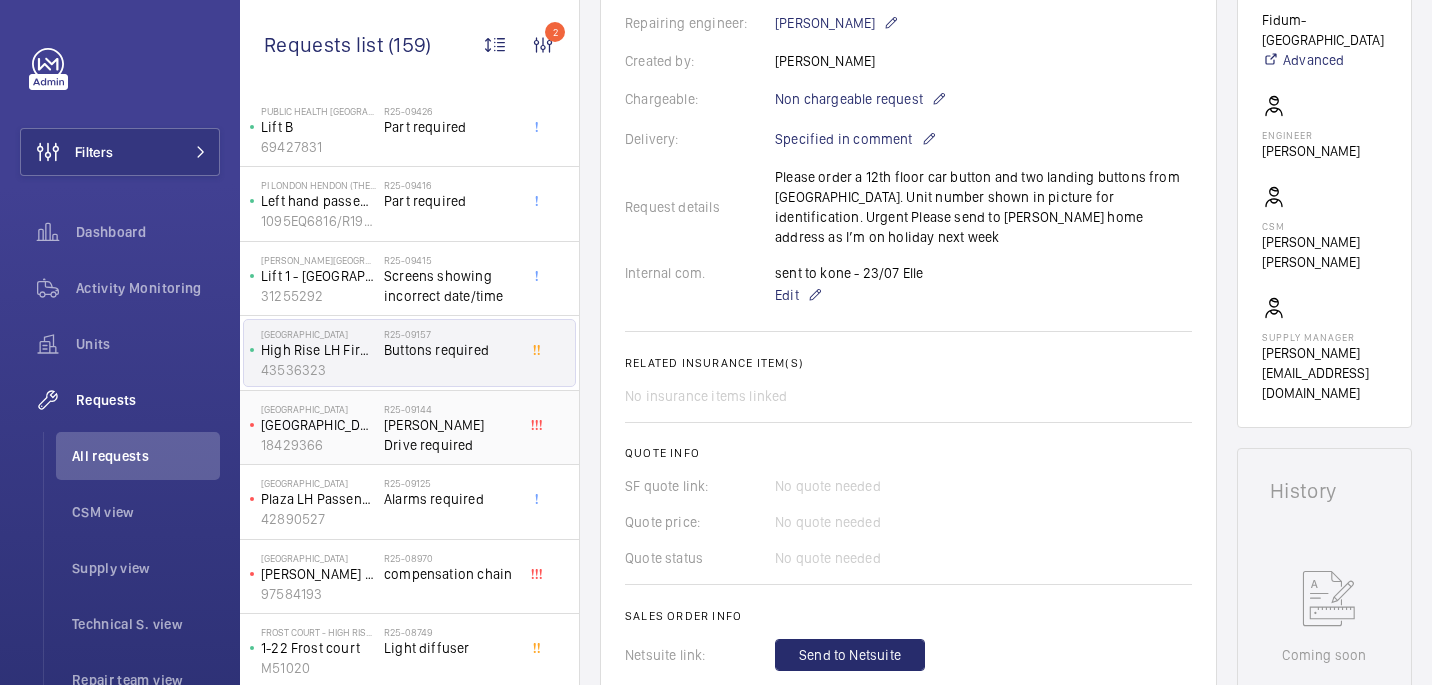 click on "R25-09144   Otis Drive required" 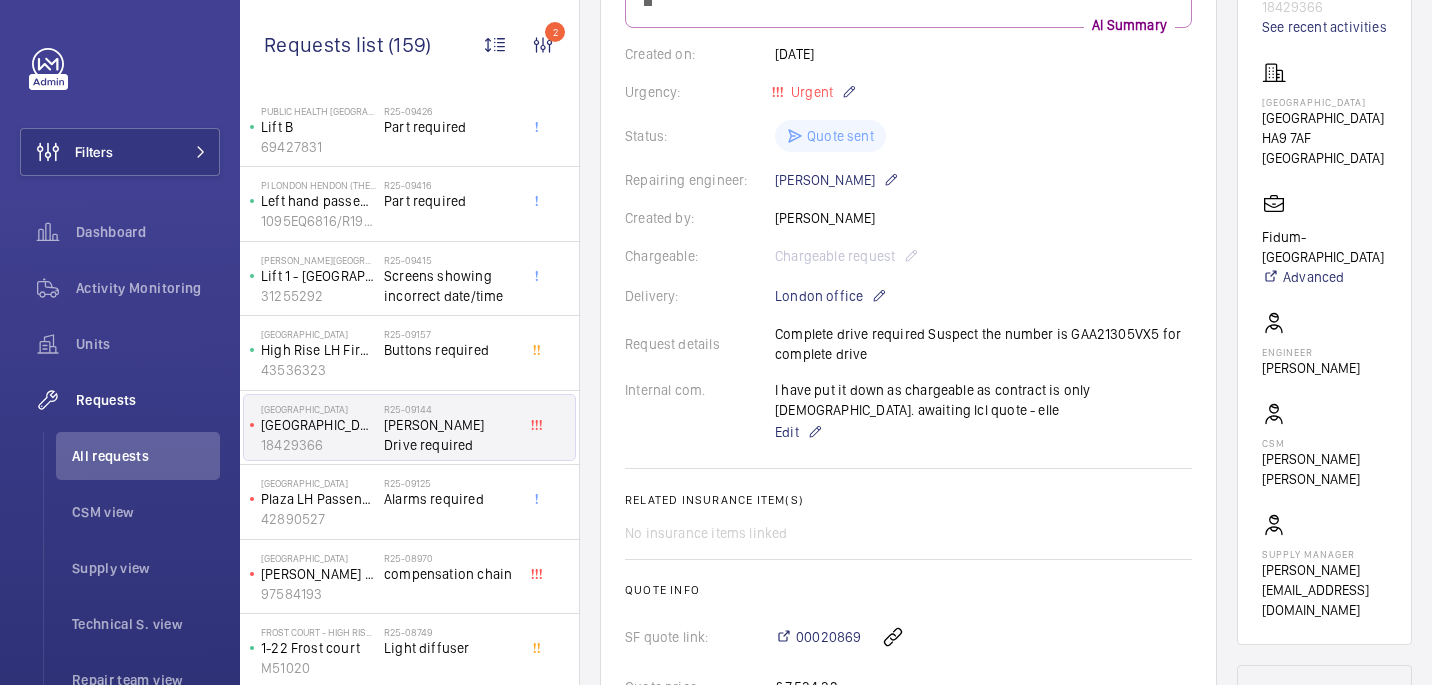 scroll, scrollTop: 298, scrollLeft: 0, axis: vertical 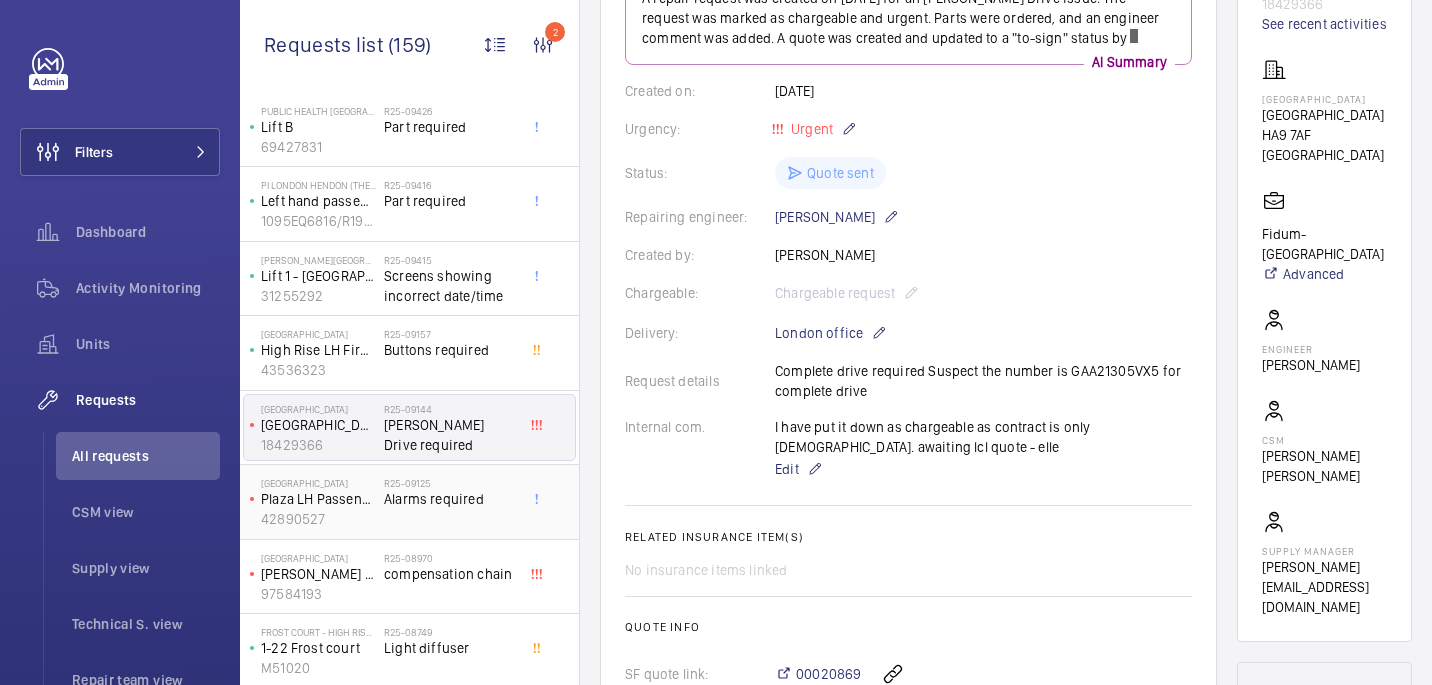 click on "Alarms required" 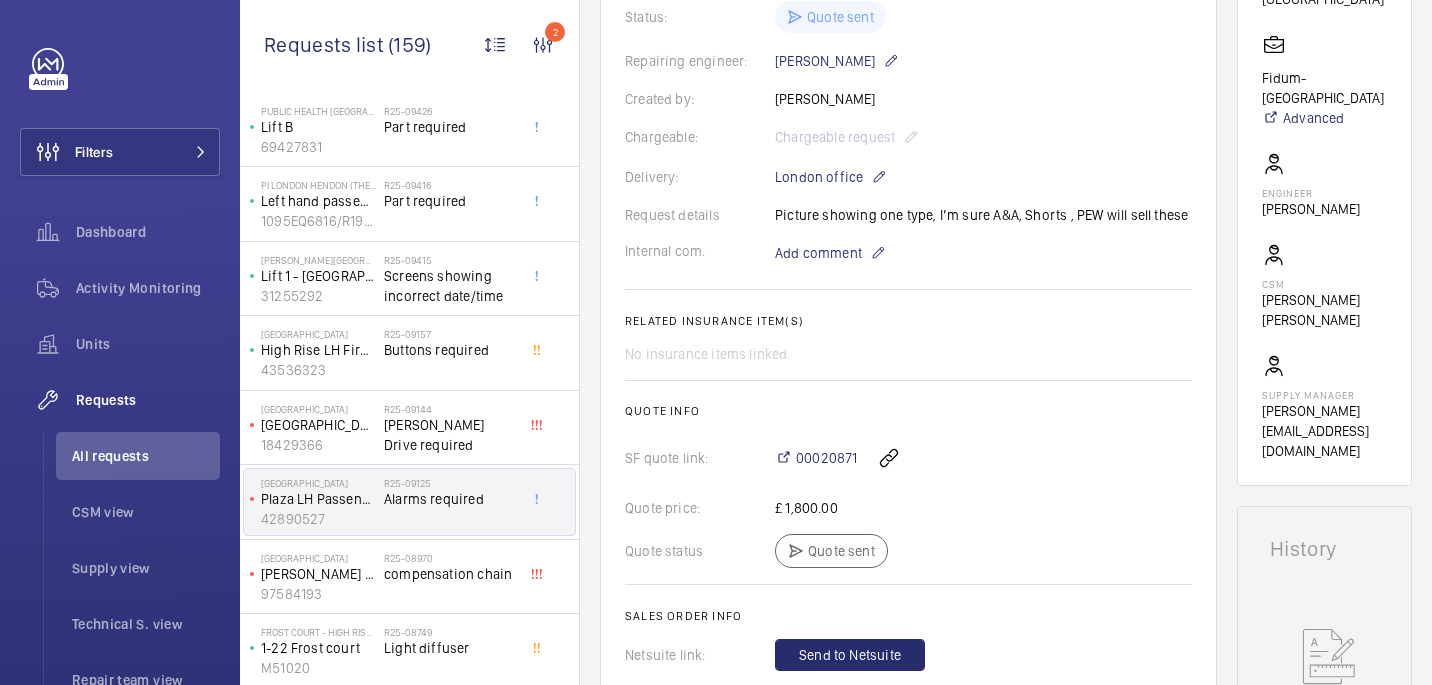 scroll, scrollTop: 454, scrollLeft: 0, axis: vertical 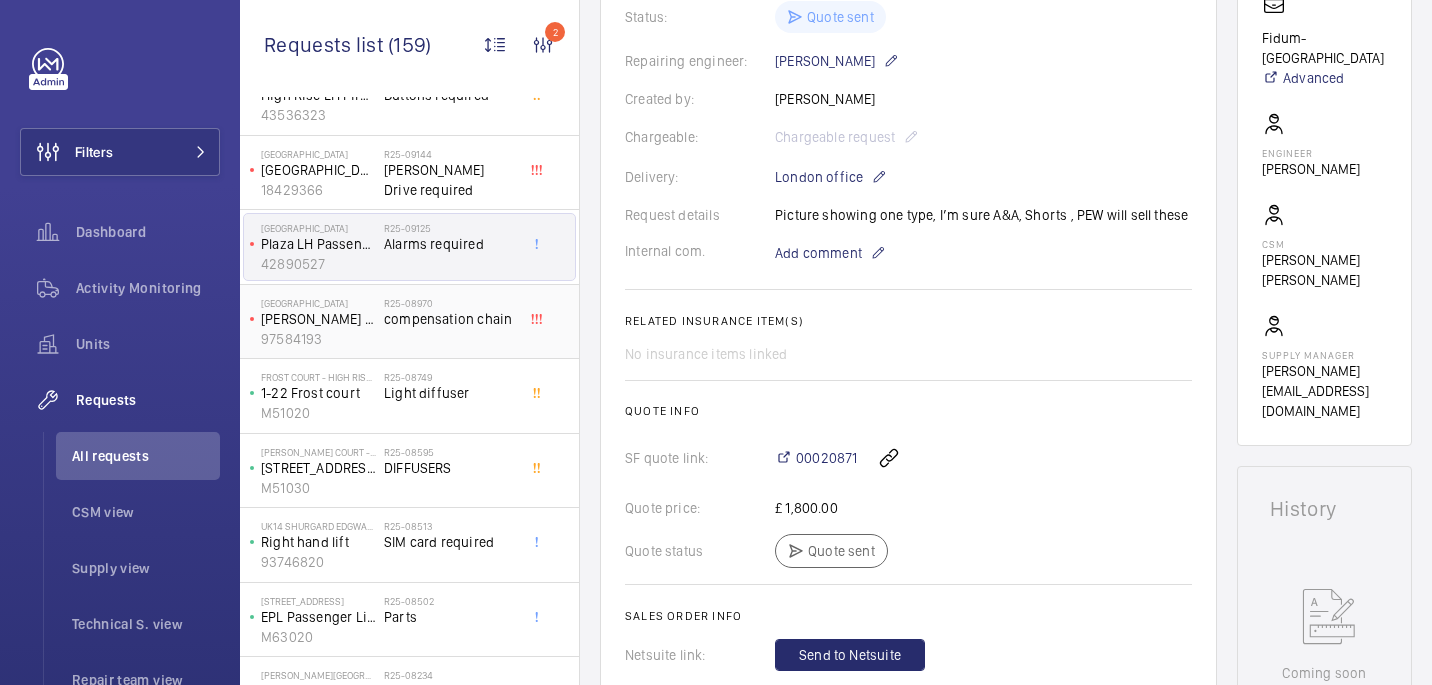click on "R25-08970   compensation chain" 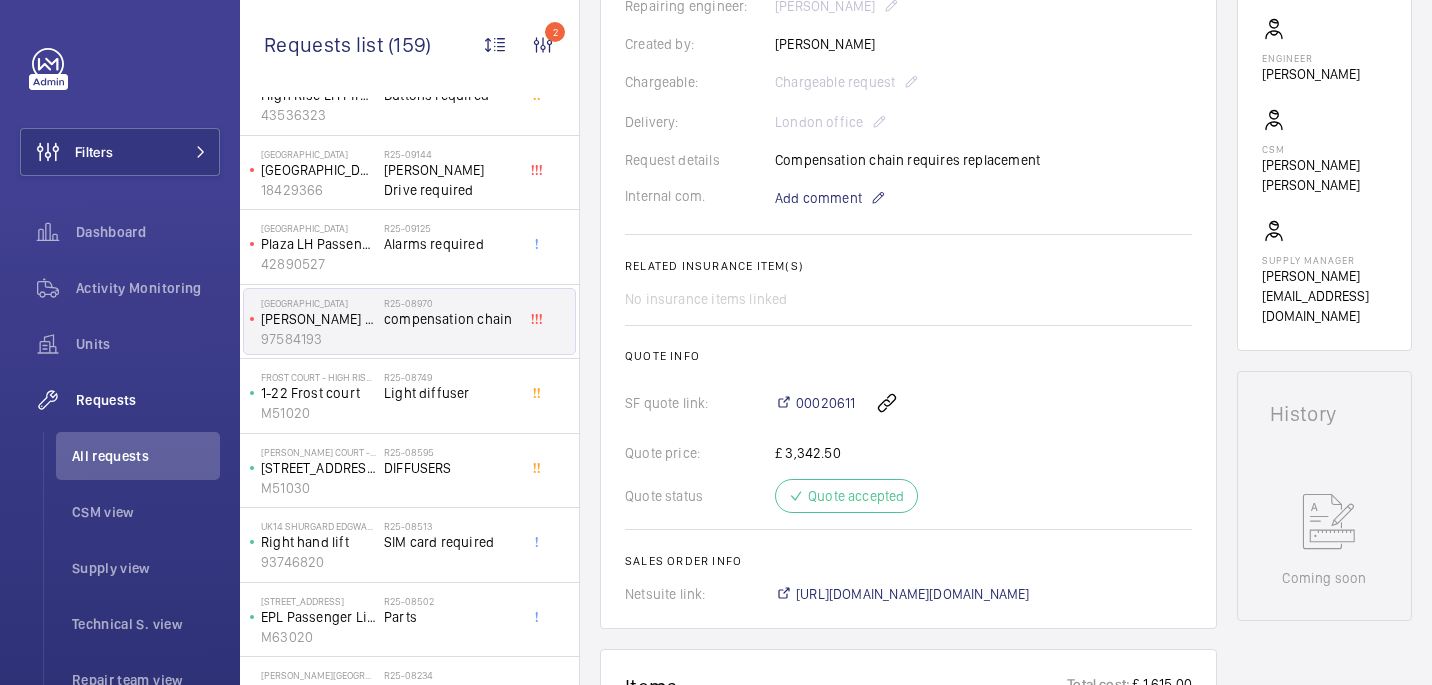 scroll, scrollTop: 517, scrollLeft: 0, axis: vertical 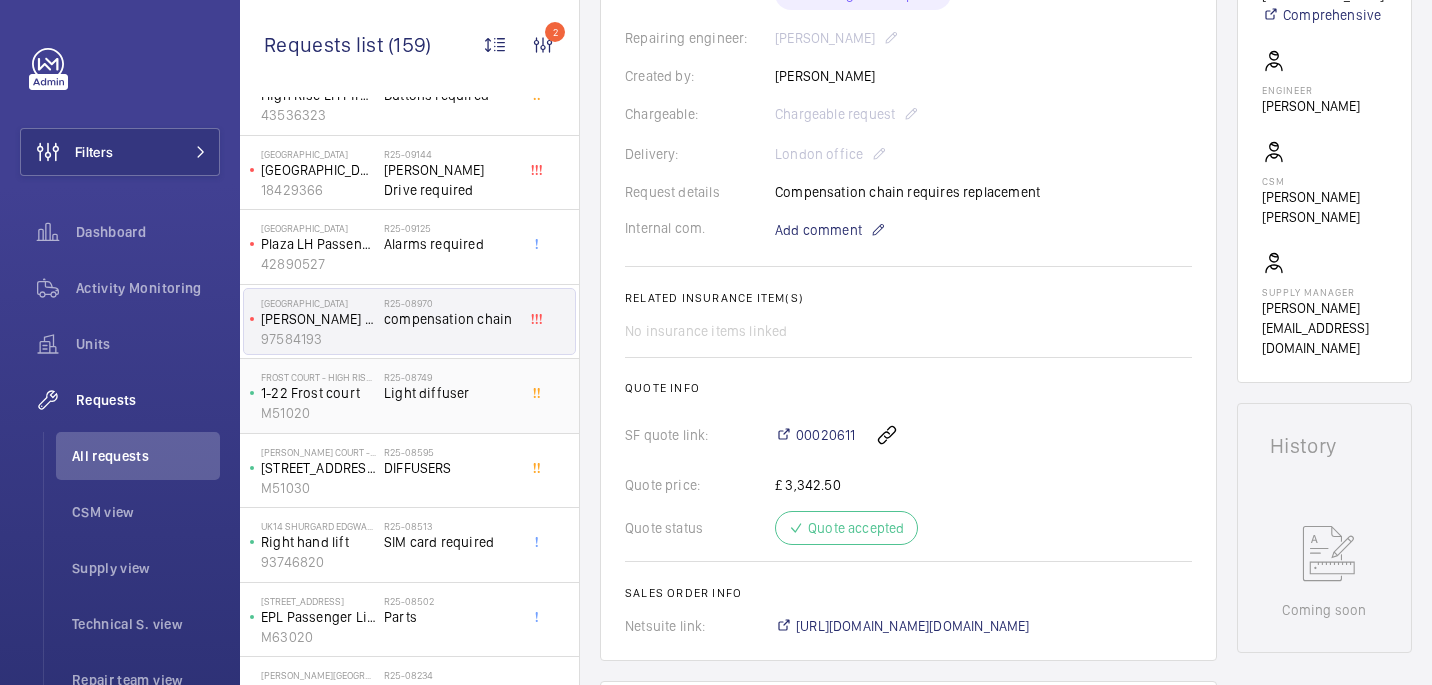 click on "R25-08749   Light diffuser" 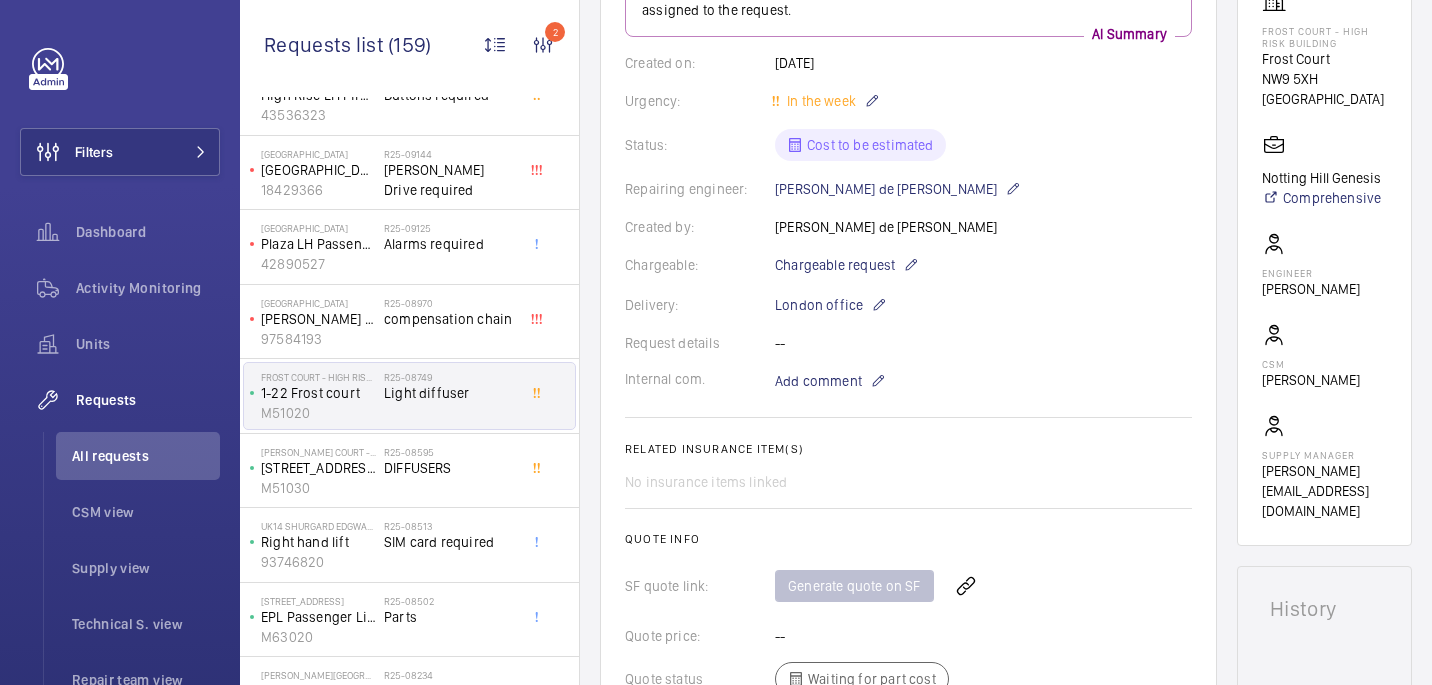 scroll, scrollTop: 345, scrollLeft: 0, axis: vertical 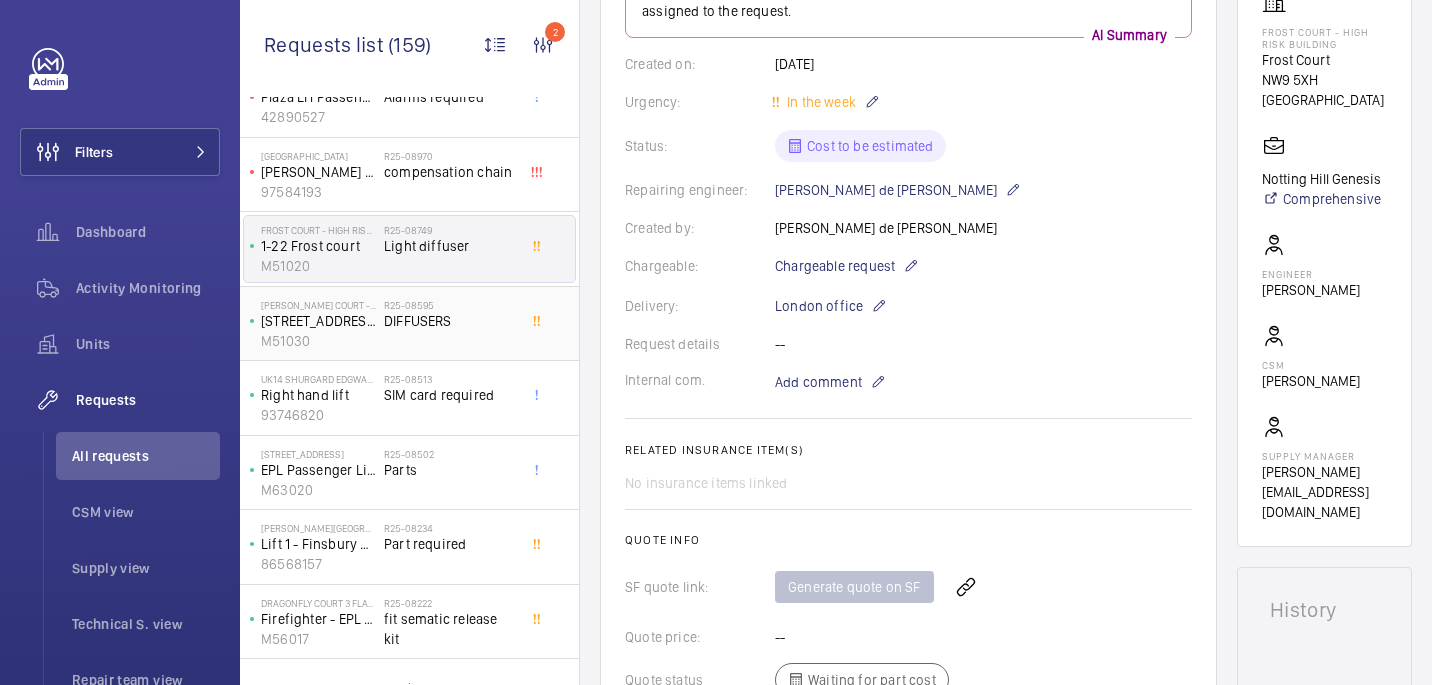click on "DIFFUSERS" 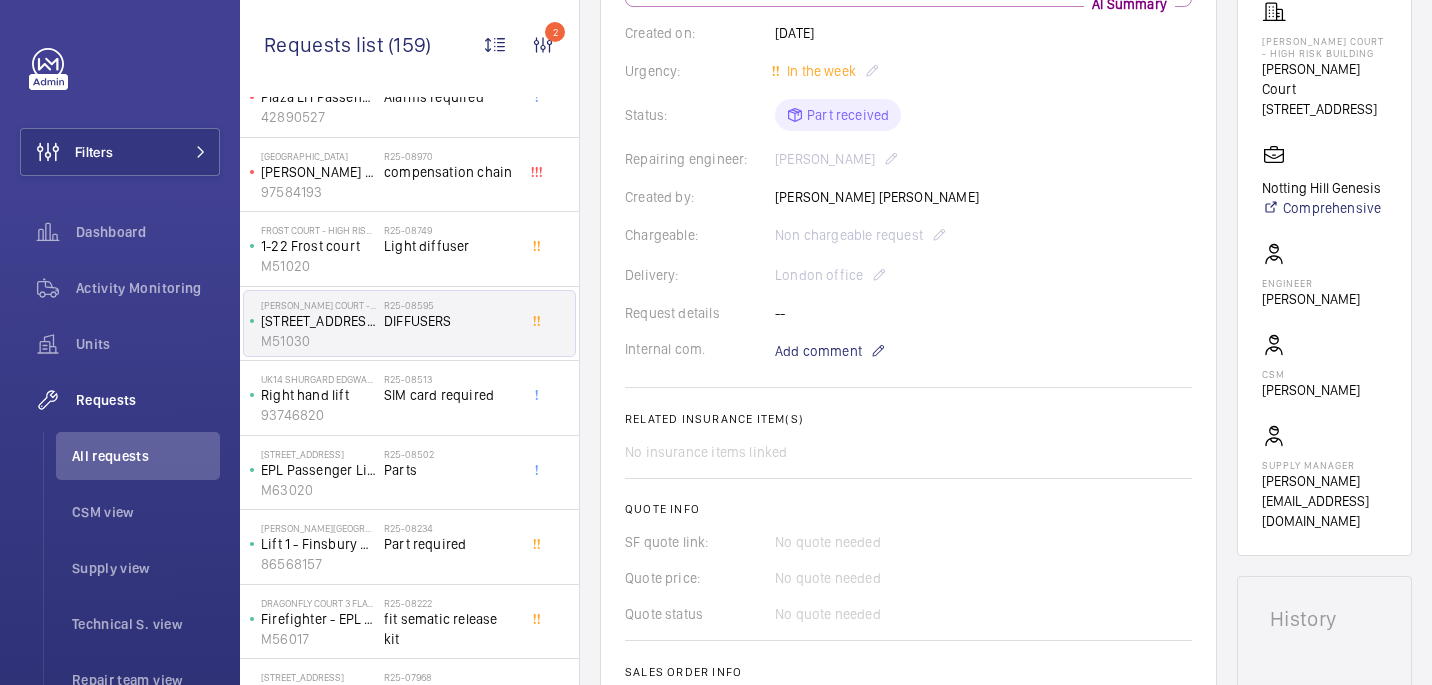 scroll, scrollTop: 373, scrollLeft: 0, axis: vertical 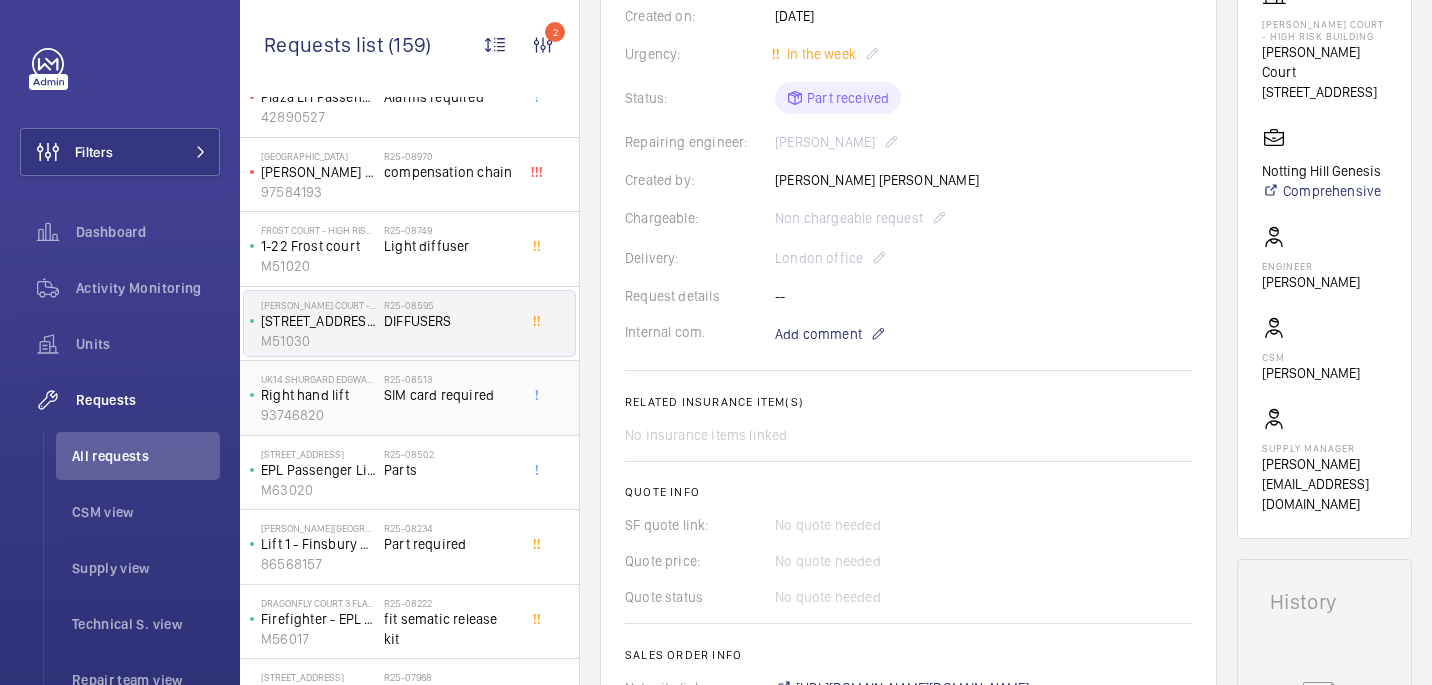 click on "R25-08513   SIM card required" 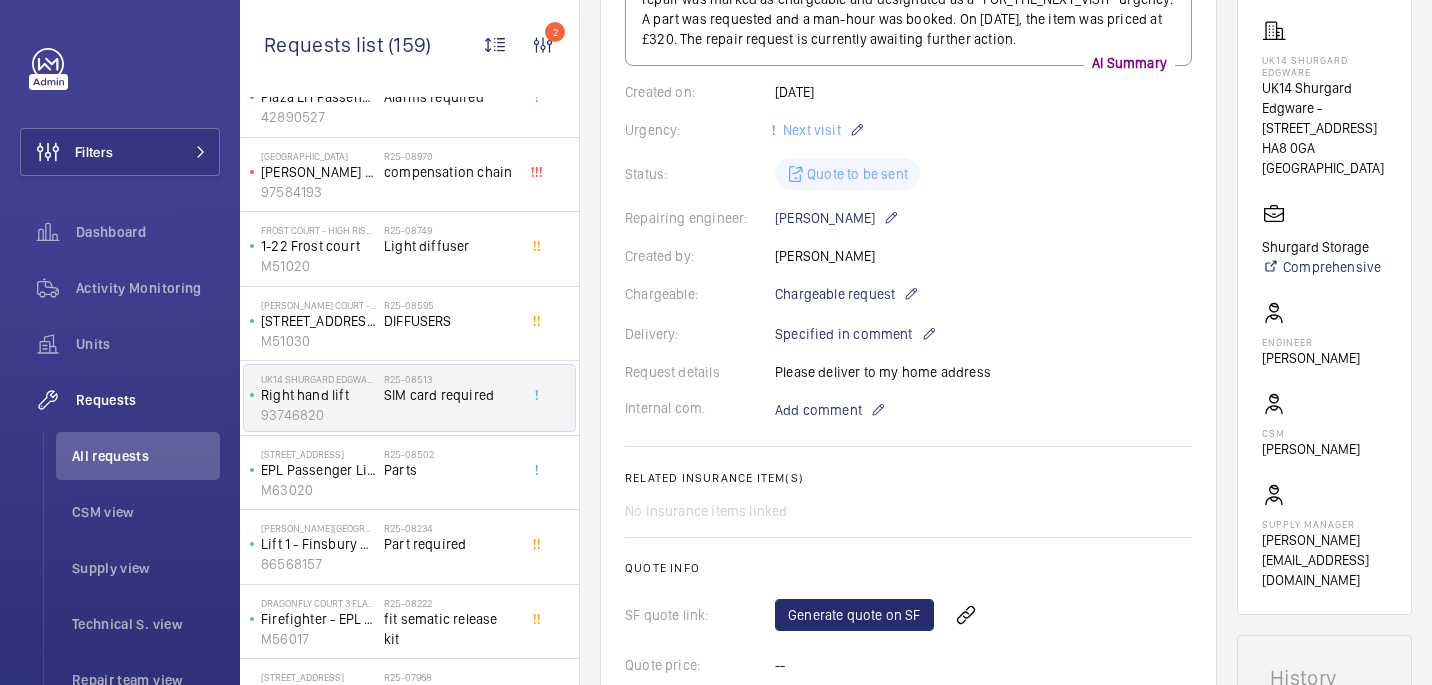 scroll, scrollTop: 319, scrollLeft: 0, axis: vertical 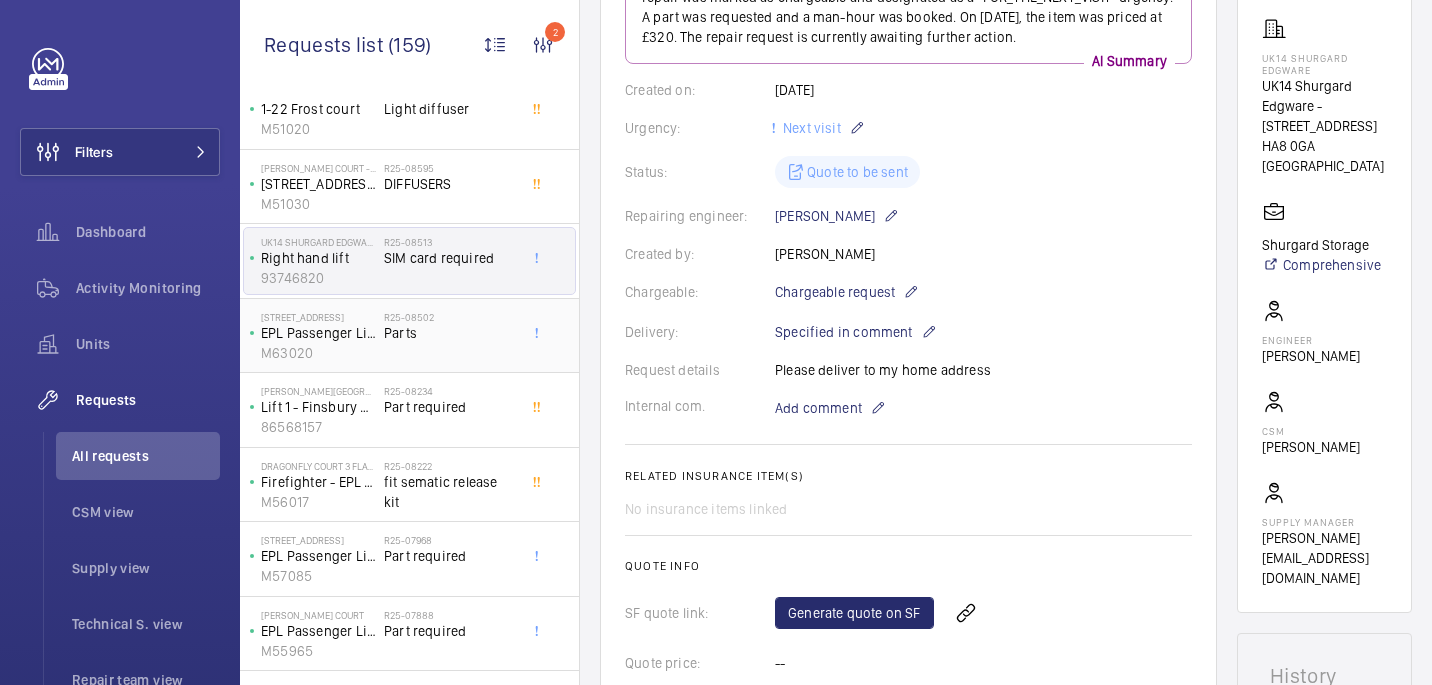 click on "R25-08502   Parts" 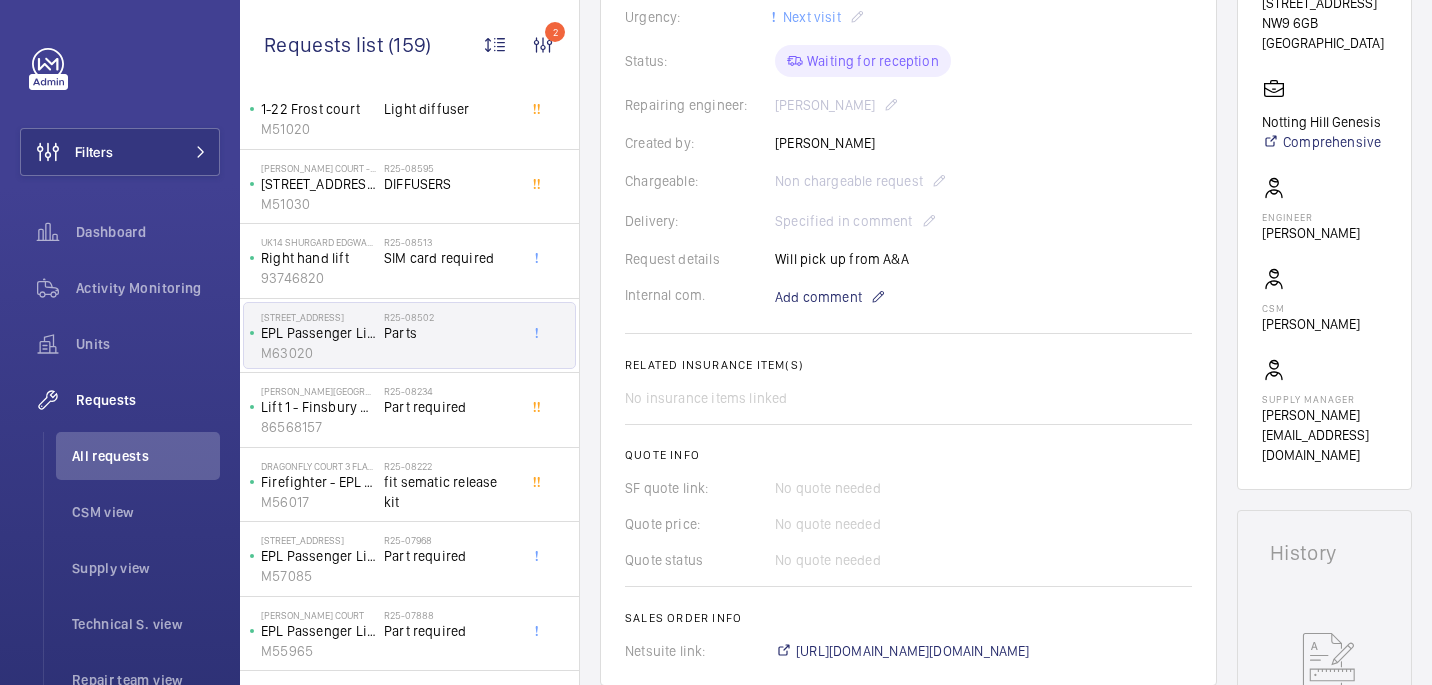 scroll, scrollTop: 399, scrollLeft: 0, axis: vertical 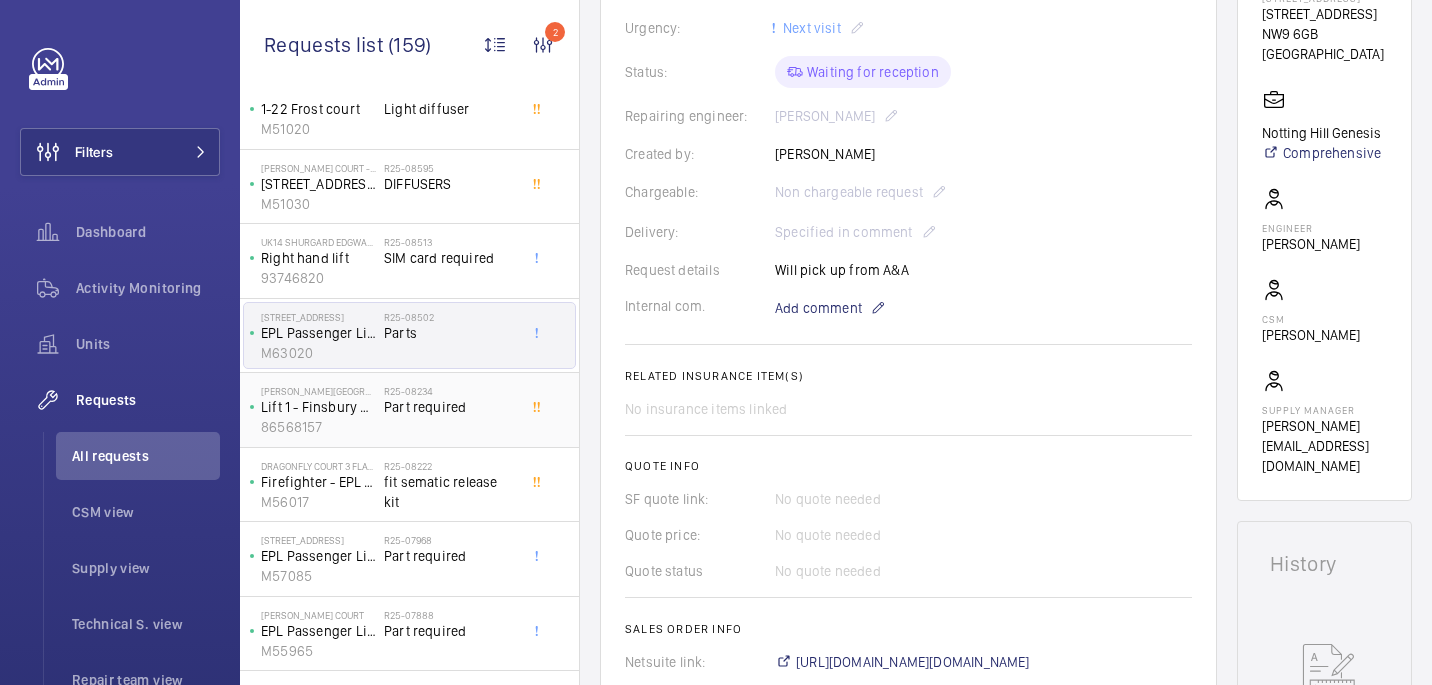 click on "R25-08234   Part required" 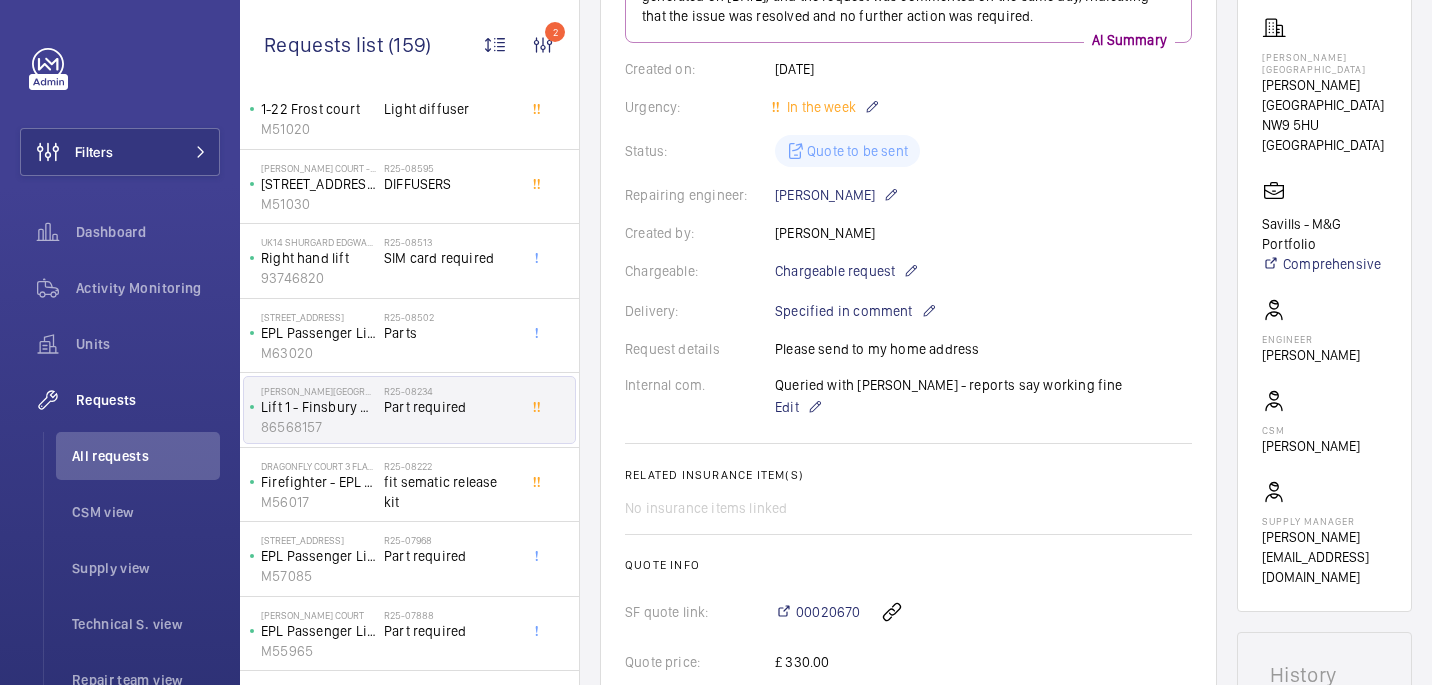 scroll, scrollTop: 349, scrollLeft: 0, axis: vertical 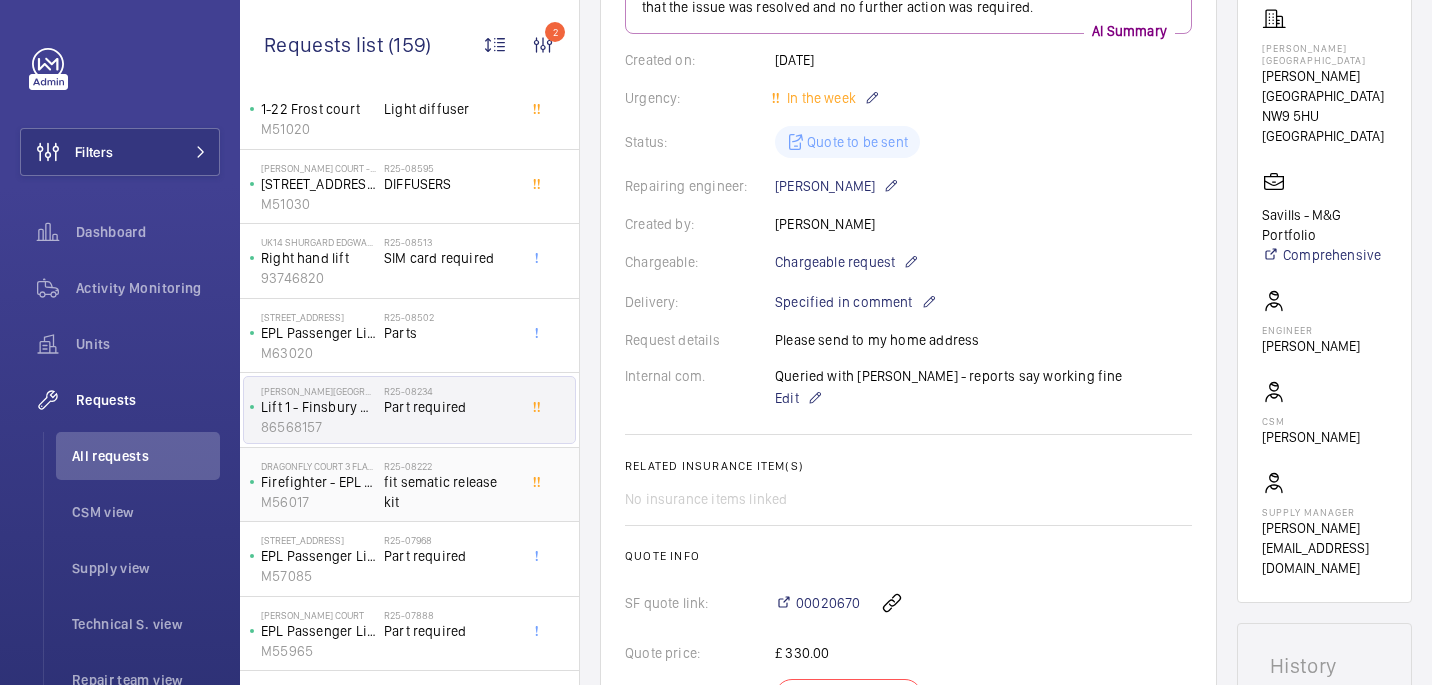 click on "fit sematic release kit" 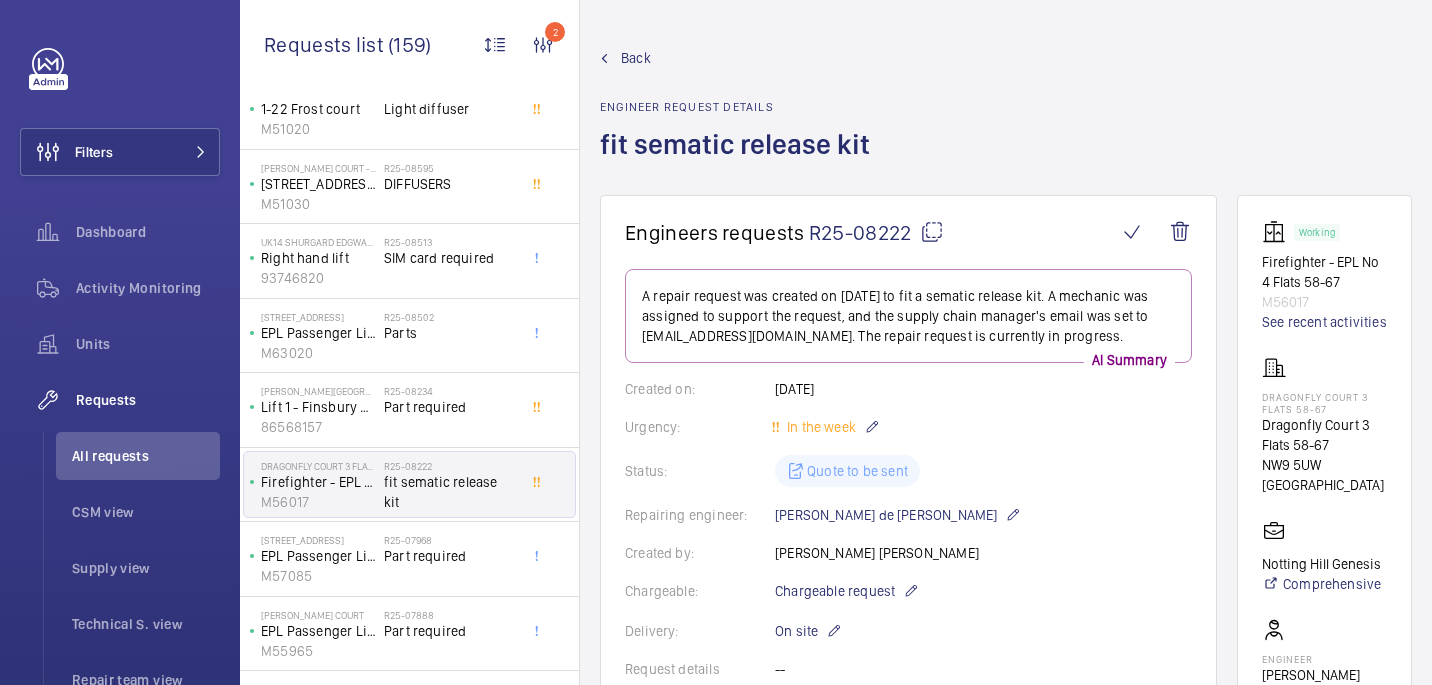 scroll, scrollTop: 413, scrollLeft: 0, axis: vertical 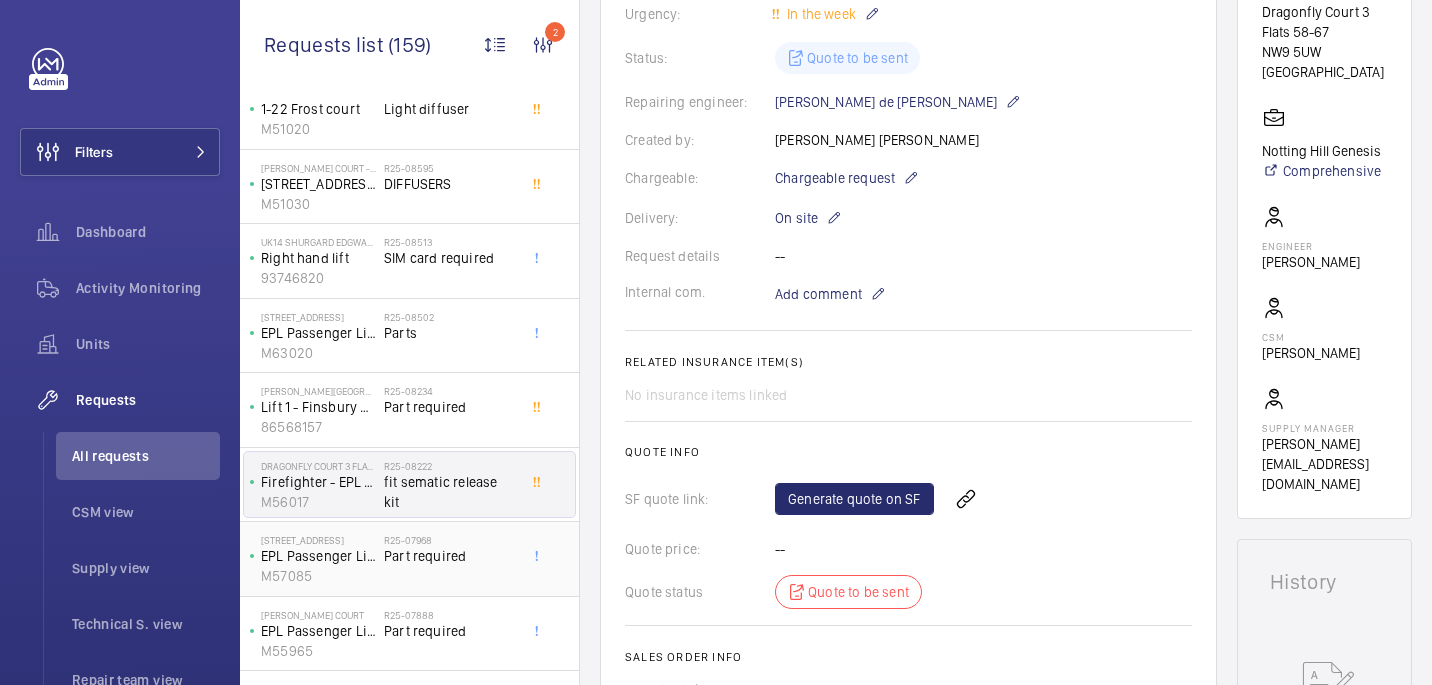 click on "Part required" 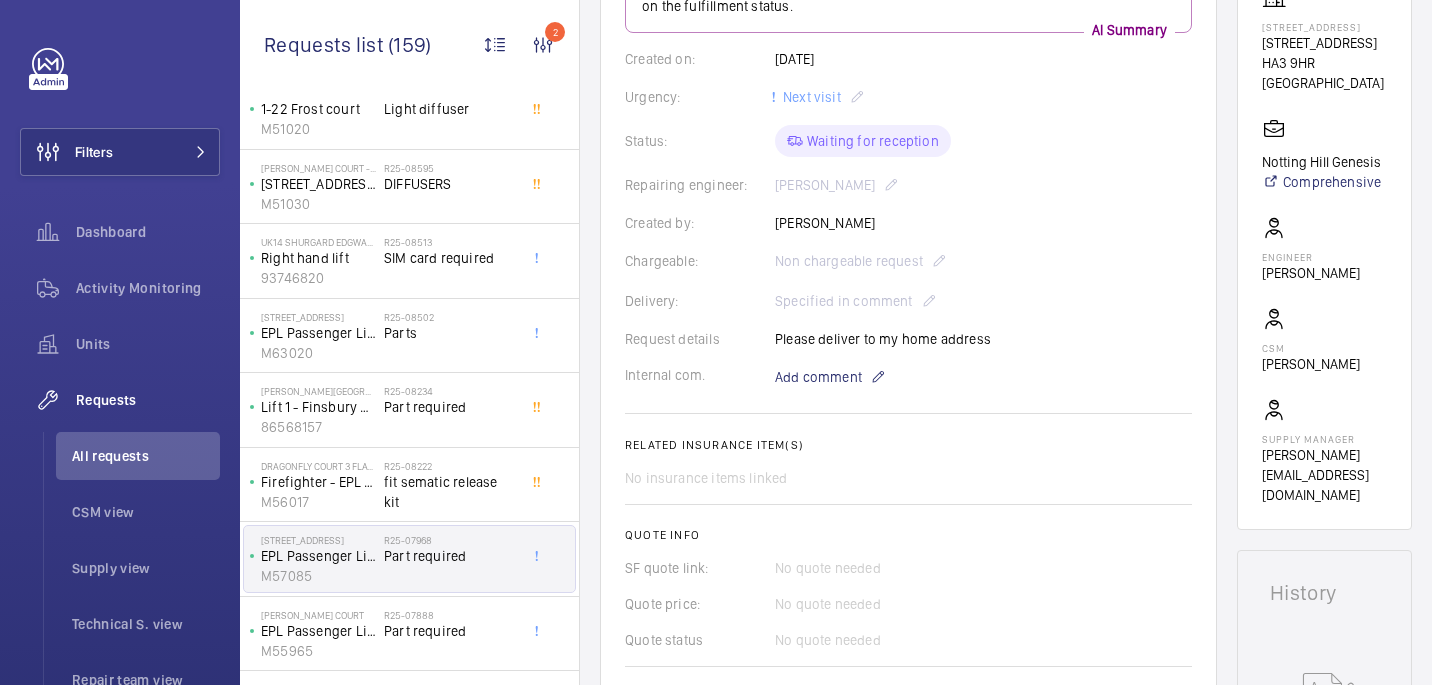 scroll, scrollTop: 356, scrollLeft: 0, axis: vertical 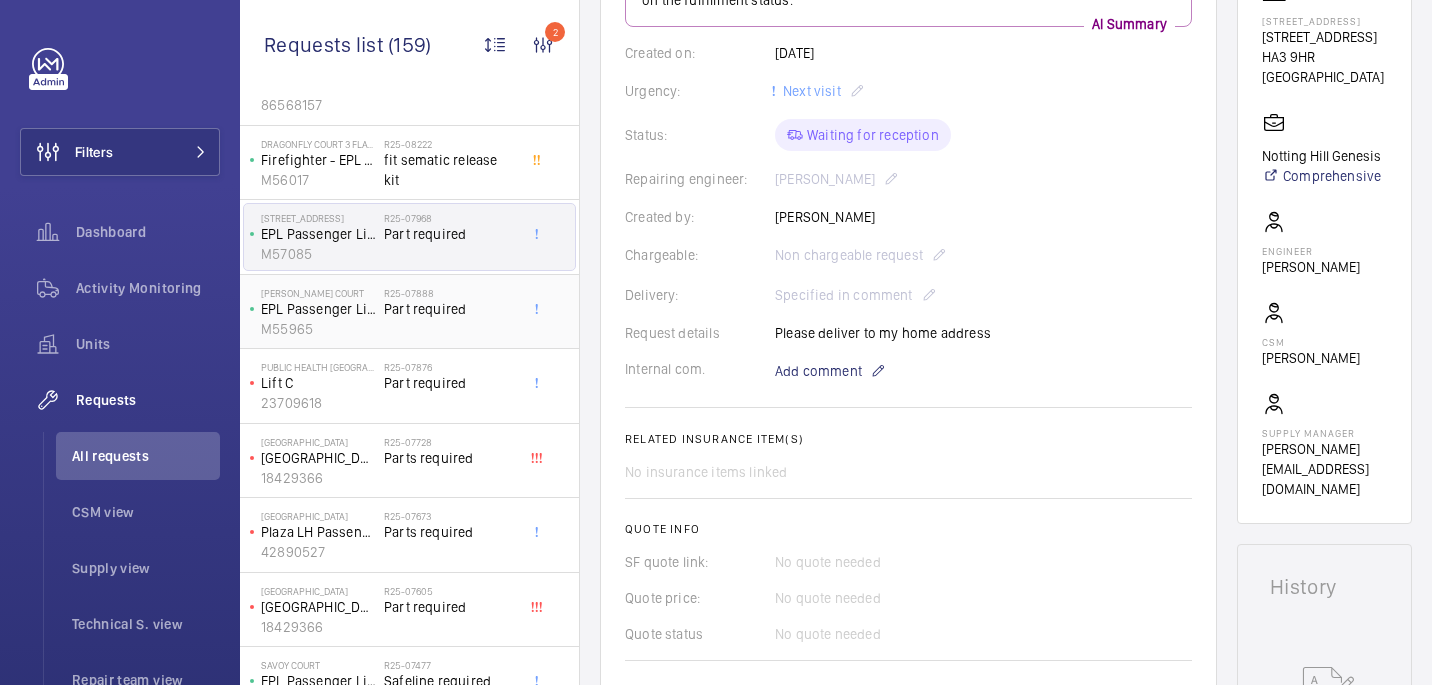click on "Part required" 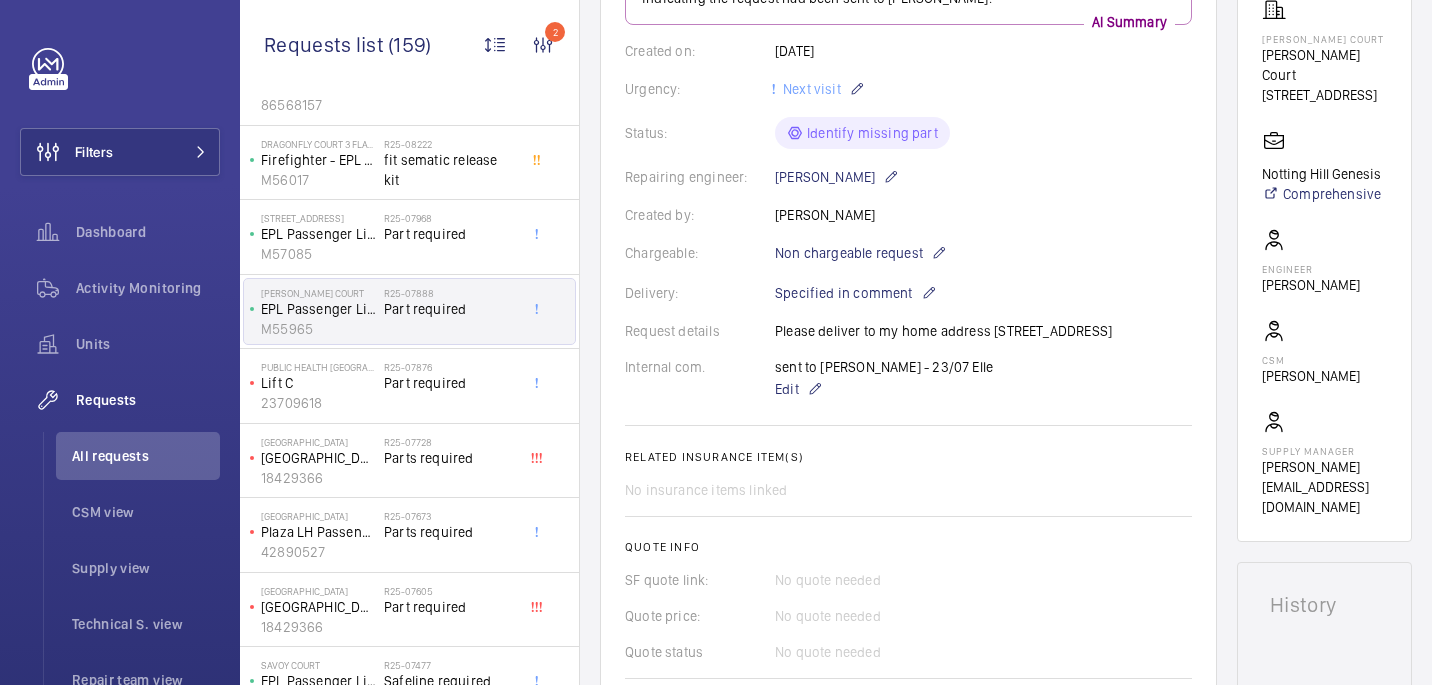 scroll 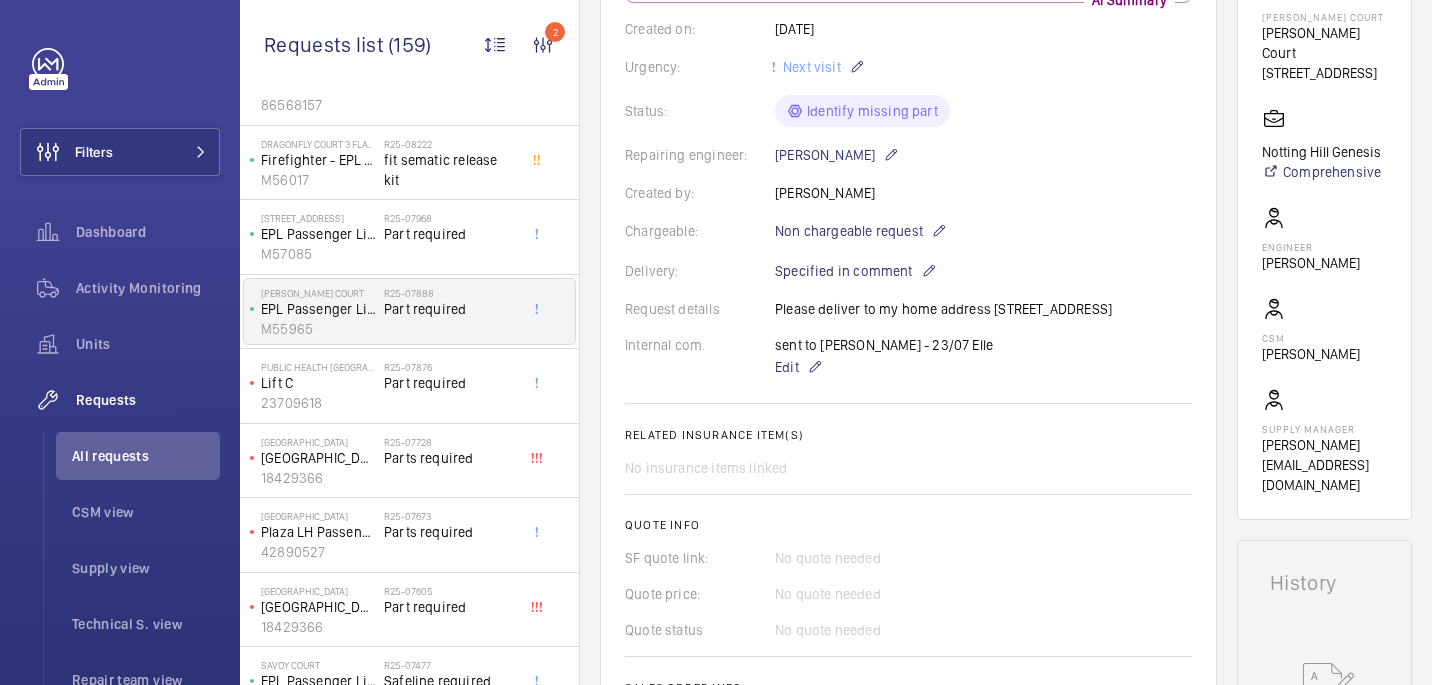 drag, startPoint x: 986, startPoint y: 308, endPoint x: 1061, endPoint y: 329, distance: 77.88453 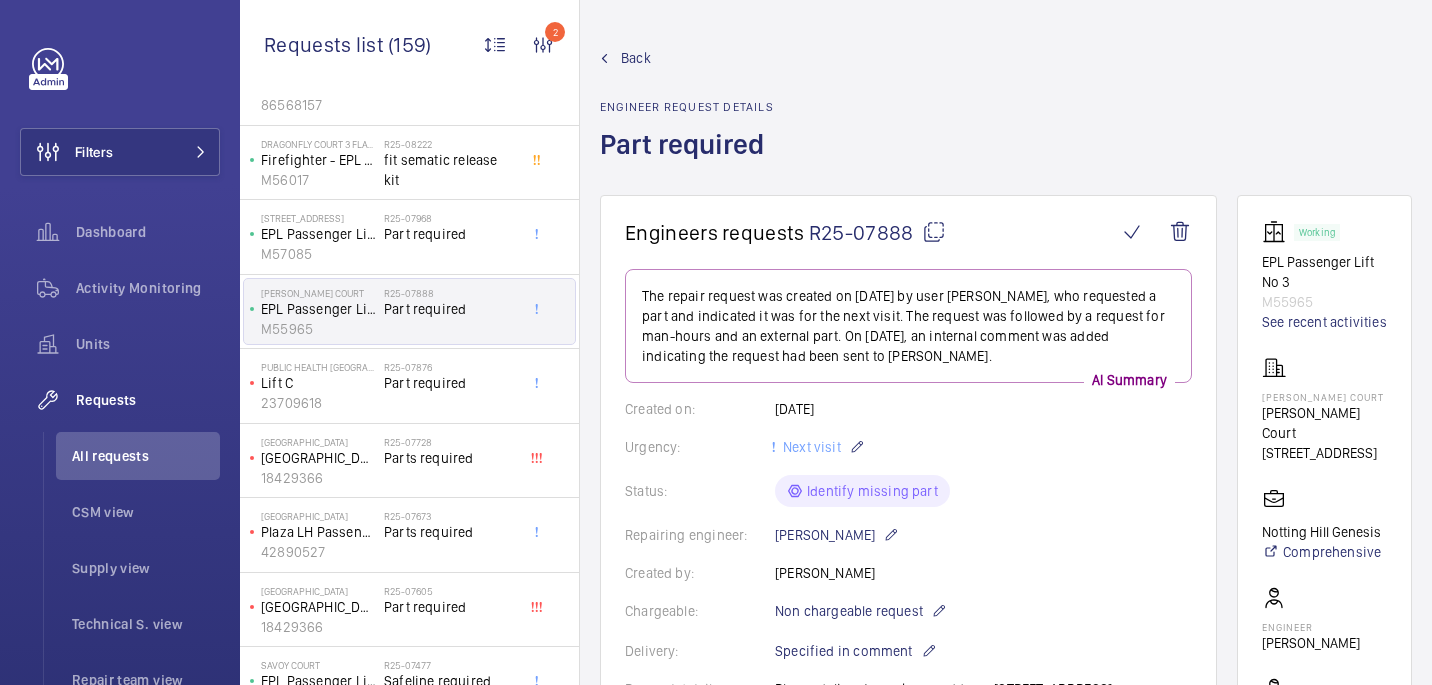 click on "Cohen Court" 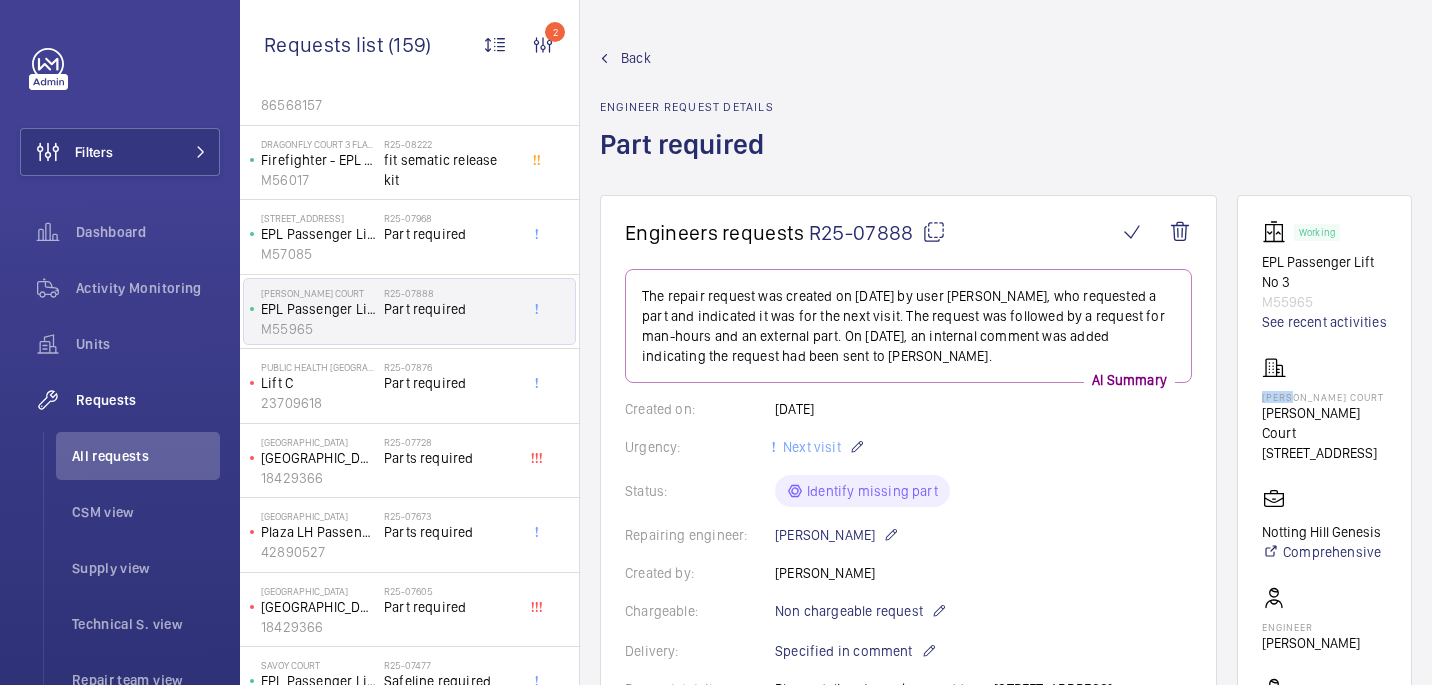 click on "Cohen Court" 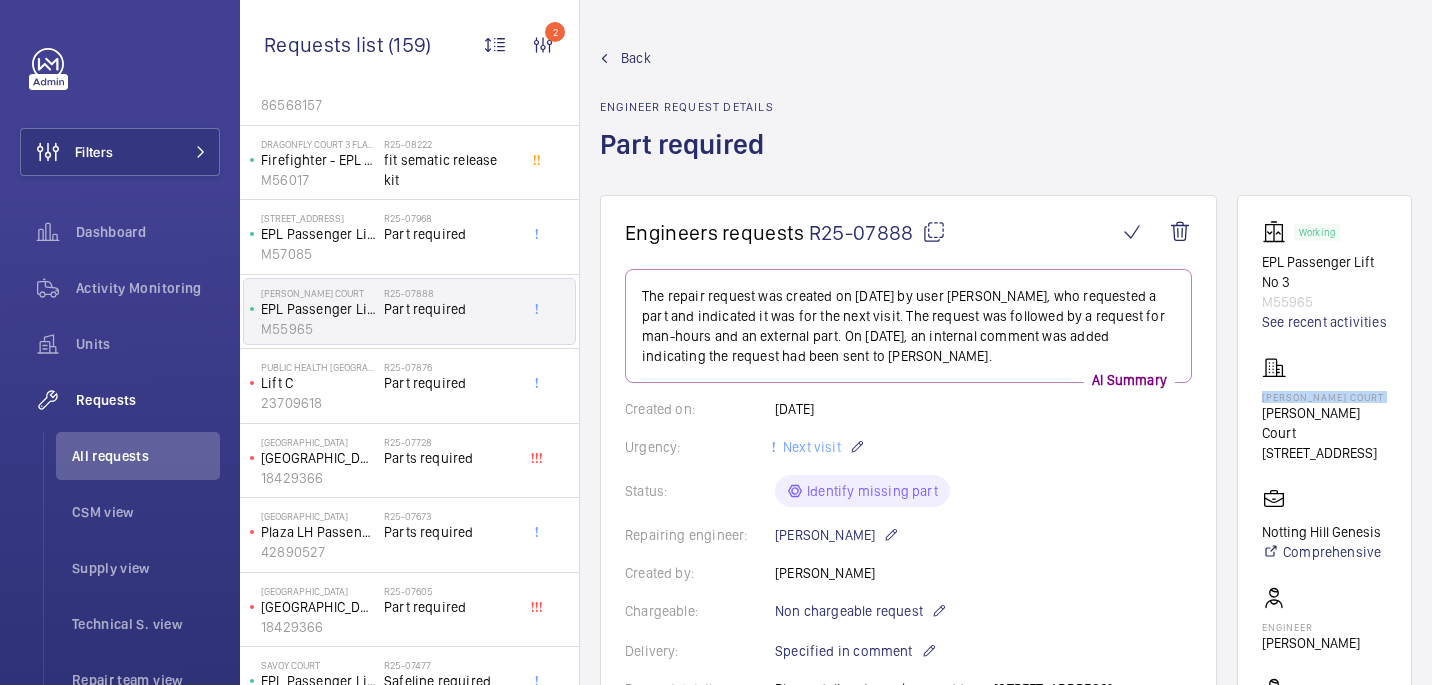 click on "Cohen Court" 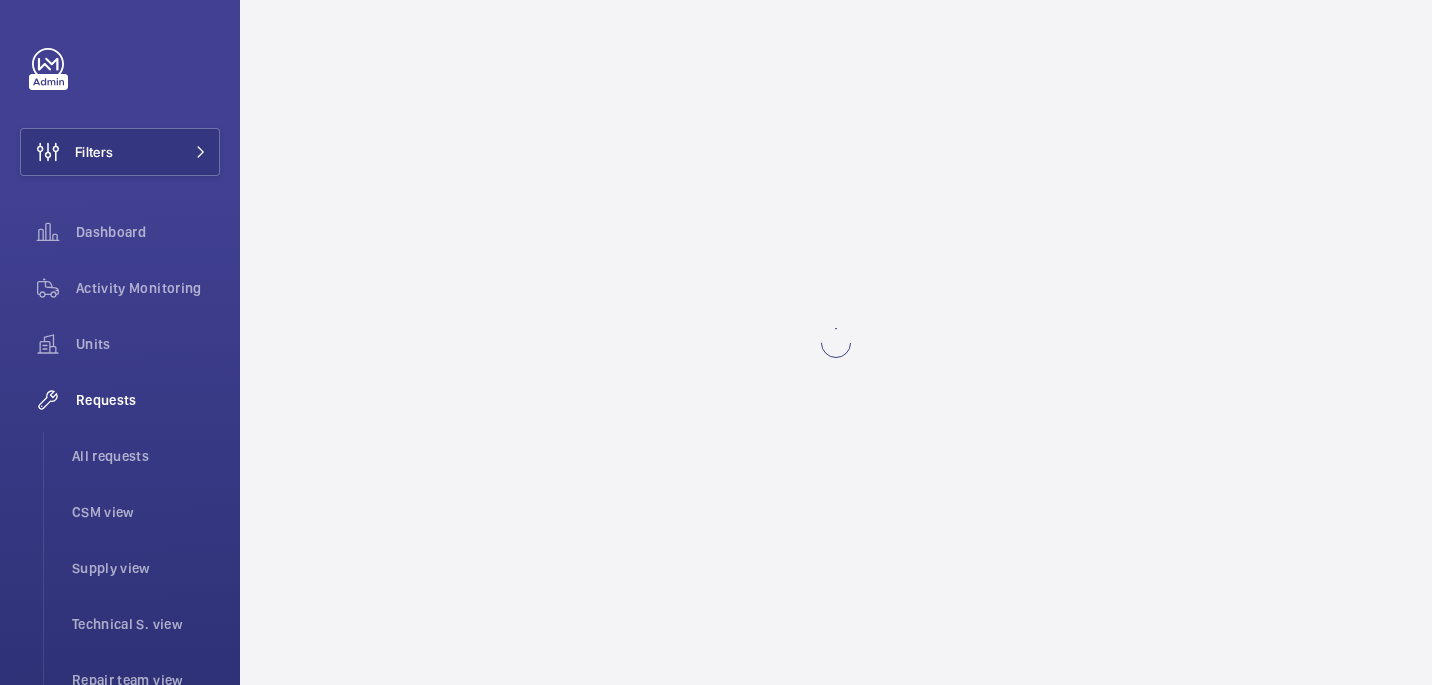 scroll, scrollTop: 0, scrollLeft: 0, axis: both 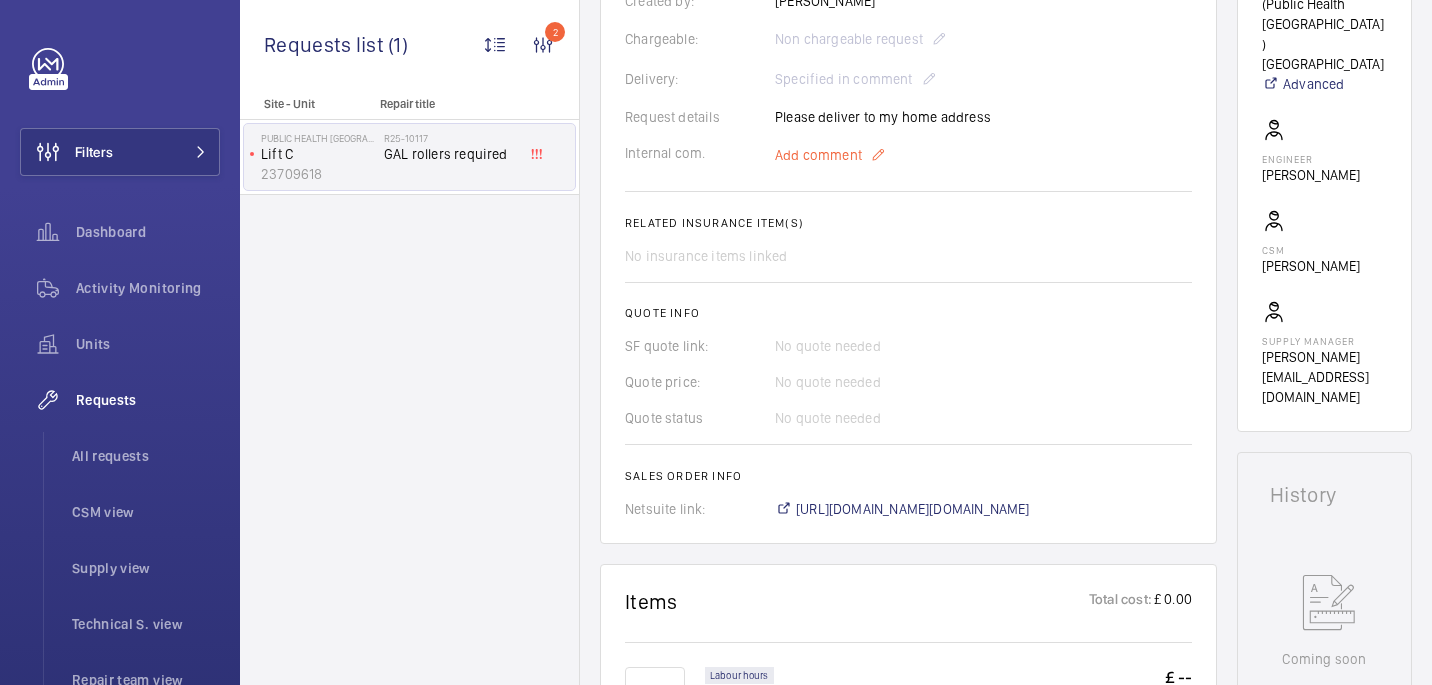 click on "Add comment" 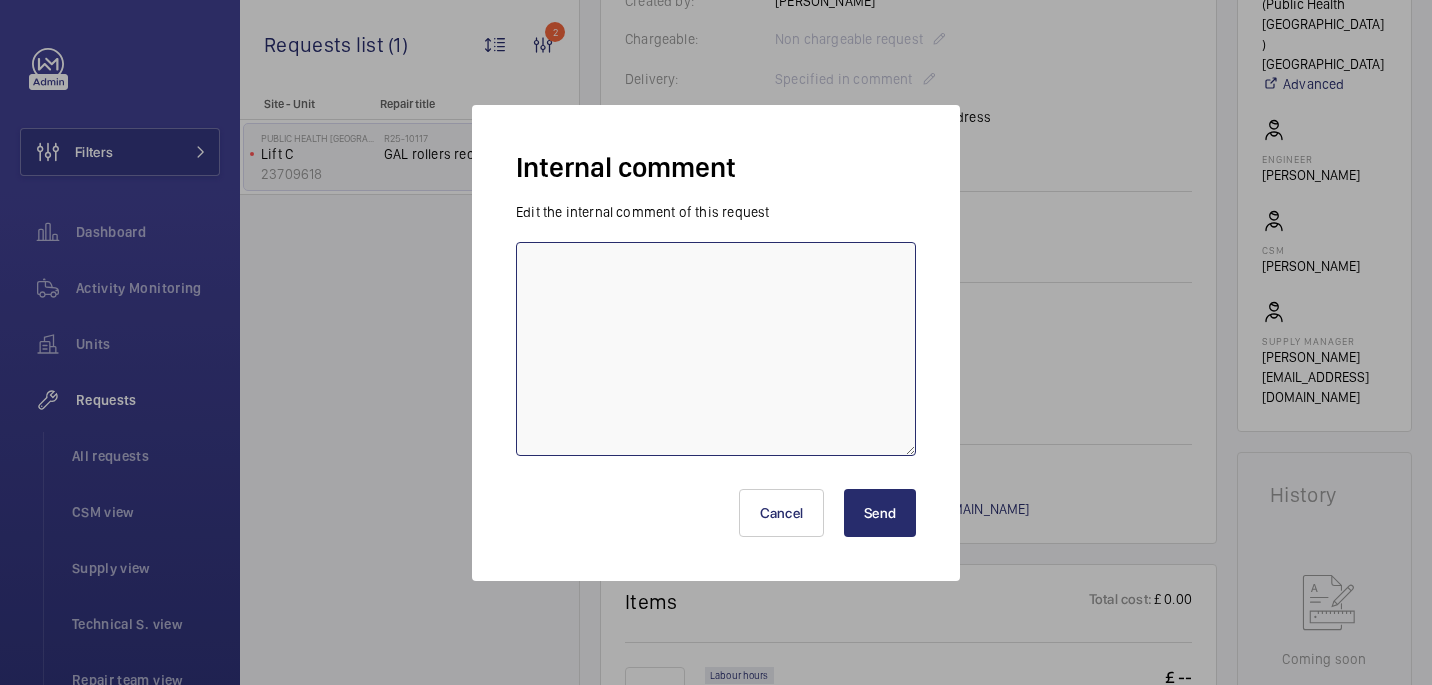 click at bounding box center (716, 349) 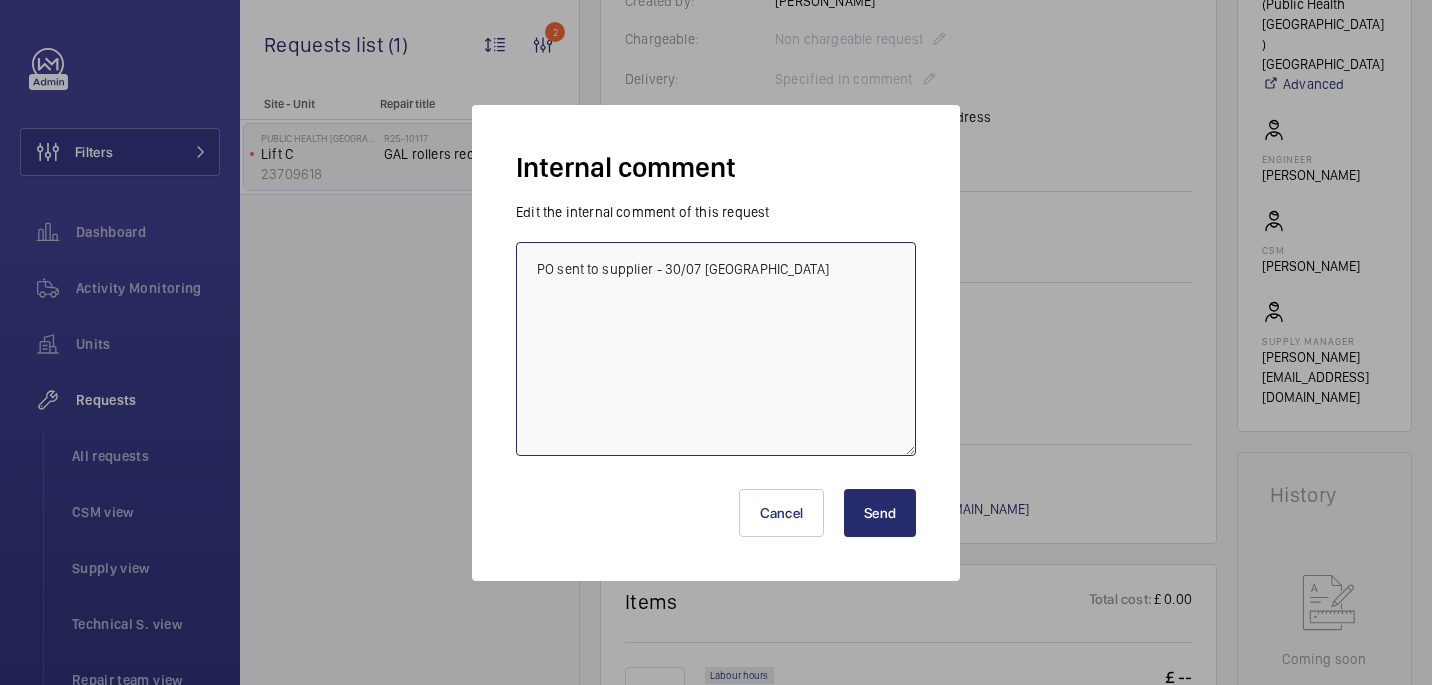 type on "PO sent to supplier - 30/07 [GEOGRAPHIC_DATA]" 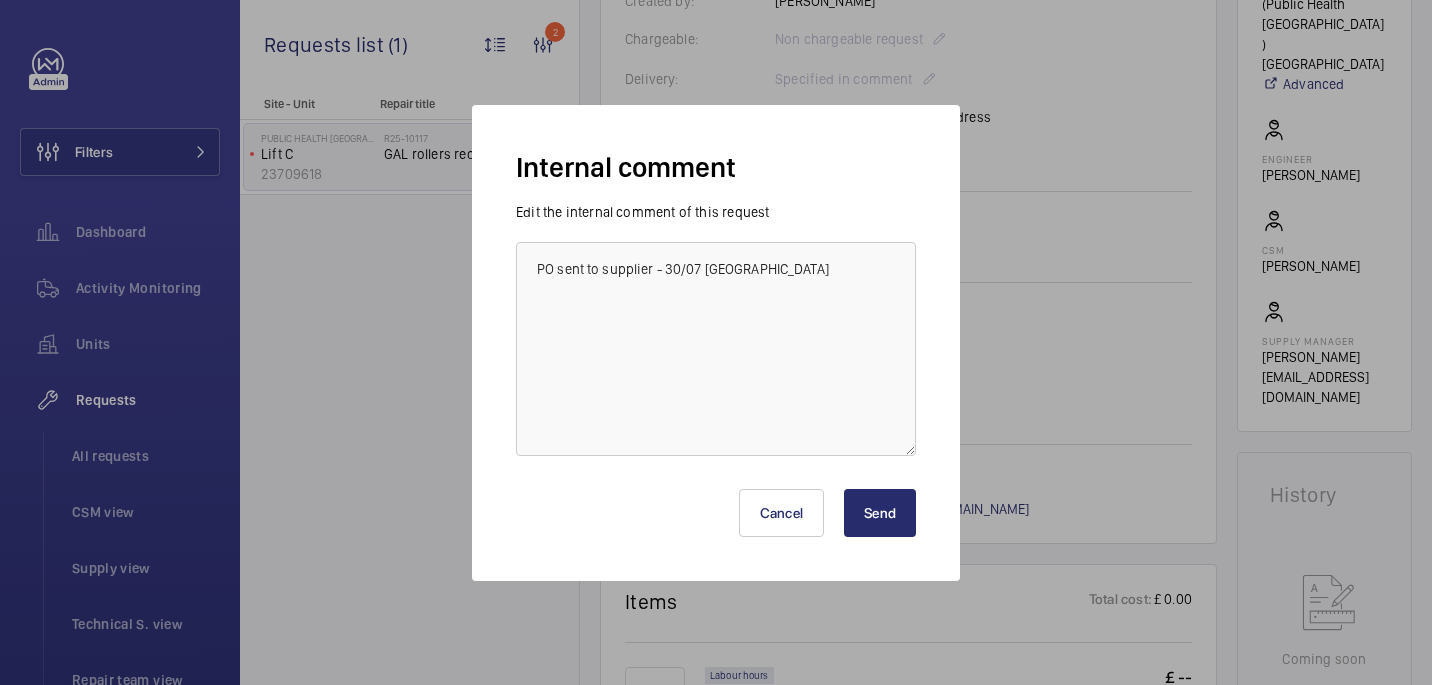 click on "Cancel Send" at bounding box center [716, 505] 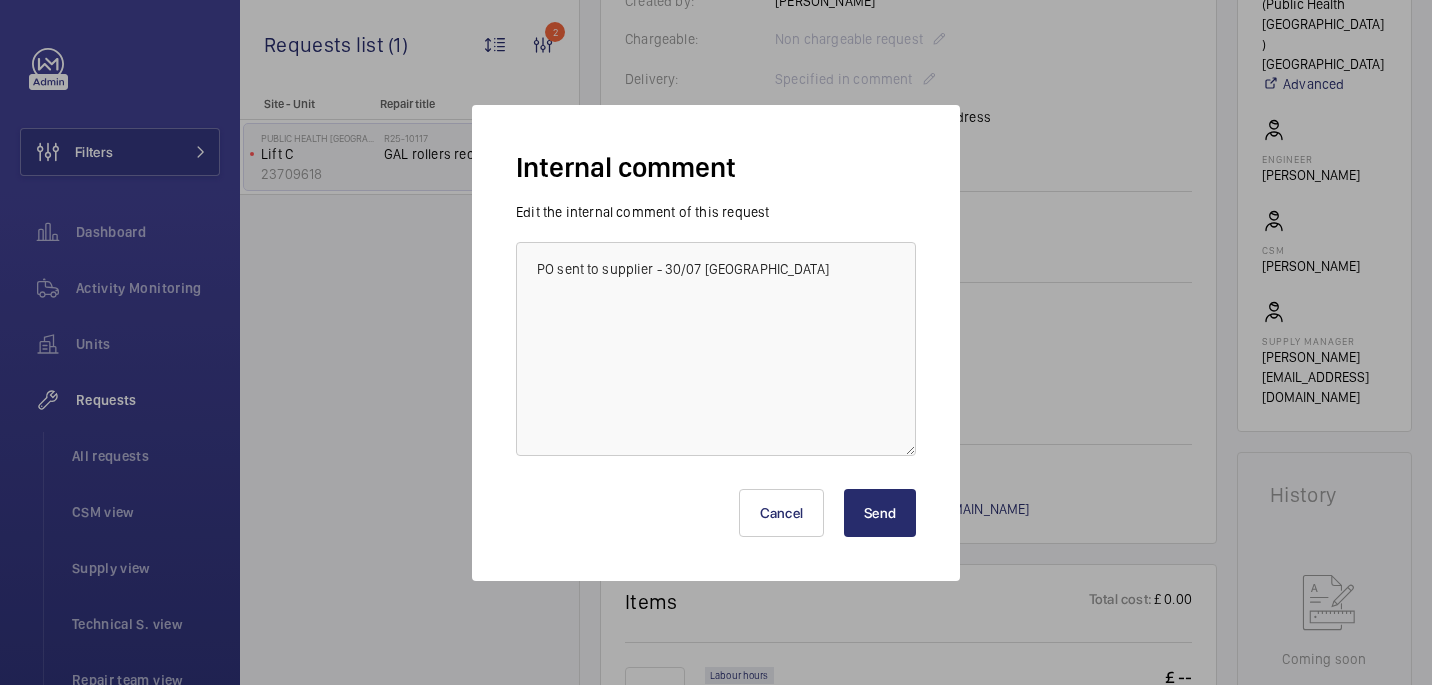 click on "Send" at bounding box center (880, 513) 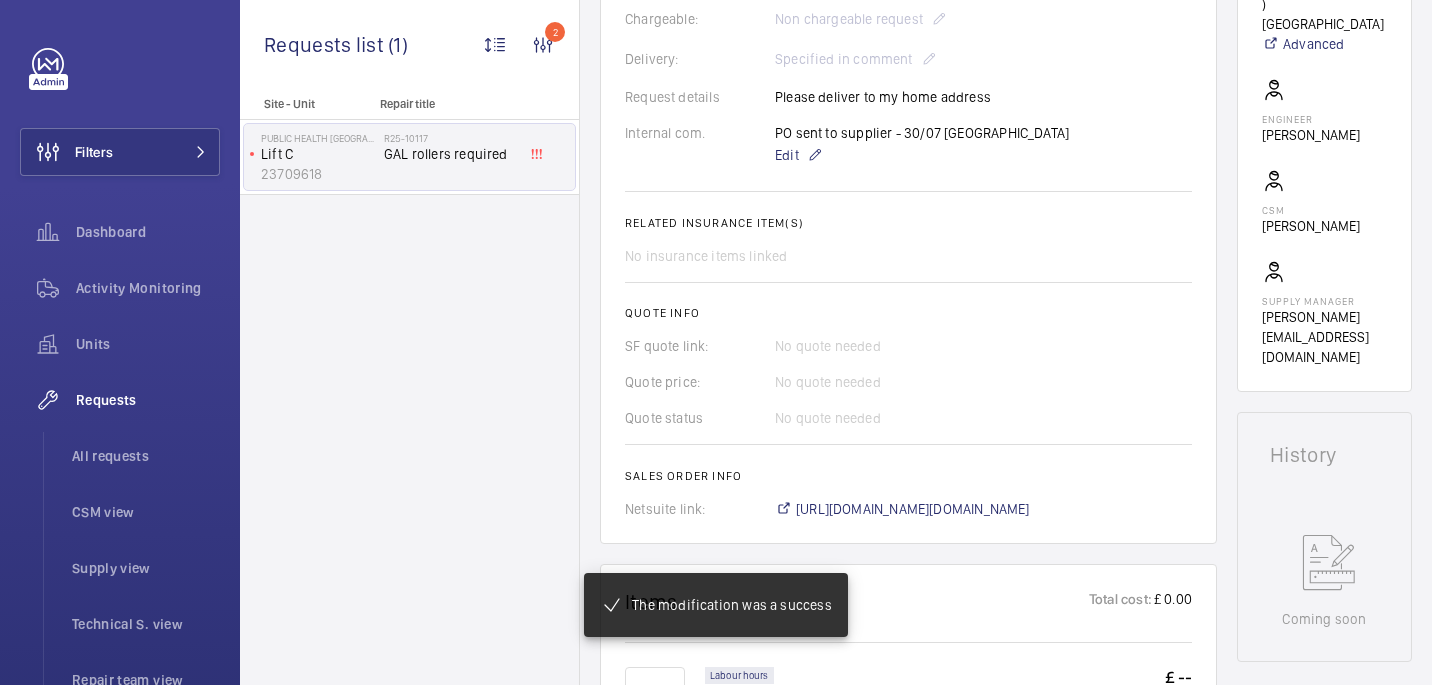 scroll, scrollTop: 612, scrollLeft: 0, axis: vertical 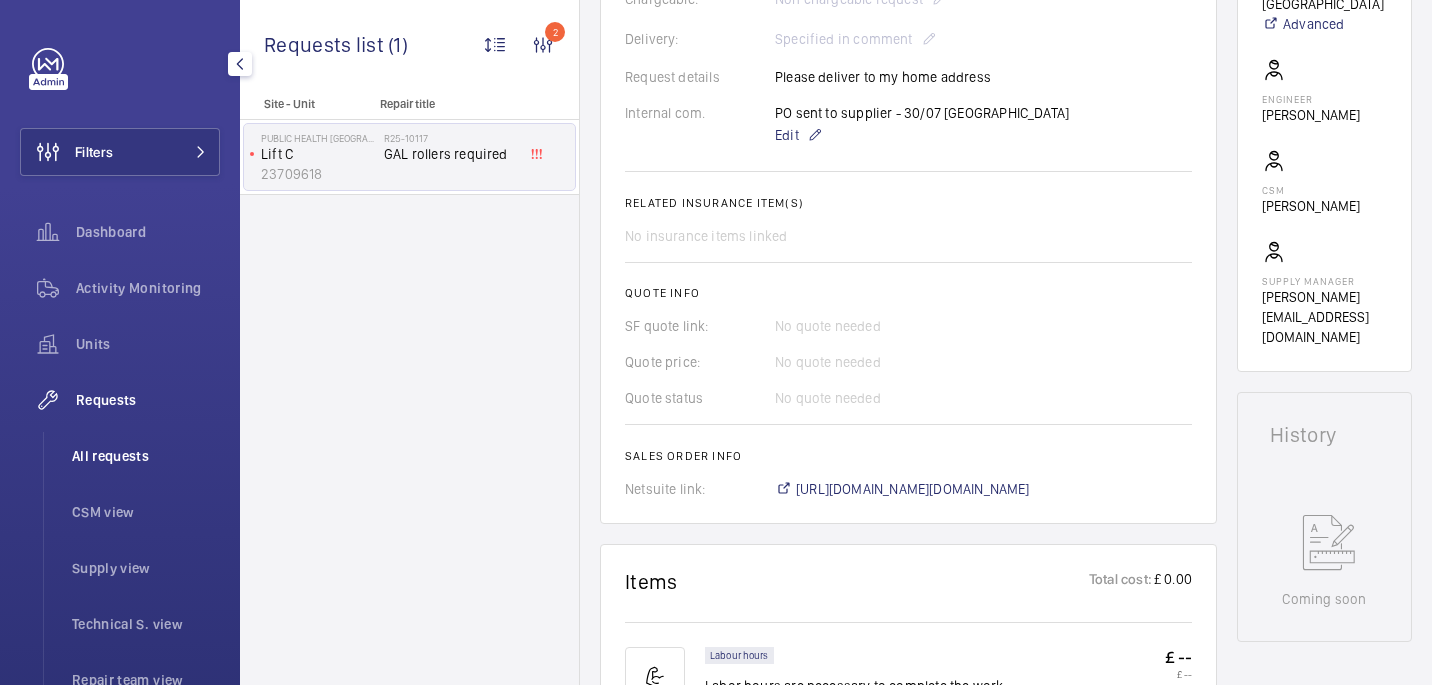 click on "All requests" 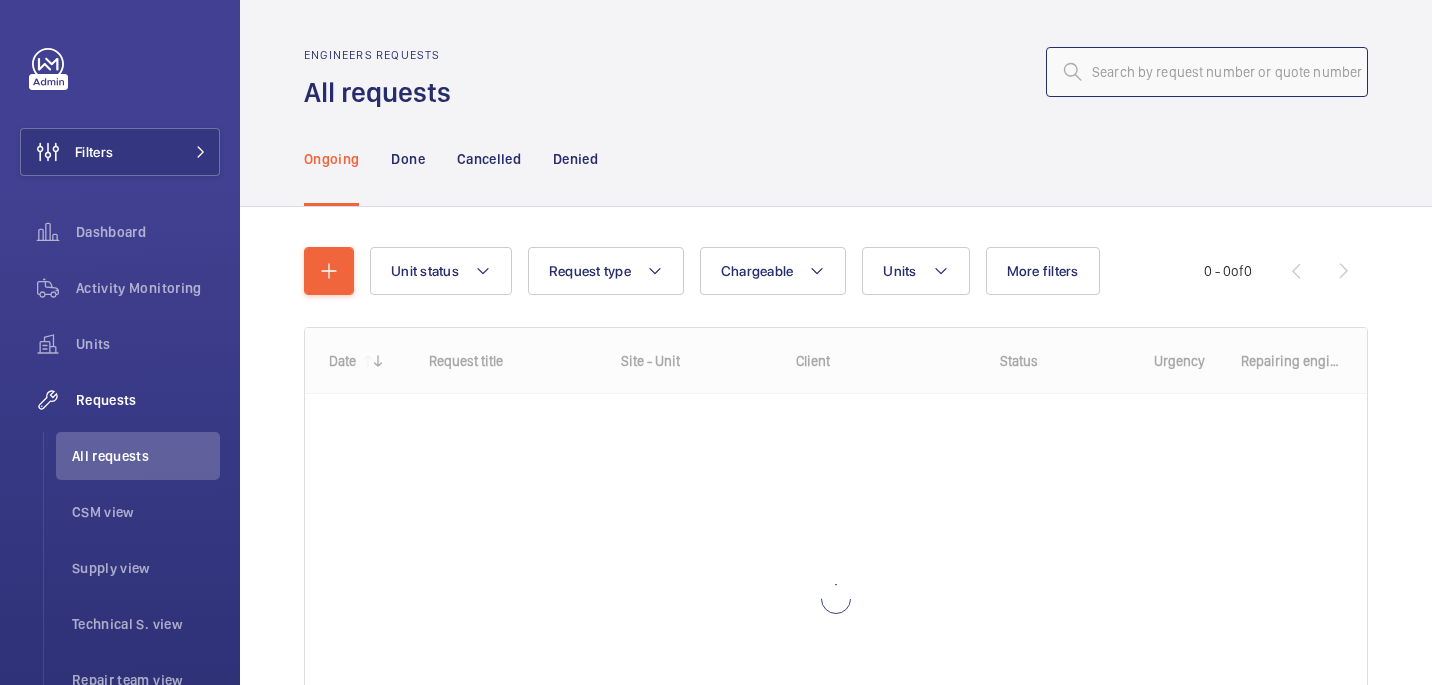 click 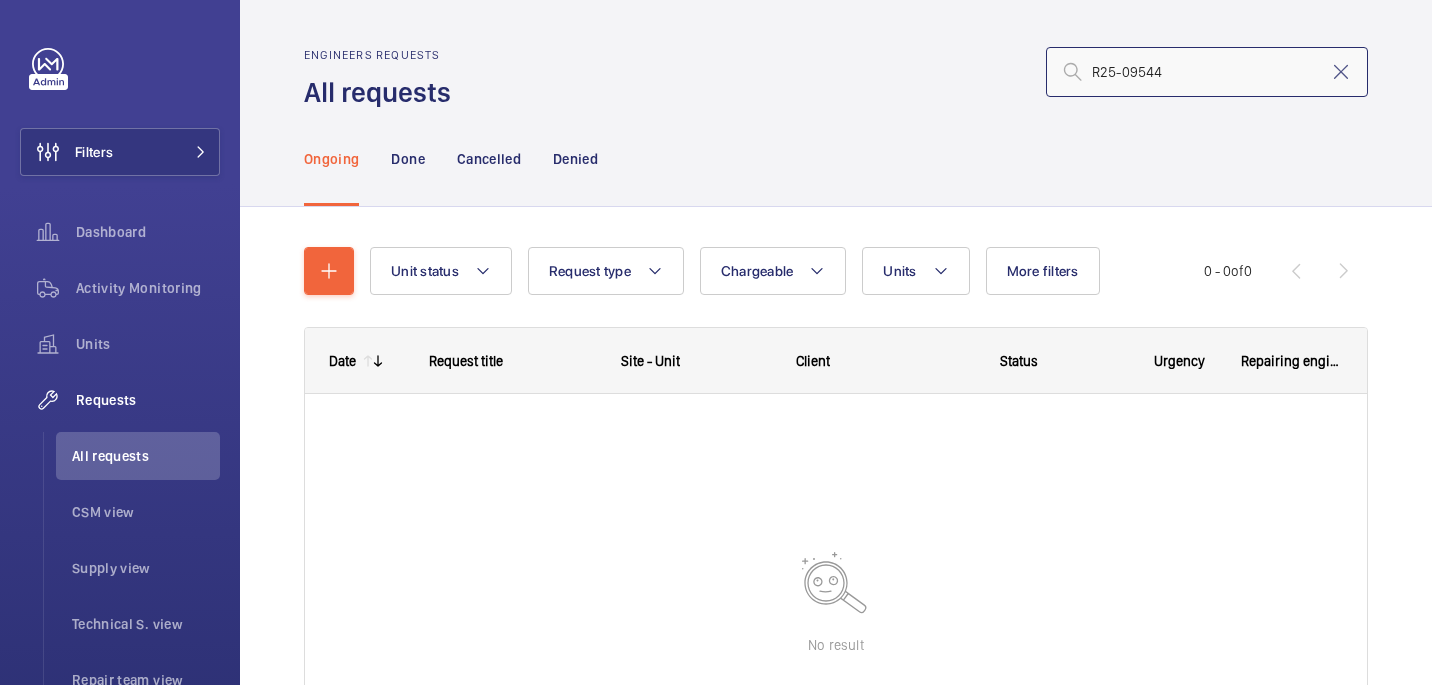 click on "R25-09544" 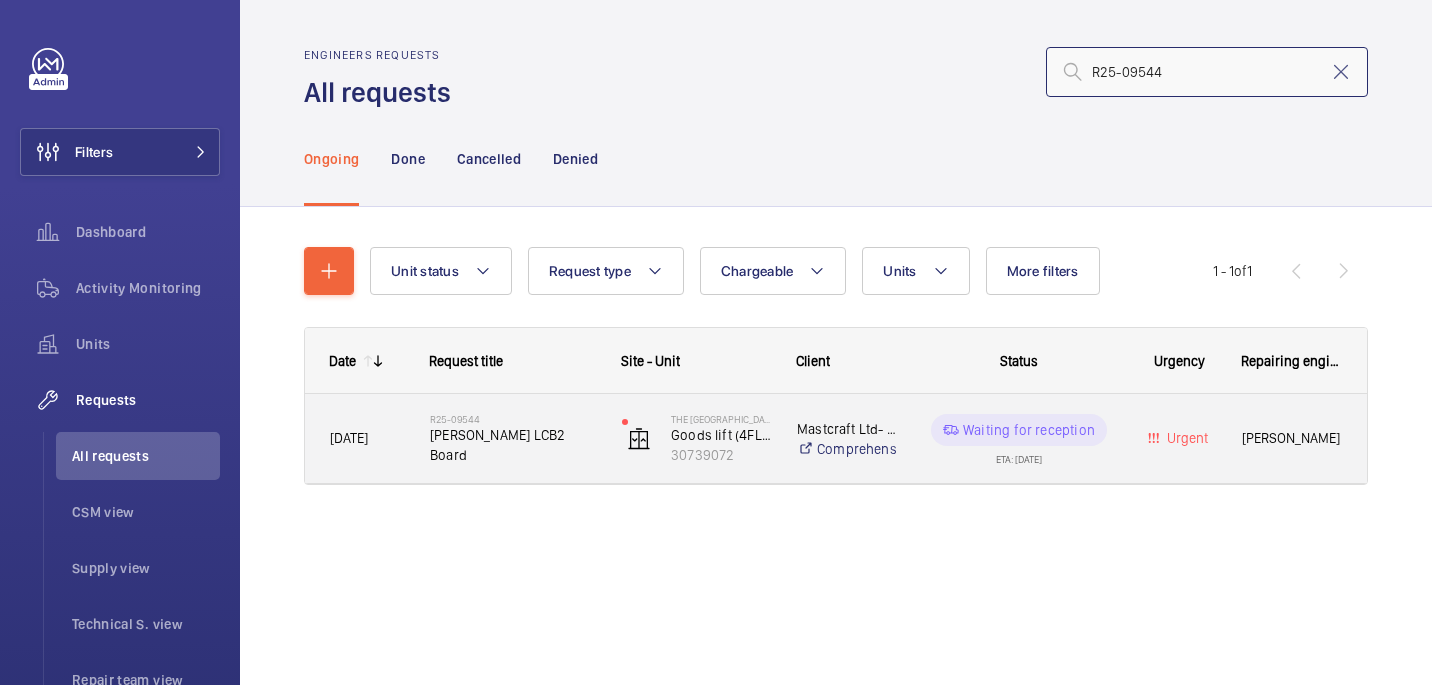 type on "R25-09544" 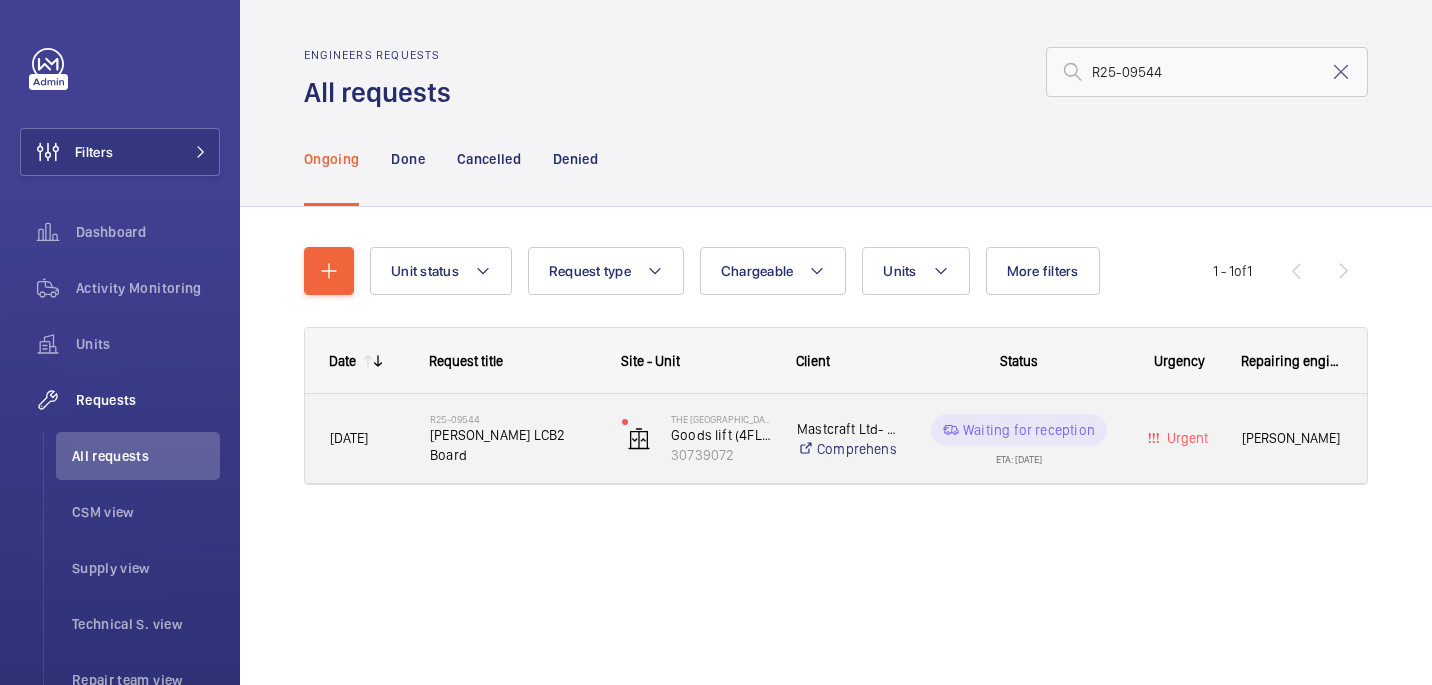 click on "R25-09544   [PERSON_NAME] LCB2 Board" 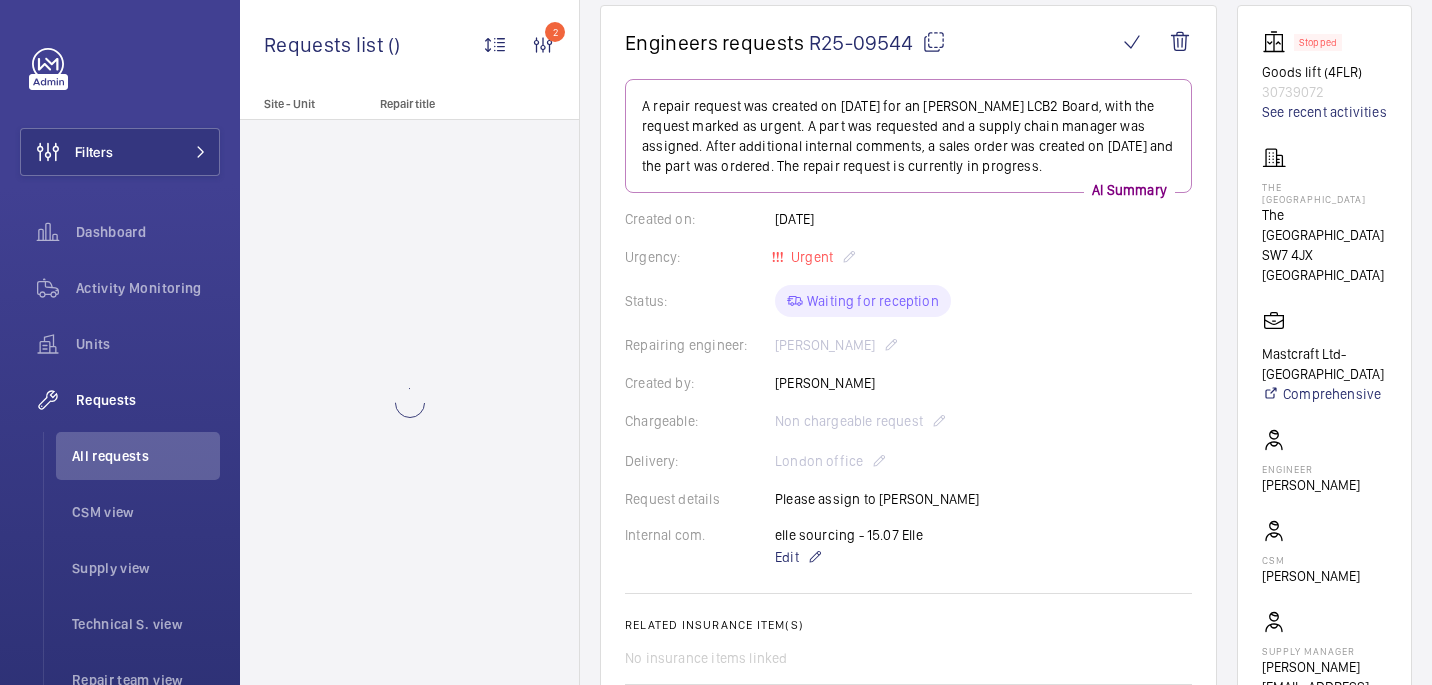 scroll, scrollTop: 670, scrollLeft: 0, axis: vertical 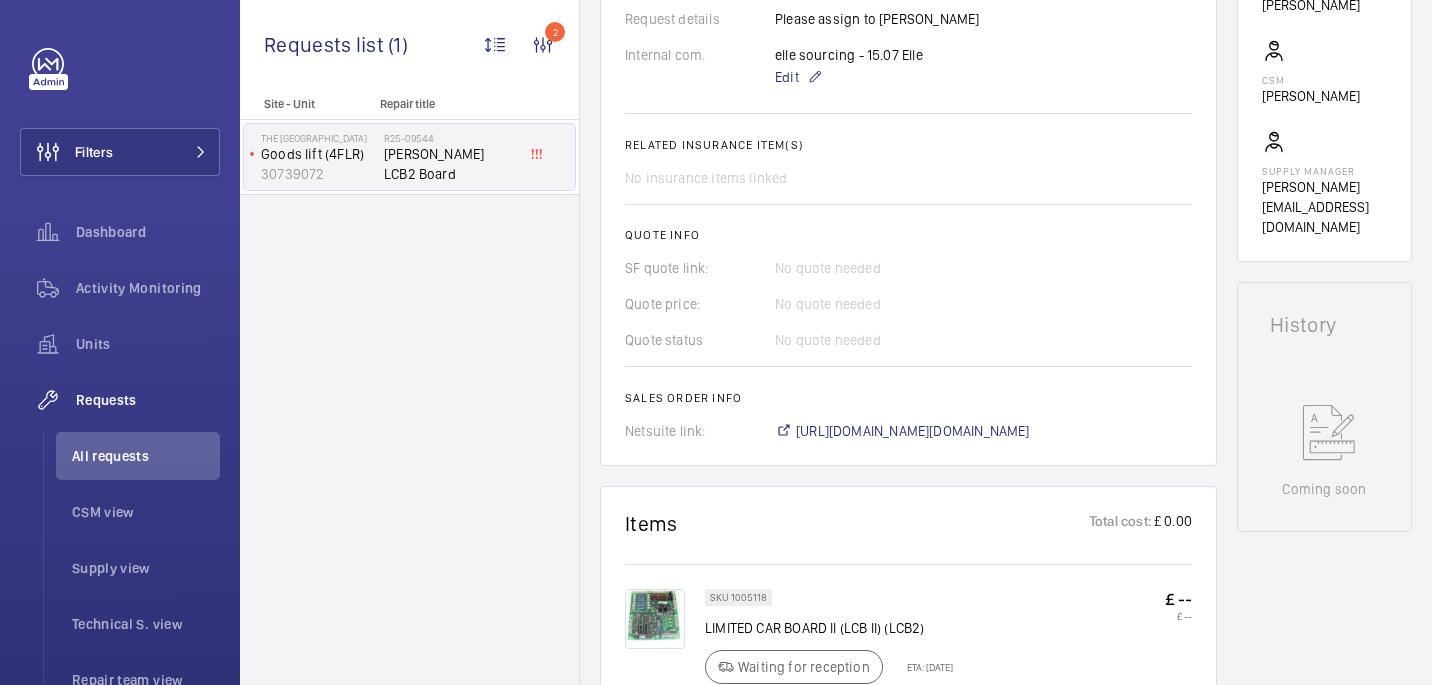 click on "SKU 1005118 LIMITED CAR BOARD II (LCB II) (LCB2) Waiting for reception ETA: [DATE]   £ --   £ --" 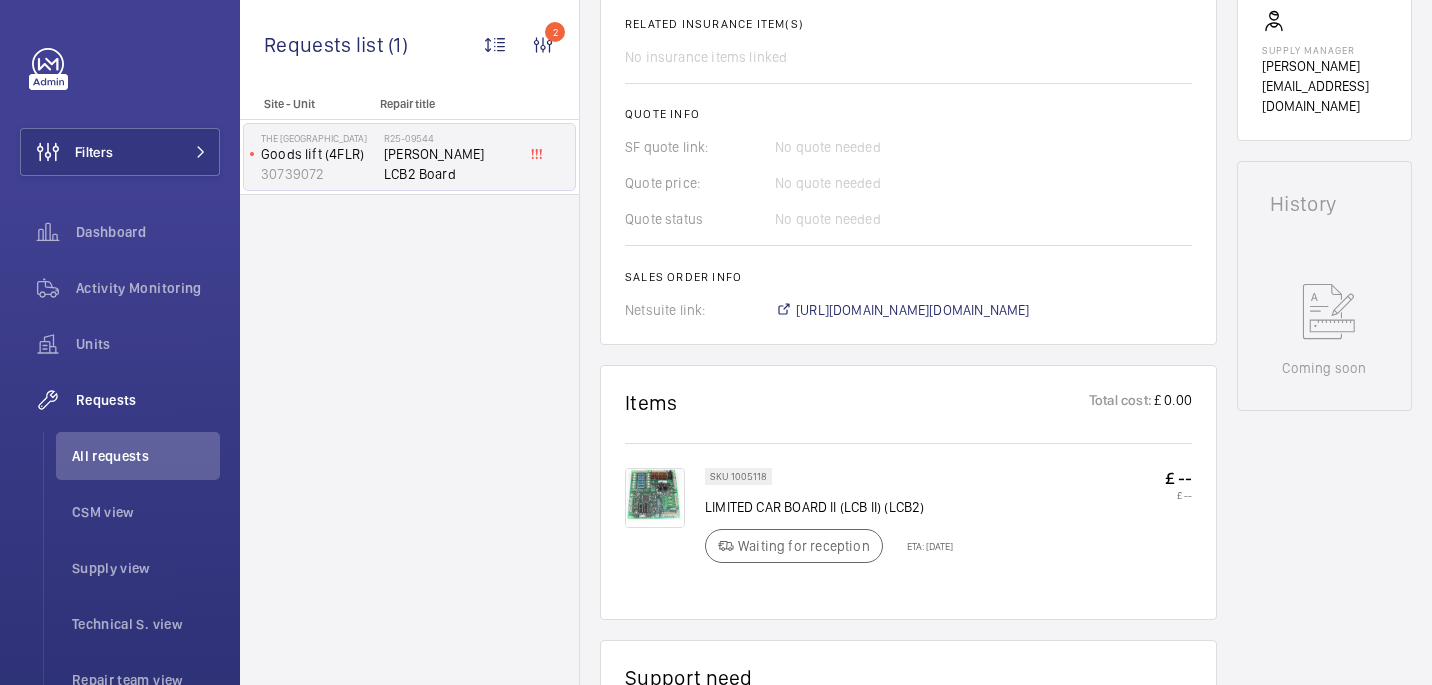 scroll, scrollTop: 802, scrollLeft: 0, axis: vertical 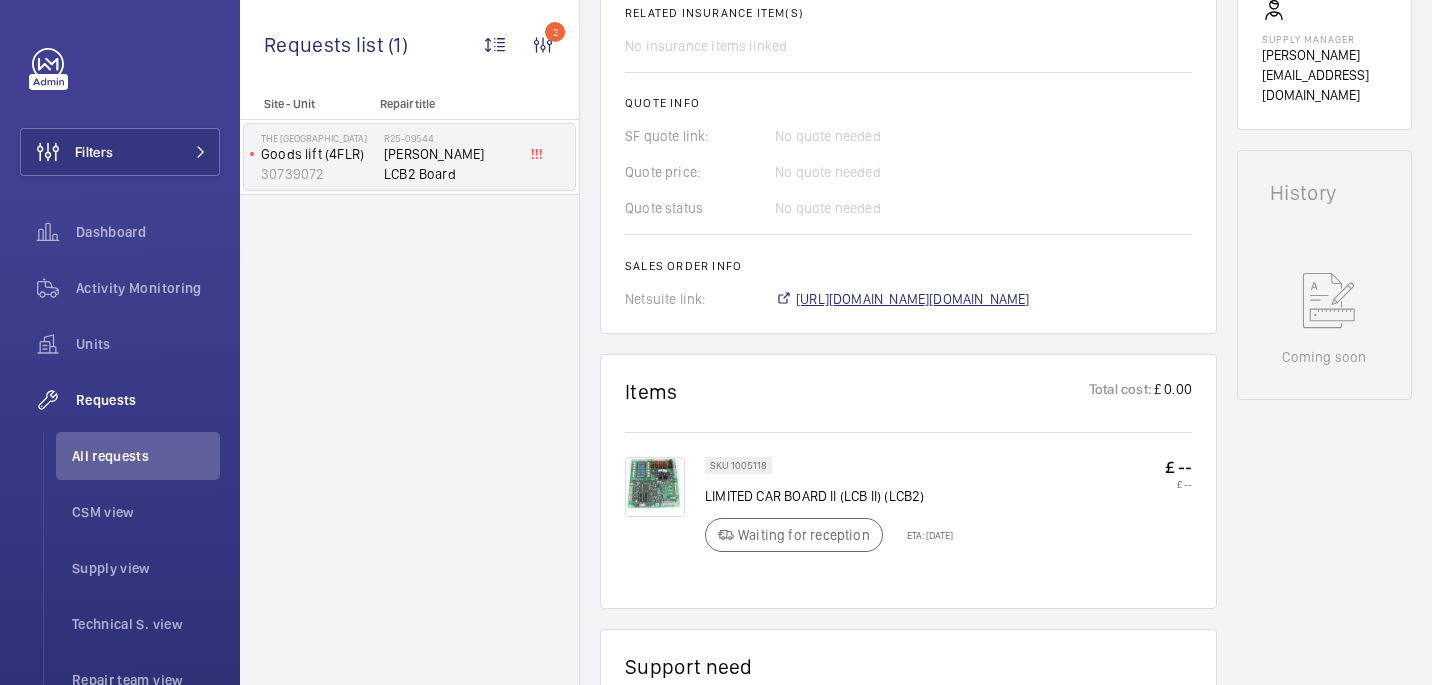 click on "[URL][DOMAIN_NAME][DOMAIN_NAME]" 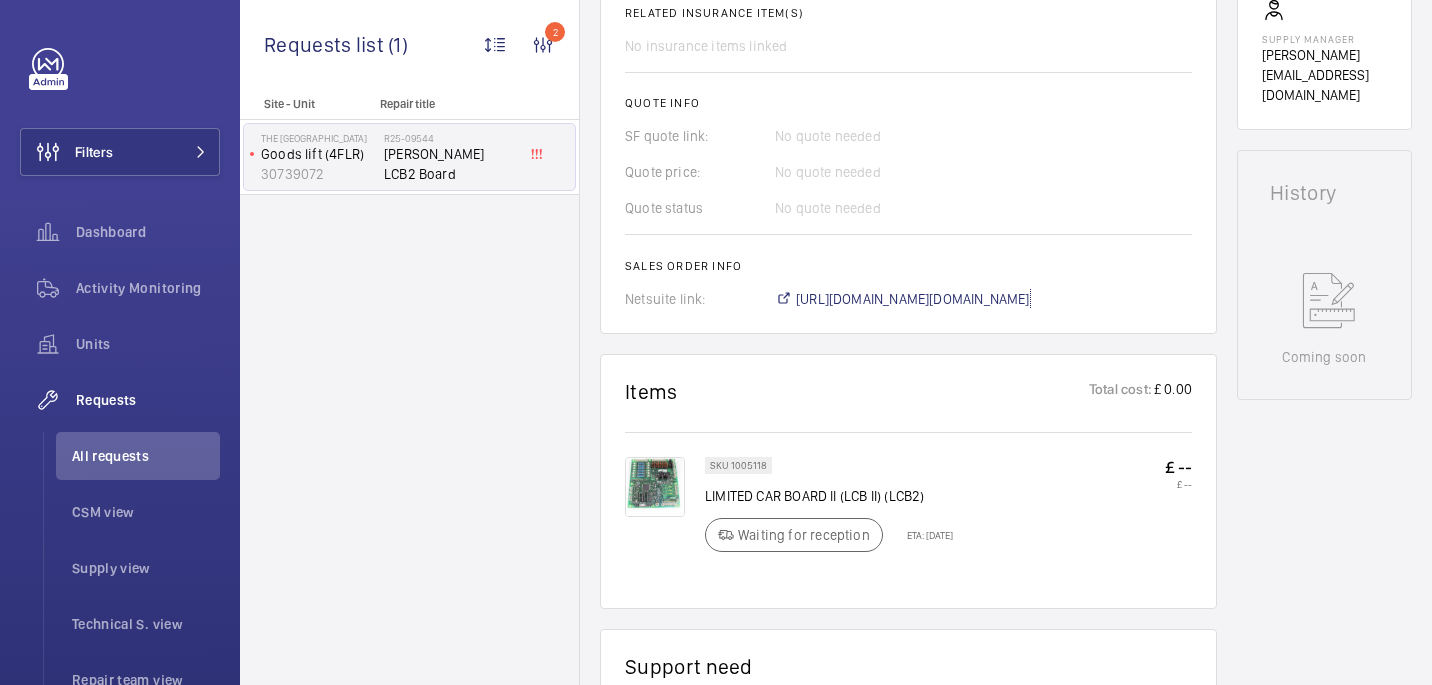 scroll, scrollTop: 0, scrollLeft: 0, axis: both 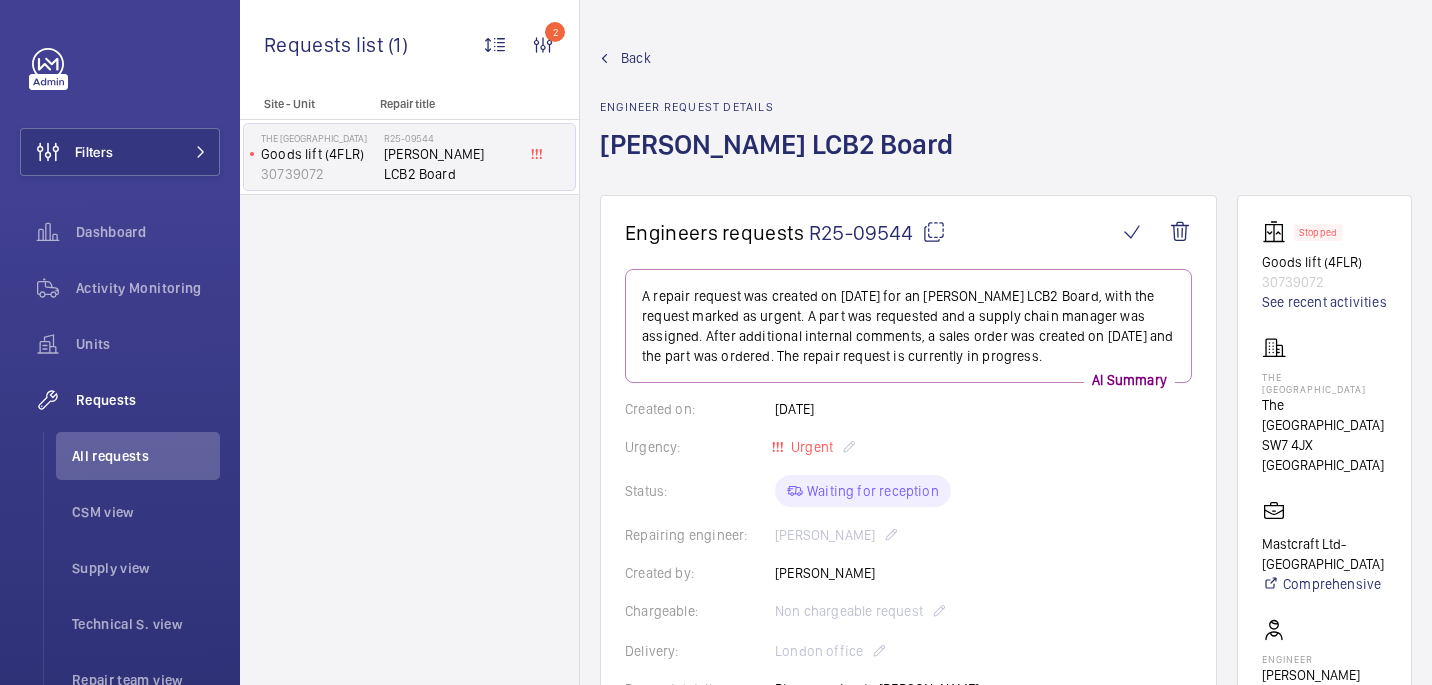 click on "The [GEOGRAPHIC_DATA]" 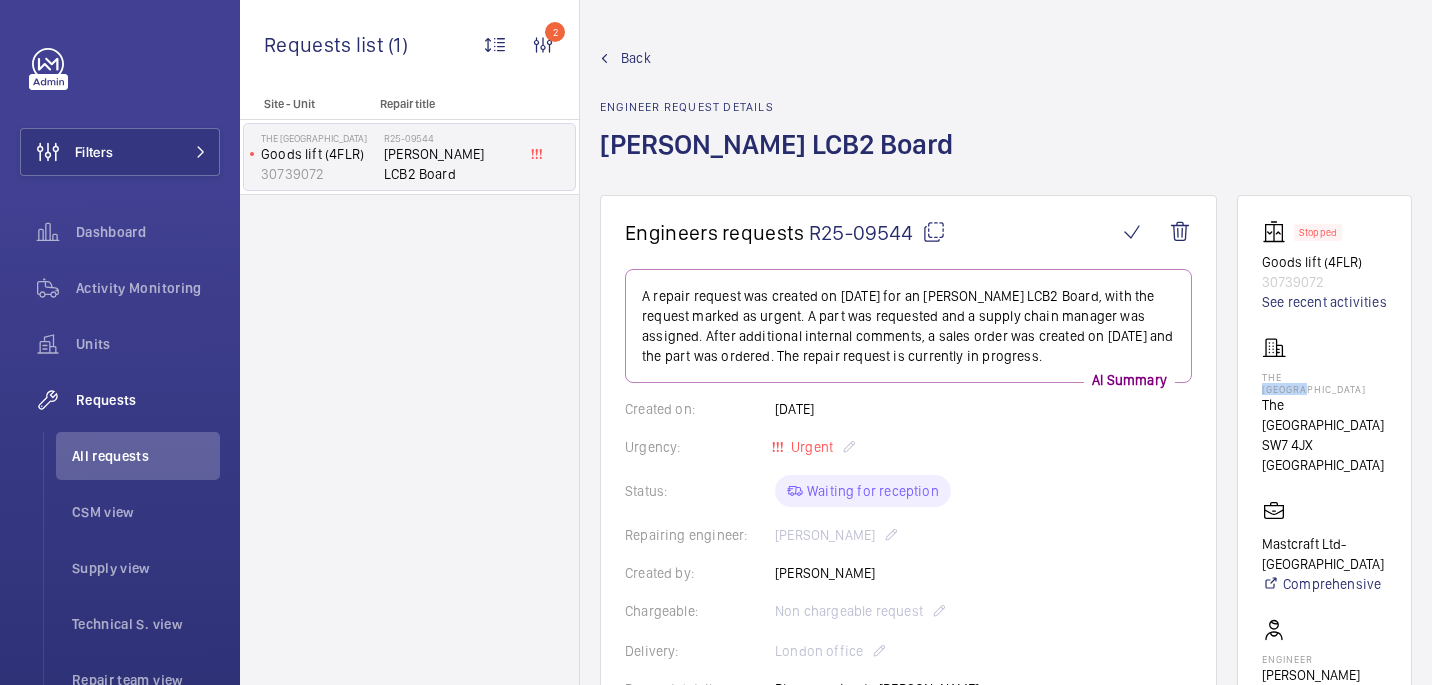 click on "The [GEOGRAPHIC_DATA]" 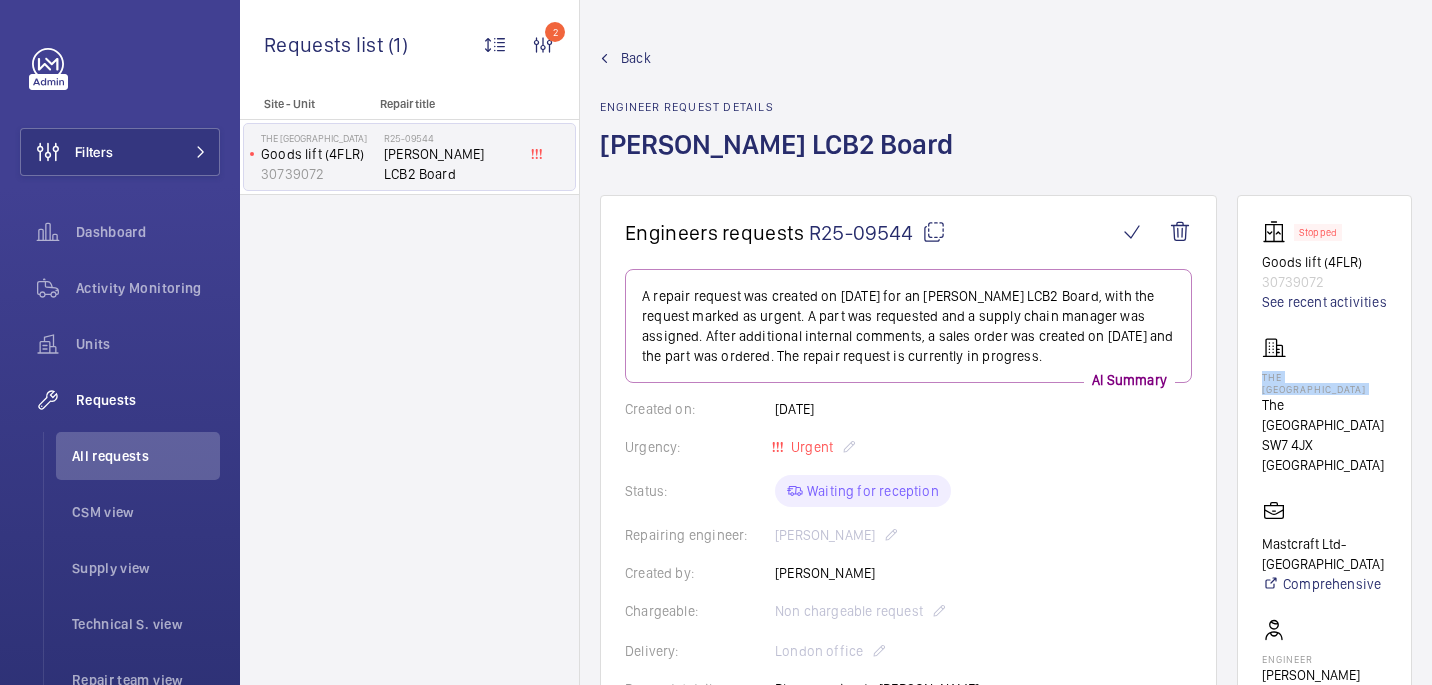 click on "The [GEOGRAPHIC_DATA]" 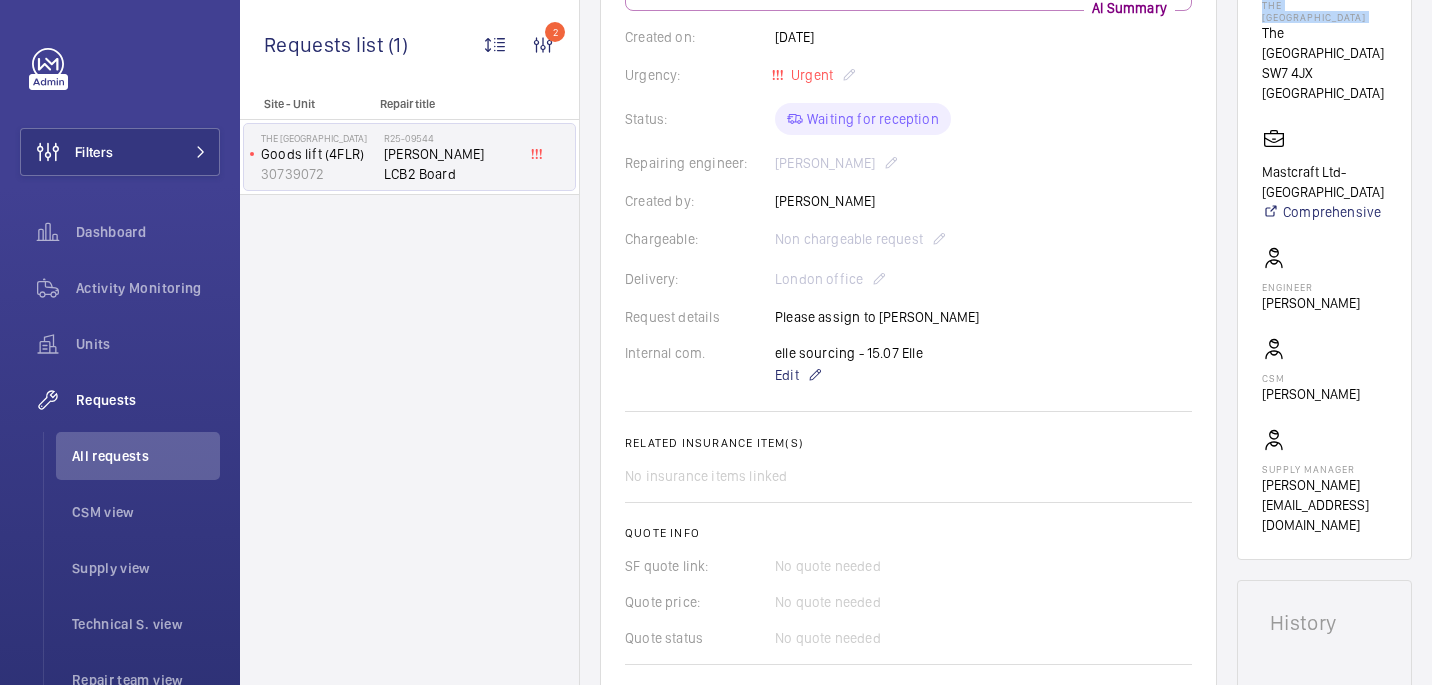 scroll, scrollTop: 409, scrollLeft: 0, axis: vertical 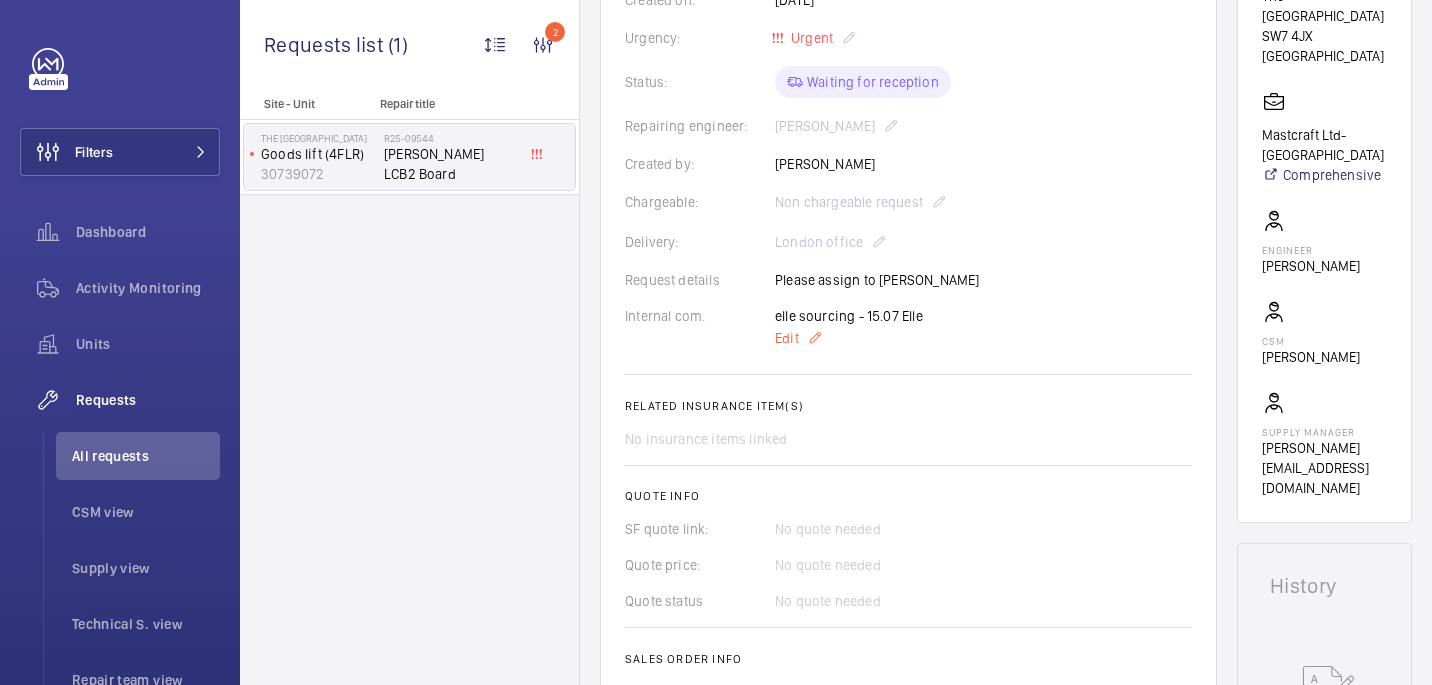 click on "Edit" 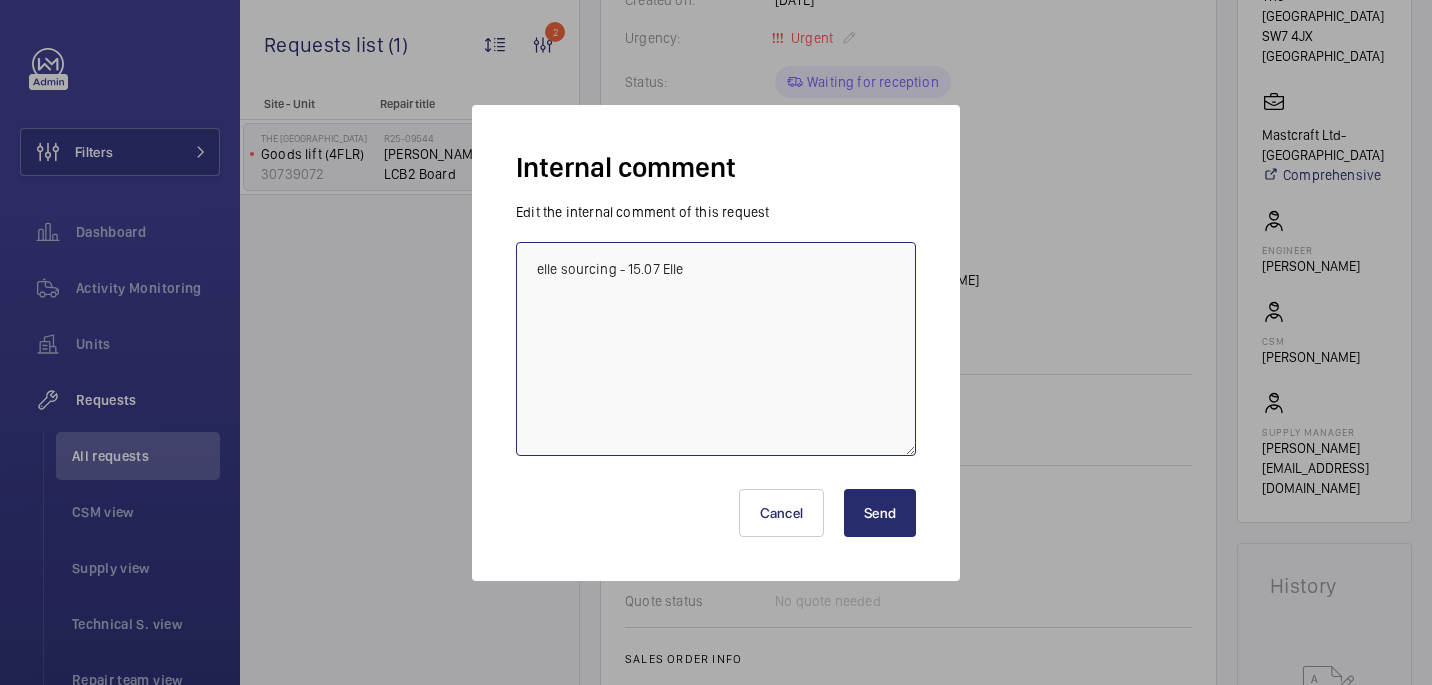 click on "elle sourcing - 15.07 Elle" at bounding box center (716, 349) 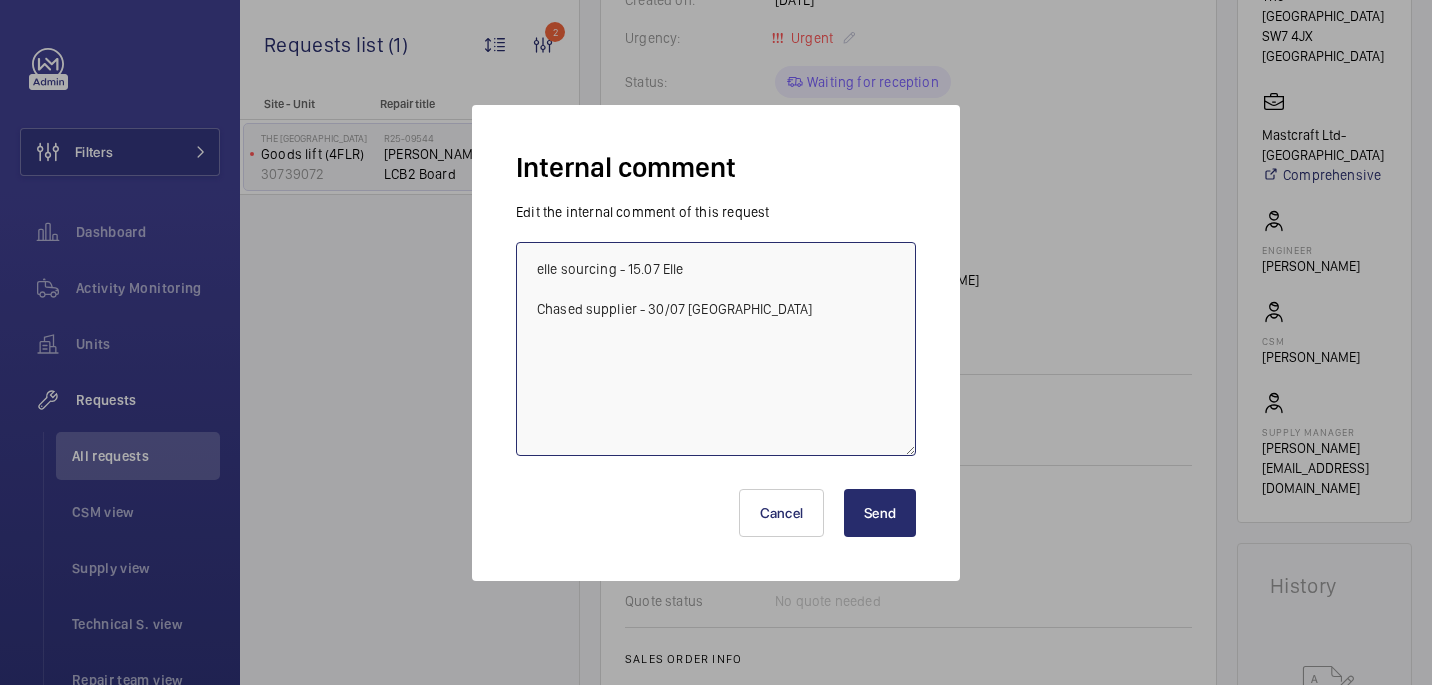 type on "elle sourcing - 15.07 Elle
Chased supplier - 30/07 [GEOGRAPHIC_DATA]" 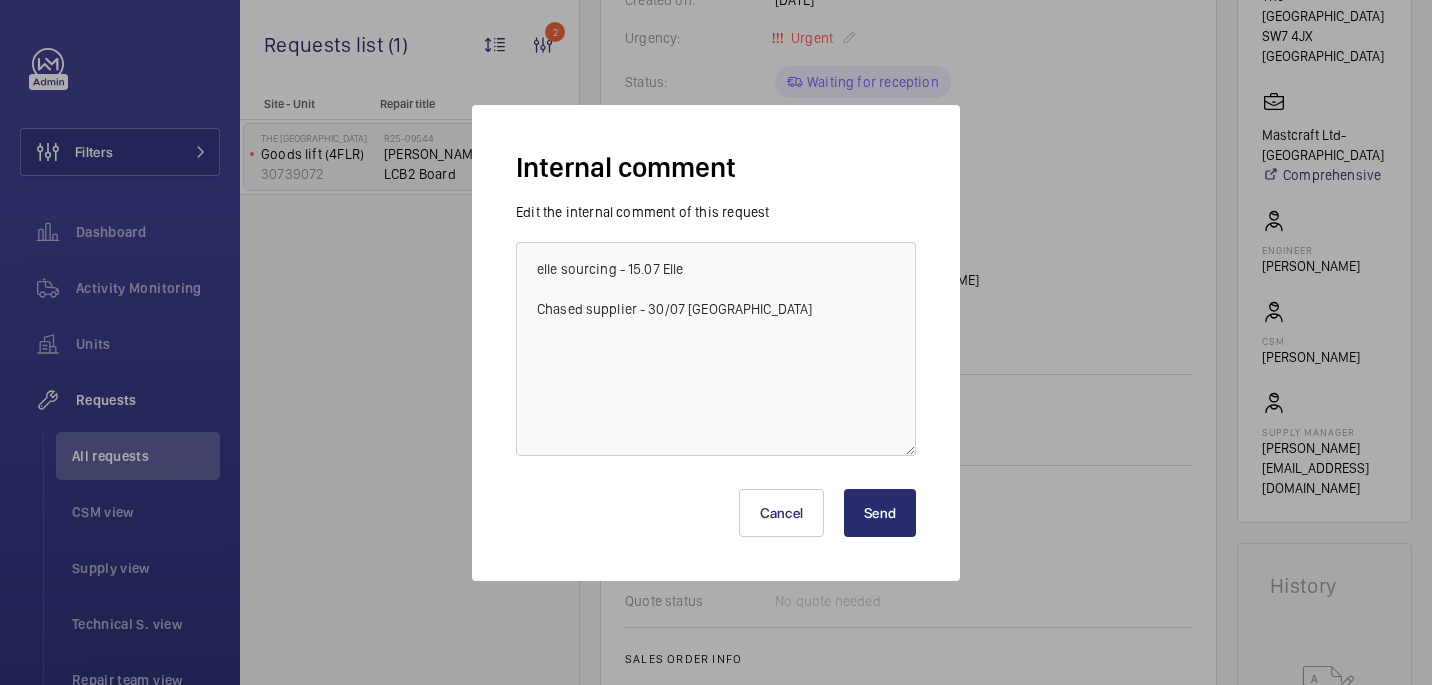 click on "Send" at bounding box center [880, 513] 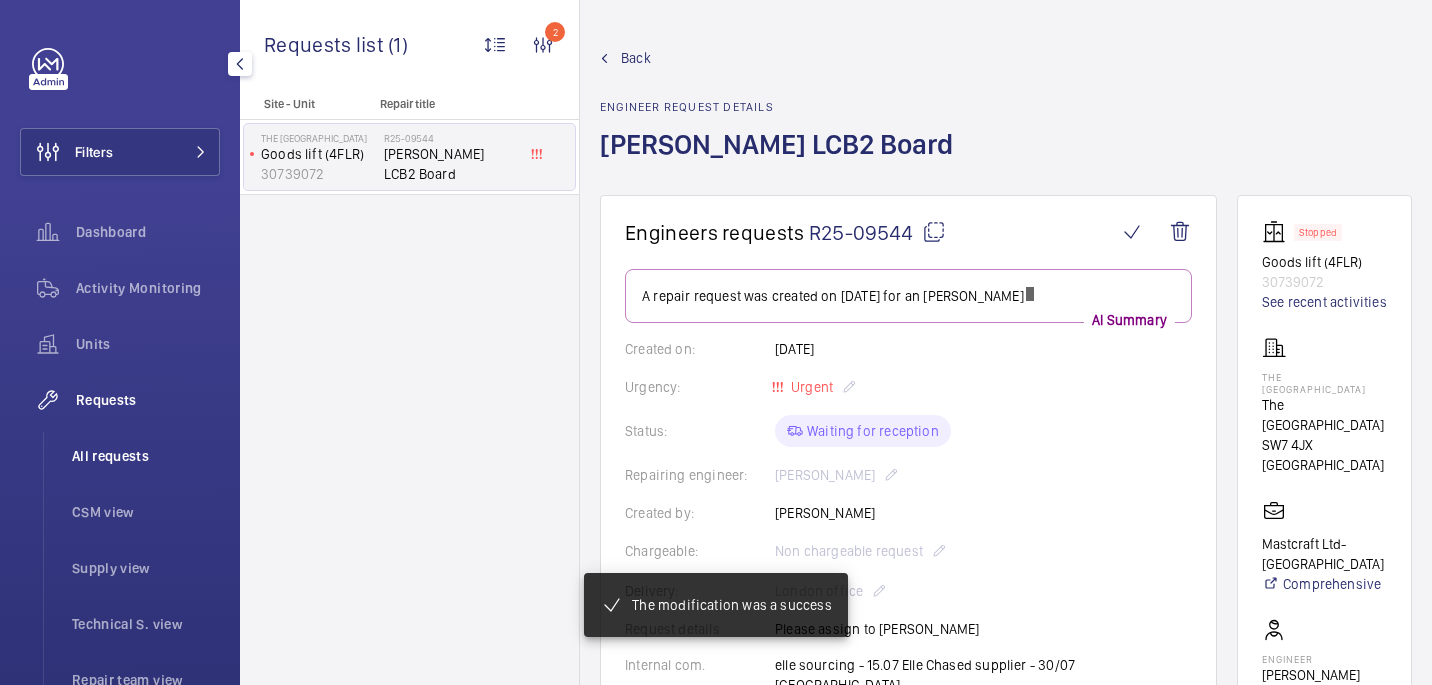 click on "All requests" 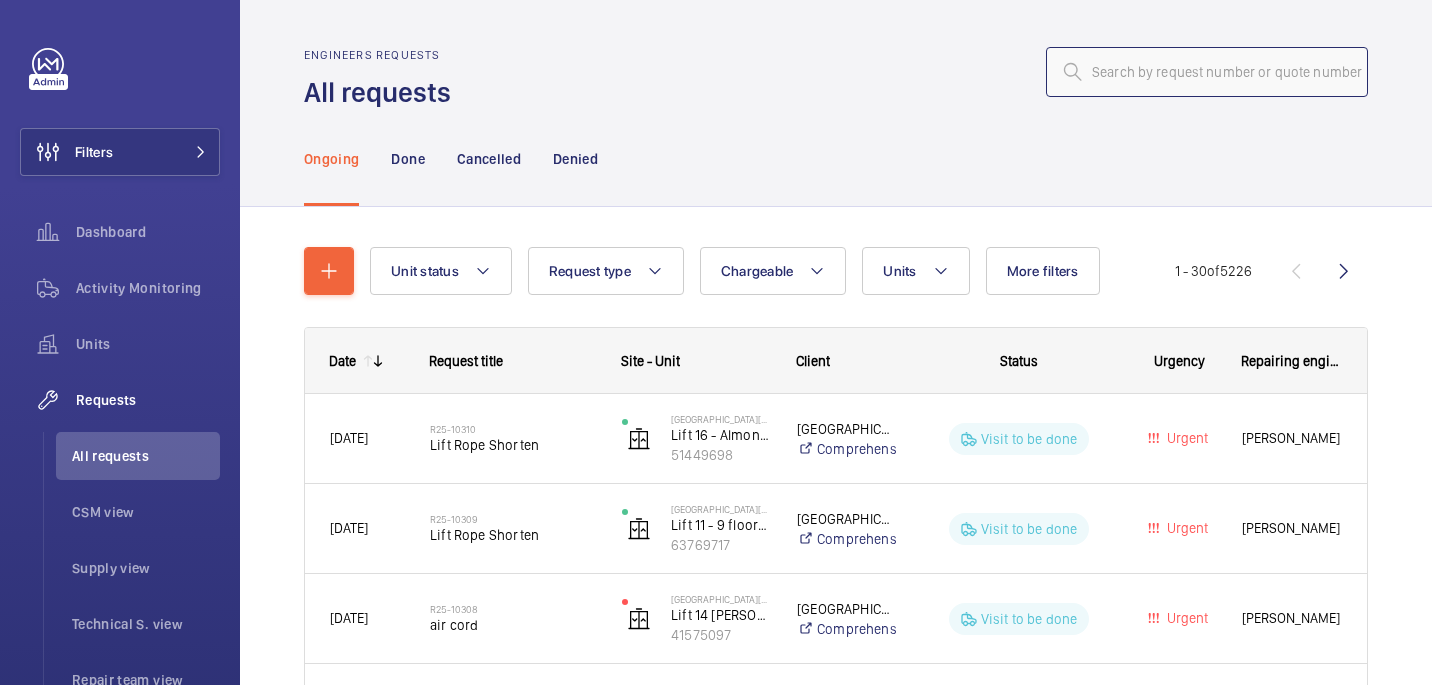 click 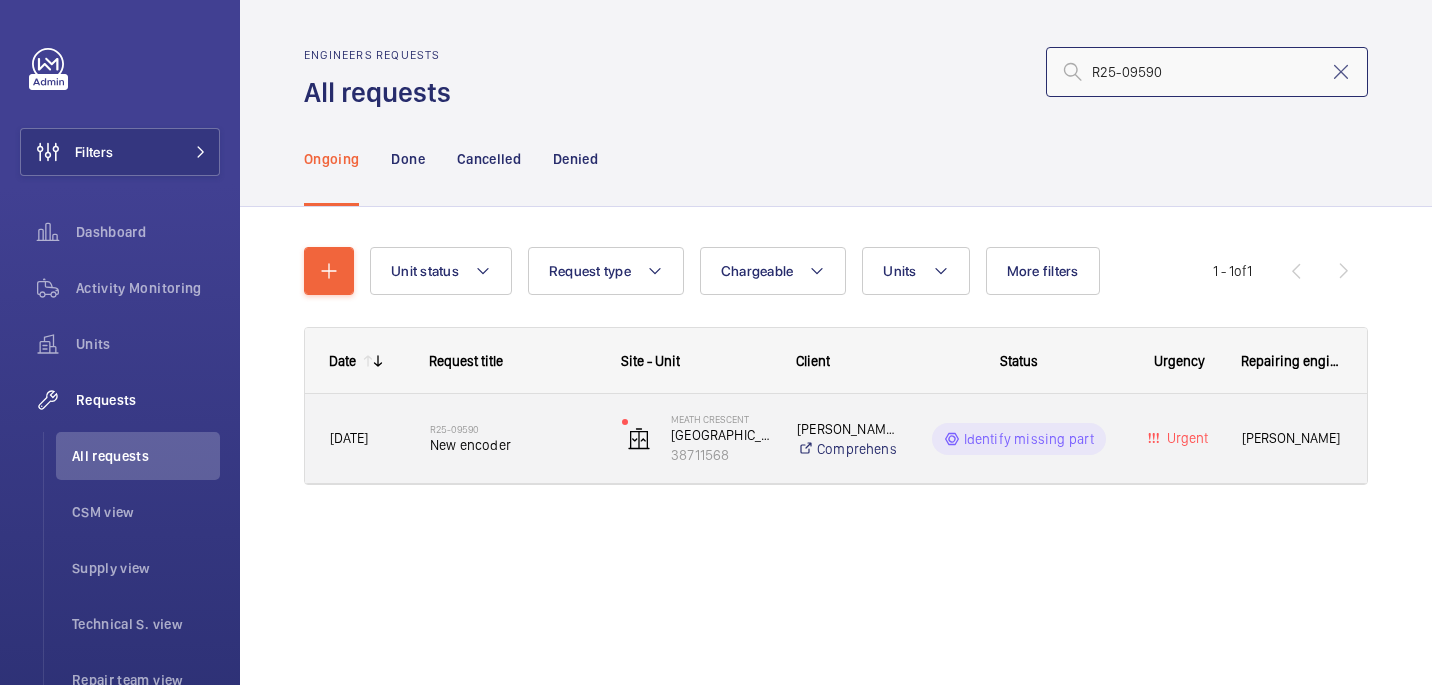 type on "R25-09590" 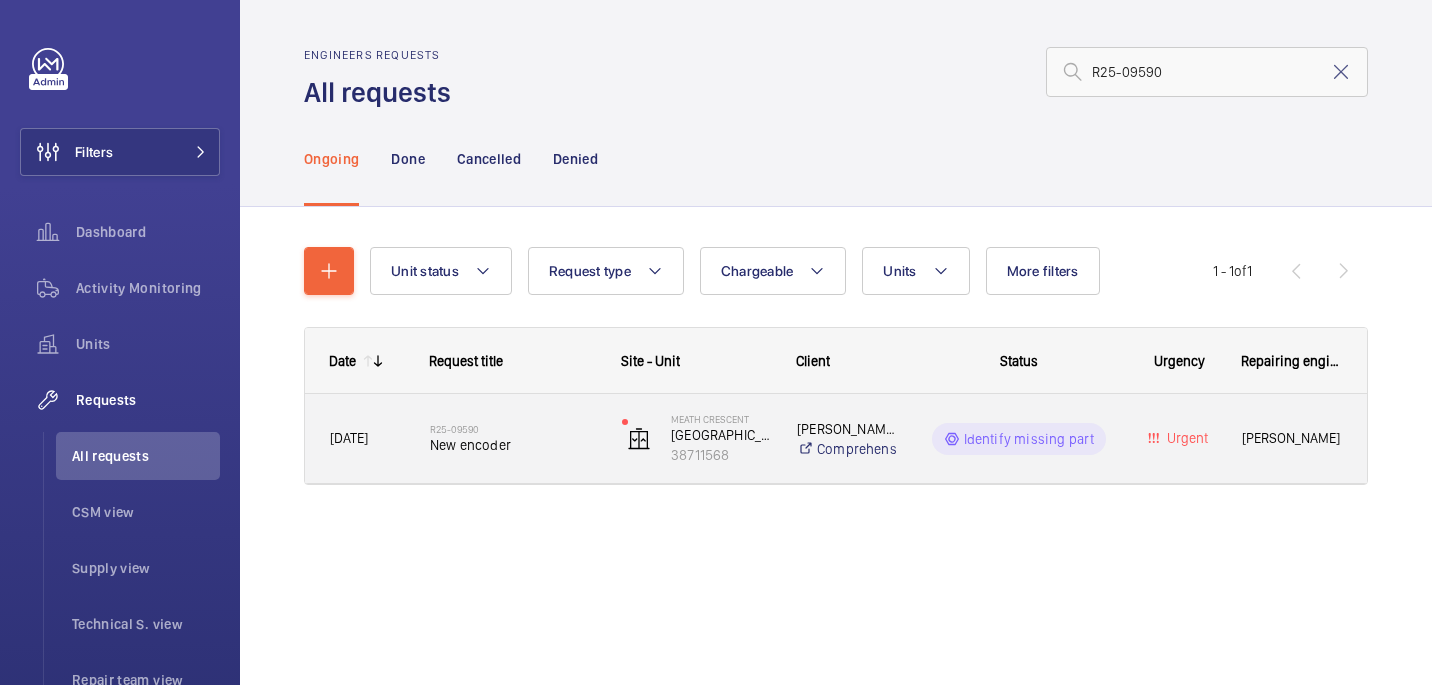 click on "New encoder" 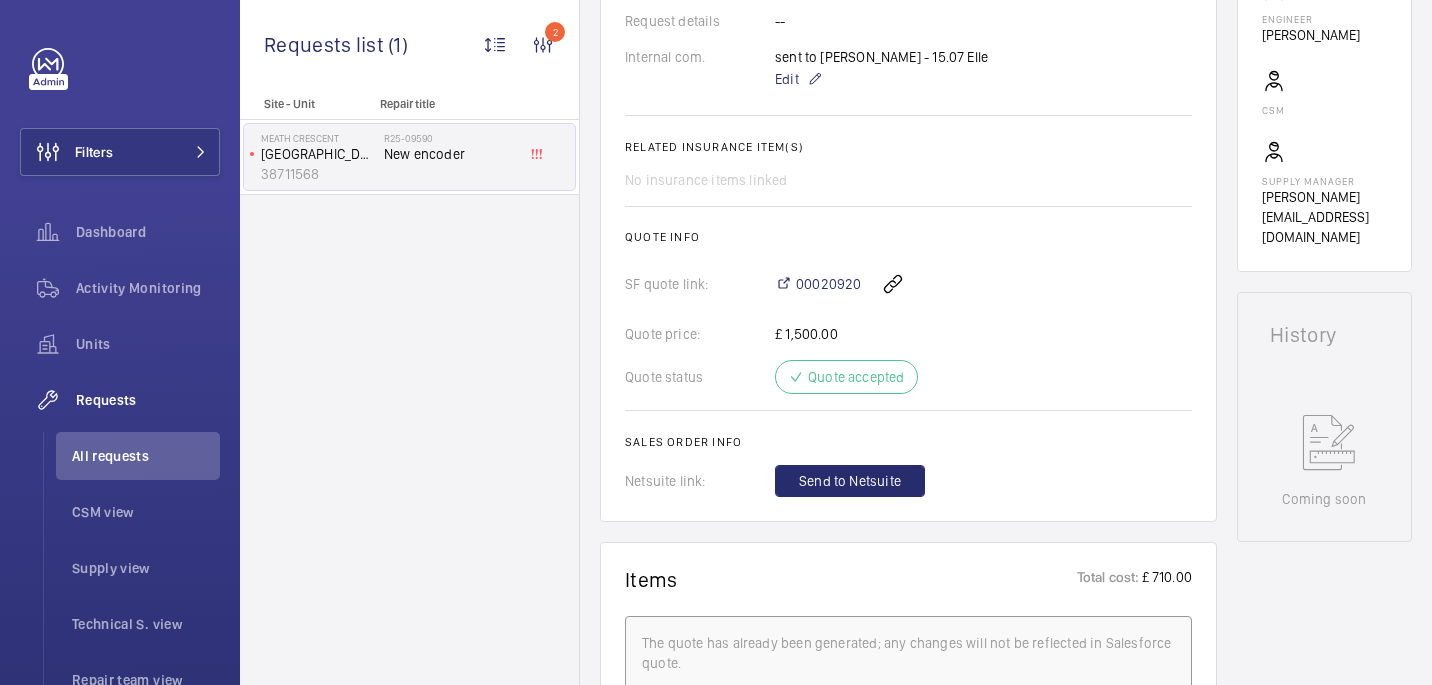 scroll, scrollTop: 1128, scrollLeft: 0, axis: vertical 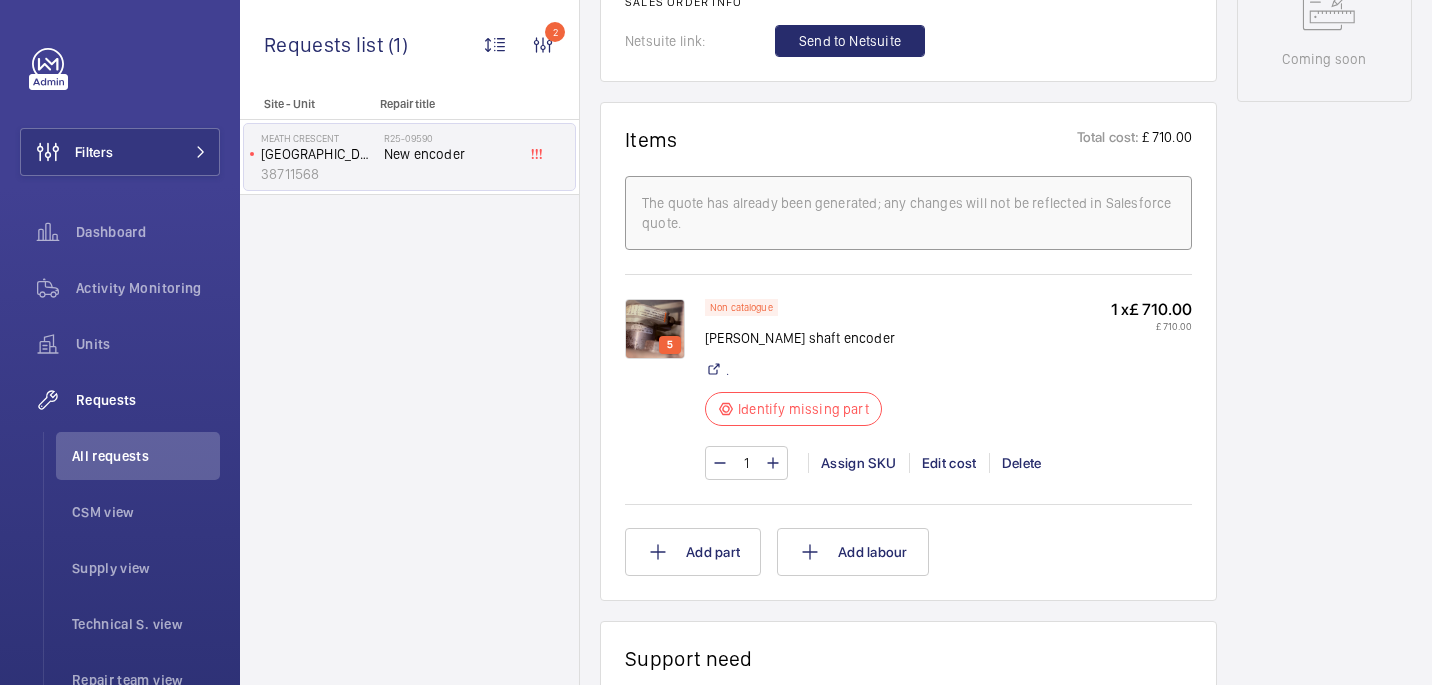 click 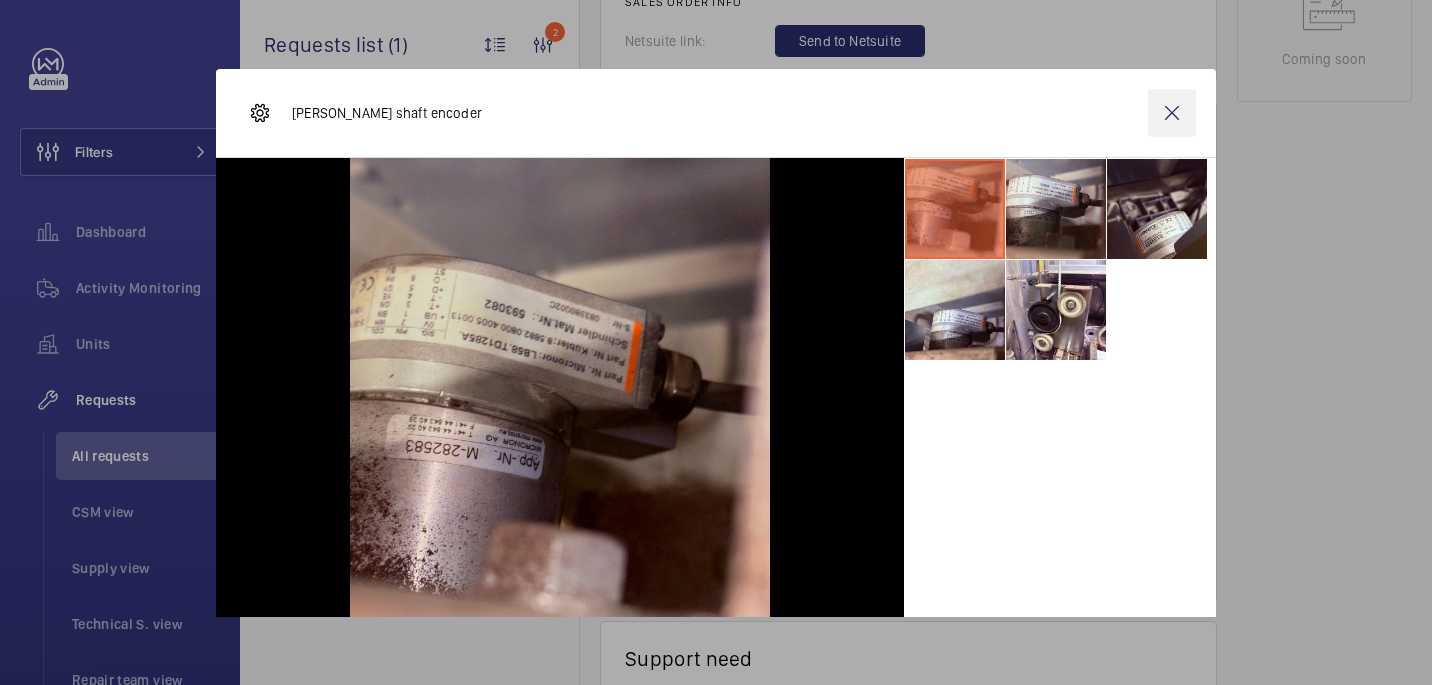 click at bounding box center [1172, 113] 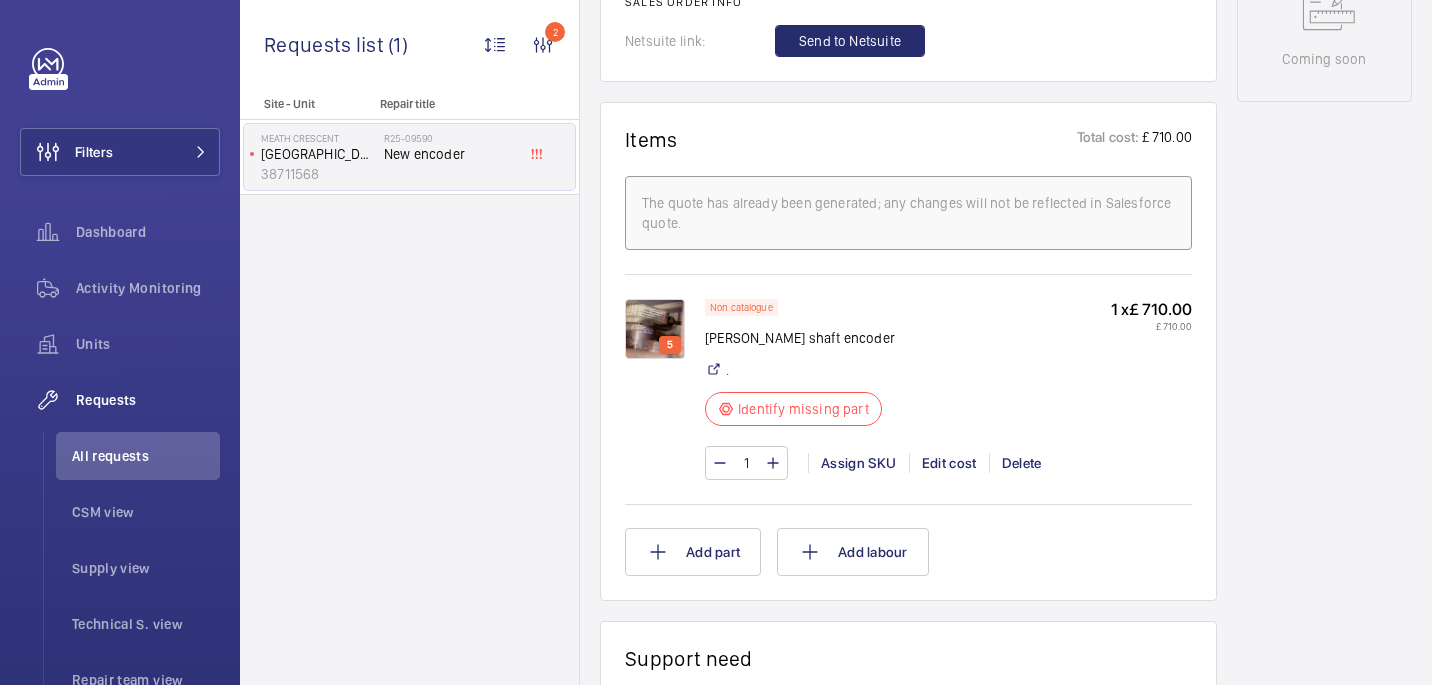 click on "[PERSON_NAME] shaft encoder" 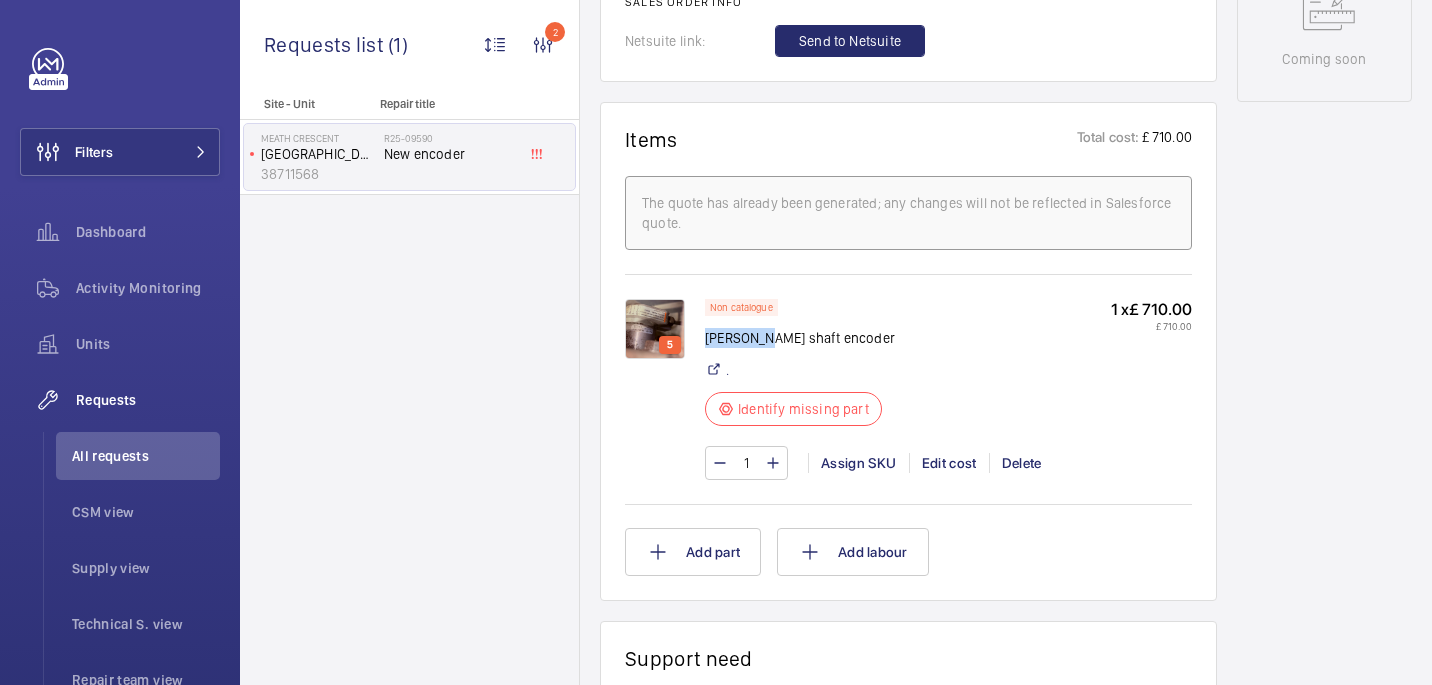 click on "[PERSON_NAME] shaft encoder" 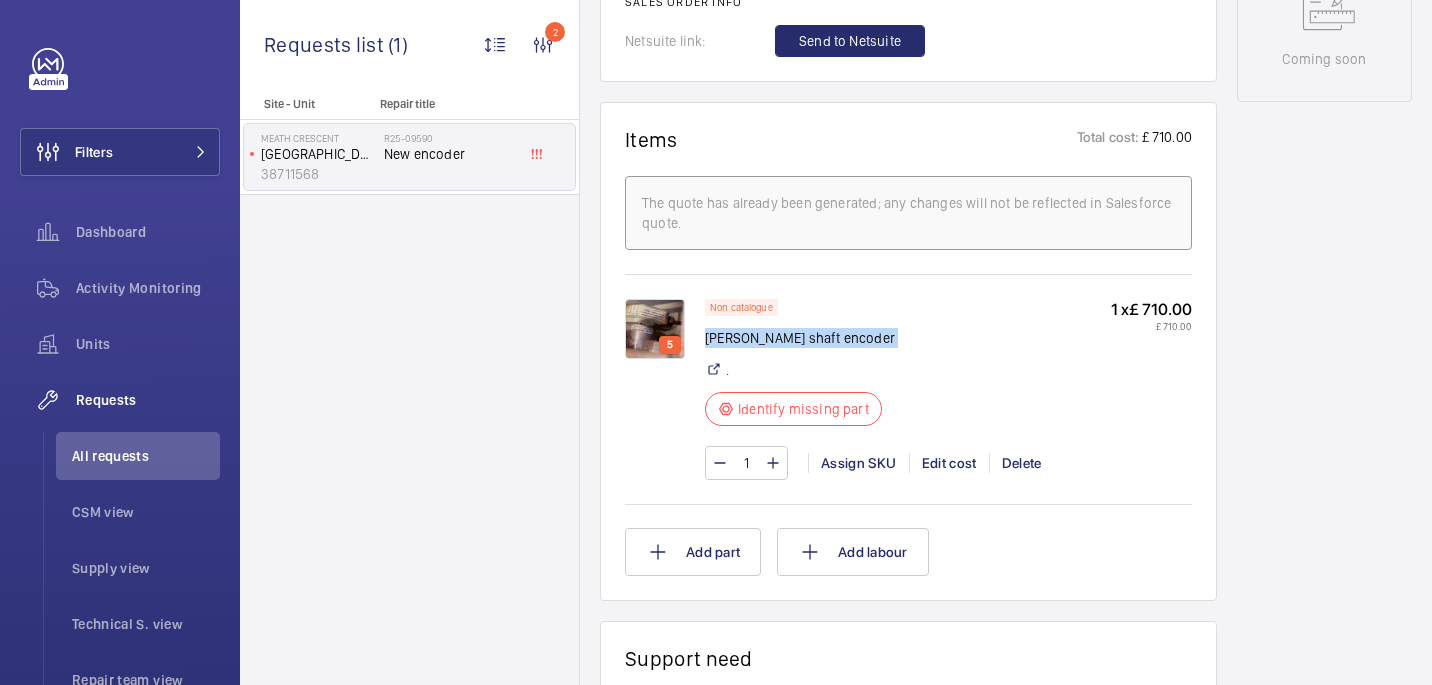 click on "[PERSON_NAME] shaft encoder" 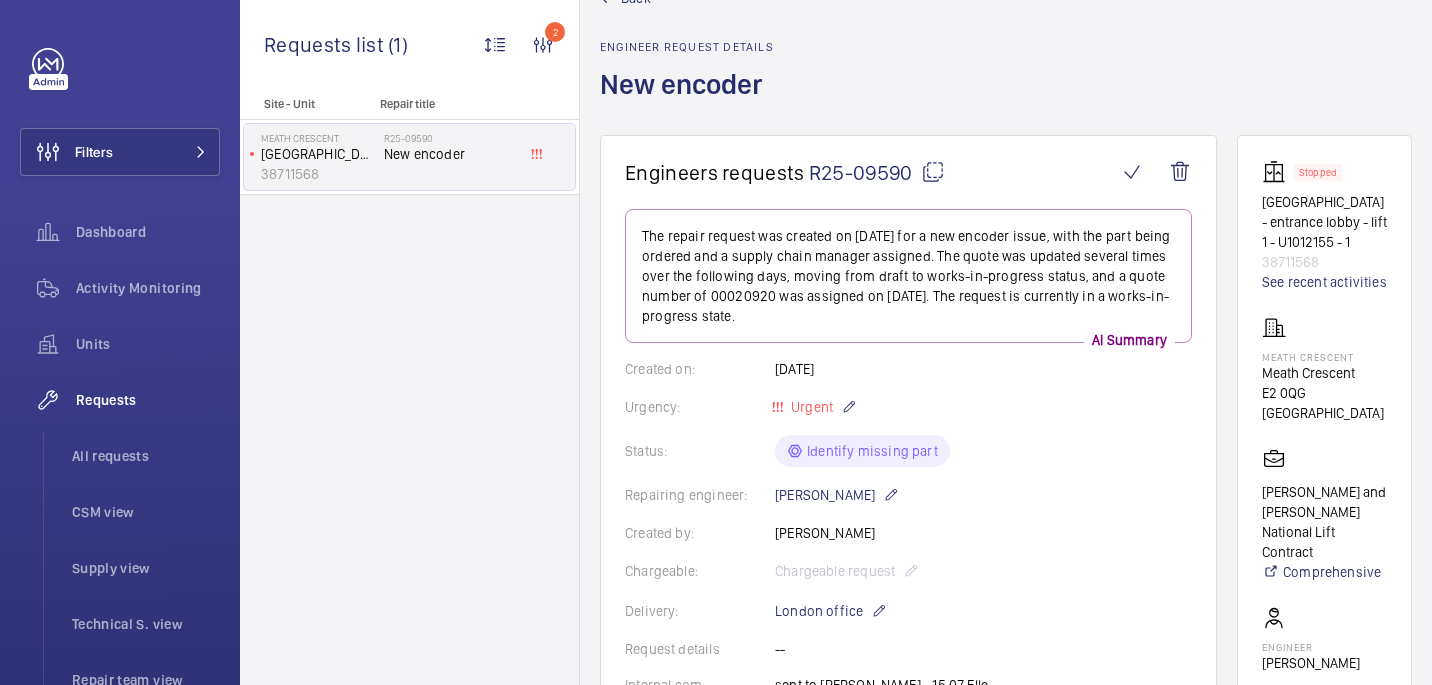 scroll, scrollTop: 0, scrollLeft: 0, axis: both 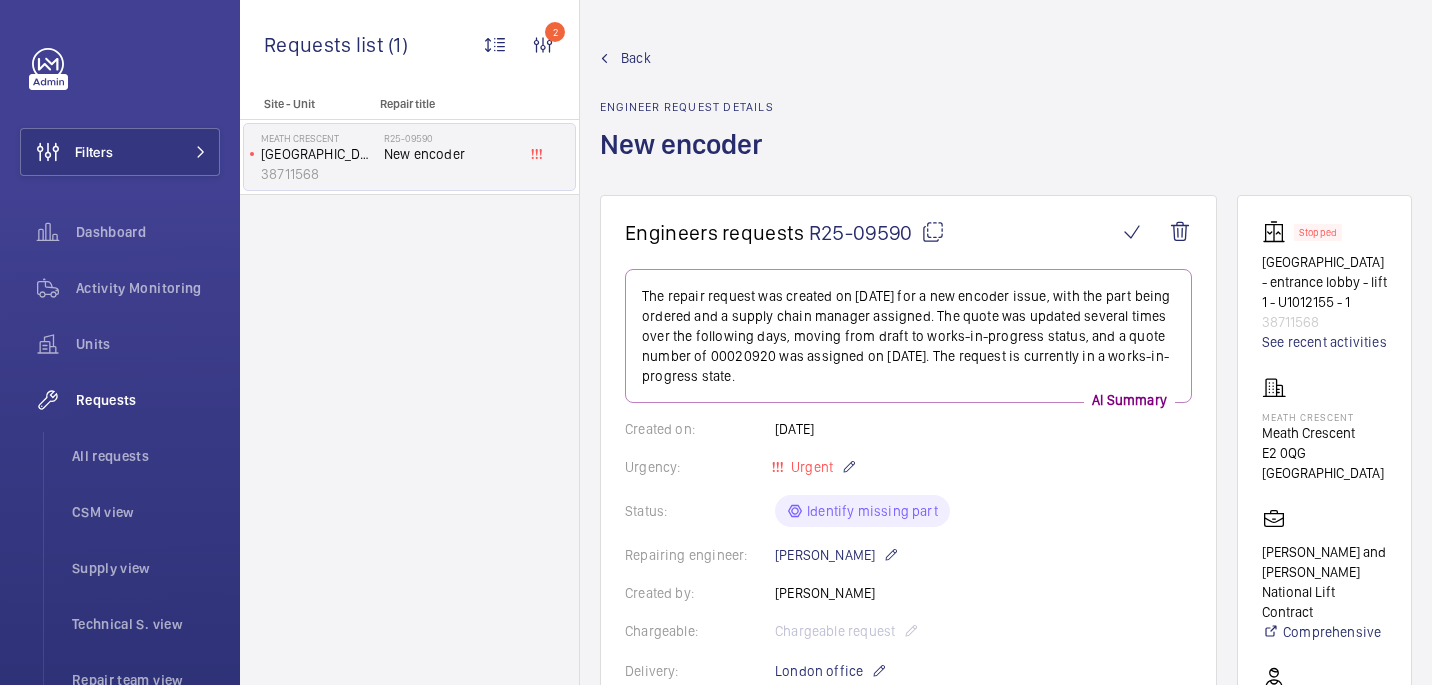 click 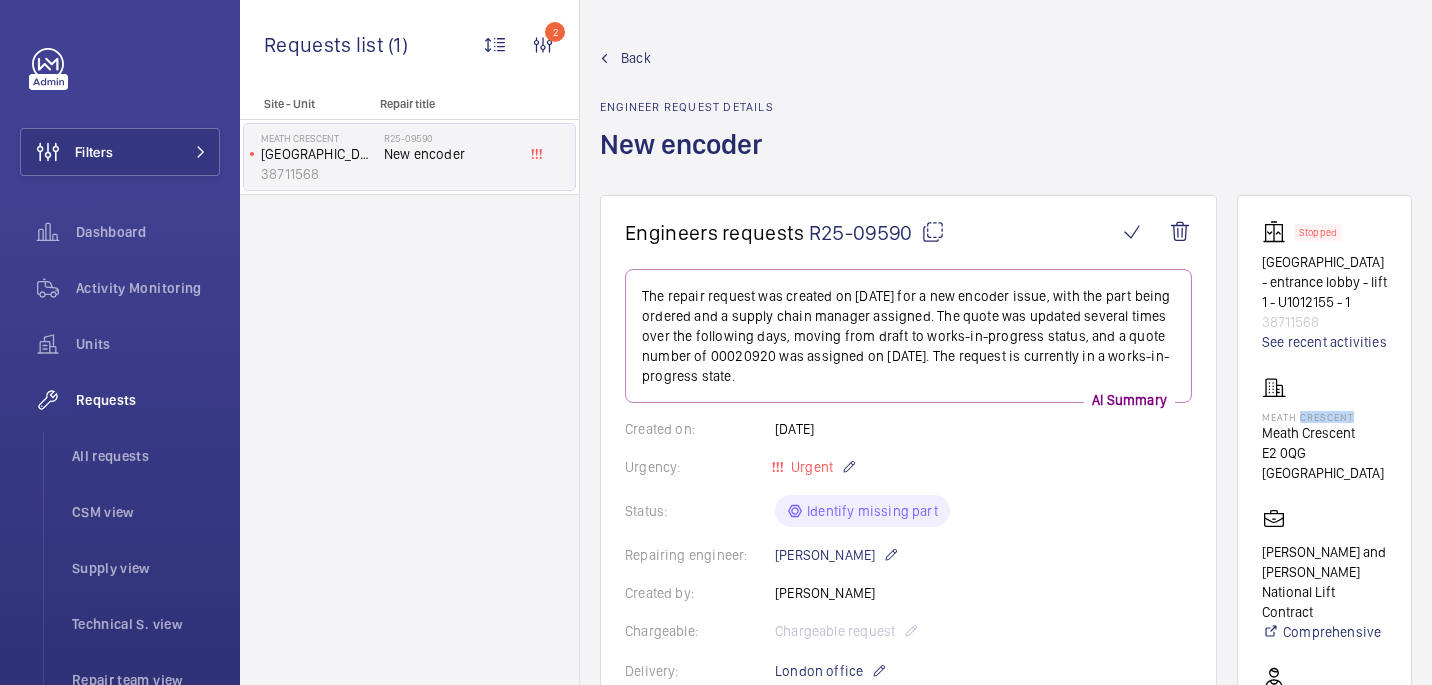 click on "Meath Crescent" 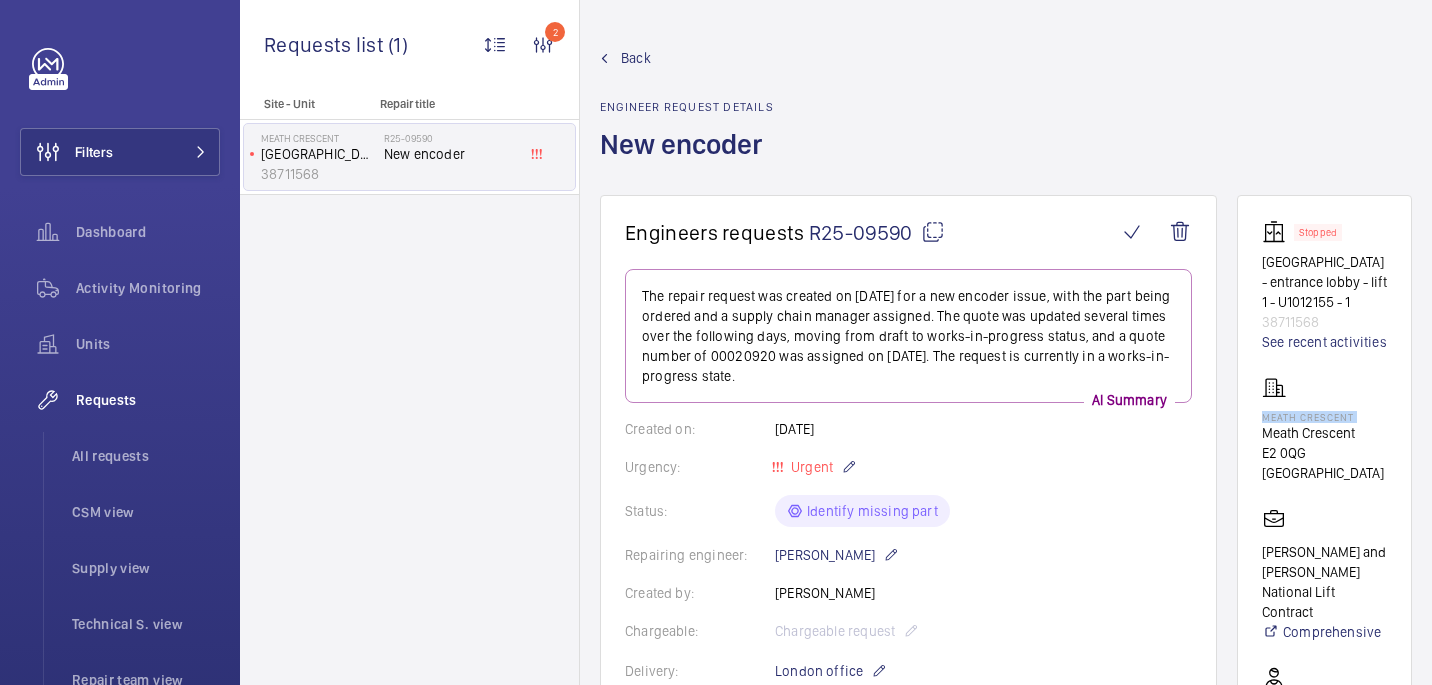 click on "Meath Crescent" 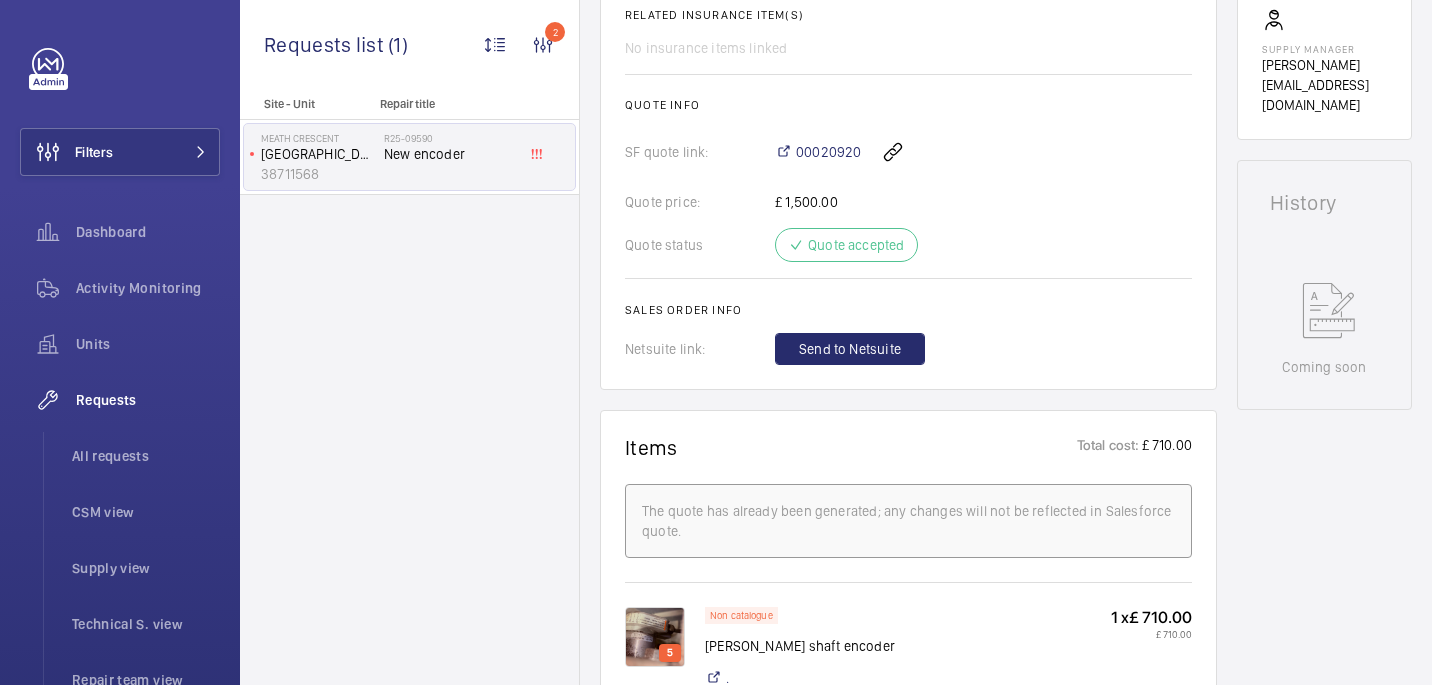 scroll, scrollTop: 1174, scrollLeft: 0, axis: vertical 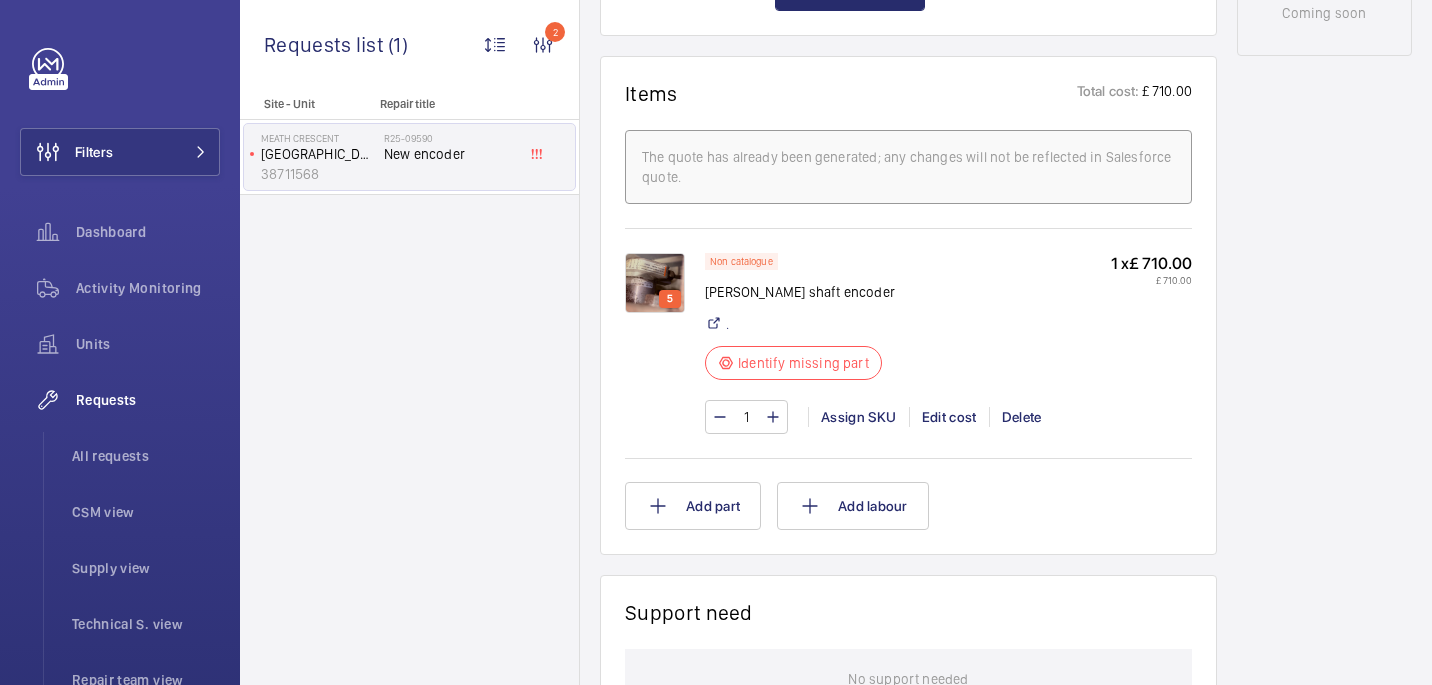 click on "5  Non catalogue [PERSON_NAME] shaft encoder   .  Identify missing part  1 x   £ 710.00   £ 710.00  1 Assign SKU Edit cost Delete" 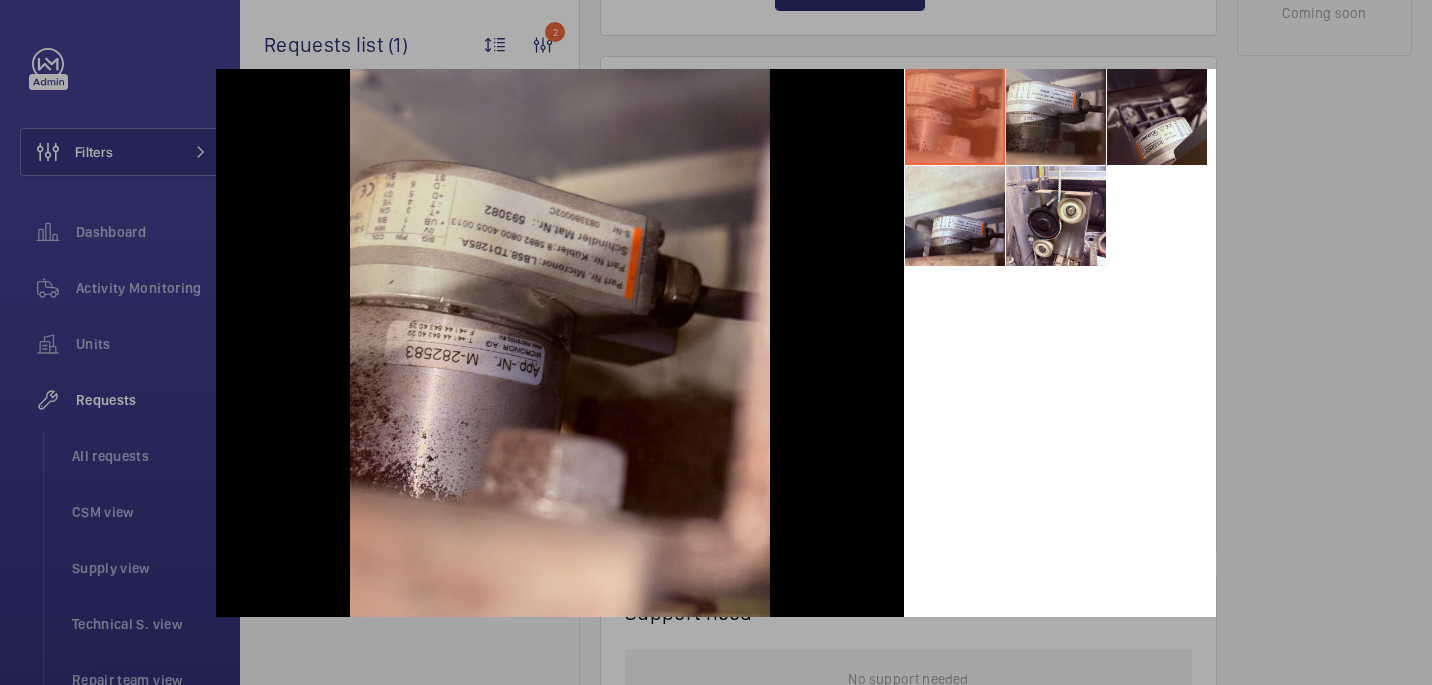 scroll, scrollTop: 101, scrollLeft: 0, axis: vertical 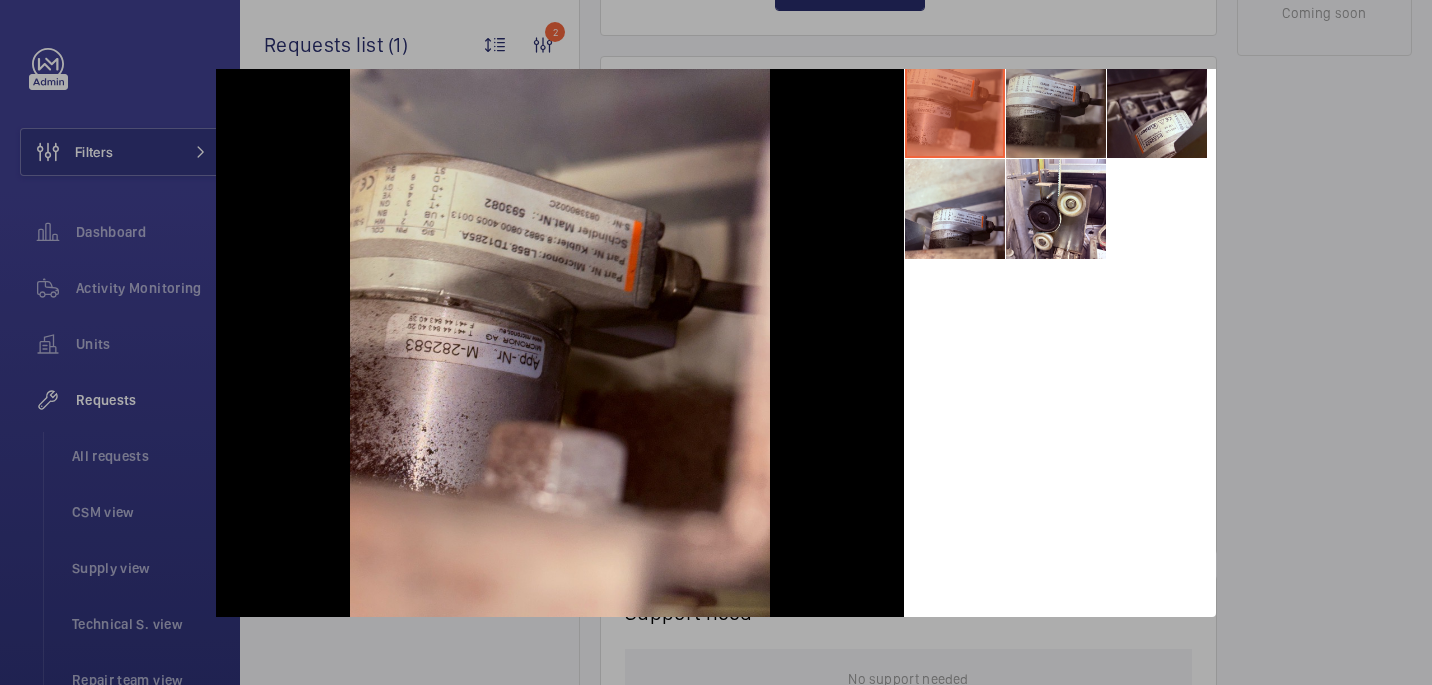 click at bounding box center [1056, 108] 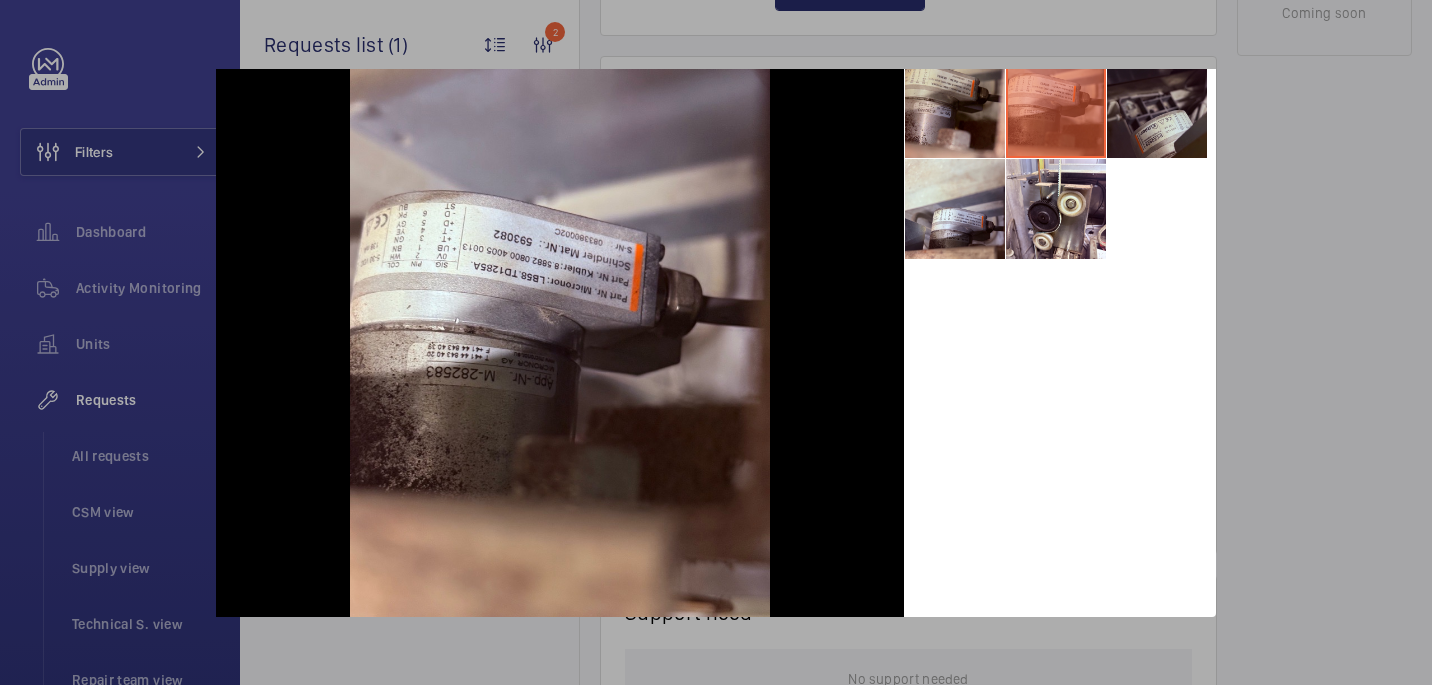 click at bounding box center [1157, 108] 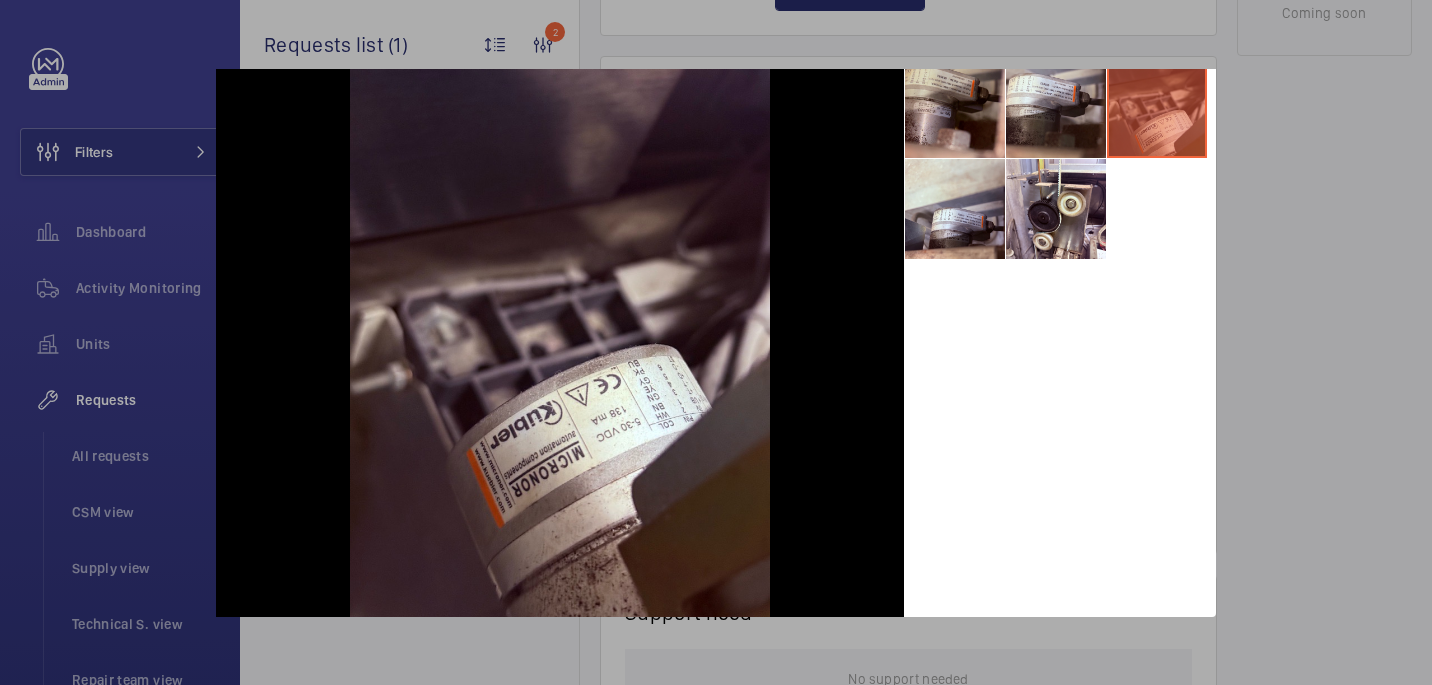 click at bounding box center [716, 342] 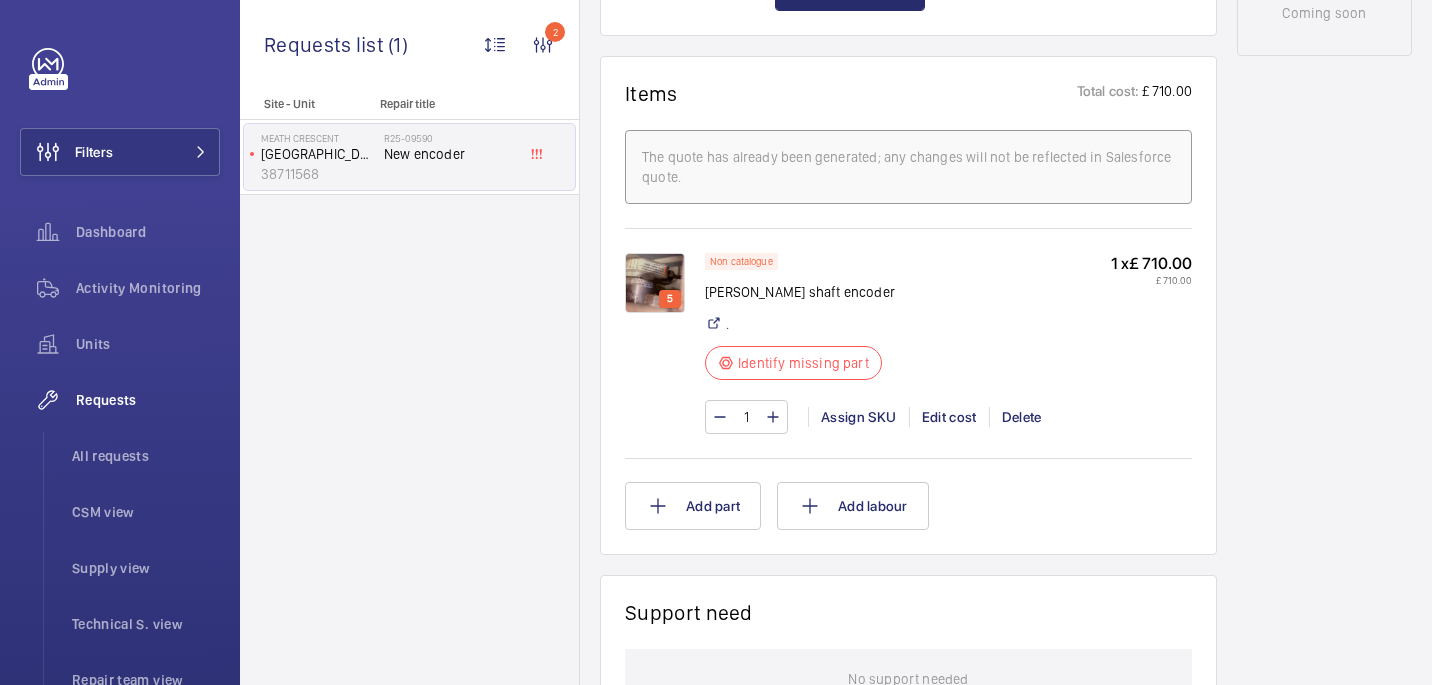 click on "Stopped Tay Court - entrance lobby - lift 1 - U1012155 - 1 38711568 See recent activities [GEOGRAPHIC_DATA]   Rendall and [PERSON_NAME] National Lift Contract   Comprehensive  Engineer  [PERSON_NAME]  CSM     Supply manager  [PERSON_NAME][EMAIL_ADDRESS][DOMAIN_NAME]  History Coming soon" 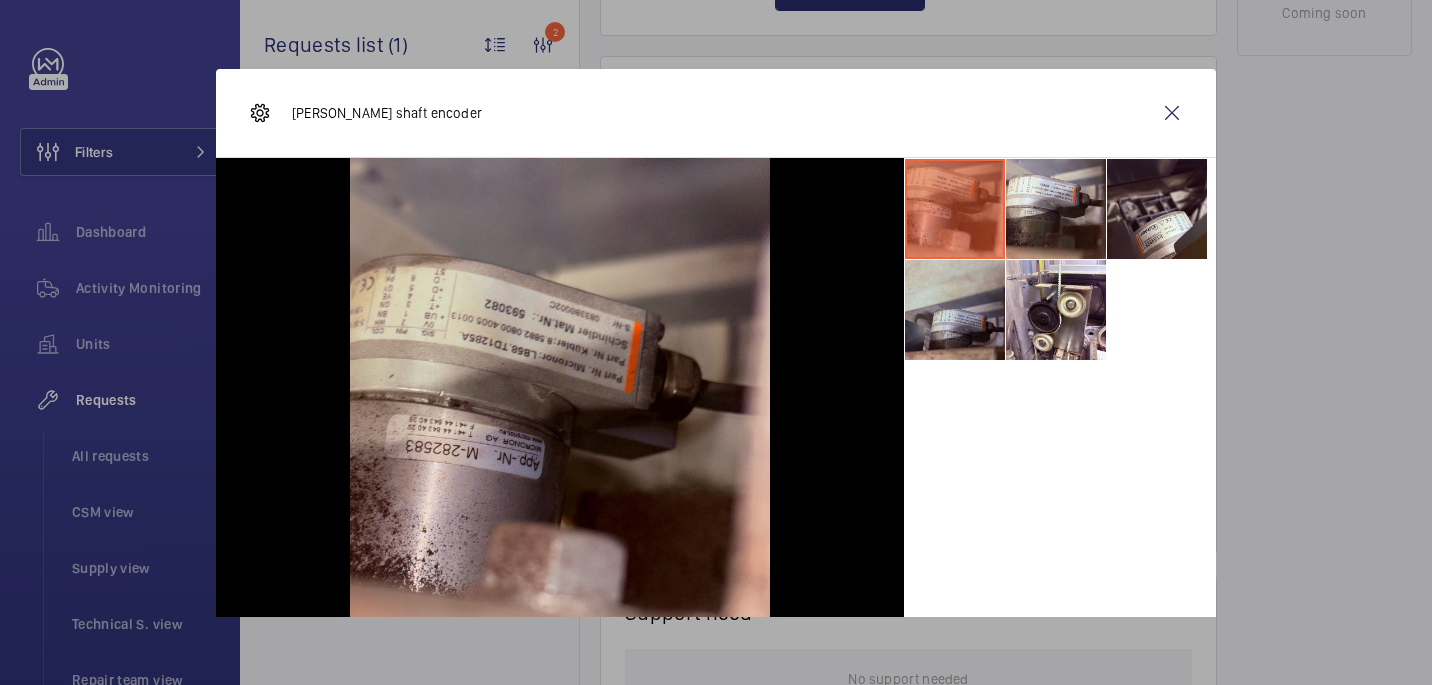 click at bounding box center (955, 310) 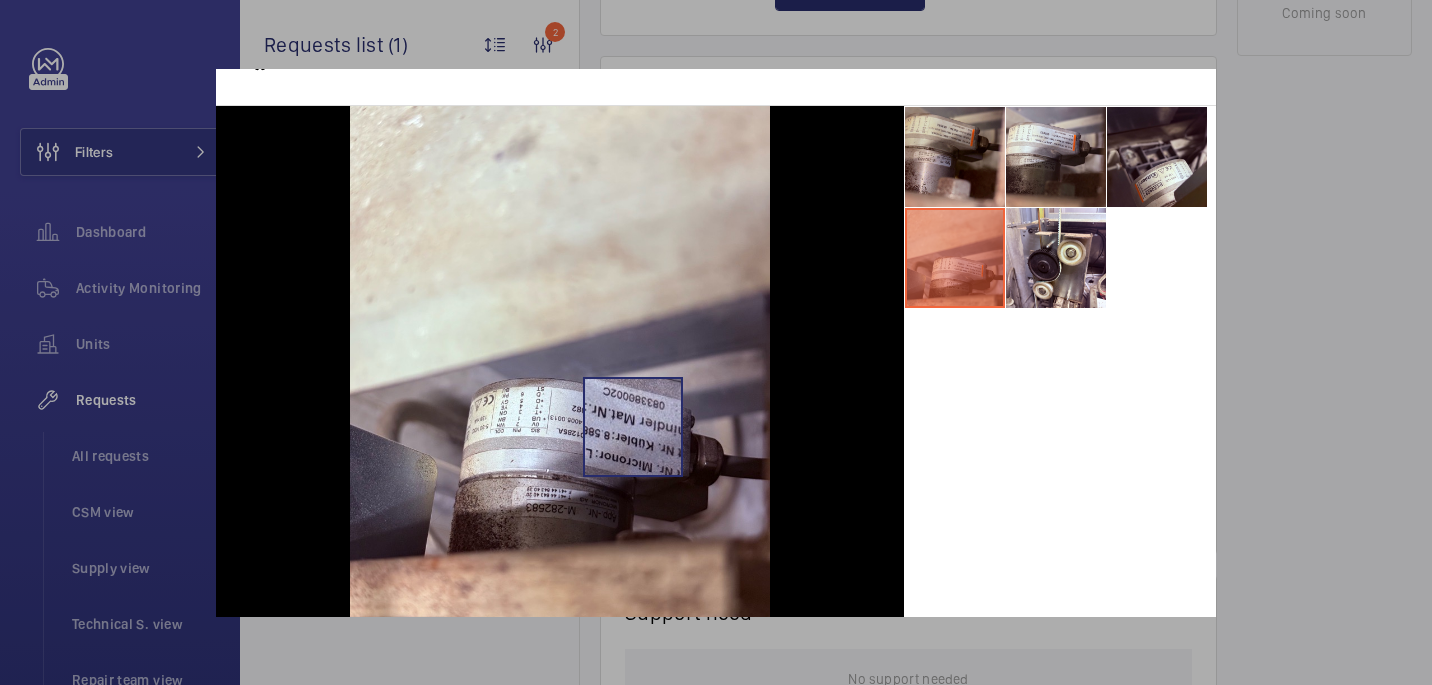 scroll, scrollTop: 55, scrollLeft: 0, axis: vertical 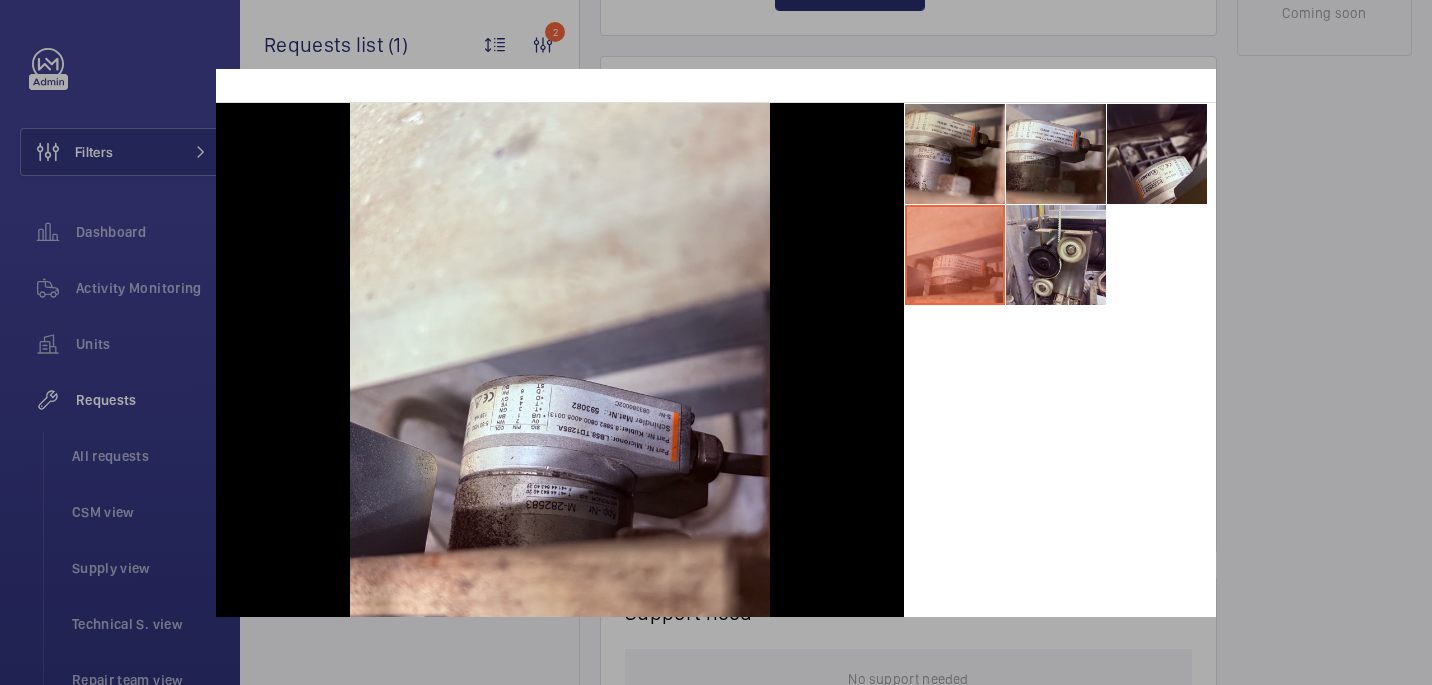 click at bounding box center [1056, 255] 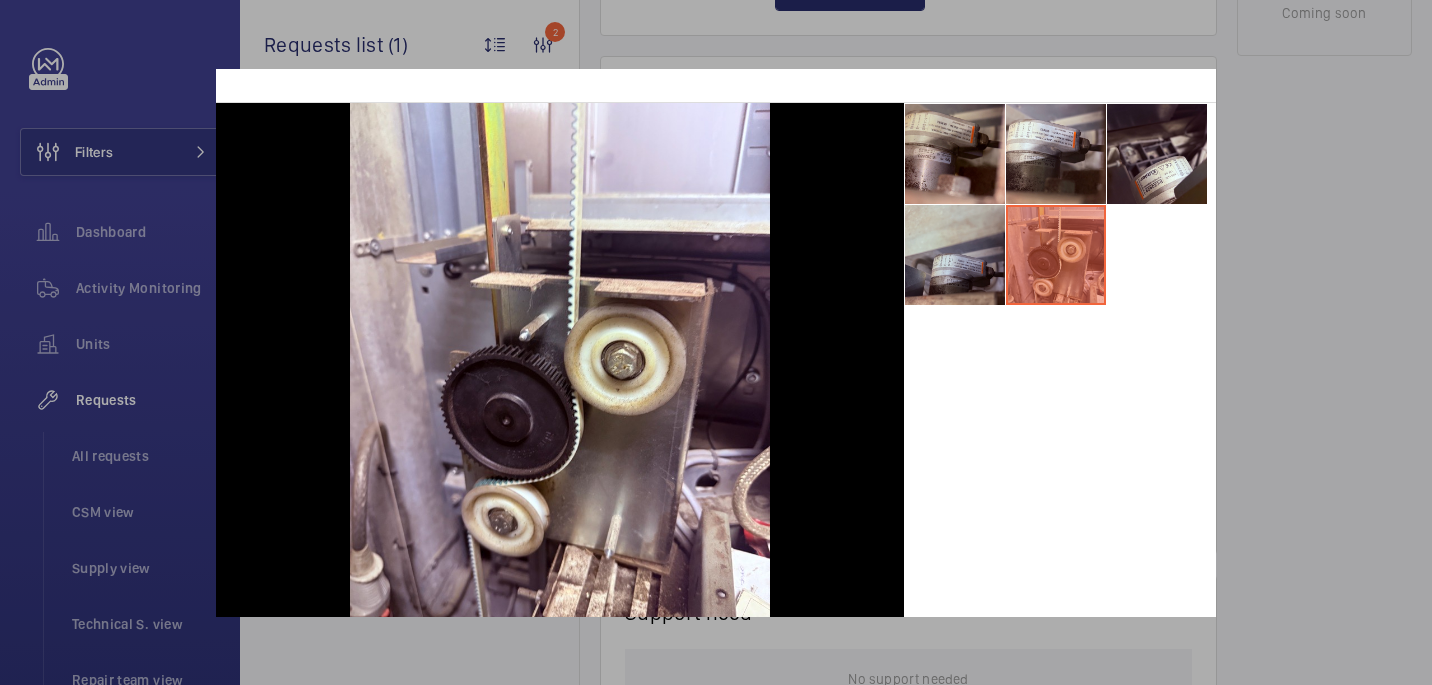 click at bounding box center [955, 255] 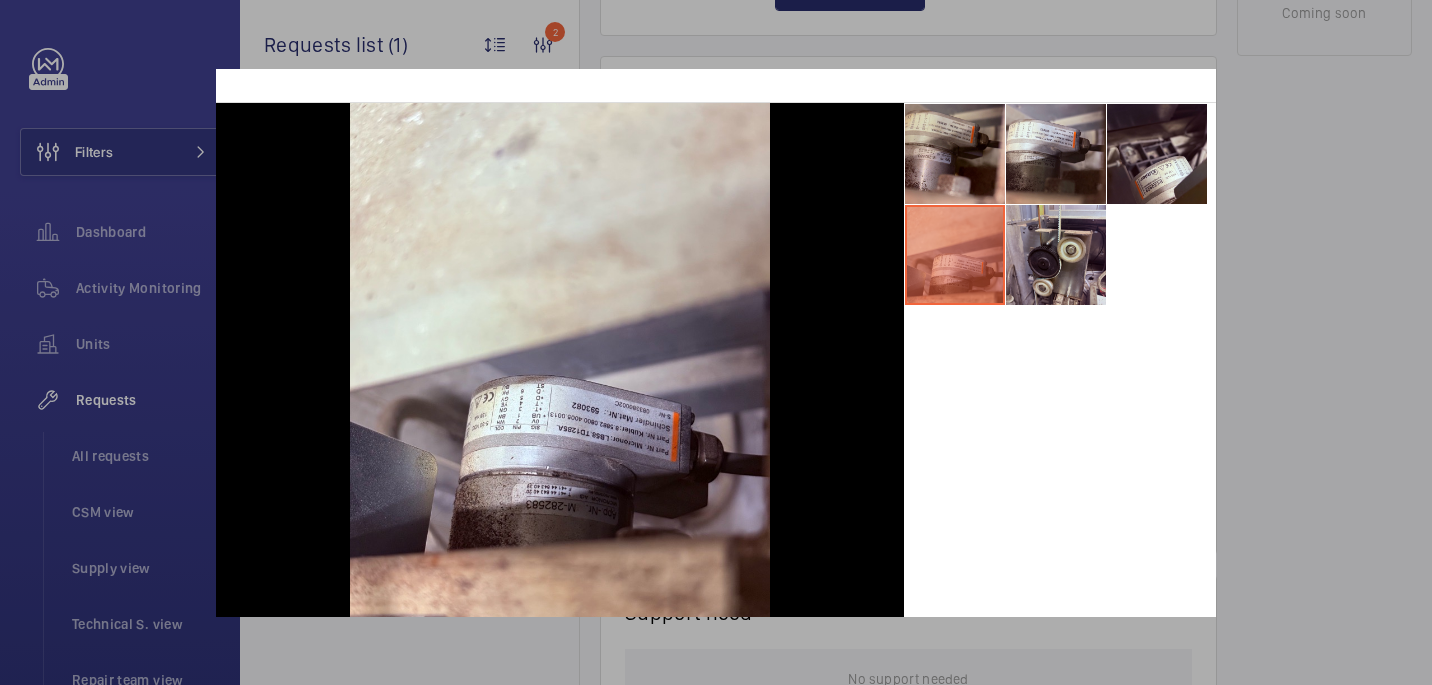 click at bounding box center [1056, 255] 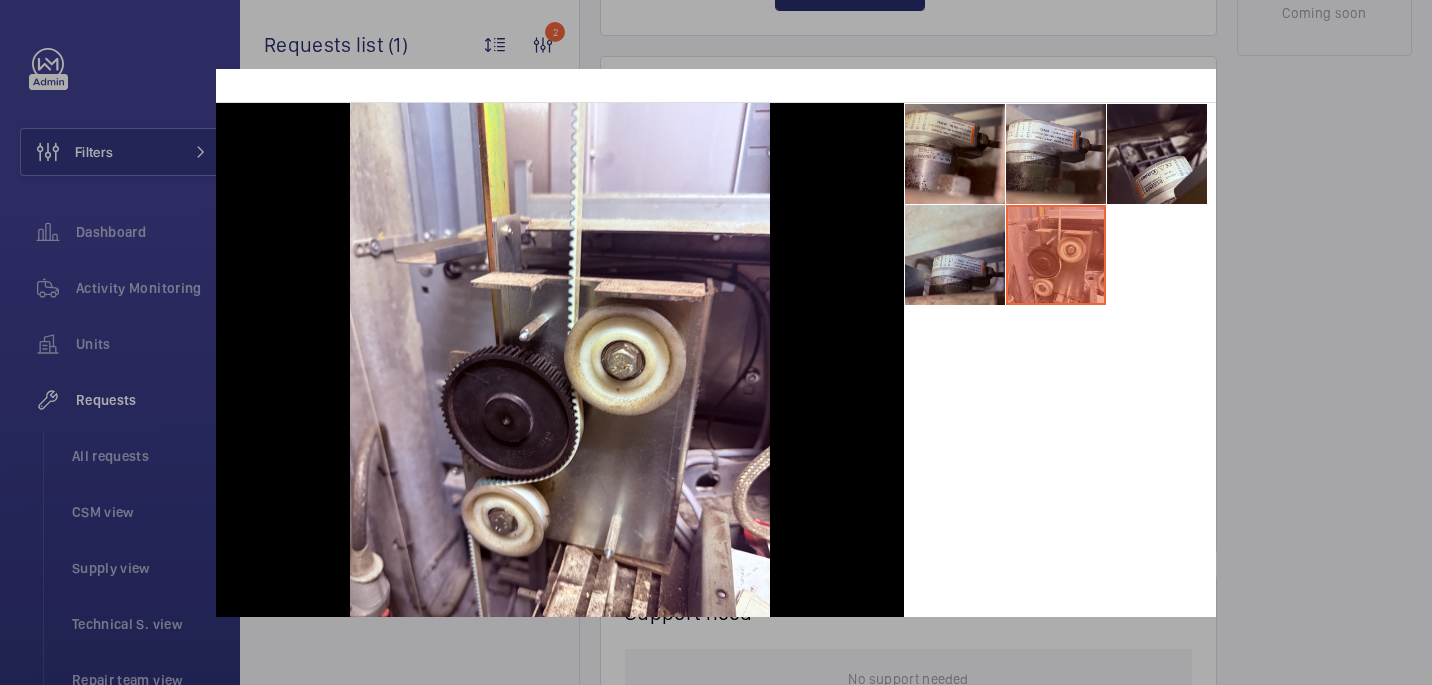 click at bounding box center (955, 255) 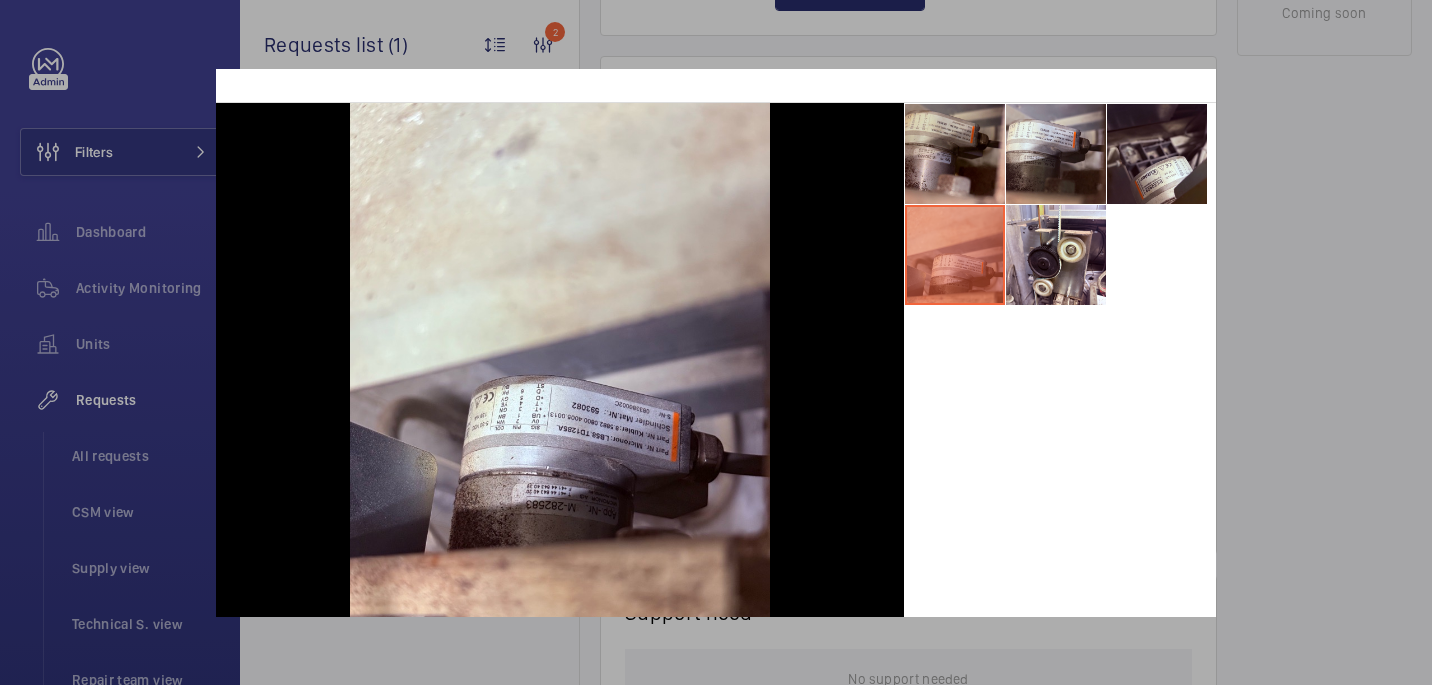 click at bounding box center [716, 342] 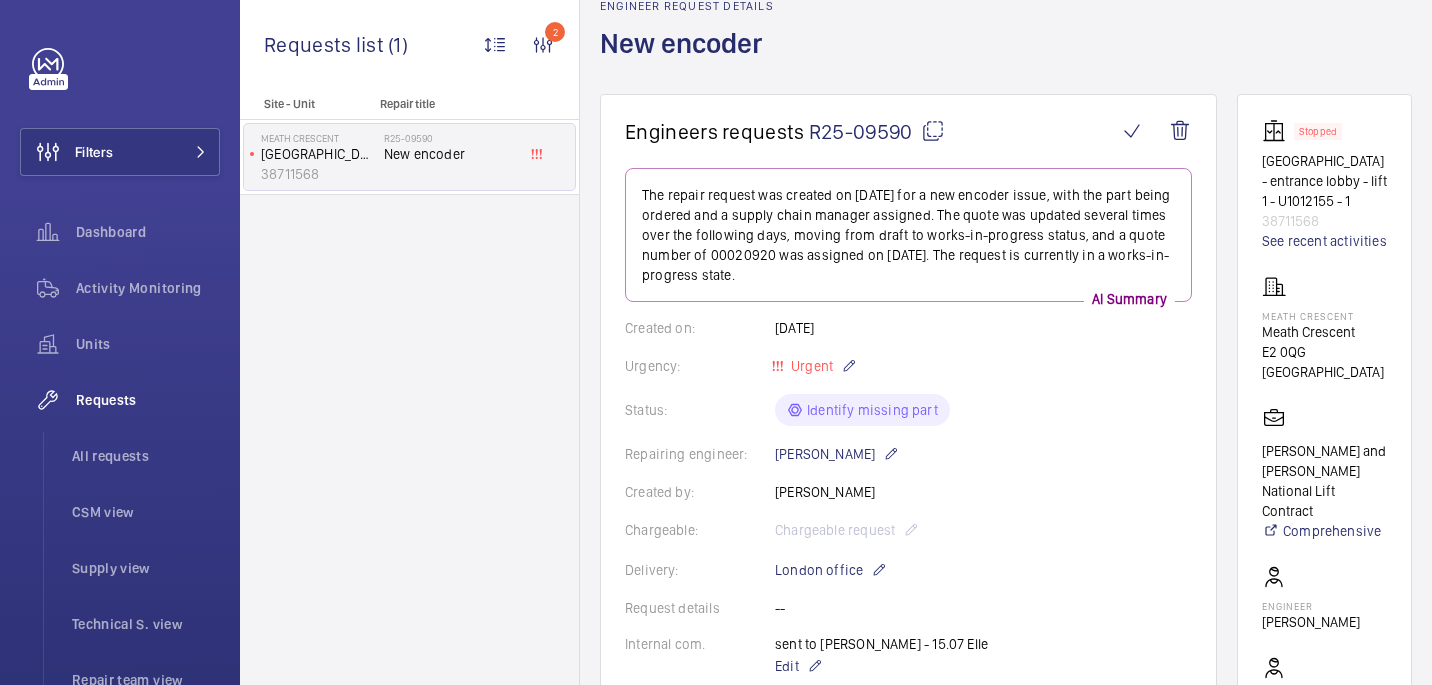 scroll, scrollTop: 0, scrollLeft: 0, axis: both 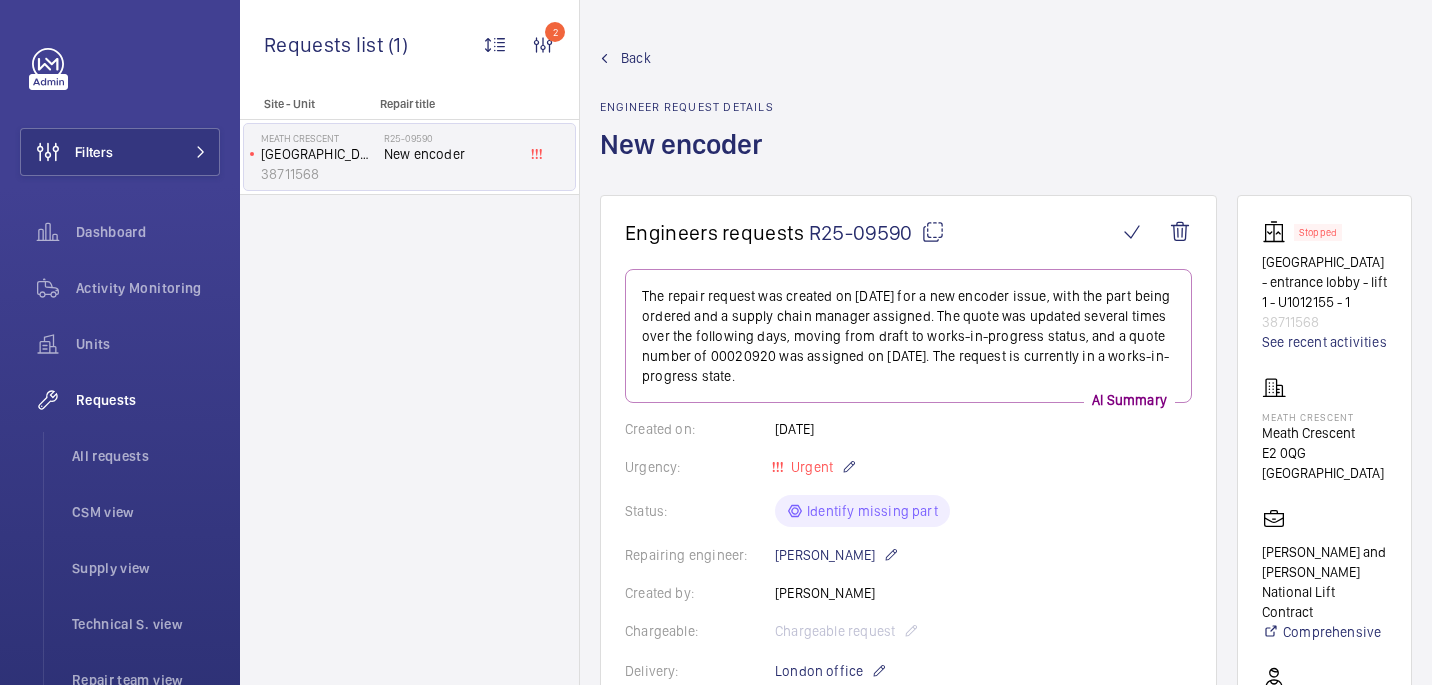 click 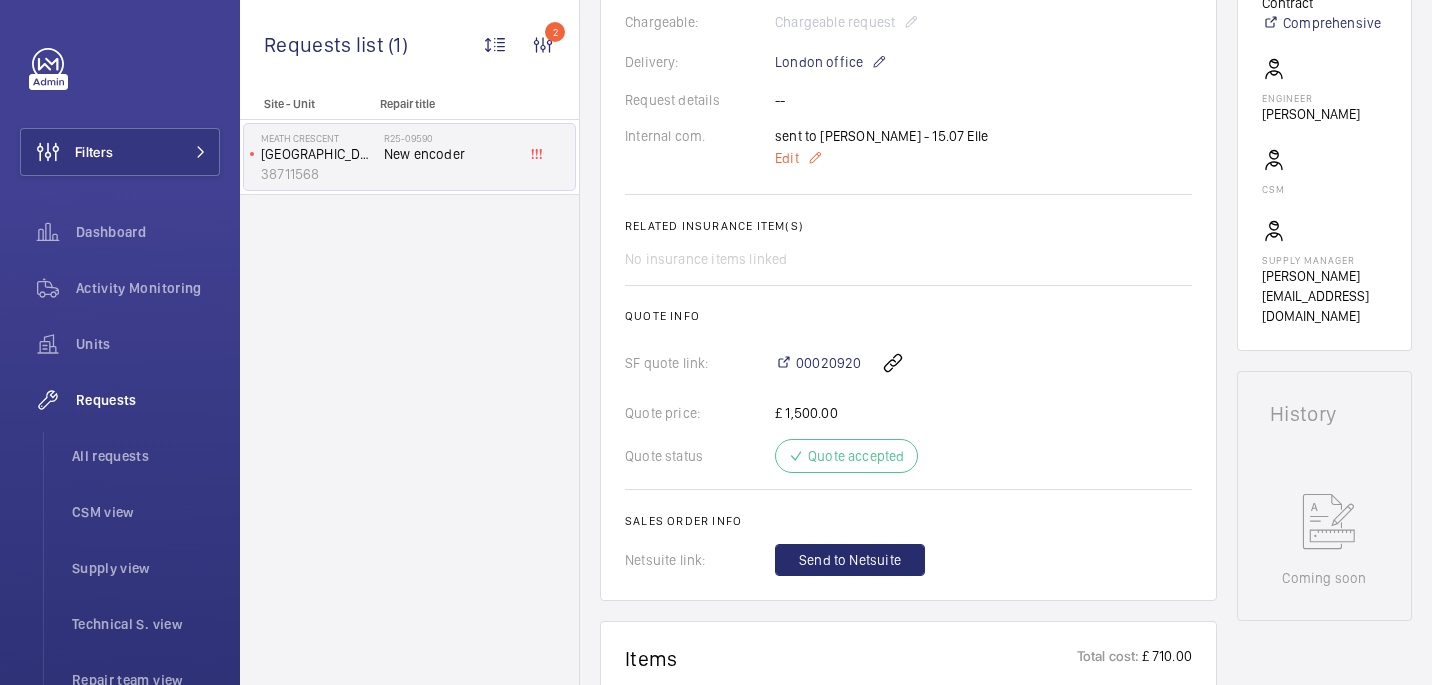 click on "Edit" 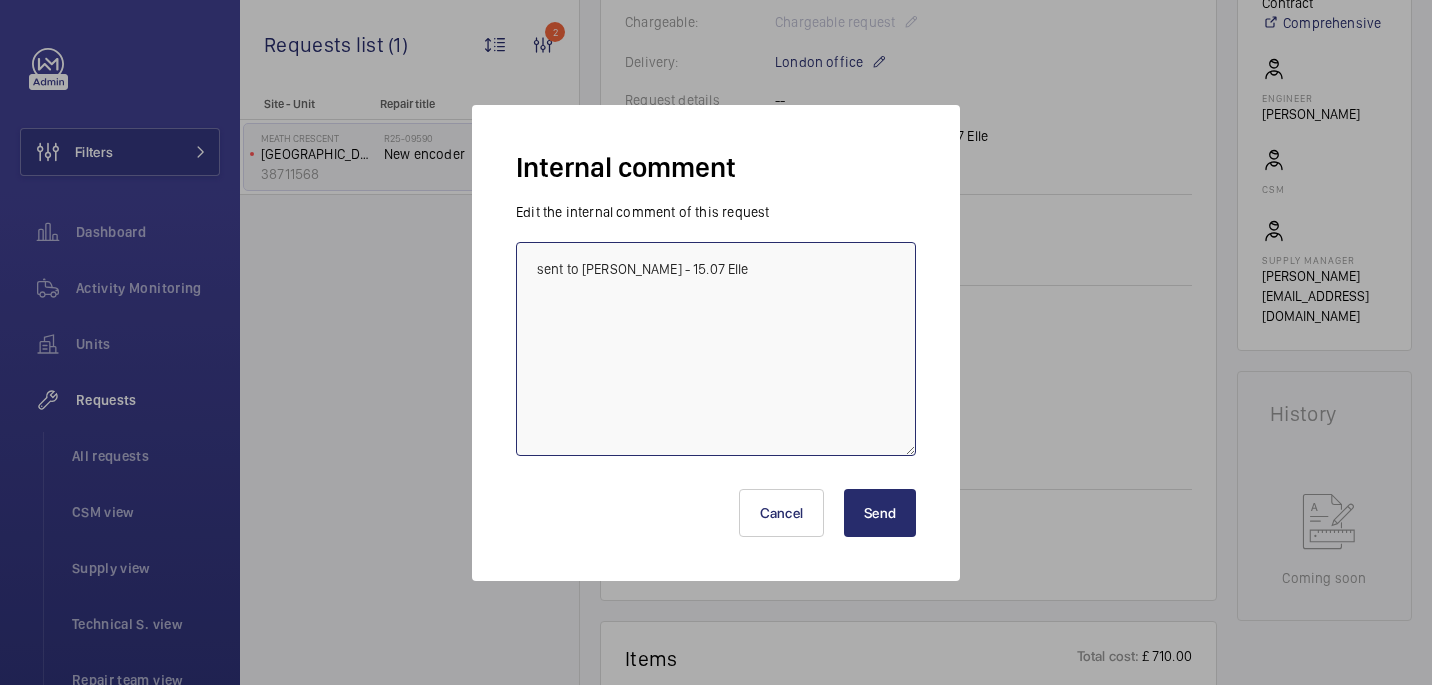 click on "sent to [PERSON_NAME] - 15.07 Elle" at bounding box center [716, 349] 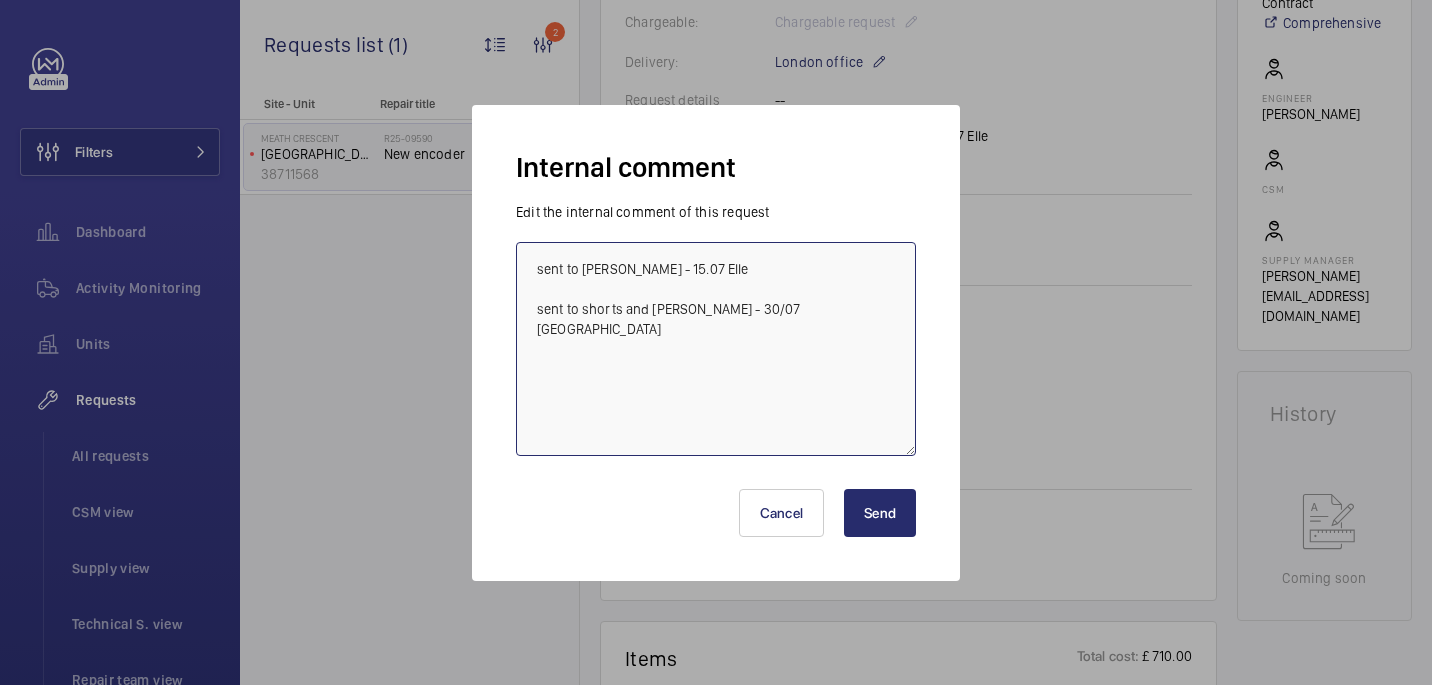 type on "sent to [PERSON_NAME] - 15.07 Elle
sent to shorts and [PERSON_NAME] - 30/07 [GEOGRAPHIC_DATA]" 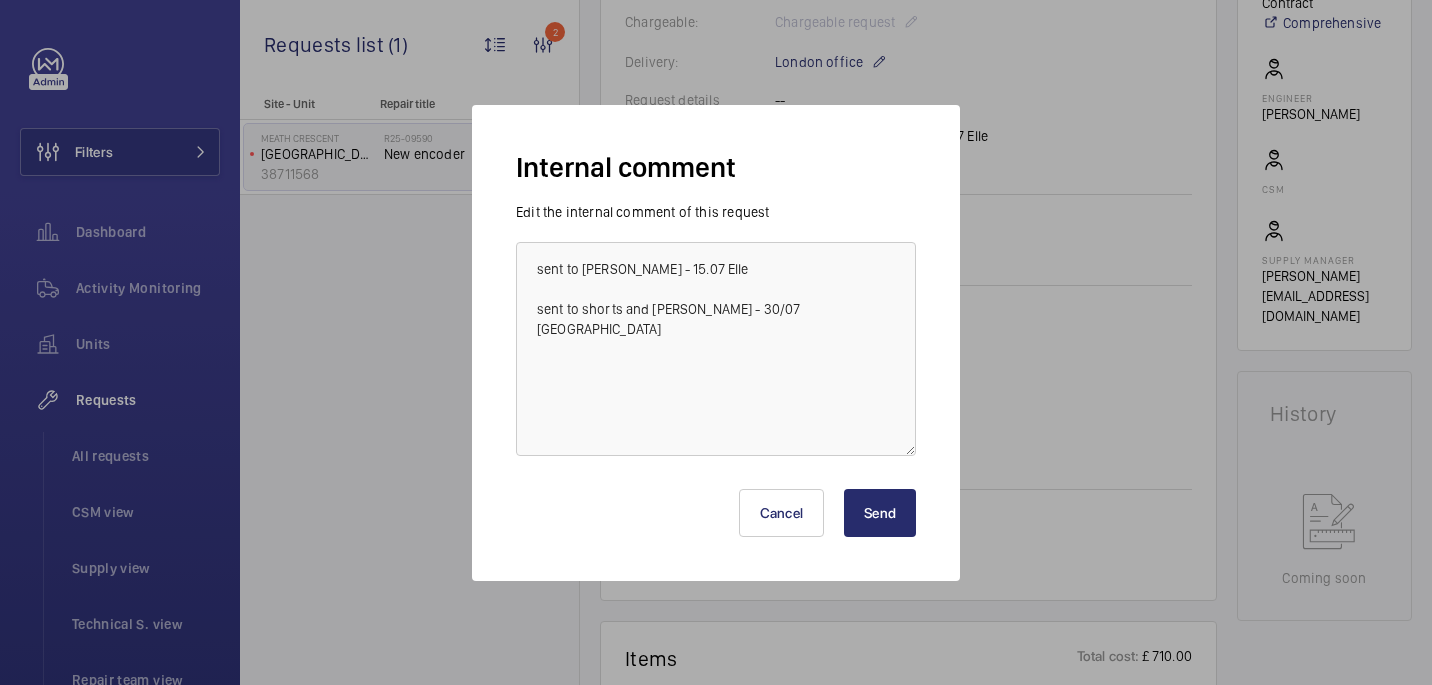 click on "Send" at bounding box center [880, 513] 